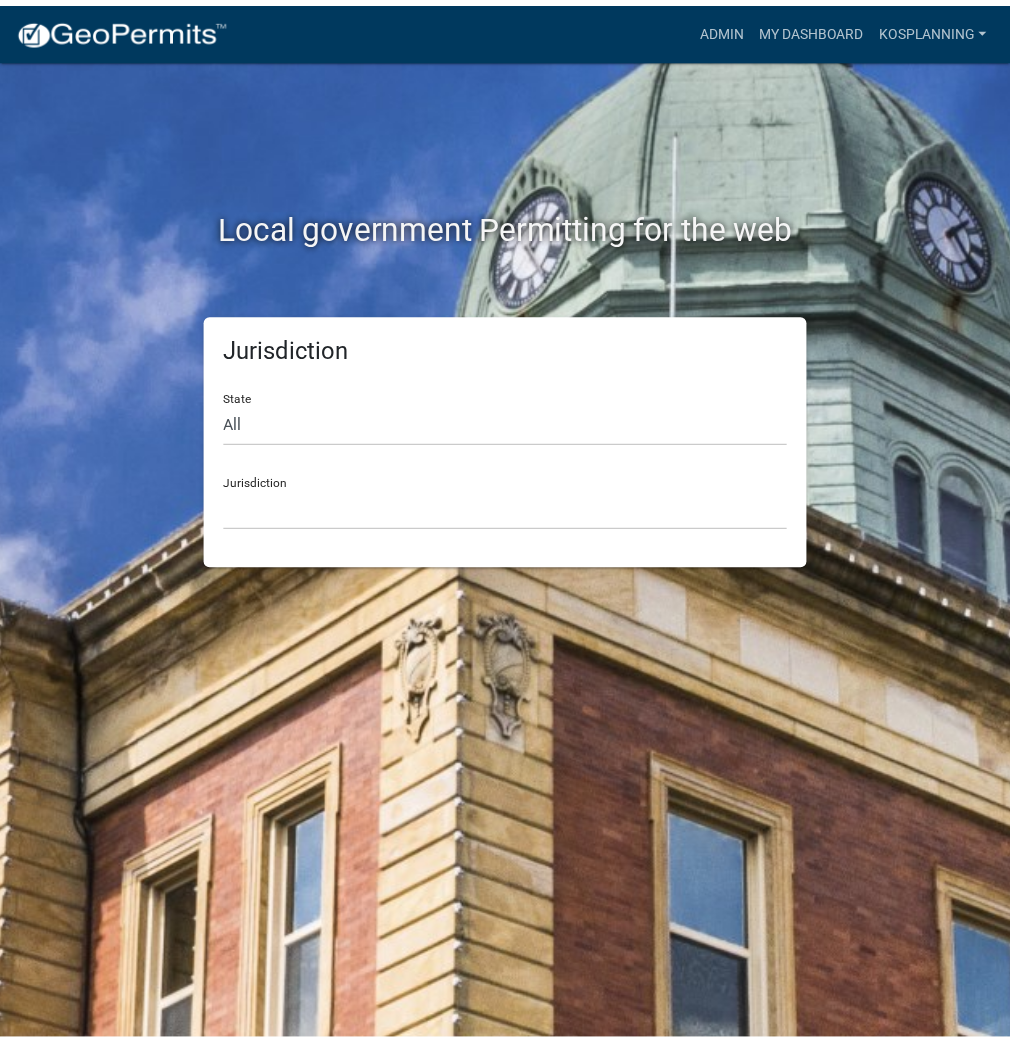 scroll, scrollTop: 0, scrollLeft: 0, axis: both 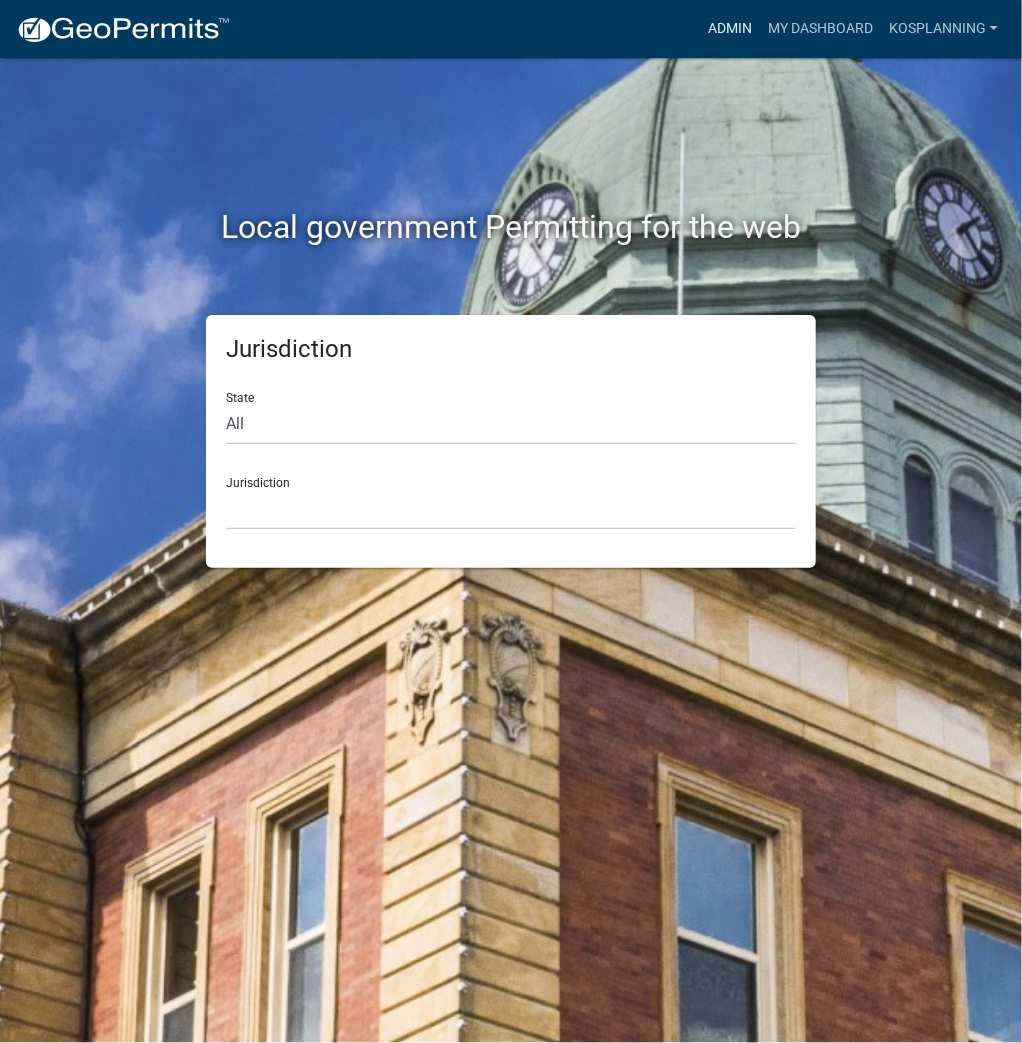 click on "Admin" at bounding box center (730, 29) 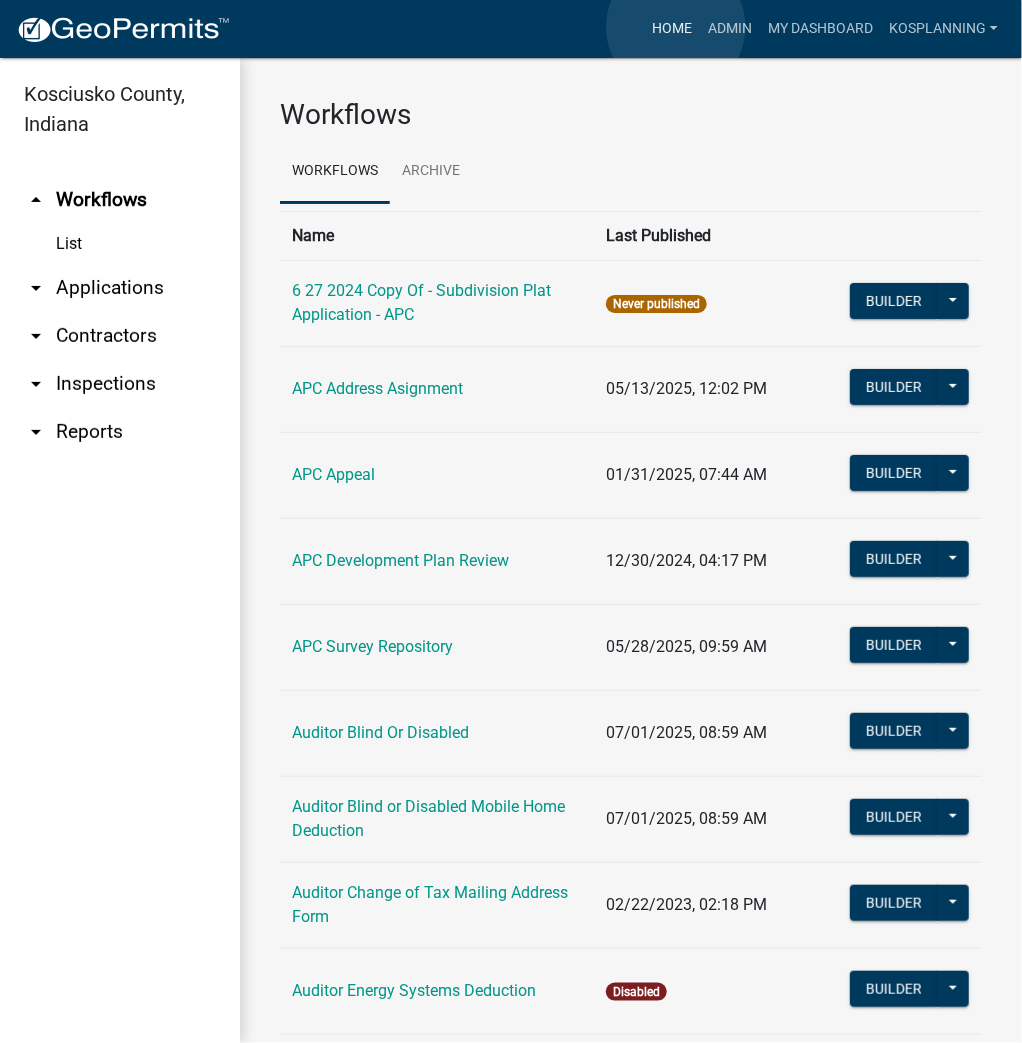 click on "Home" at bounding box center [672, 29] 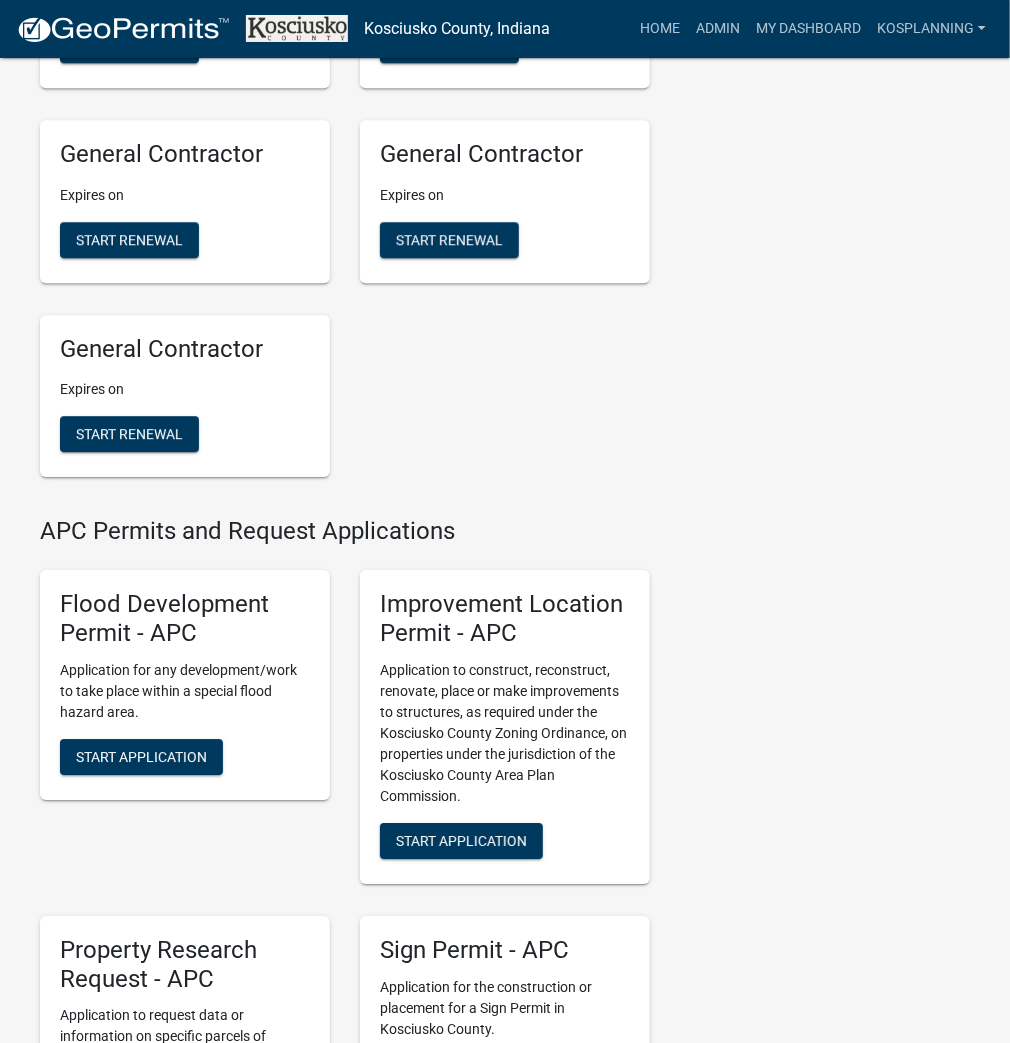 scroll, scrollTop: 1840, scrollLeft: 0, axis: vertical 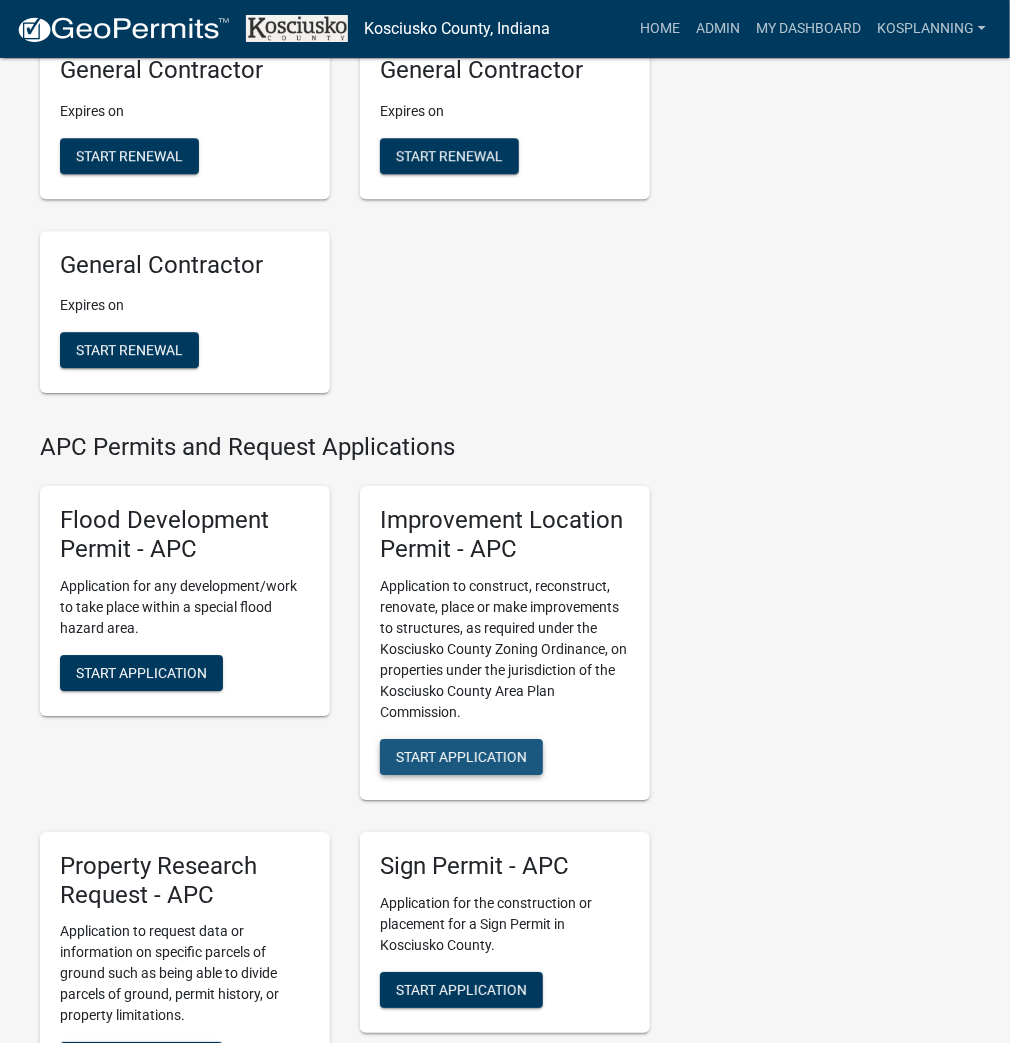 click on "Start Application" at bounding box center (461, 756) 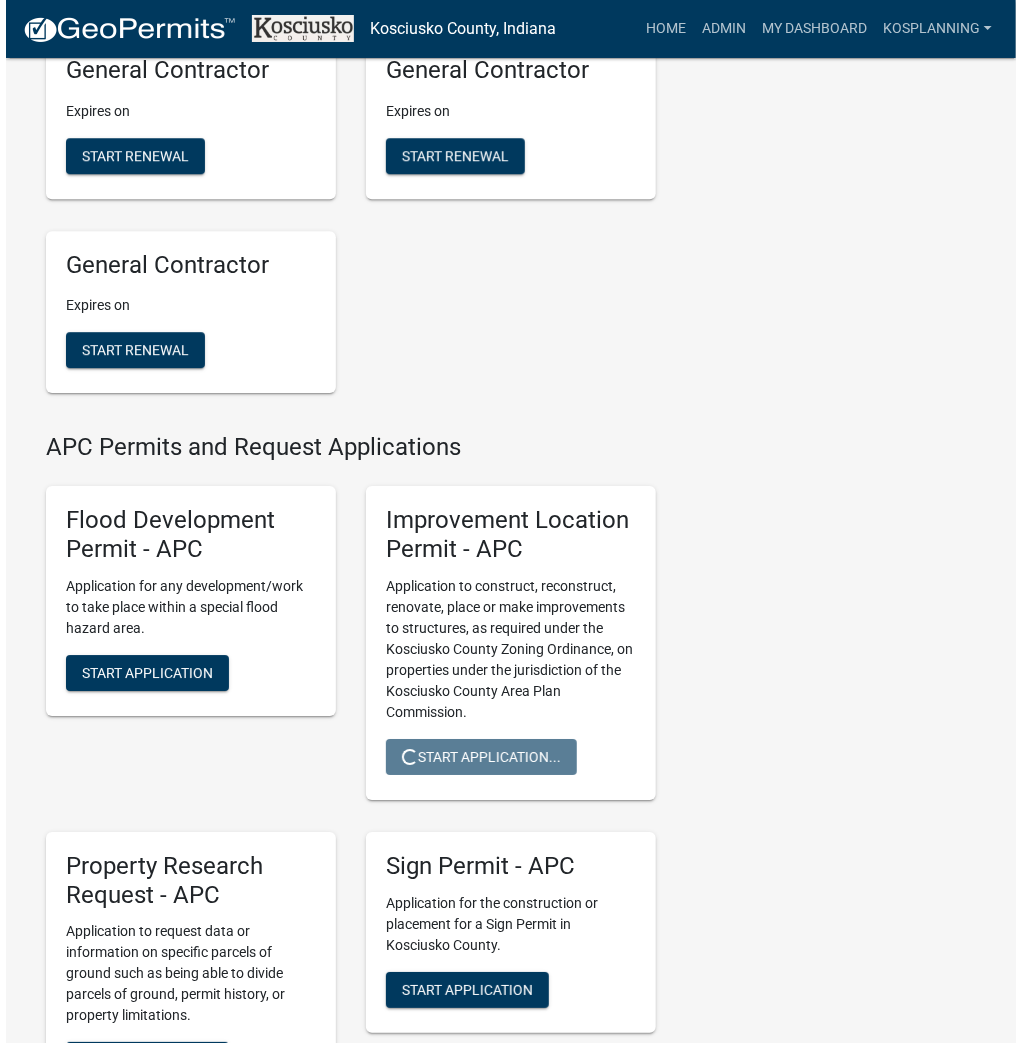 scroll, scrollTop: 0, scrollLeft: 0, axis: both 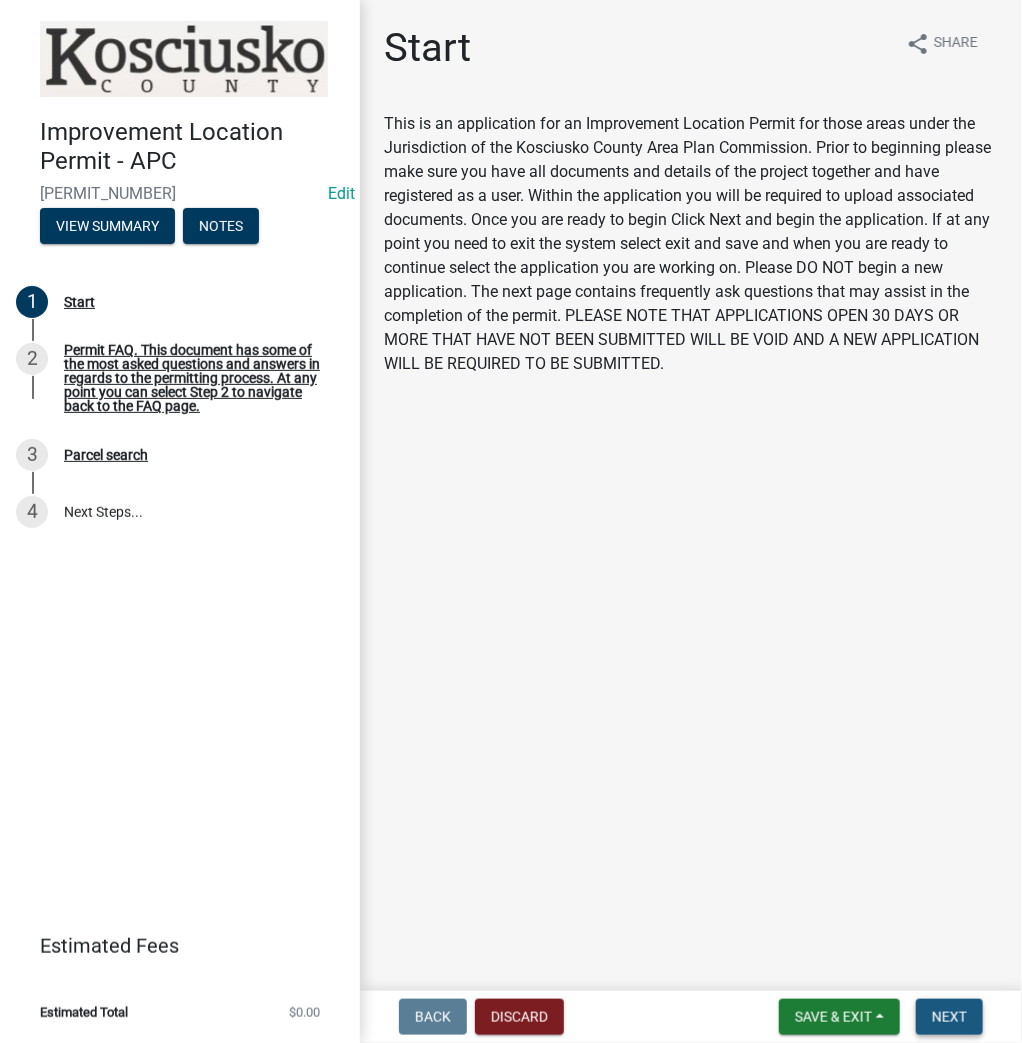 click on "Next" at bounding box center (949, 1017) 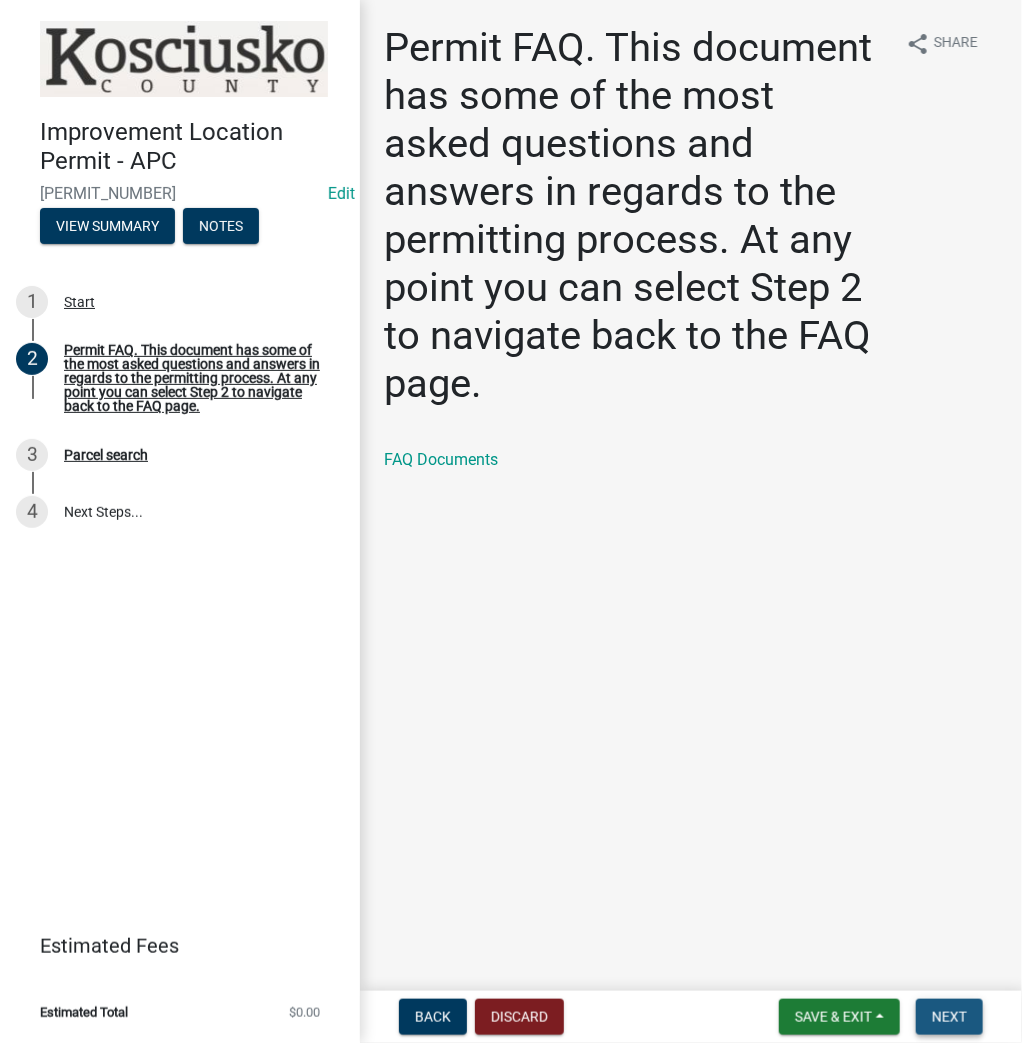 click on "Next" at bounding box center (949, 1017) 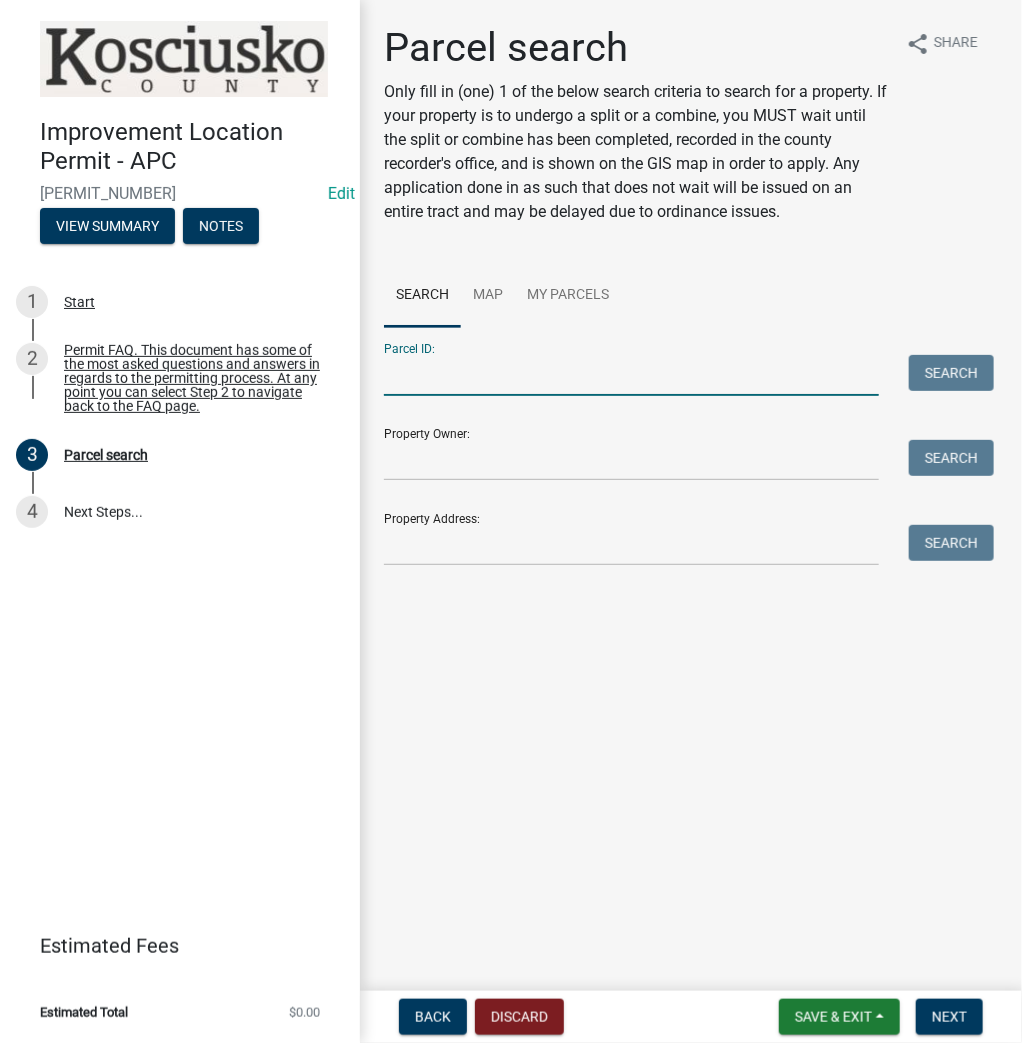 click on "Parcel ID:" at bounding box center (631, 375) 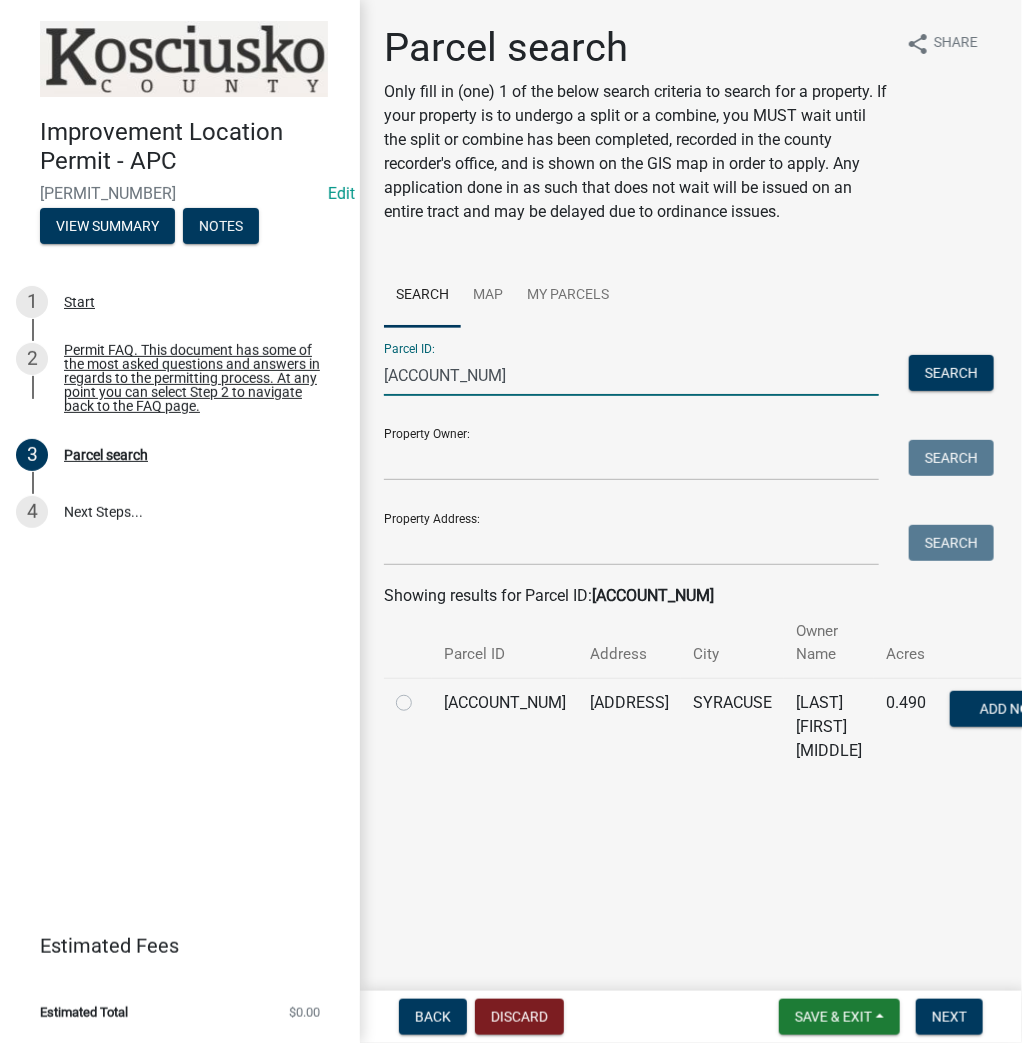 type on "008-018-121" 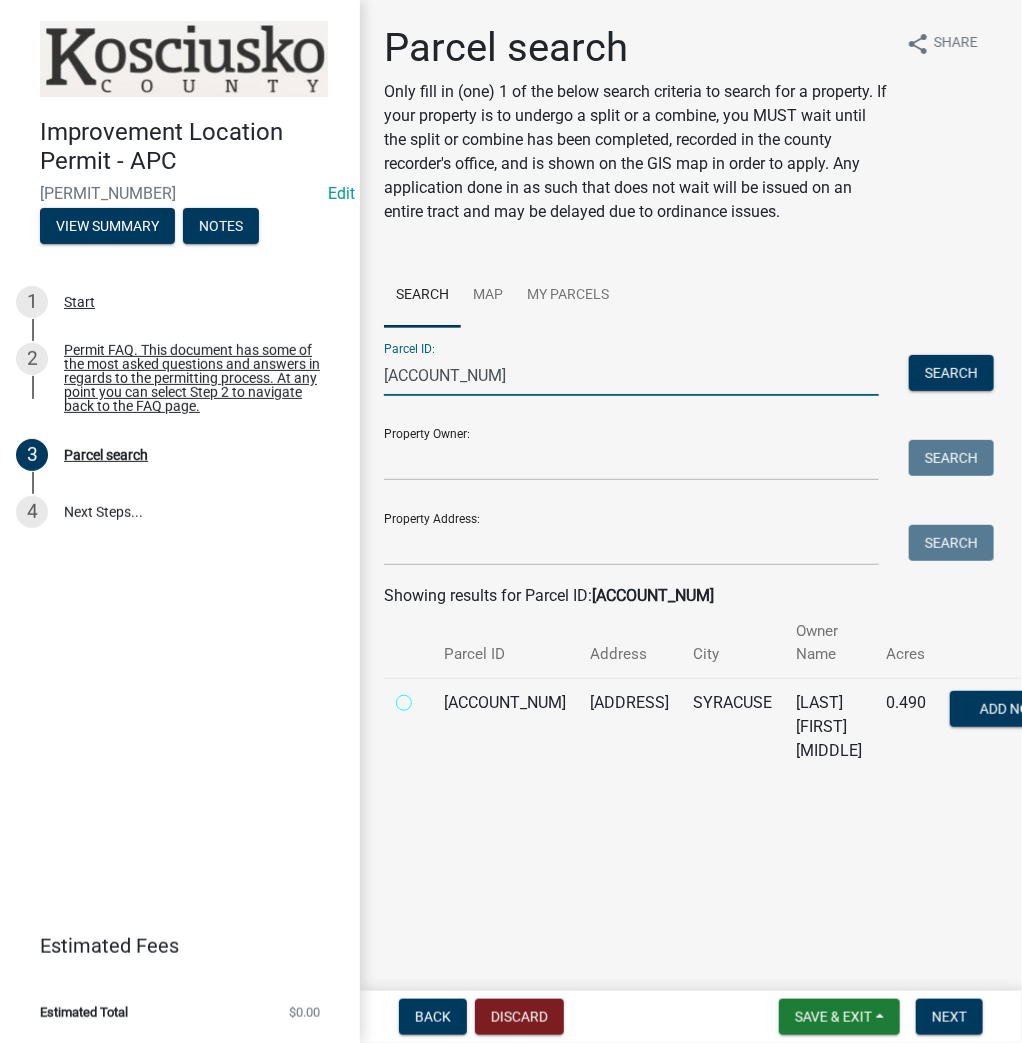 radio on "true" 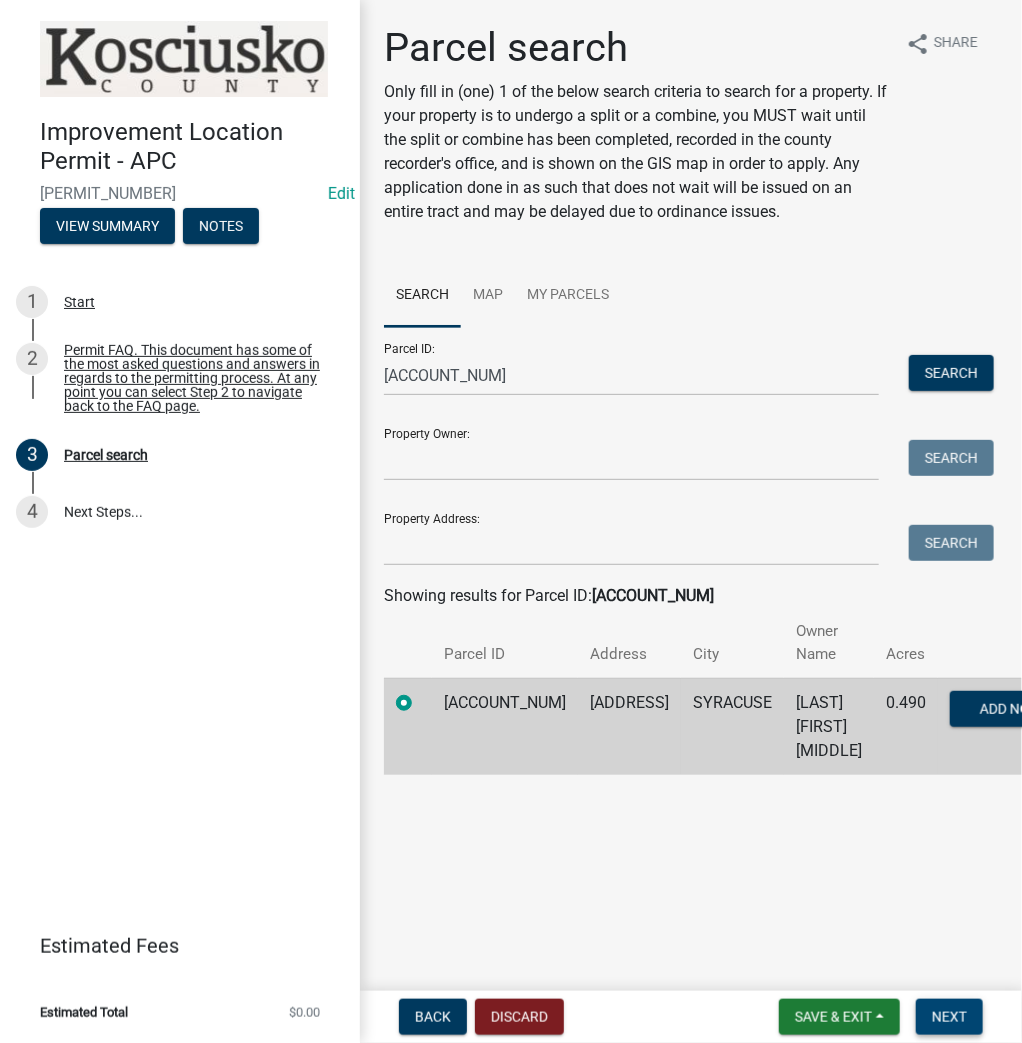 click on "Next" at bounding box center (949, 1017) 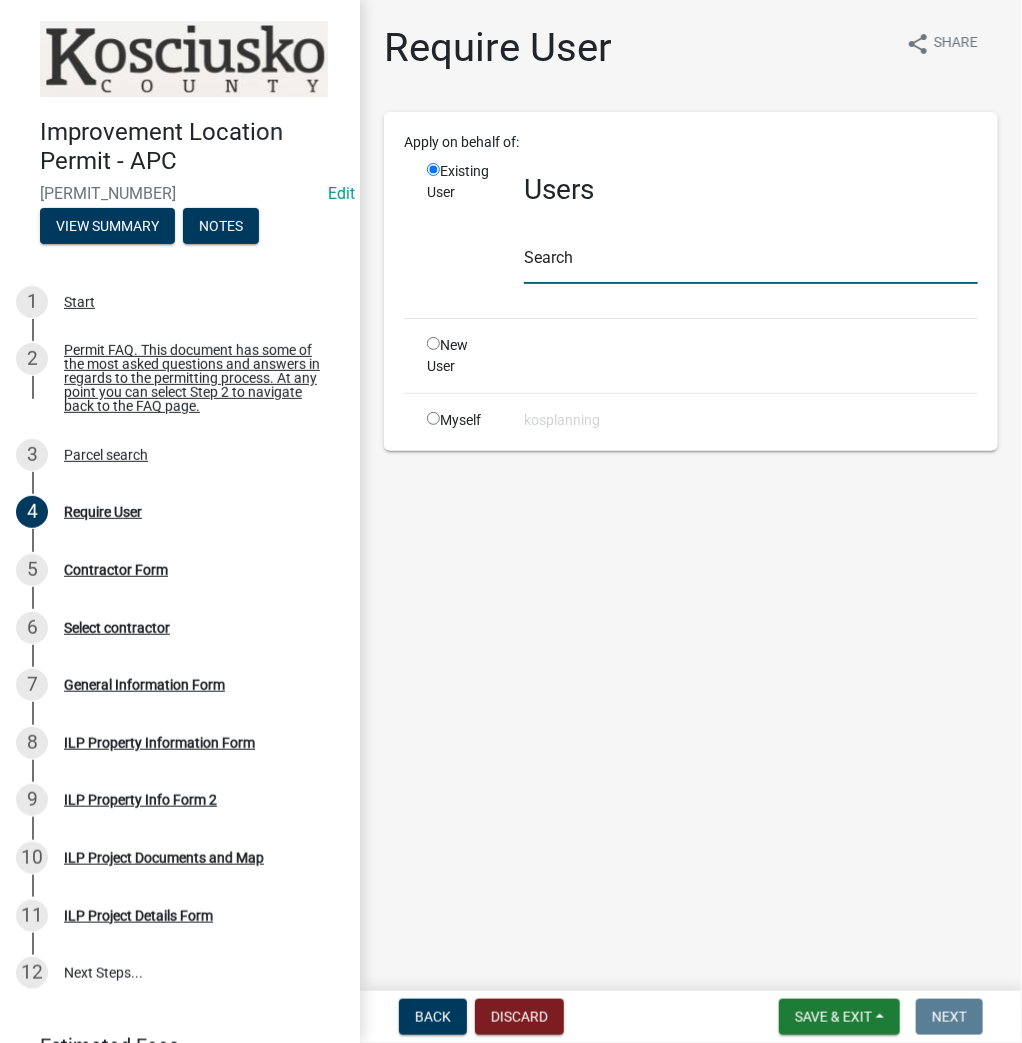 click 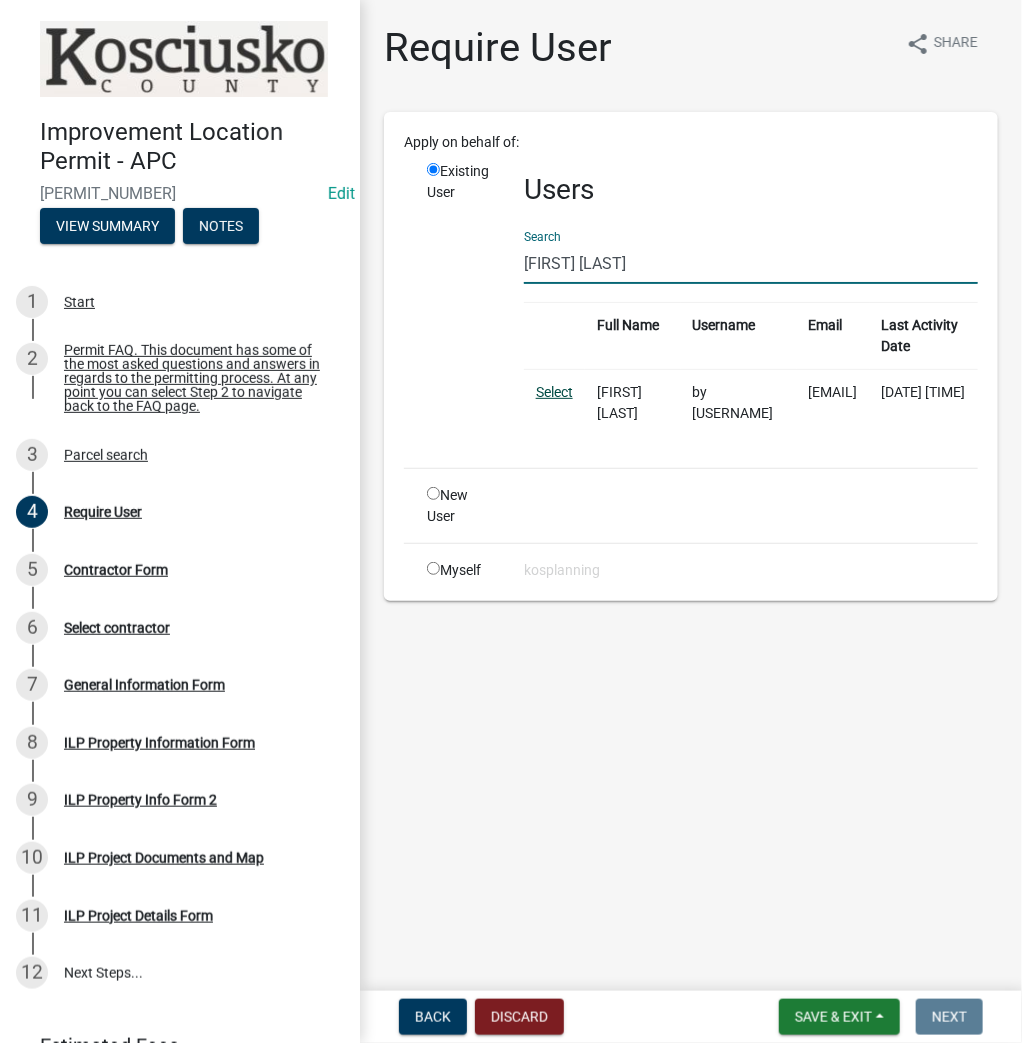 type on "Mike O'De" 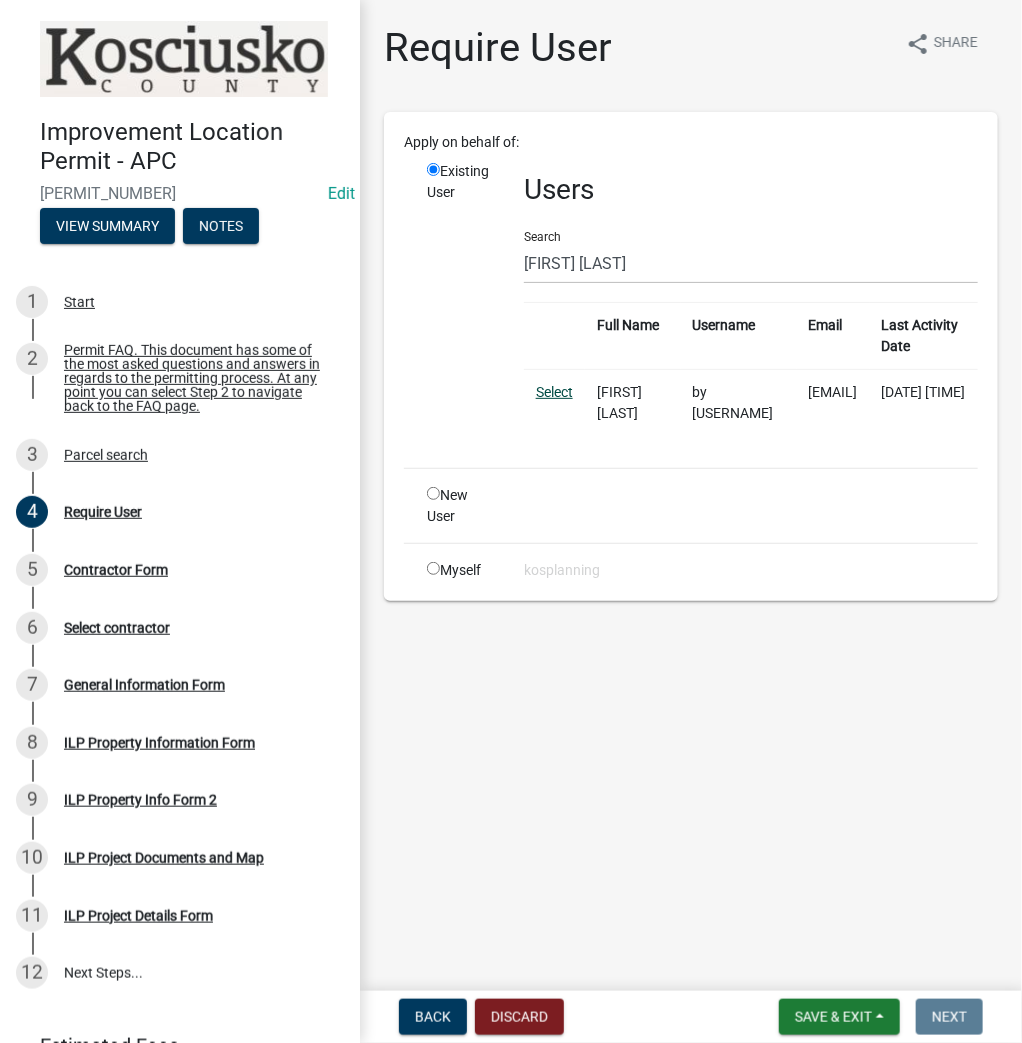 click on "Select" 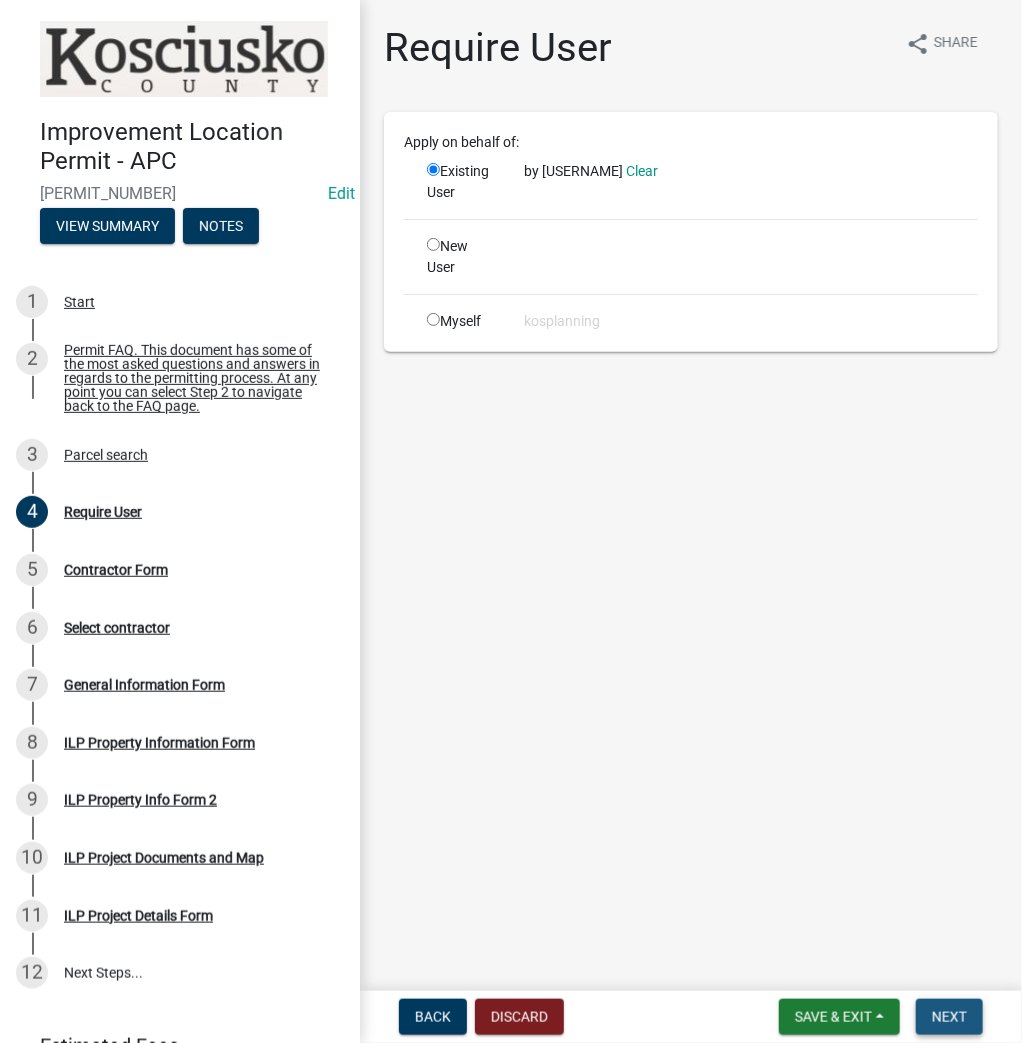 click on "Next" at bounding box center [949, 1017] 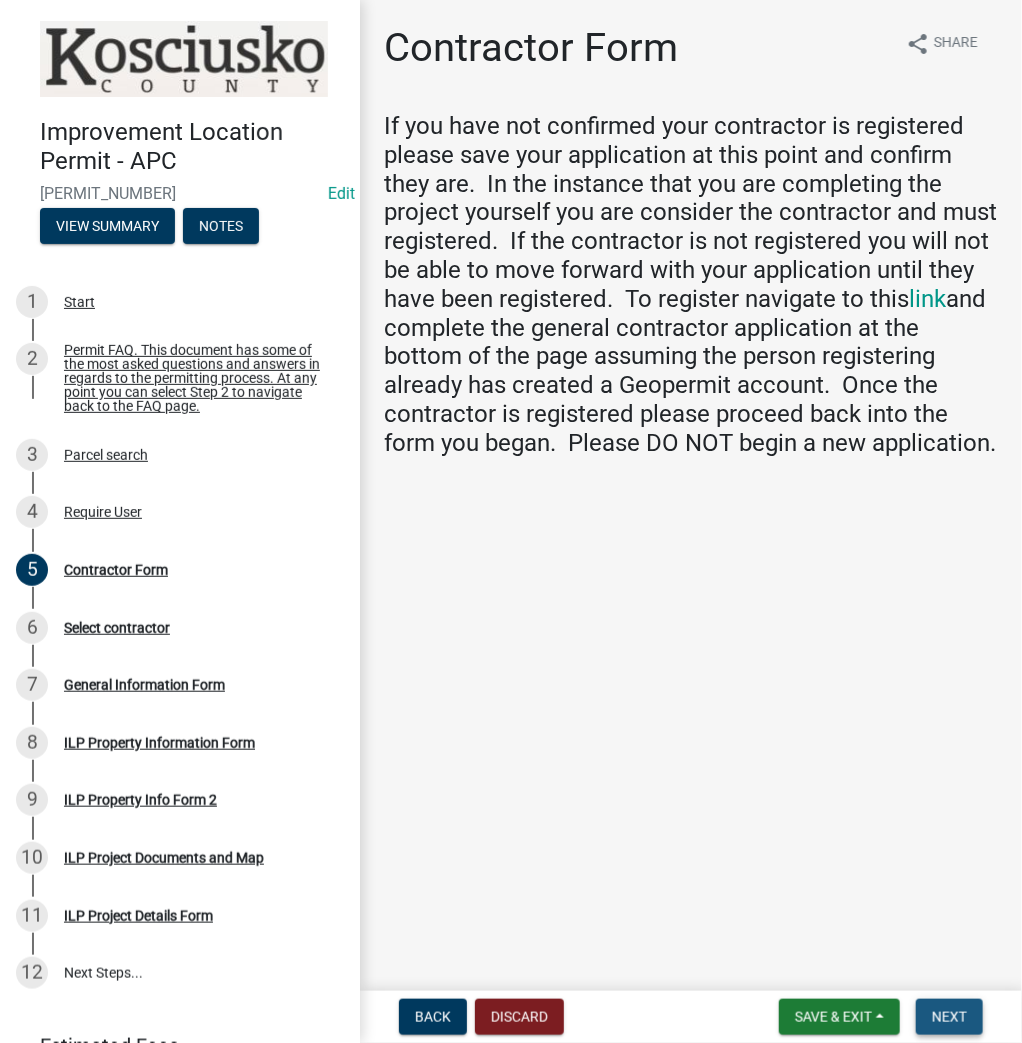 click on "Next" at bounding box center [949, 1017] 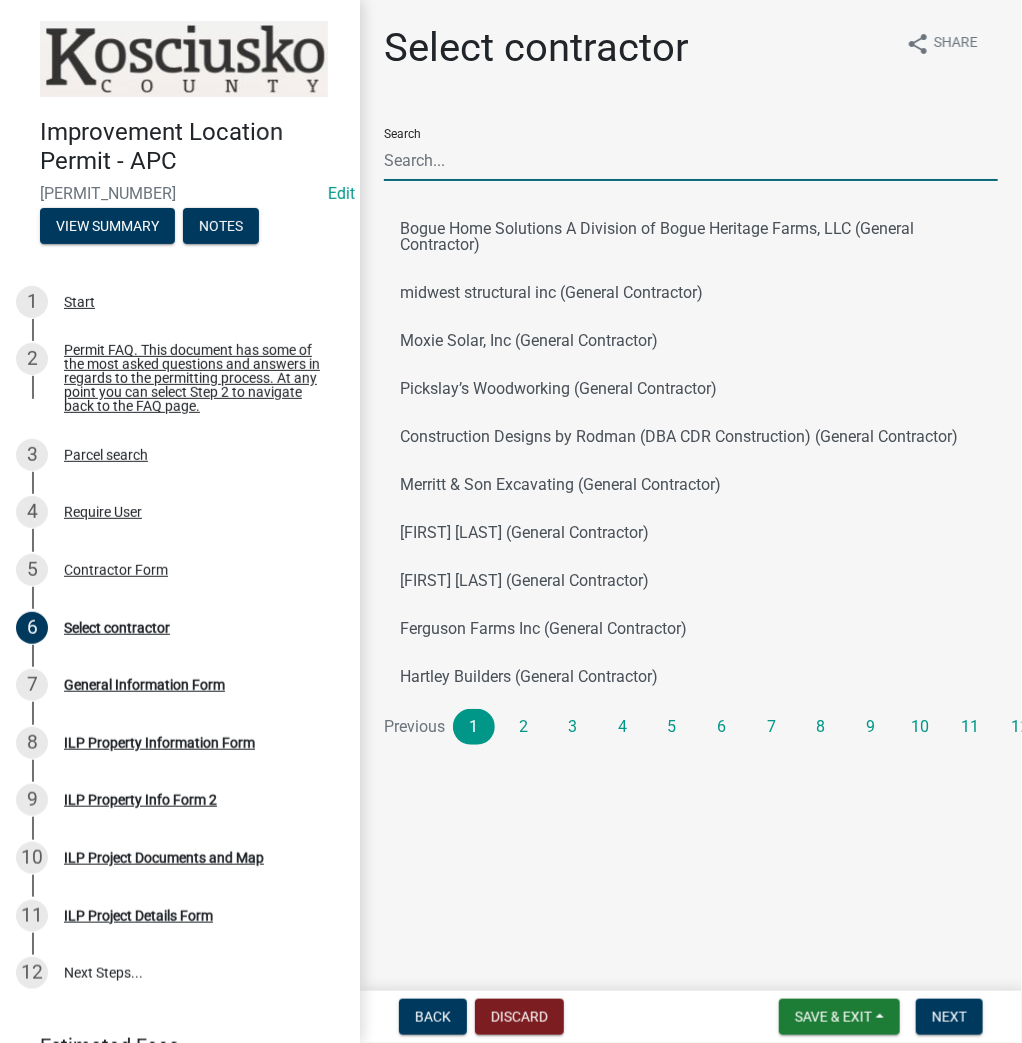 click on "Search" at bounding box center [691, 160] 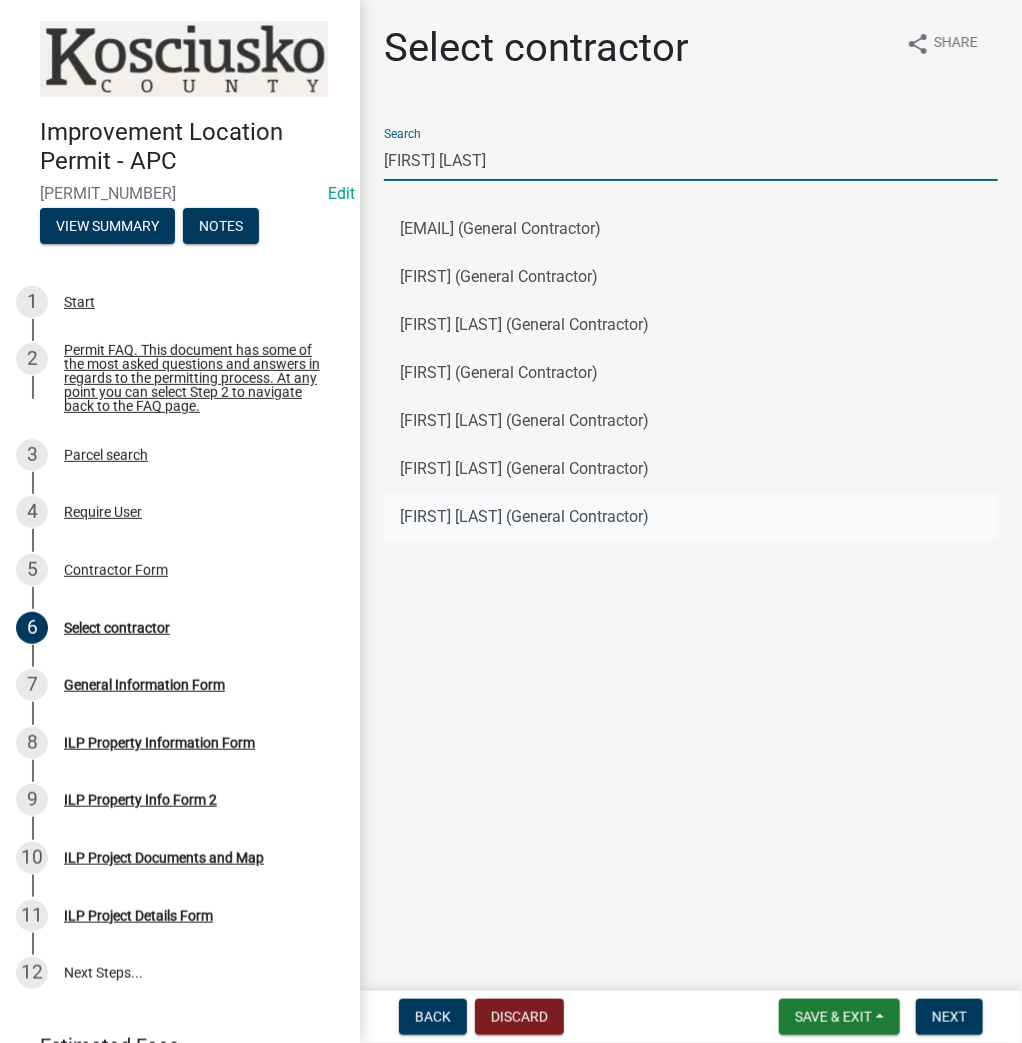 type on "Mike O" 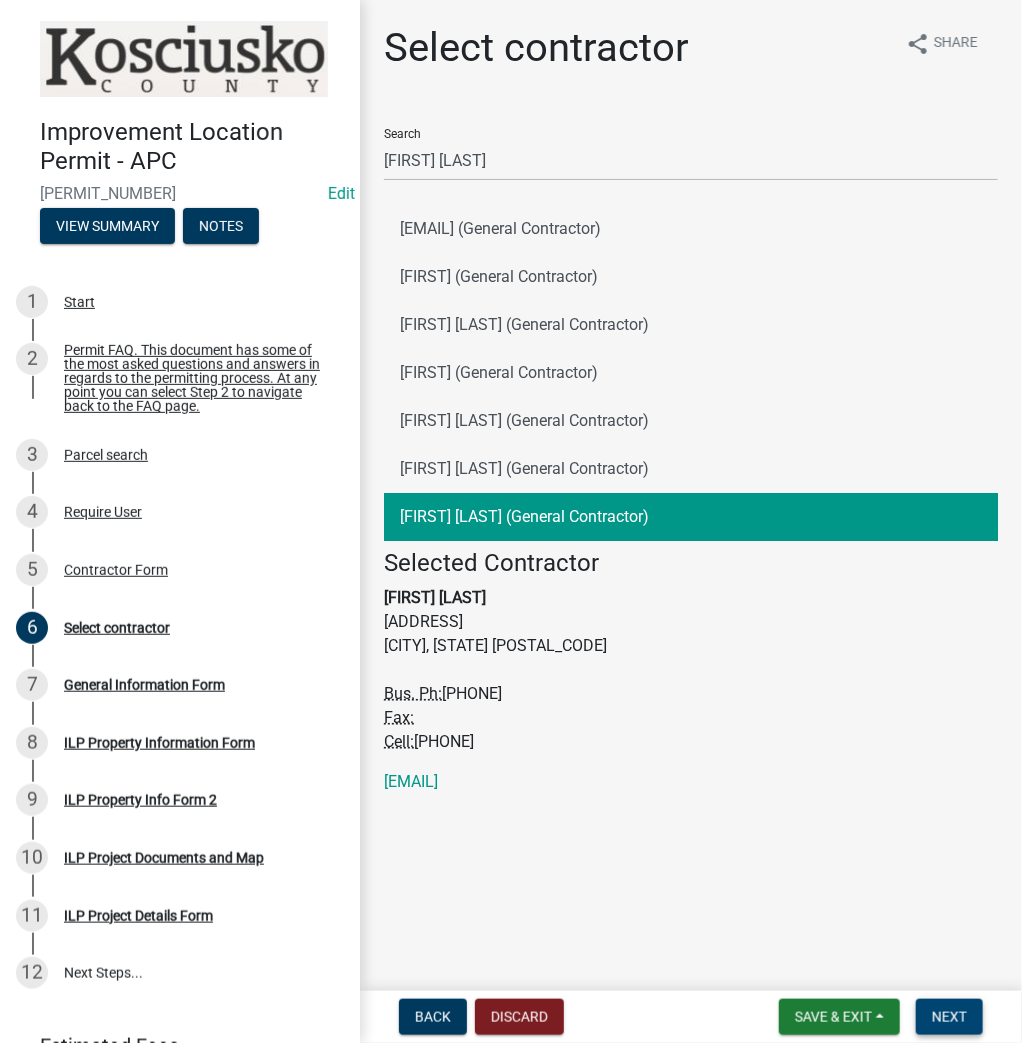 click on "Next" at bounding box center [949, 1017] 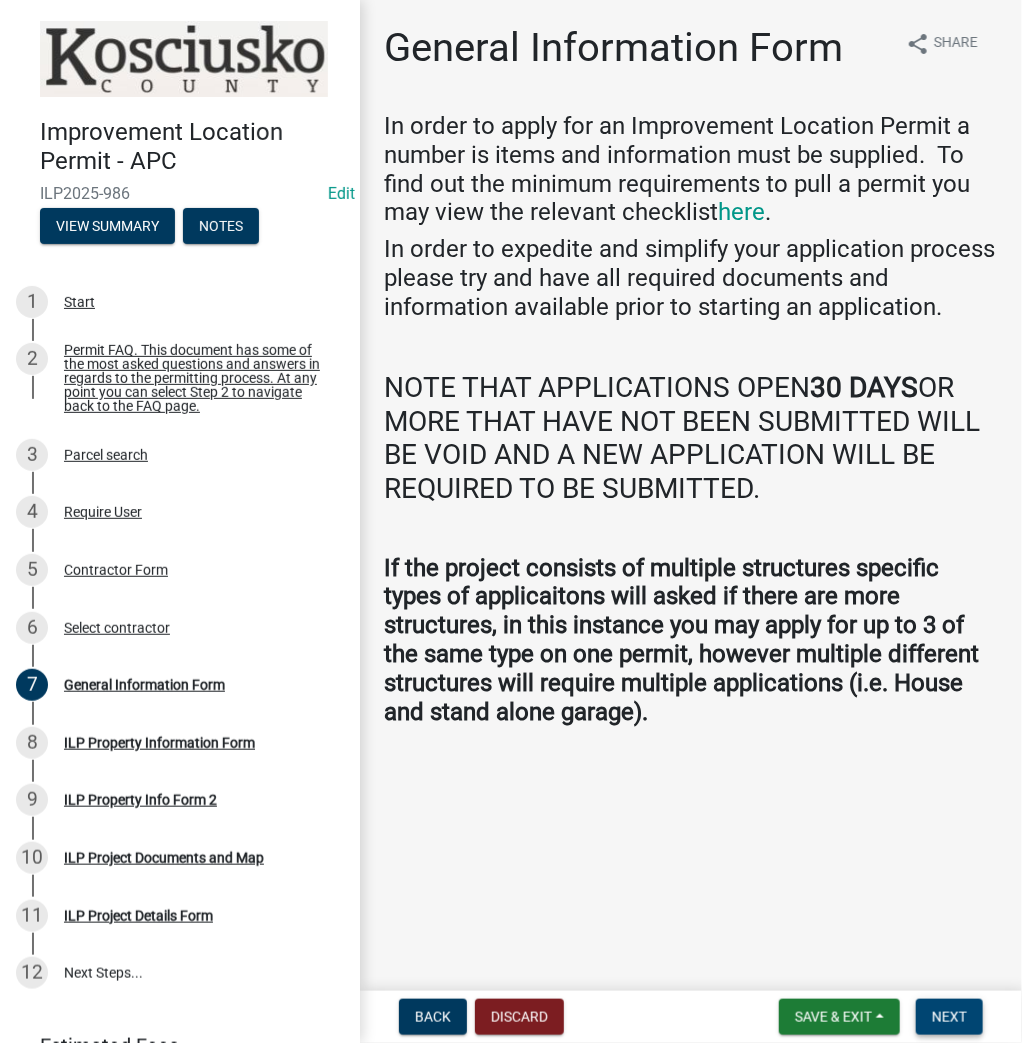 click on "Next" at bounding box center [949, 1017] 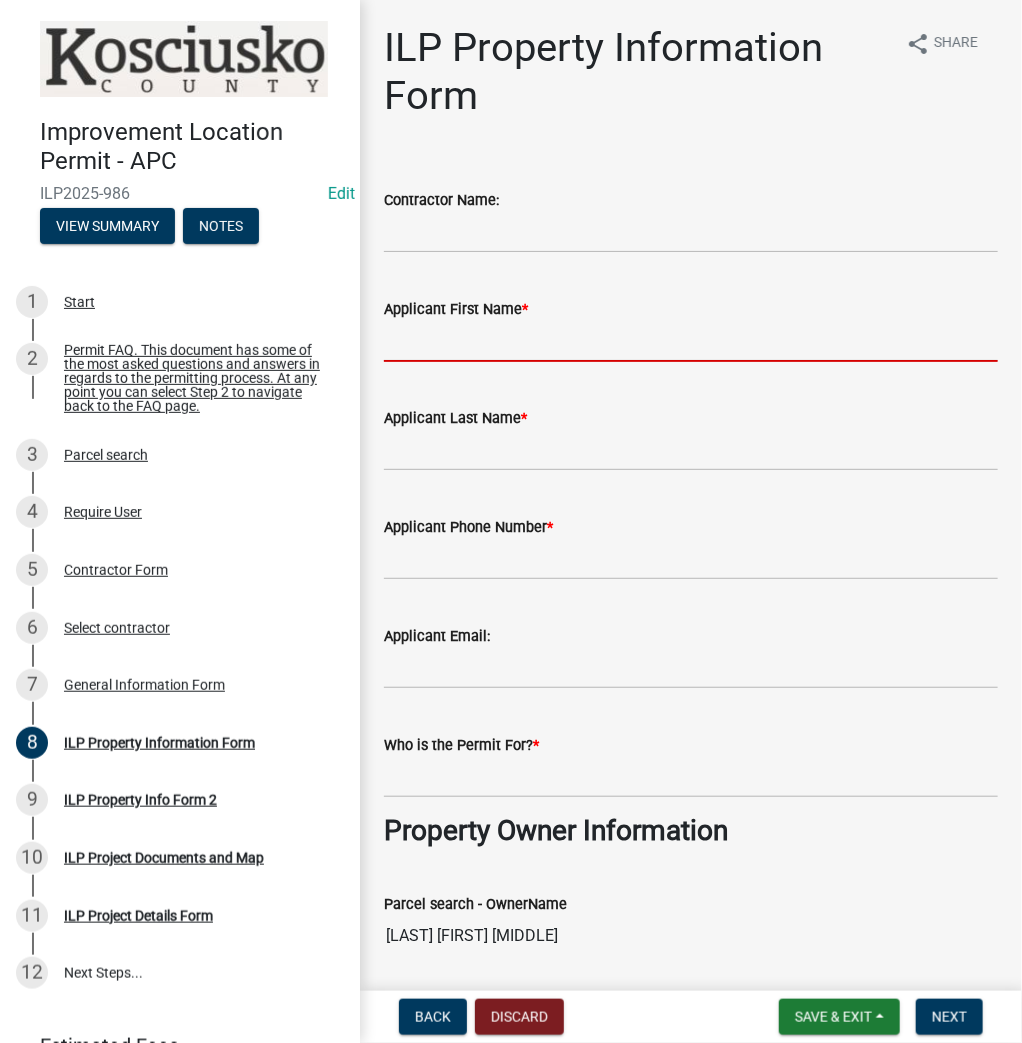 click on "Applicant First Name  *" at bounding box center (691, 341) 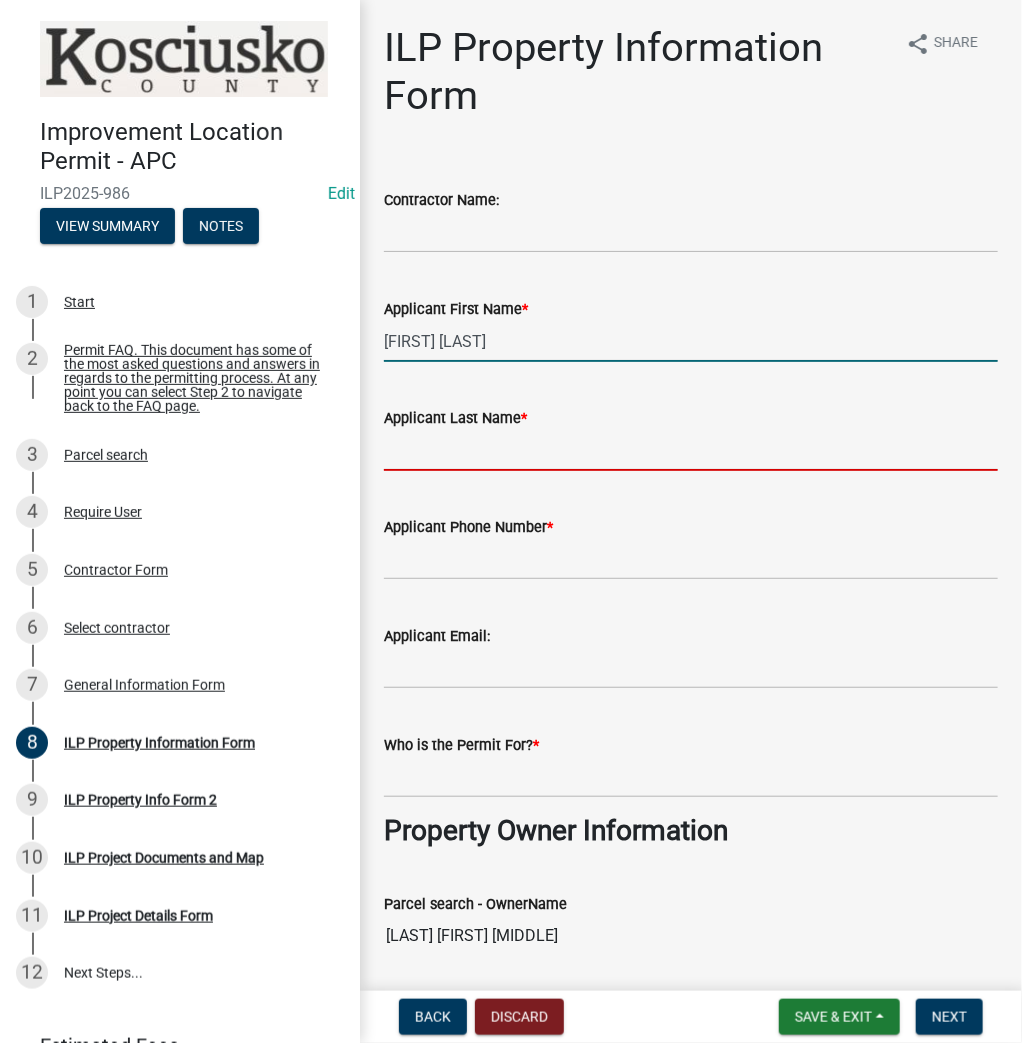 click on "Mike O'DEll" at bounding box center [691, 341] 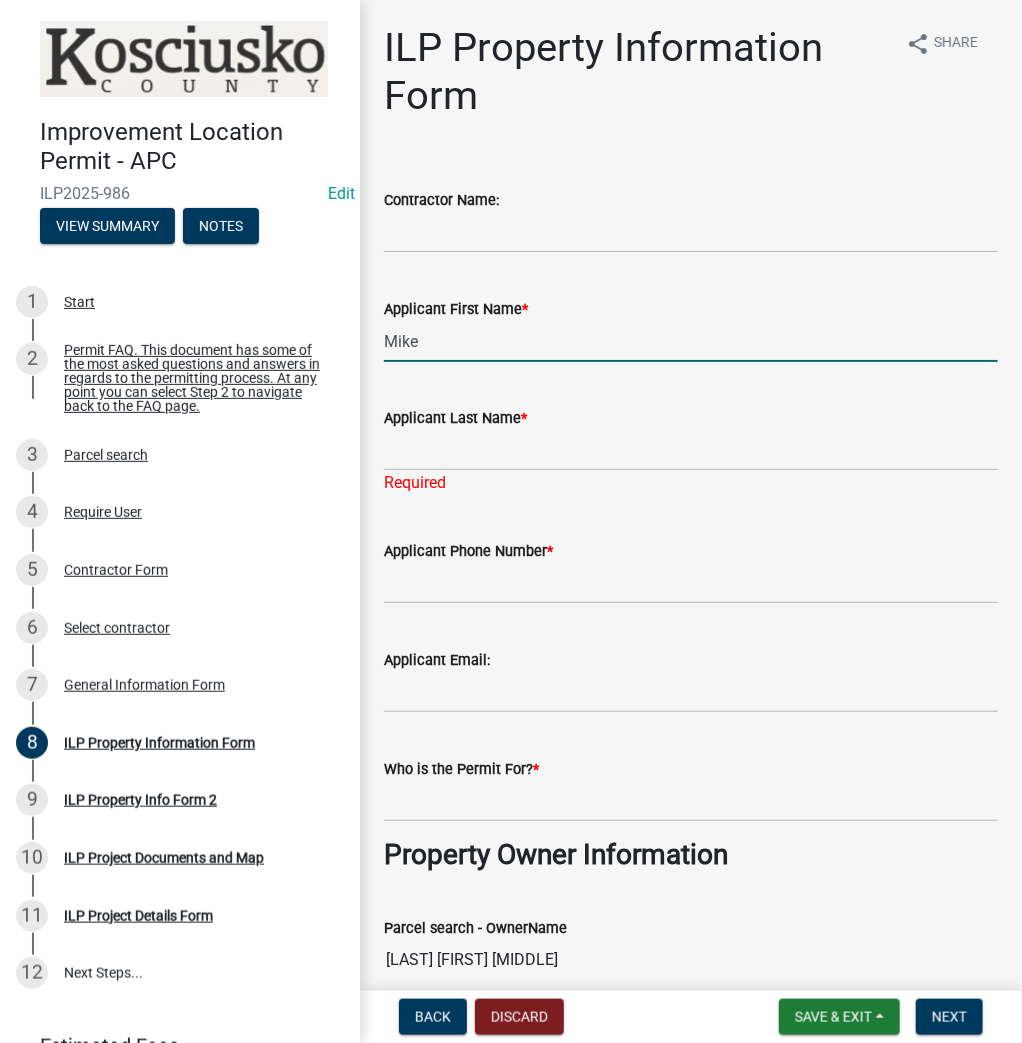 type on "Mike" 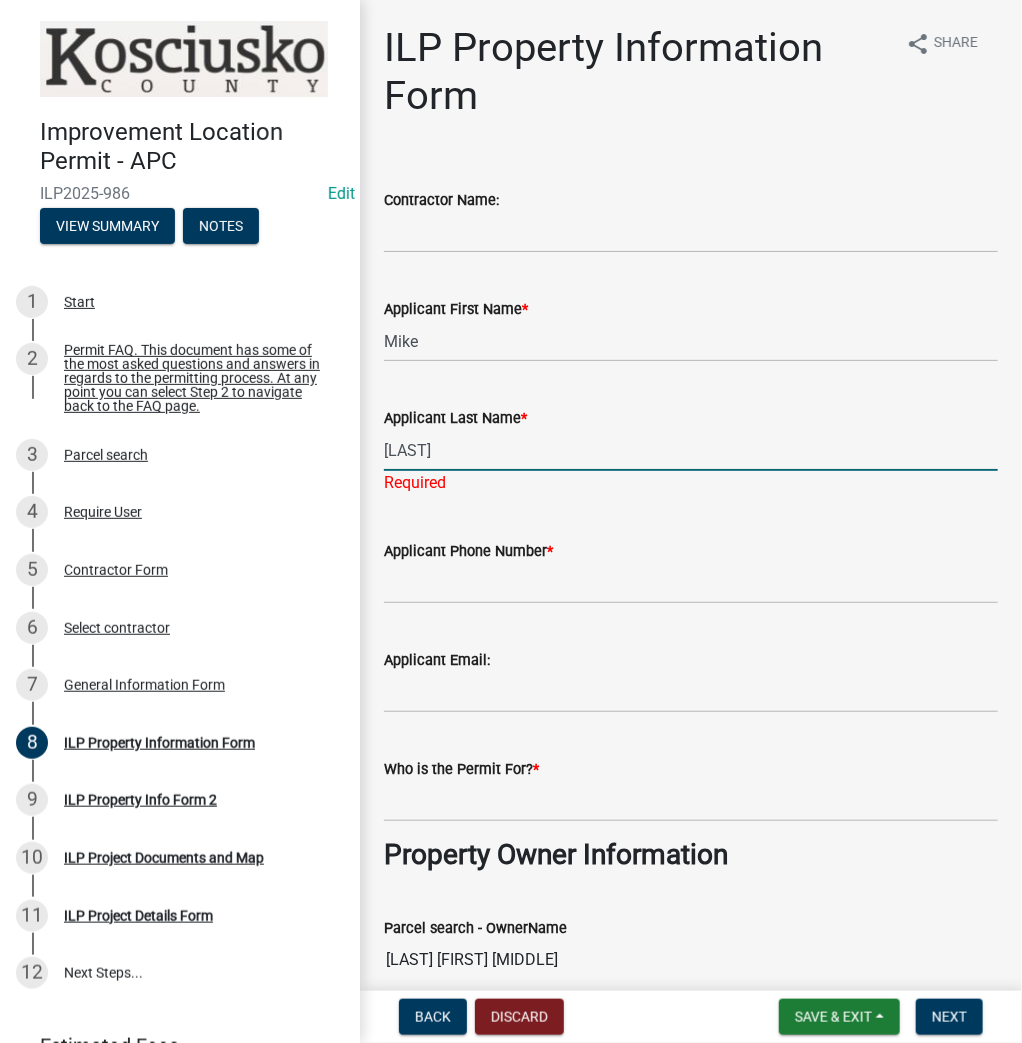 type on "O'Dell" 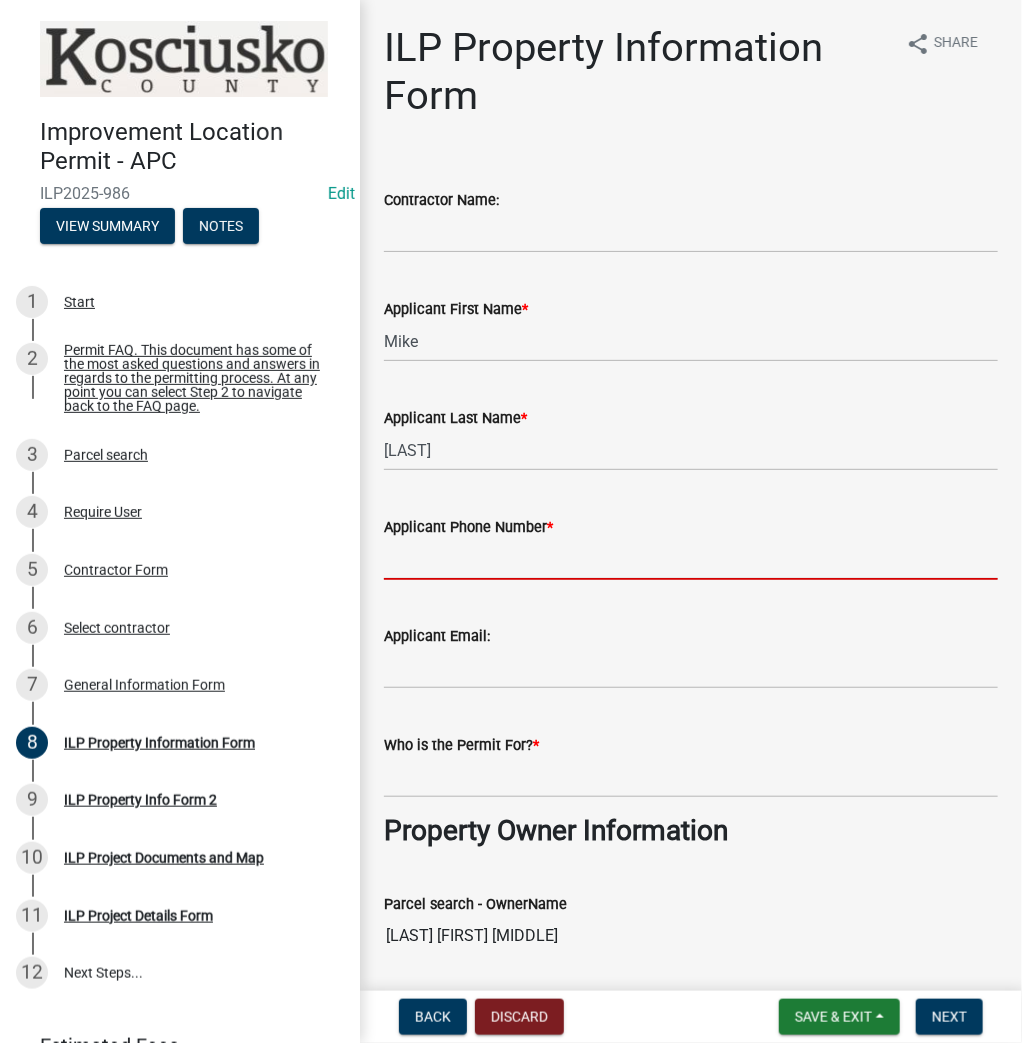 paste on "[PHONE]" 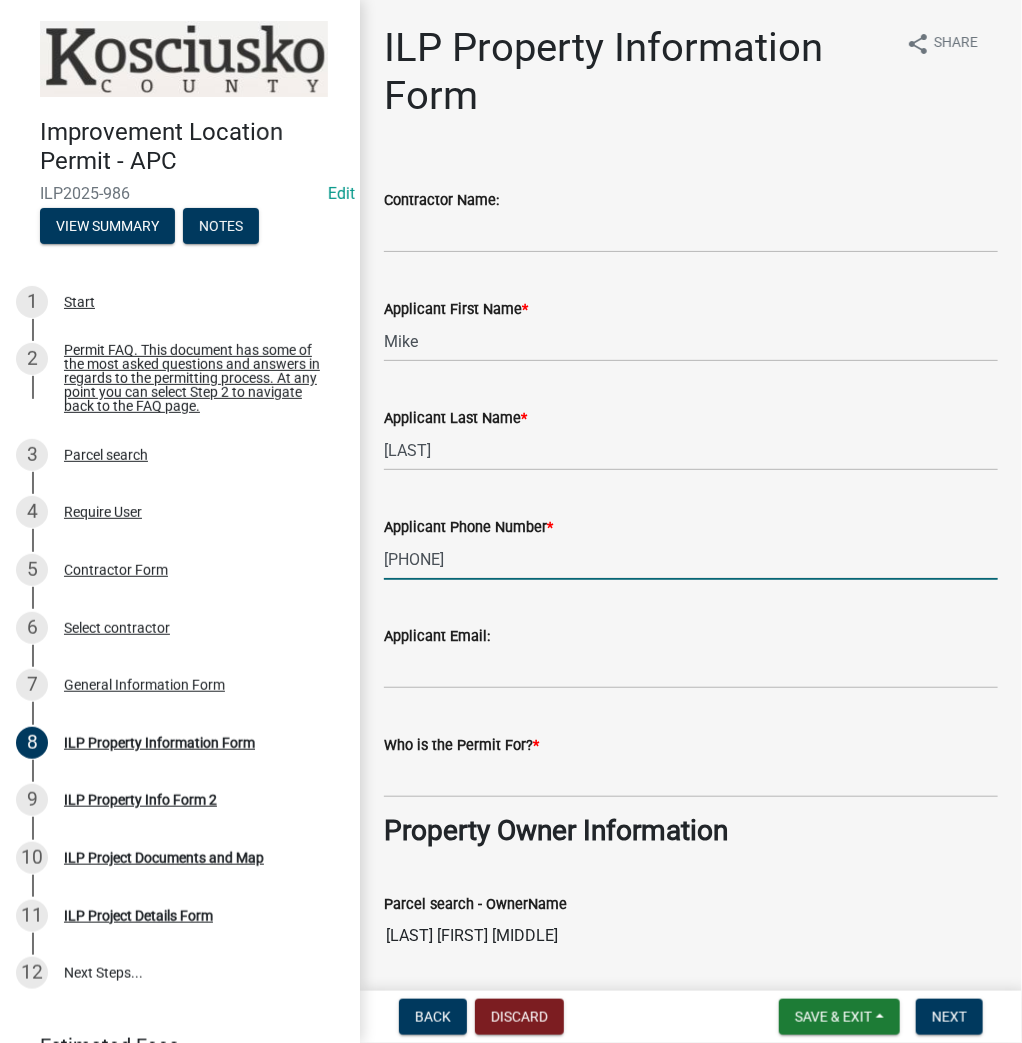 type on "[PHONE]" 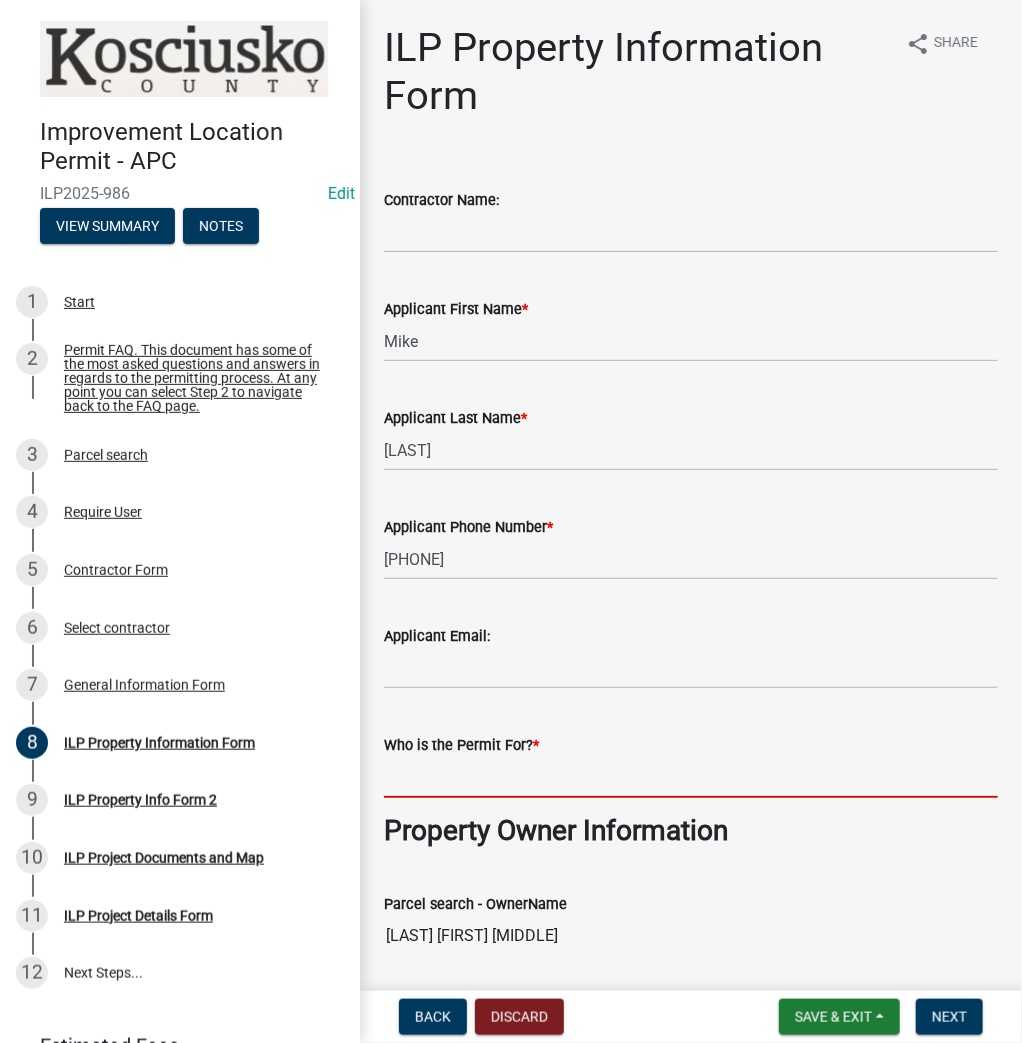click on "Who is the Permit For?  *" at bounding box center (691, 777) 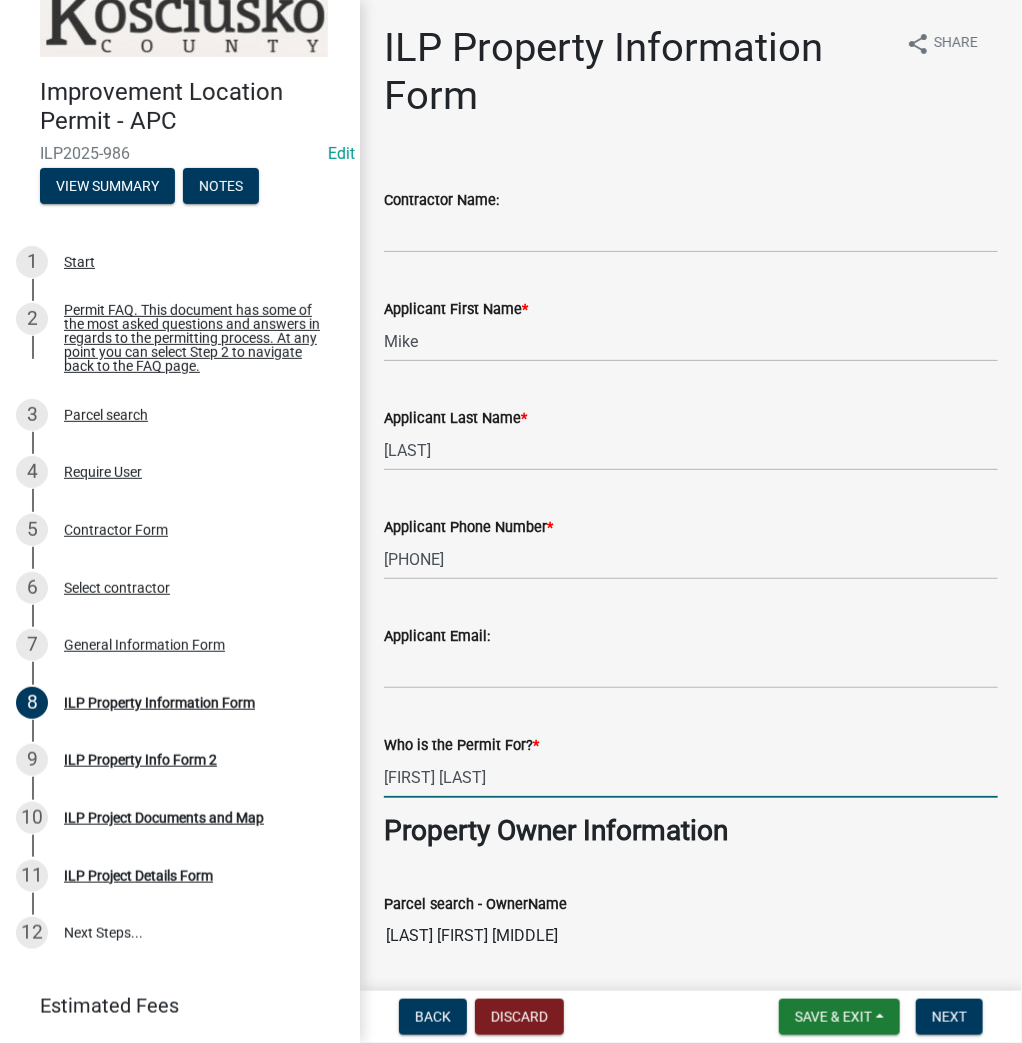 scroll, scrollTop: 96, scrollLeft: 0, axis: vertical 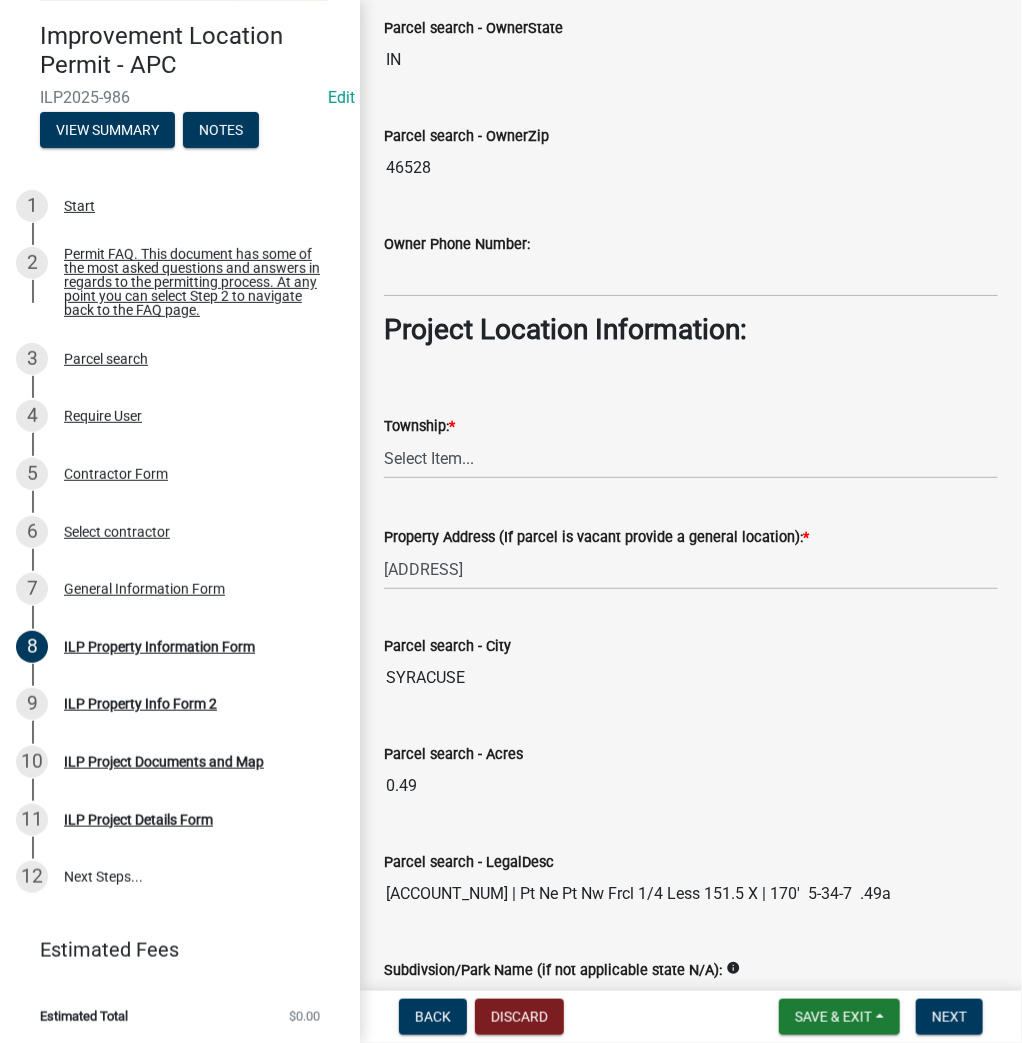 type on "[FIRST] [LAST]" 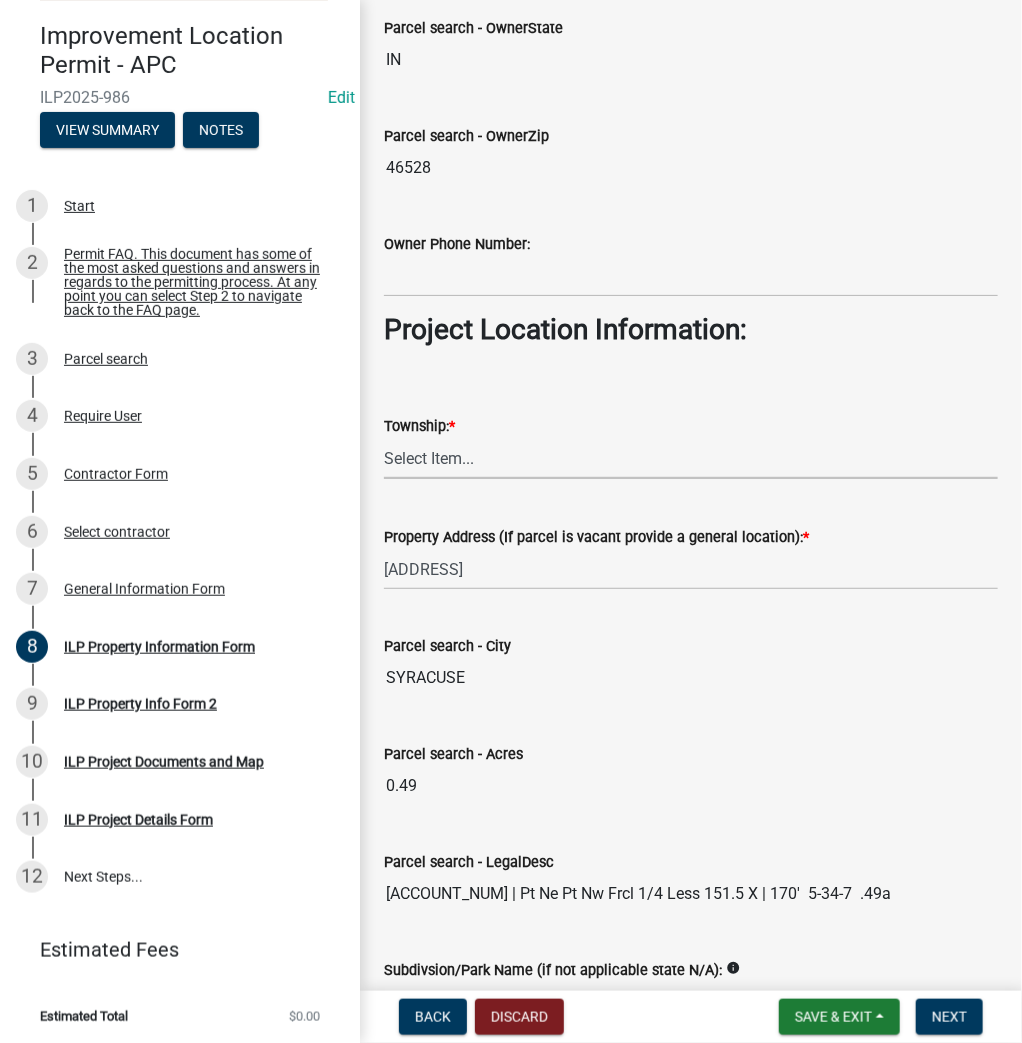 click on "Select Item...   Benton - Elkhart Co   Clay   Etna   Franklin   Harrison   Jackson   Jefferson   Lake   Monroe   Plain   Prairie   Scott   Seward   Tippecanoe   Turkey Creek   Van Buren   Washington   Wayne" at bounding box center (691, 458) 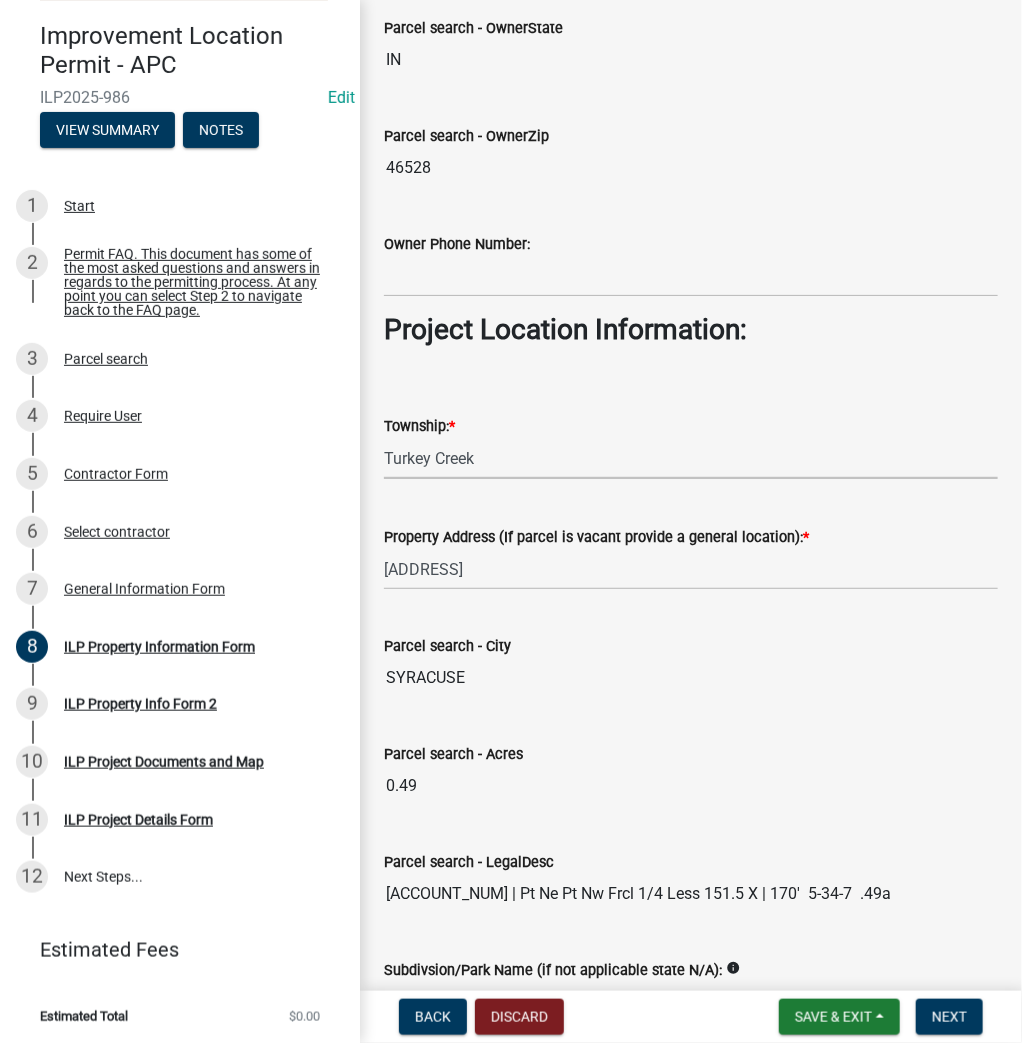click on "Select Item...   Benton - Elkhart Co   Clay   Etna   Franklin   Harrison   Jackson   Jefferson   Lake   Monroe   Plain   Prairie   Scott   Seward   Tippecanoe   Turkey Creek   Van Buren   Washington   Wayne" at bounding box center (691, 458) 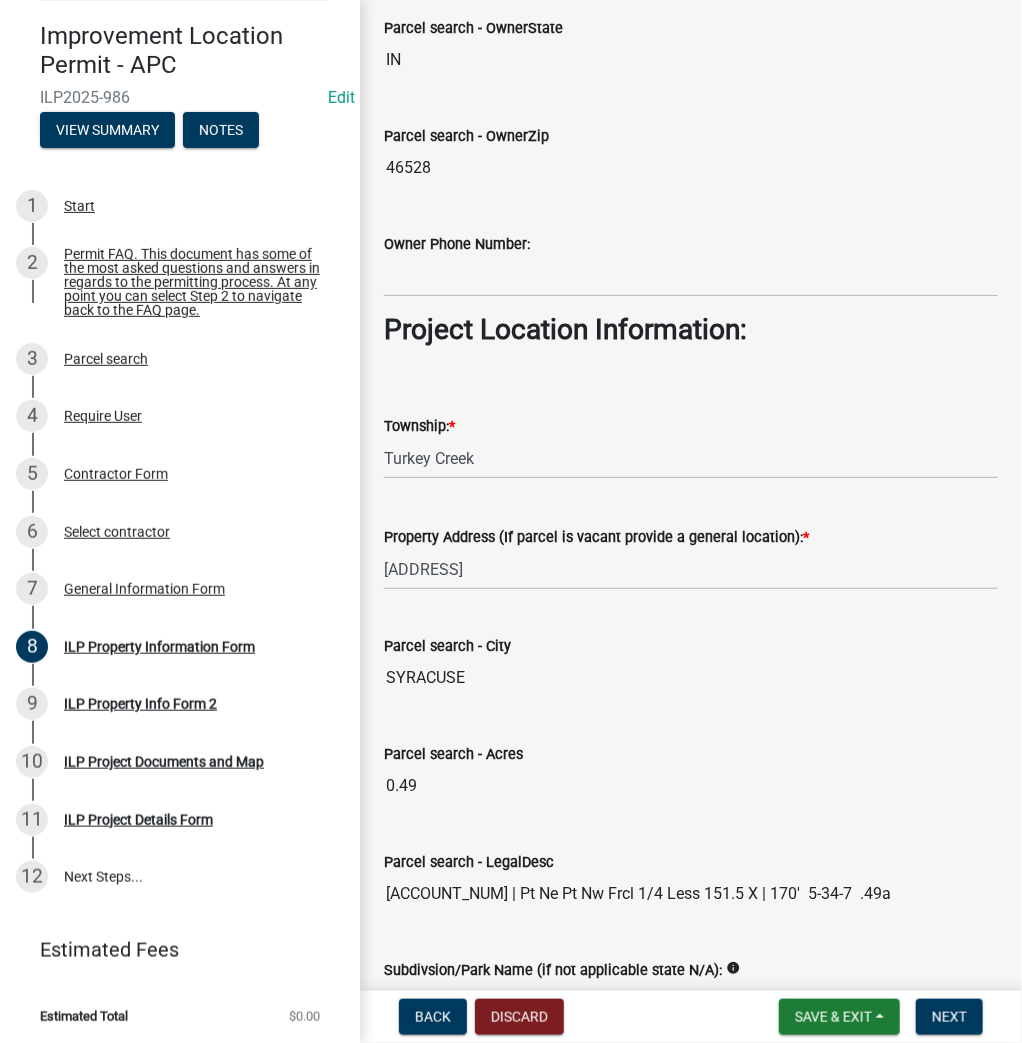 scroll, scrollTop: 1236, scrollLeft: 0, axis: vertical 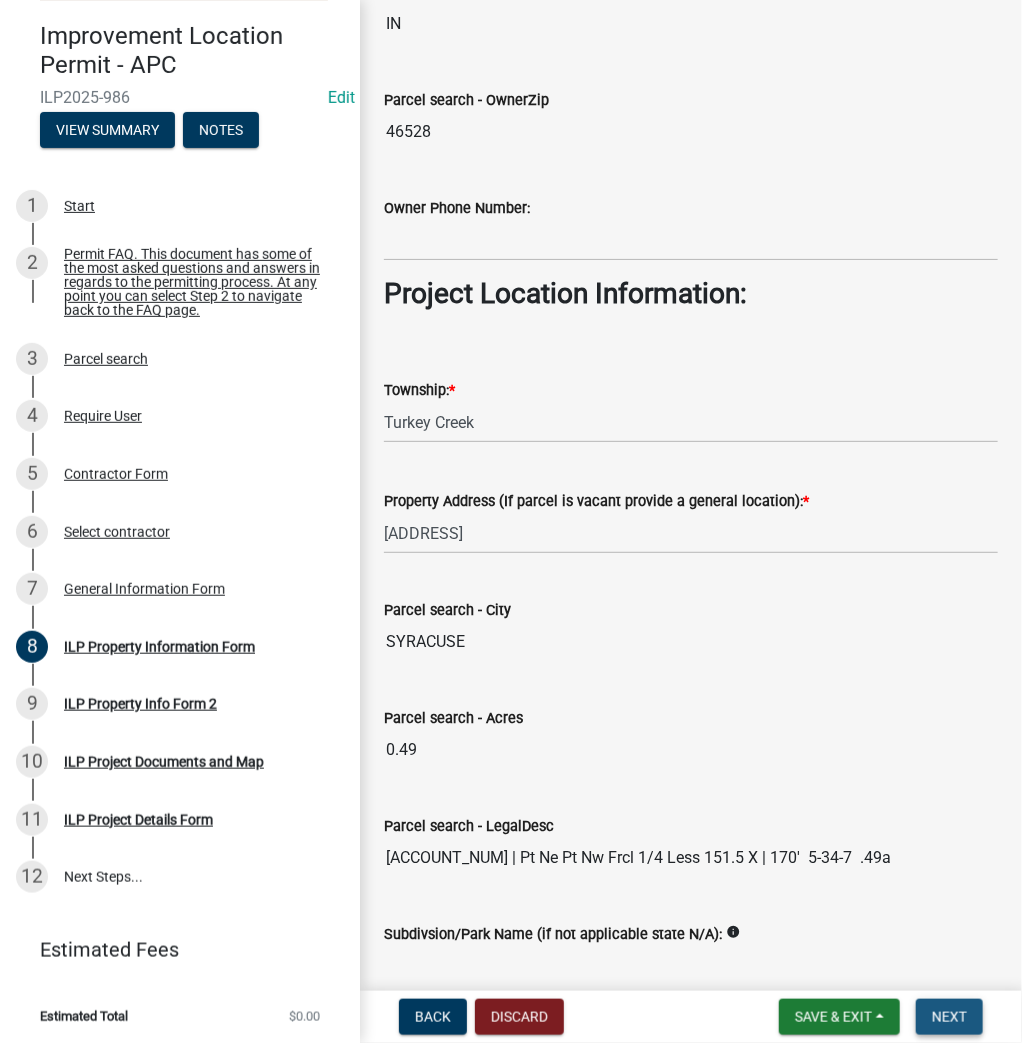 click on "Next" at bounding box center [949, 1017] 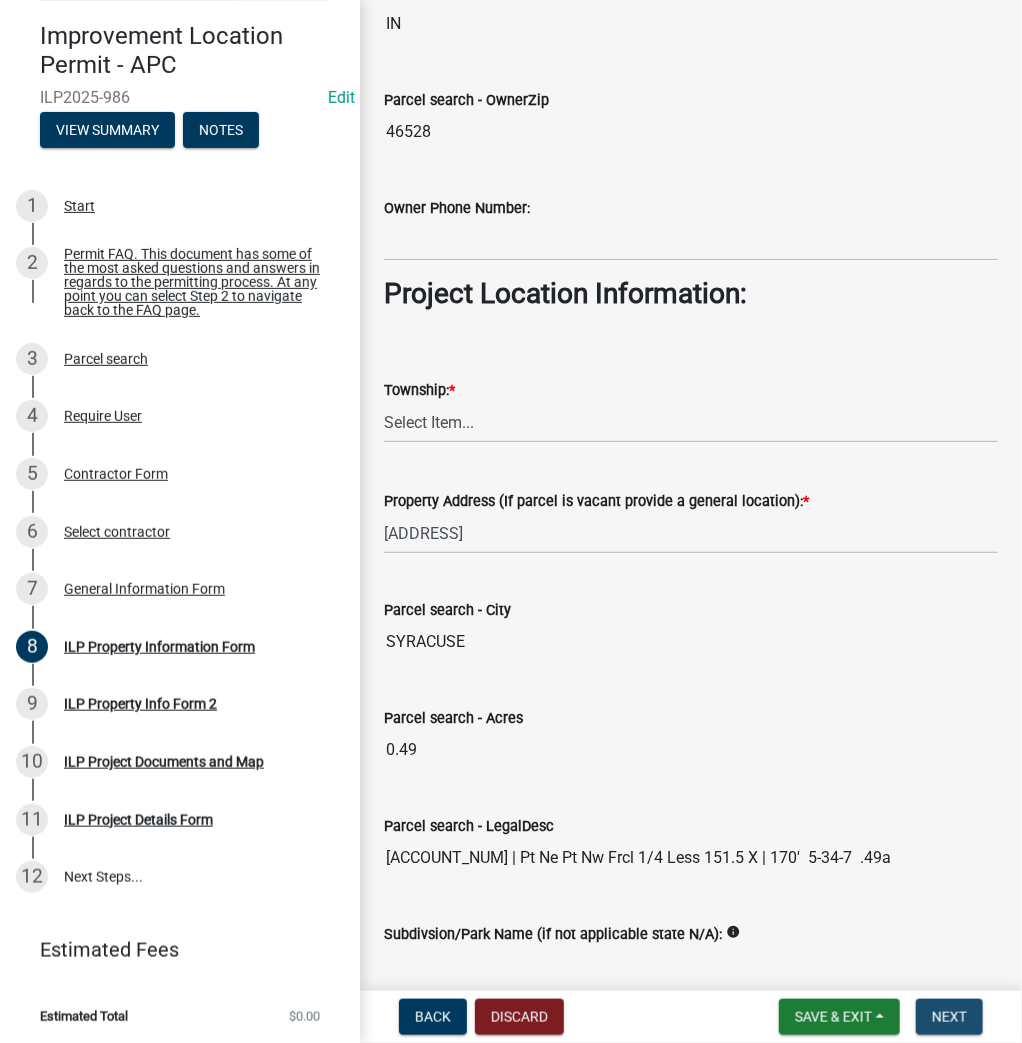 scroll, scrollTop: 0, scrollLeft: 0, axis: both 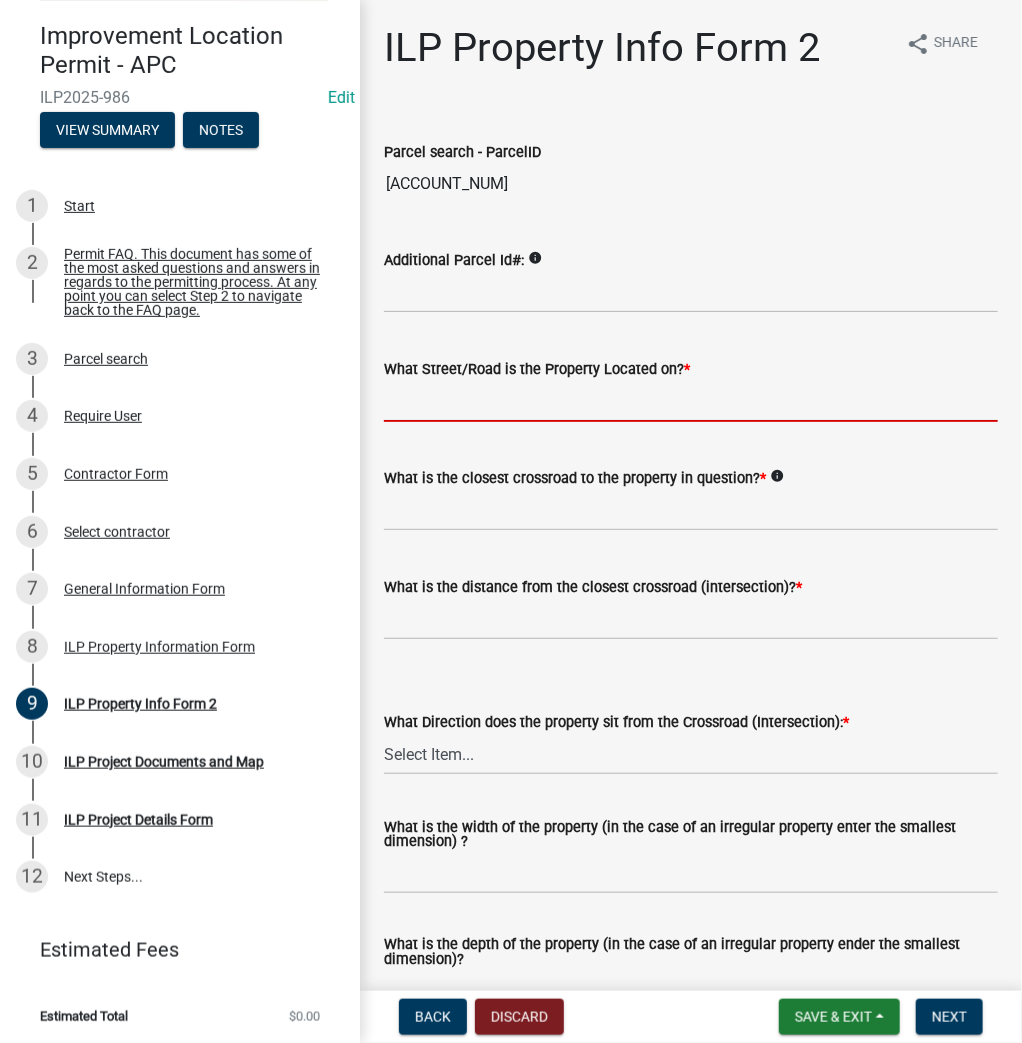 click on "What Street/Road is the Property Located on?  *" at bounding box center [691, 401] 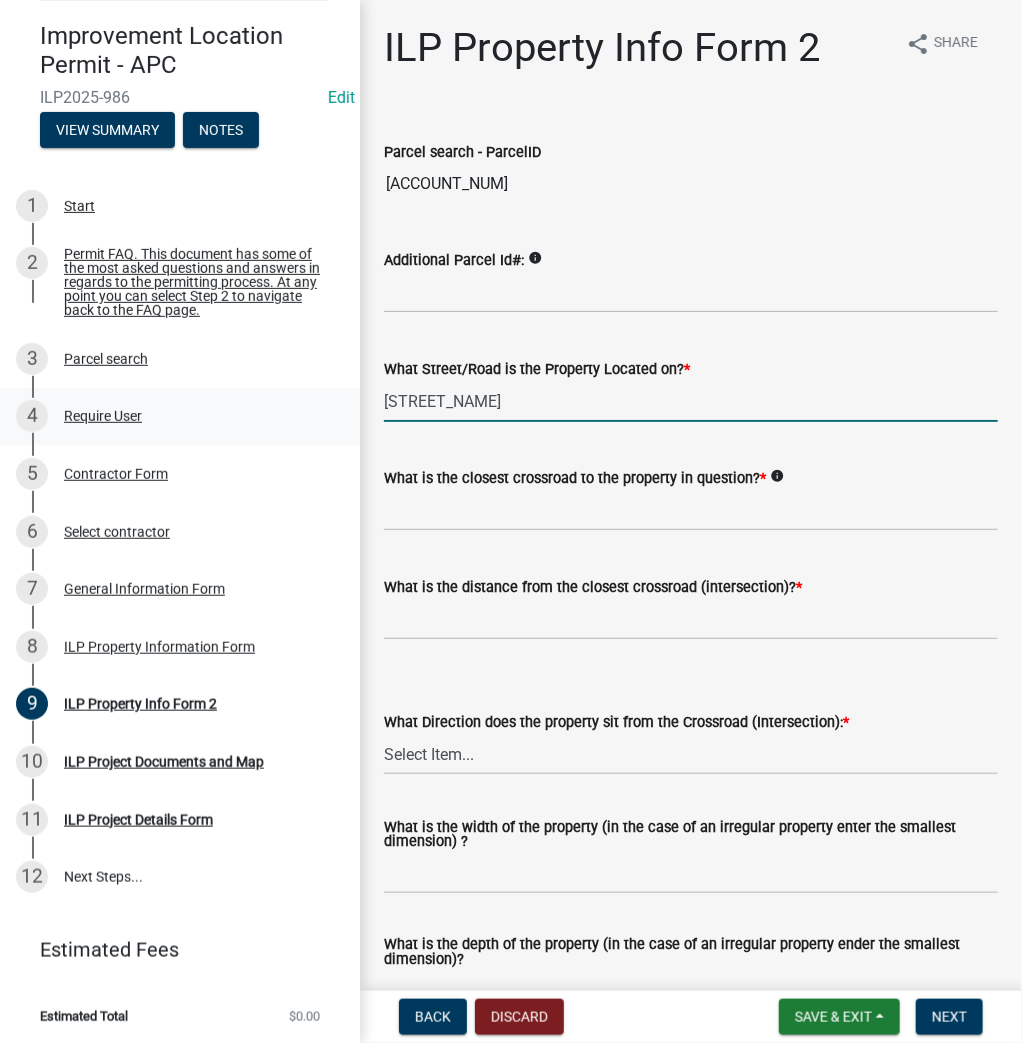 type on "Long Dr" 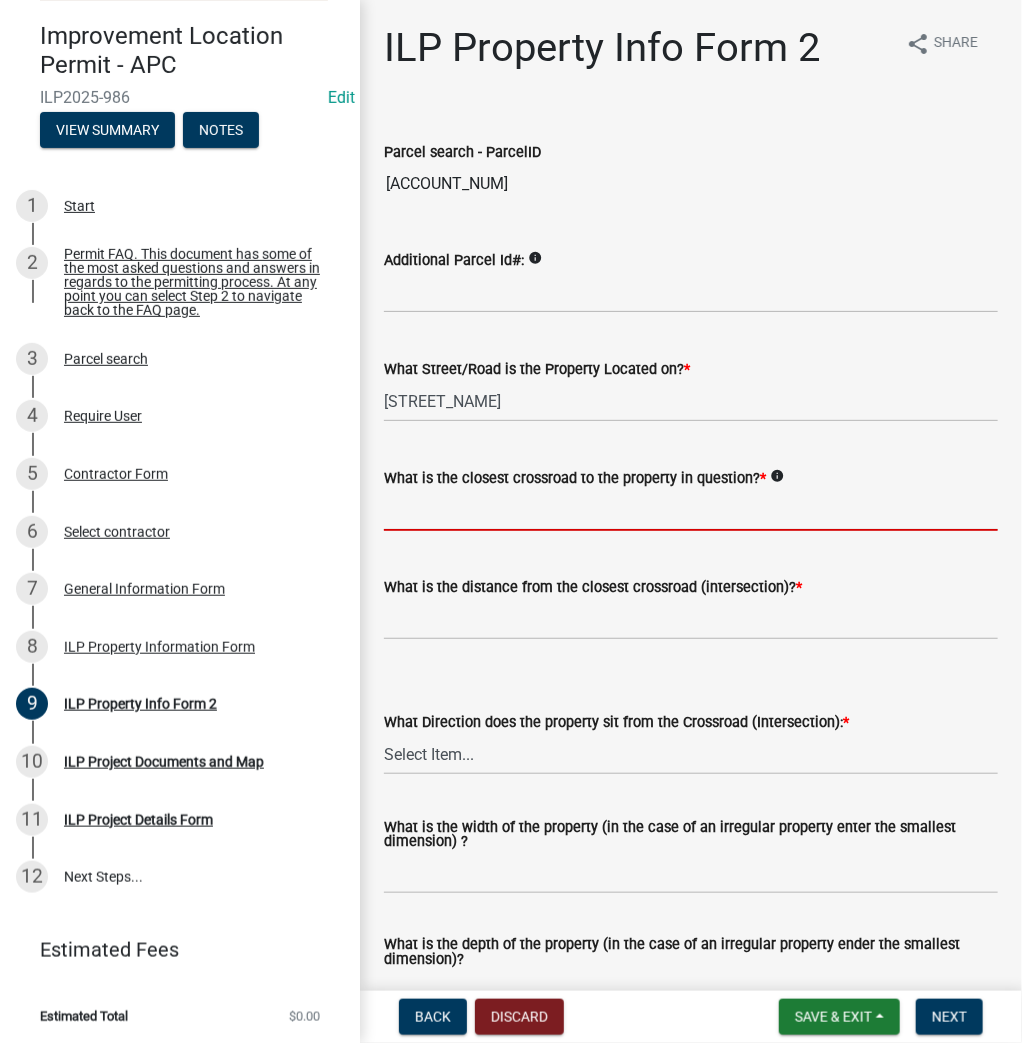 click on "What is the closest crossroad to the property in question?  *" at bounding box center [691, 510] 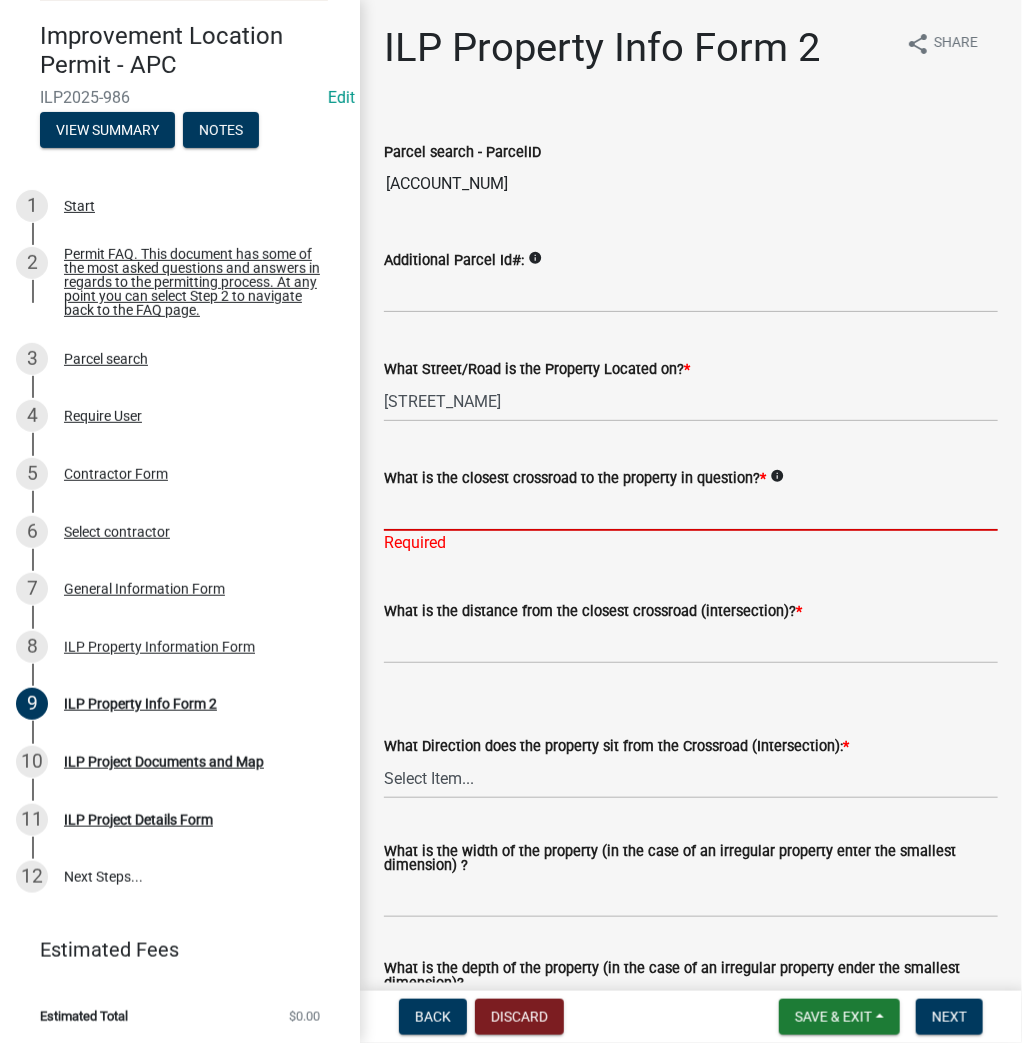 click on "What is the closest crossroad to the property in question?  *" at bounding box center [691, 510] 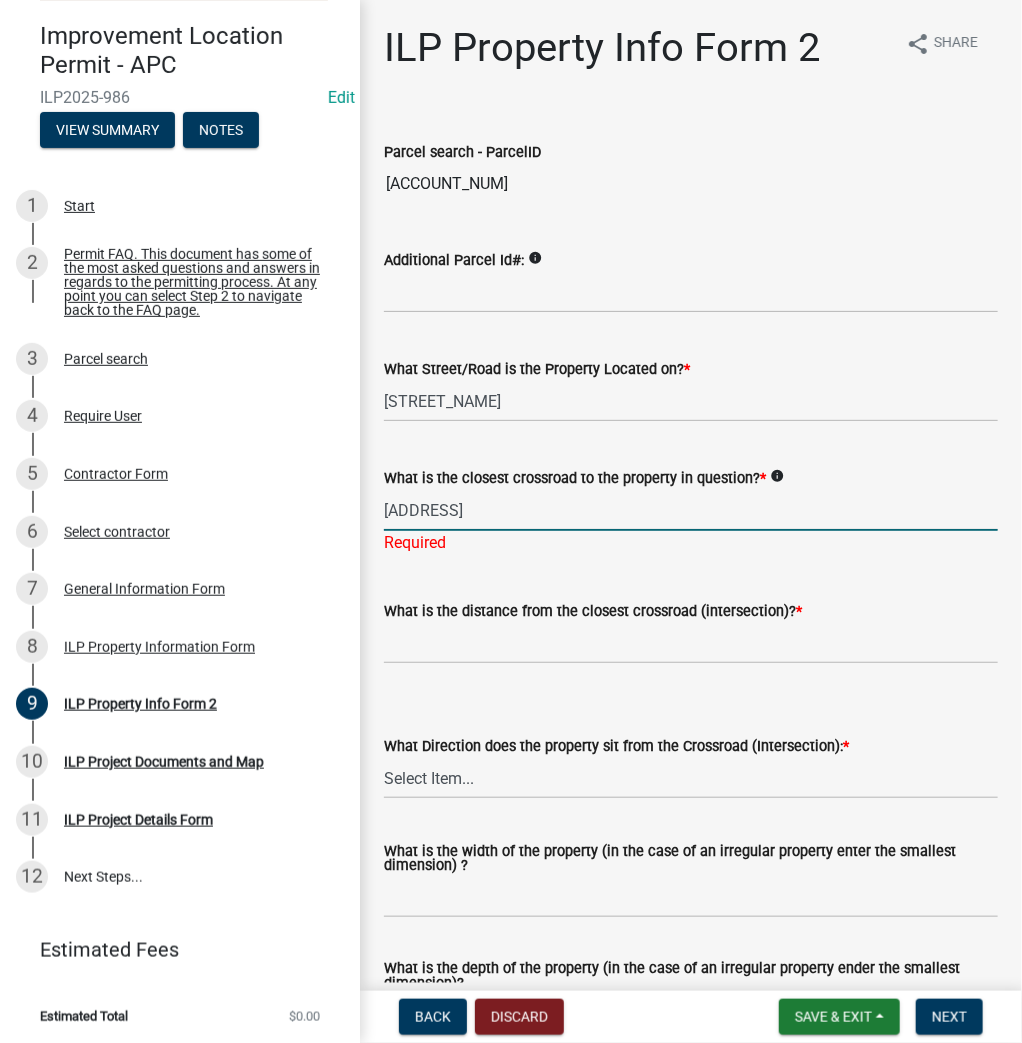 type on "1400 N" 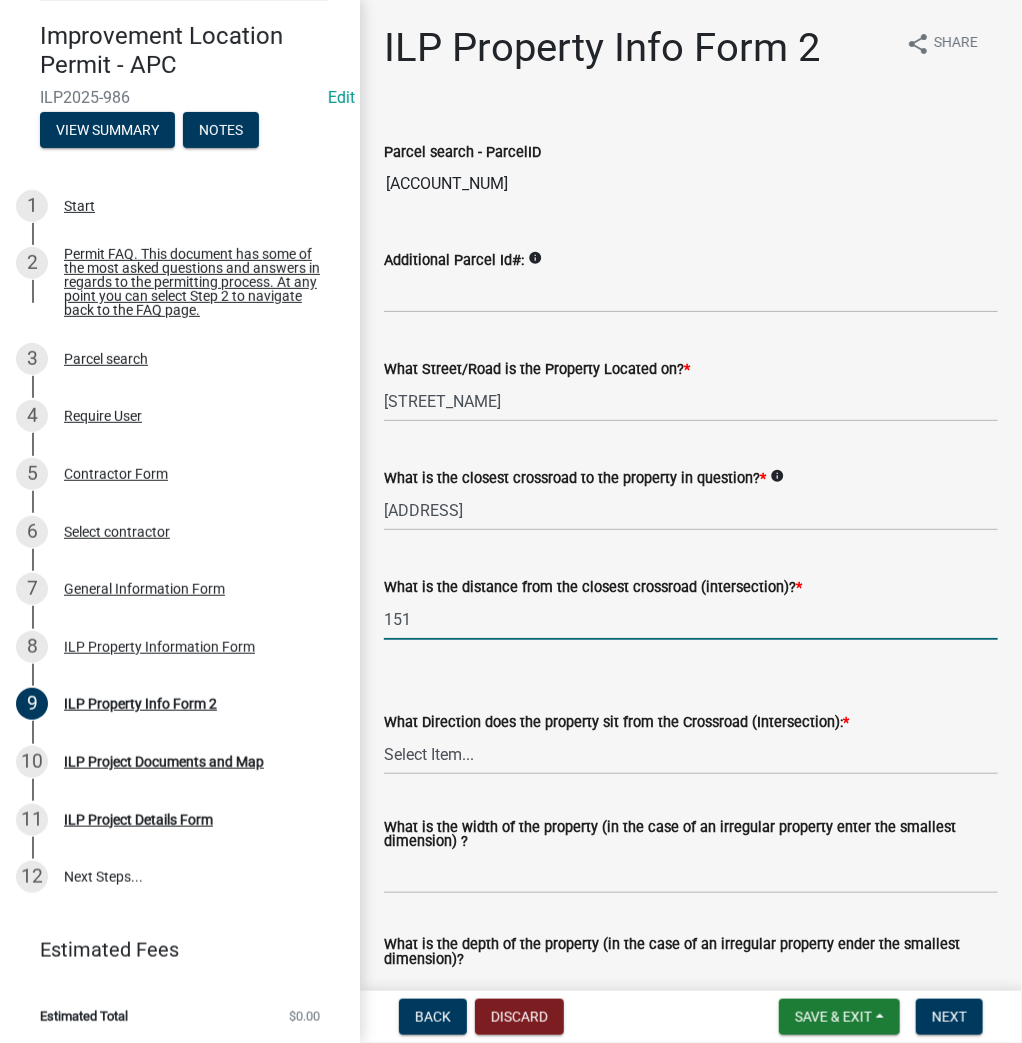 type on "151" 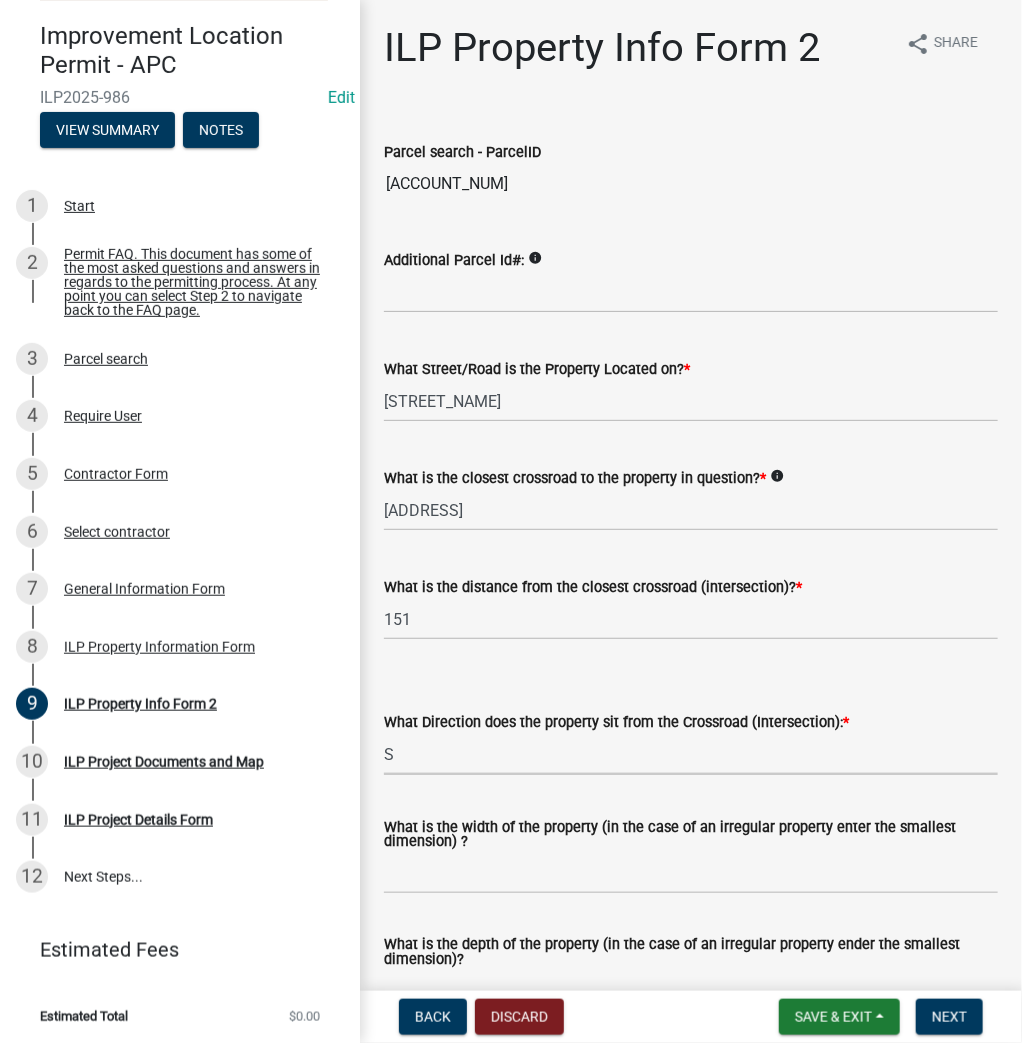 select on "30cad654-0079-4cbe-a349-097ae71a5774" 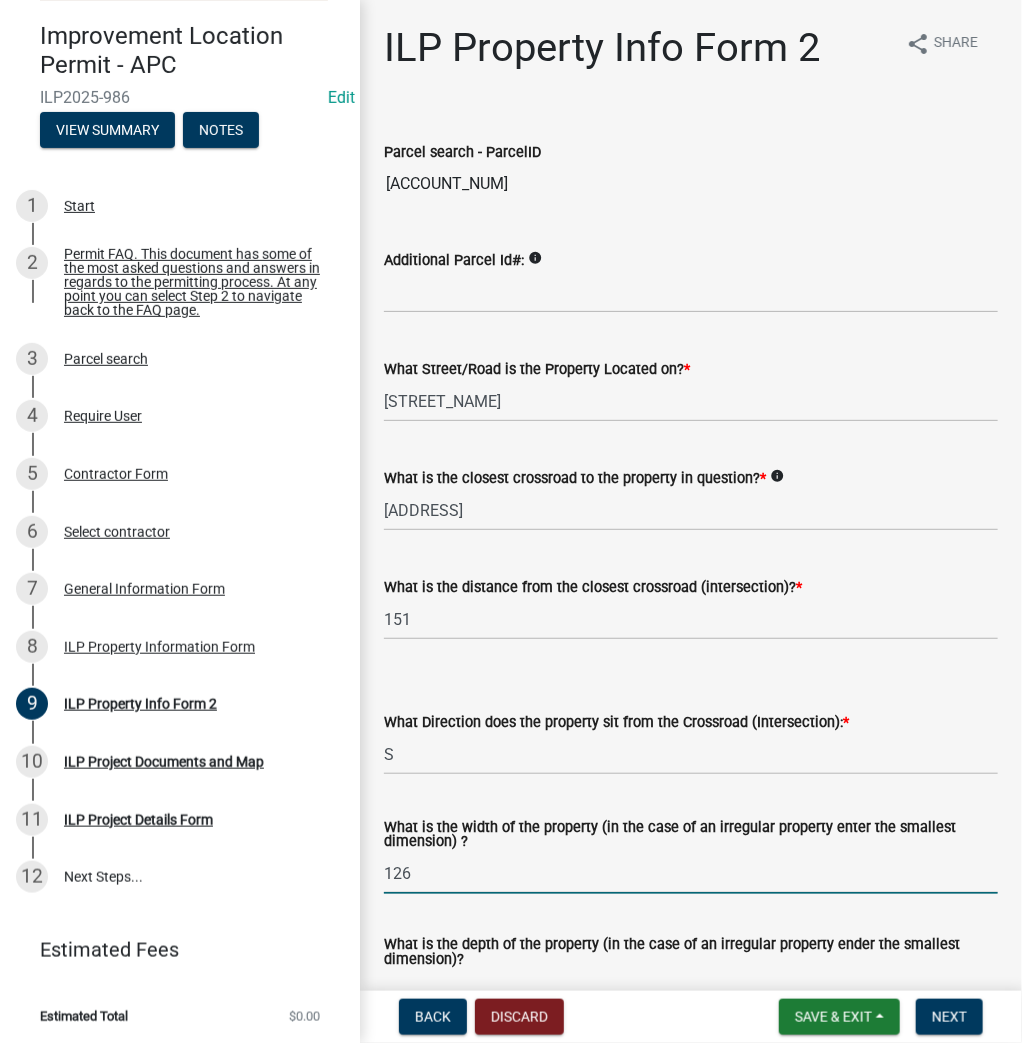 type on "126" 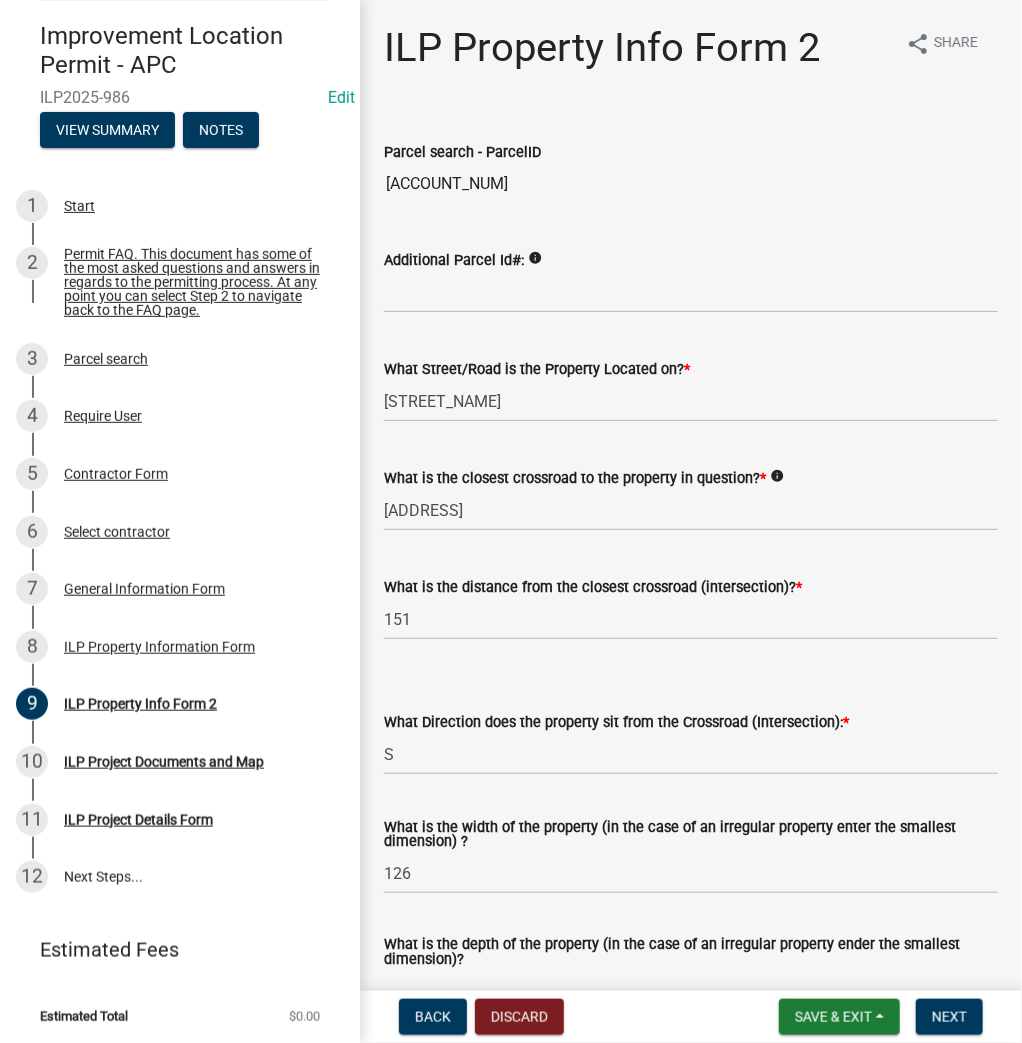 scroll, scrollTop: 28, scrollLeft: 0, axis: vertical 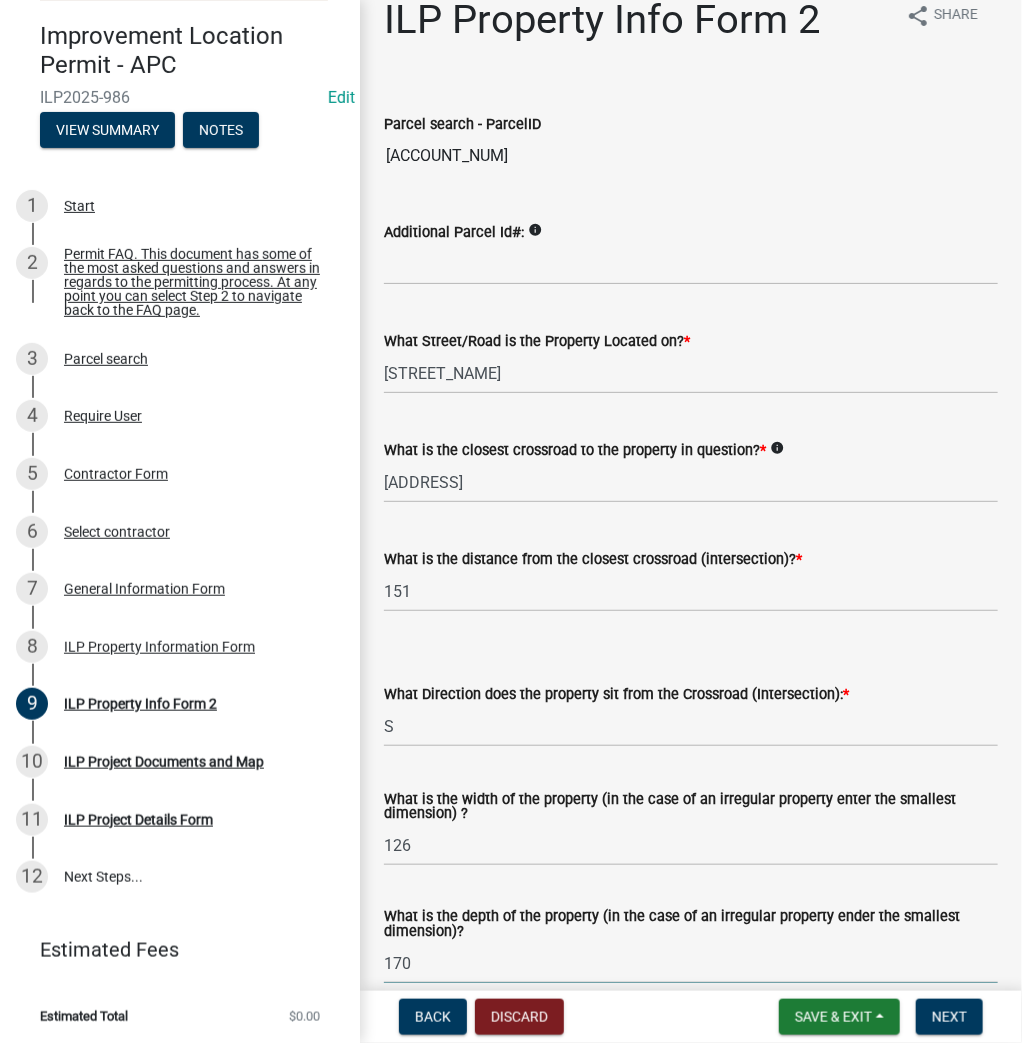 type on "170" 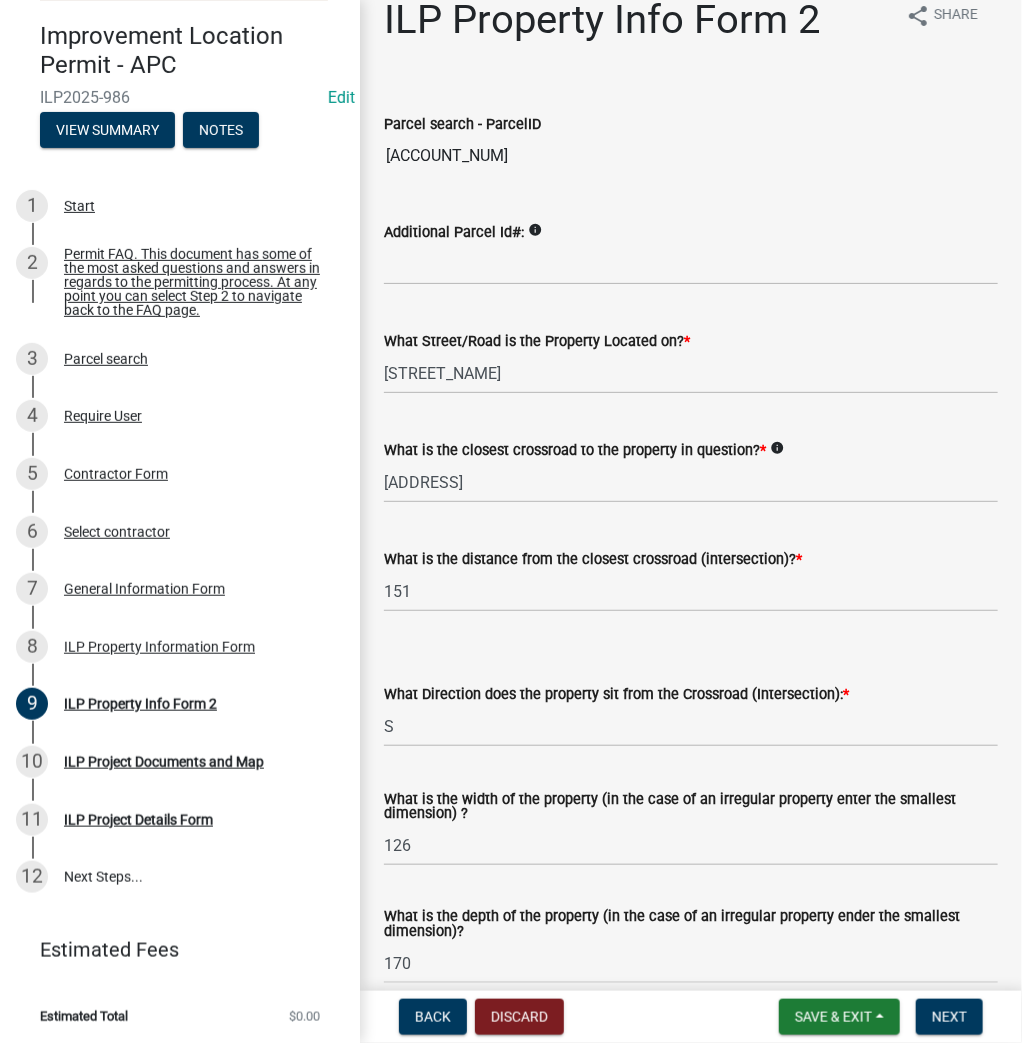 scroll, scrollTop: 608, scrollLeft: 0, axis: vertical 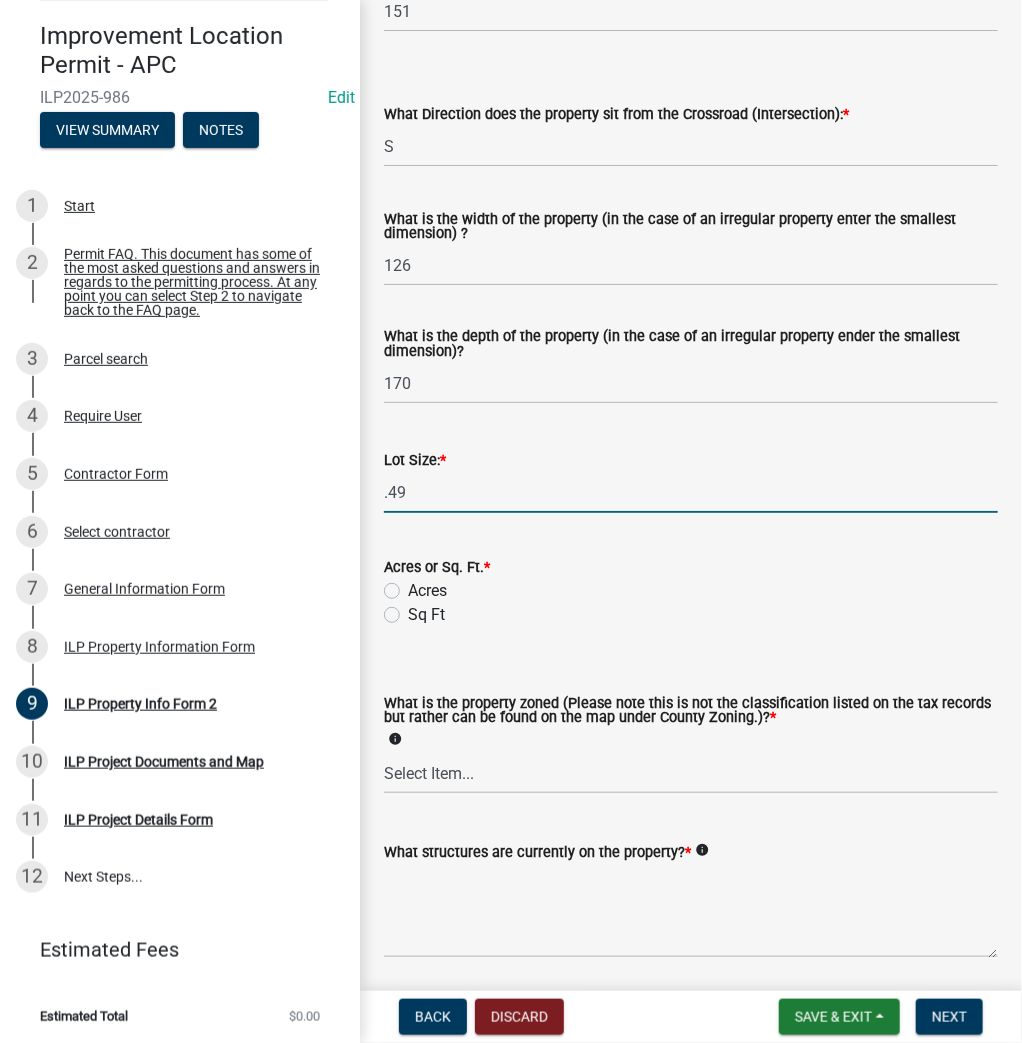 type on "0.49" 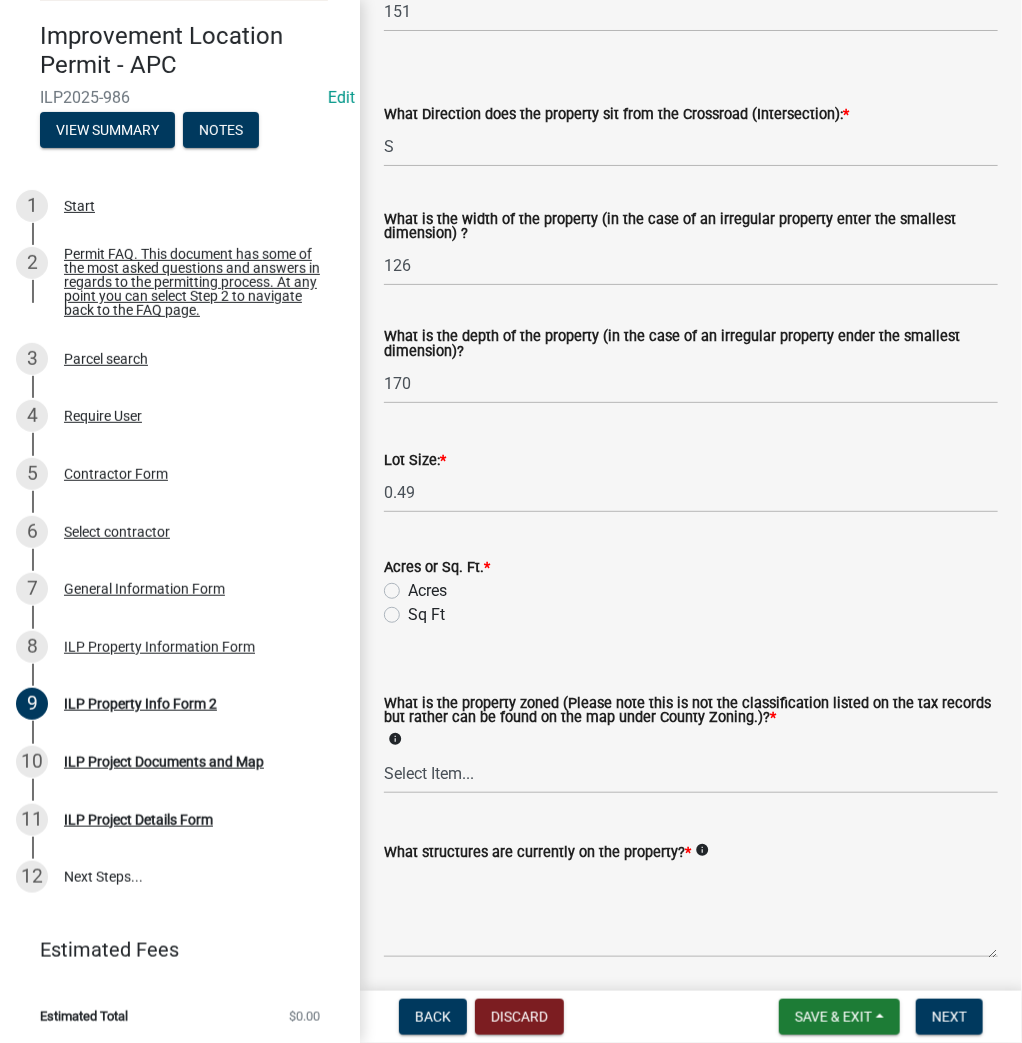 click on "Acres" 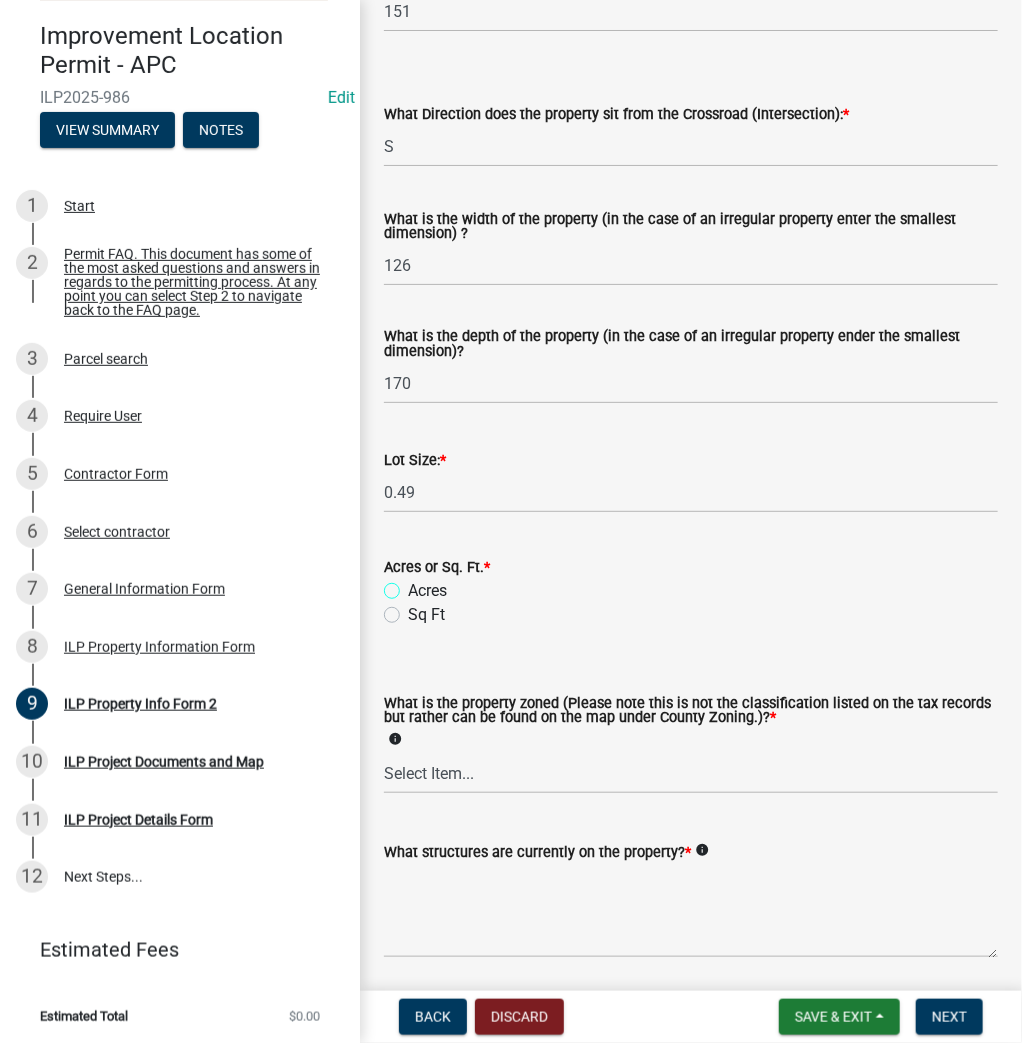 click on "Acres" at bounding box center [414, 585] 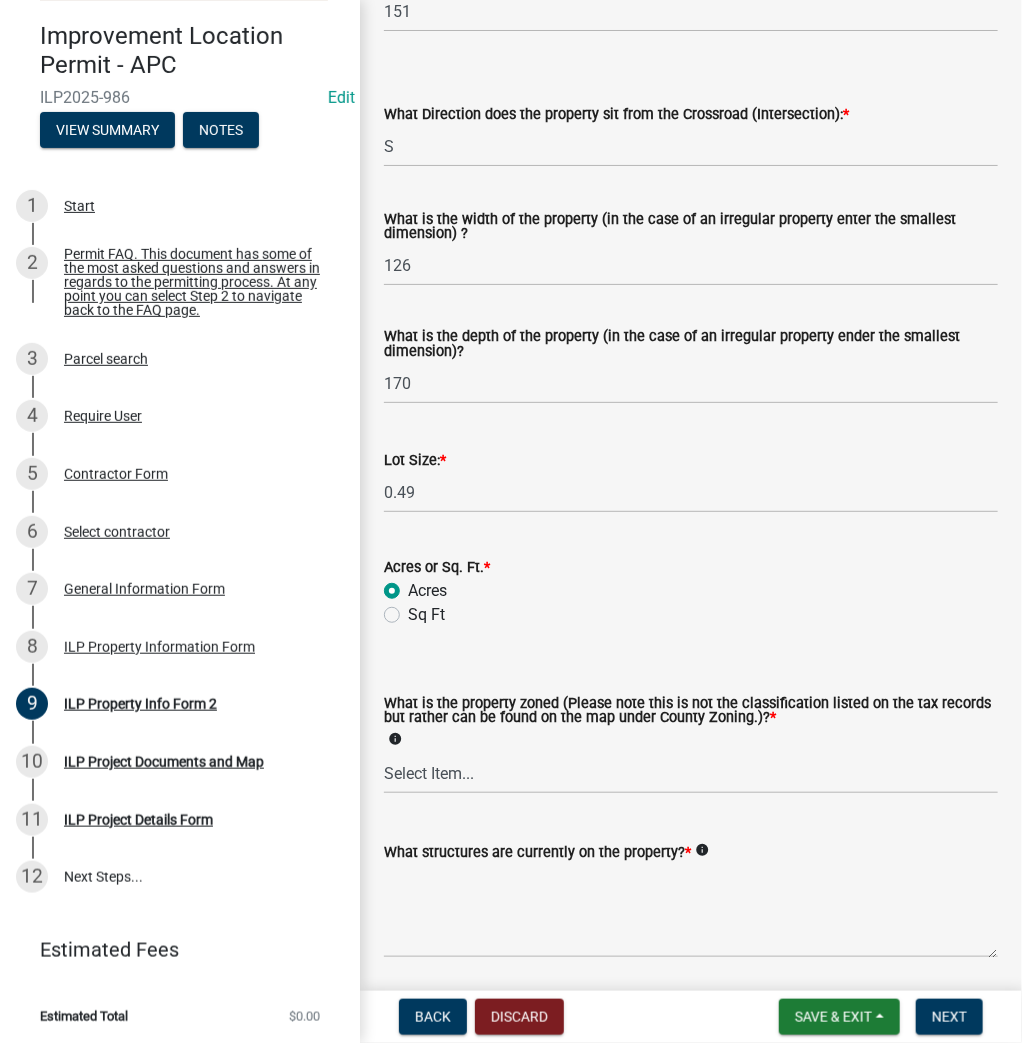 radio on "true" 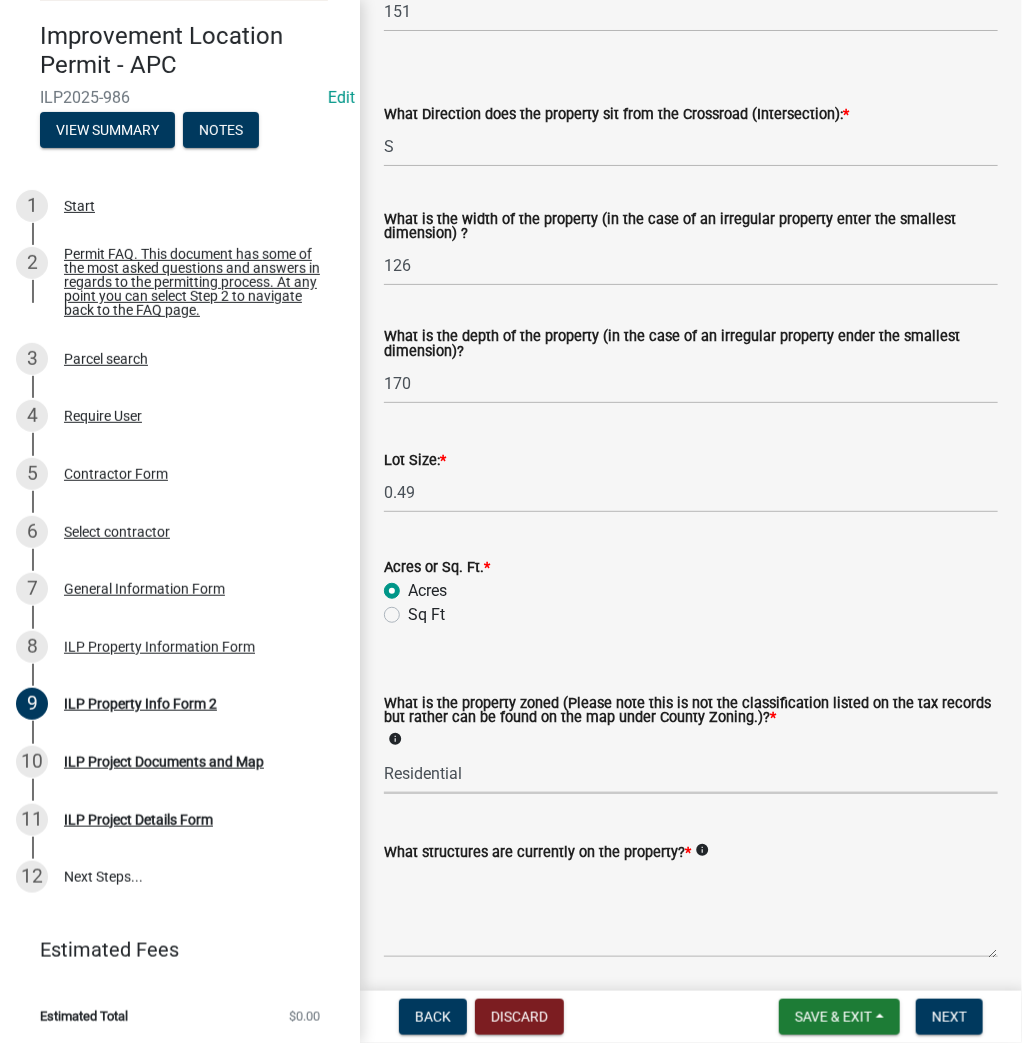 select on "1146270b-2111-4e23-bf7f-74ce85cf7041" 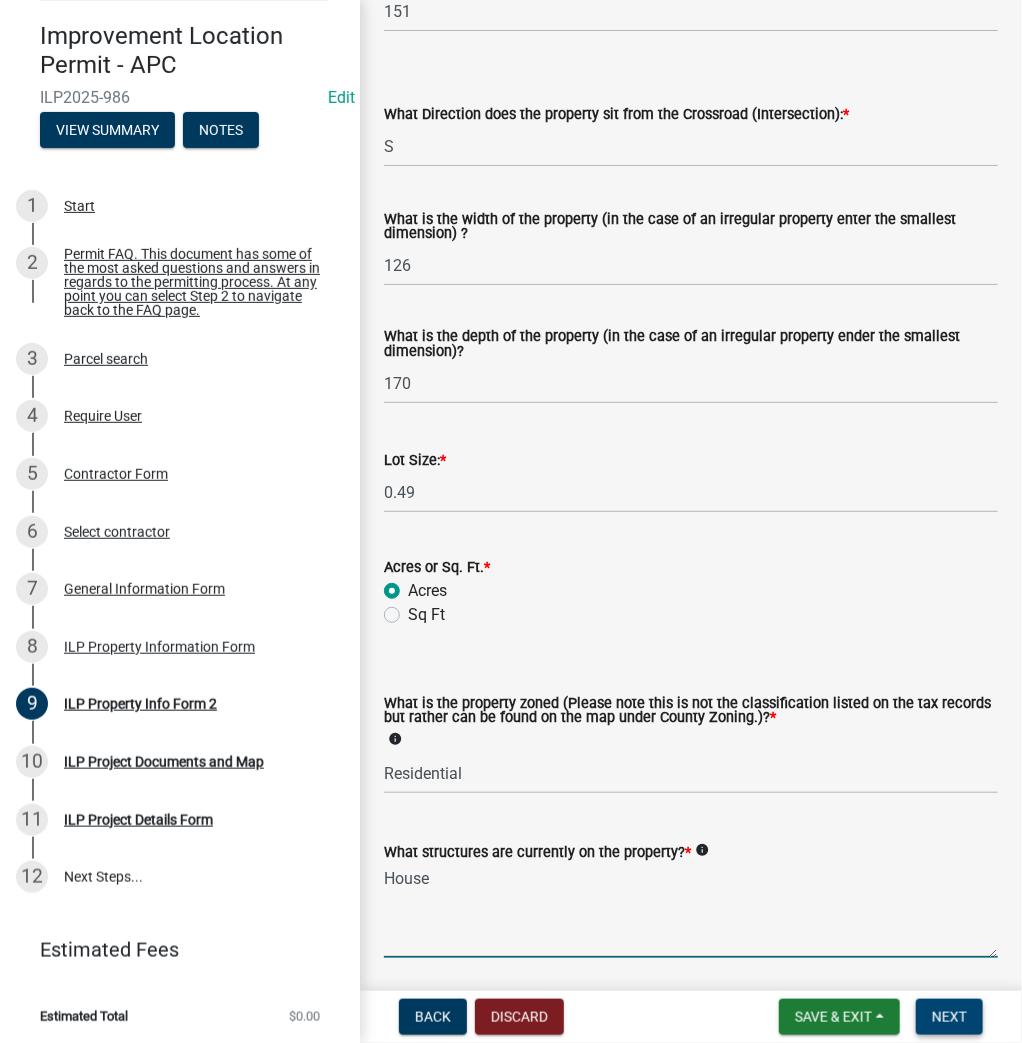 type on "House" 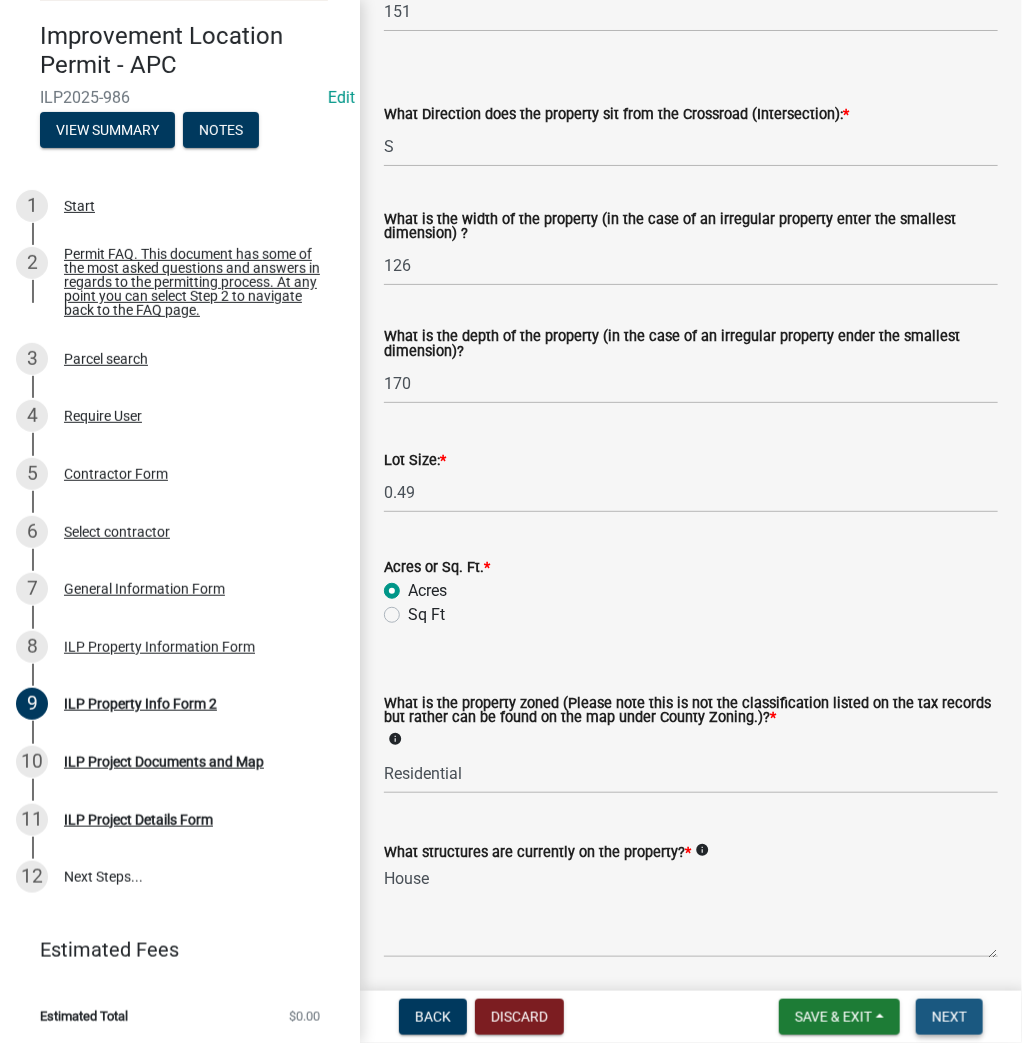click on "Next" at bounding box center [949, 1017] 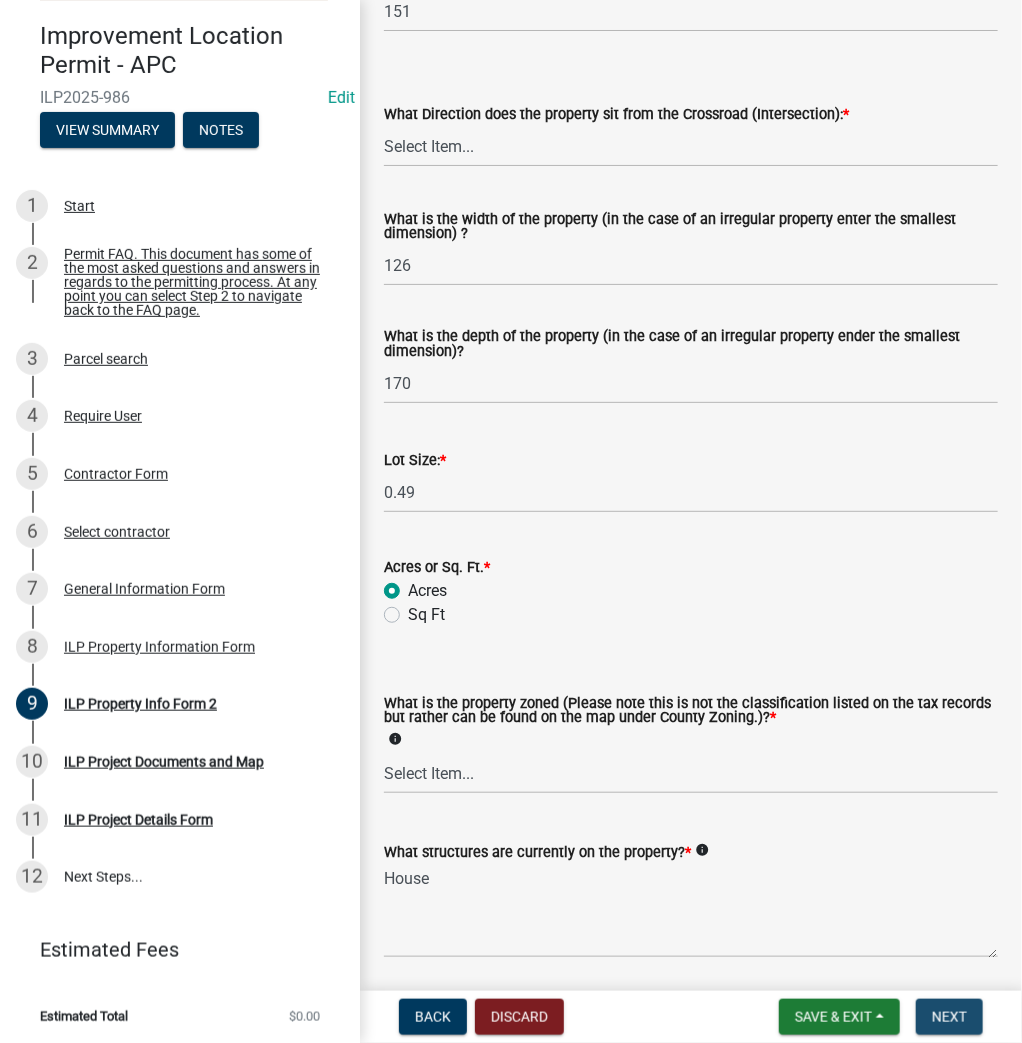 scroll, scrollTop: 0, scrollLeft: 0, axis: both 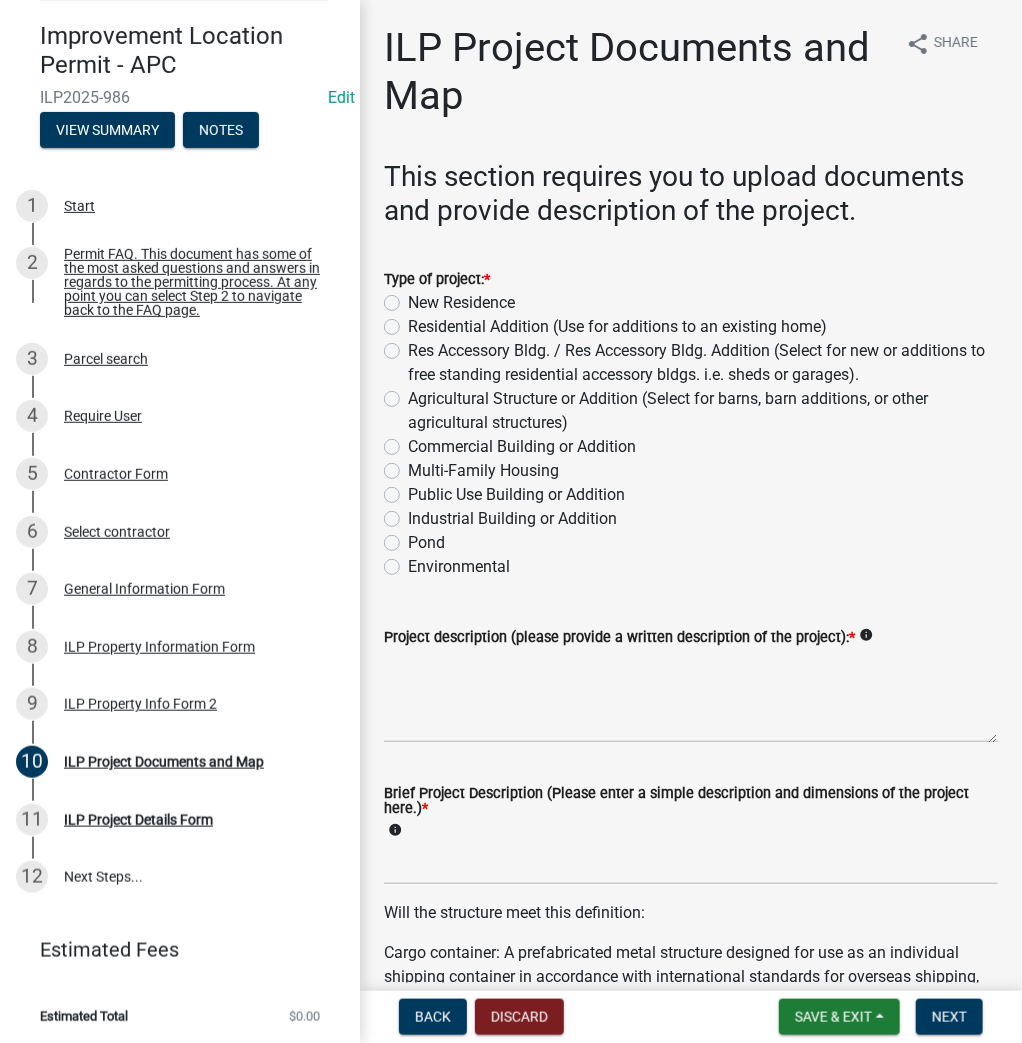 click on "Res Accessory Bldg. / Res Accessory  Bldg. Addition (Select for new or additions to free standing residential accessory bldgs. i.e. sheds or garages)." 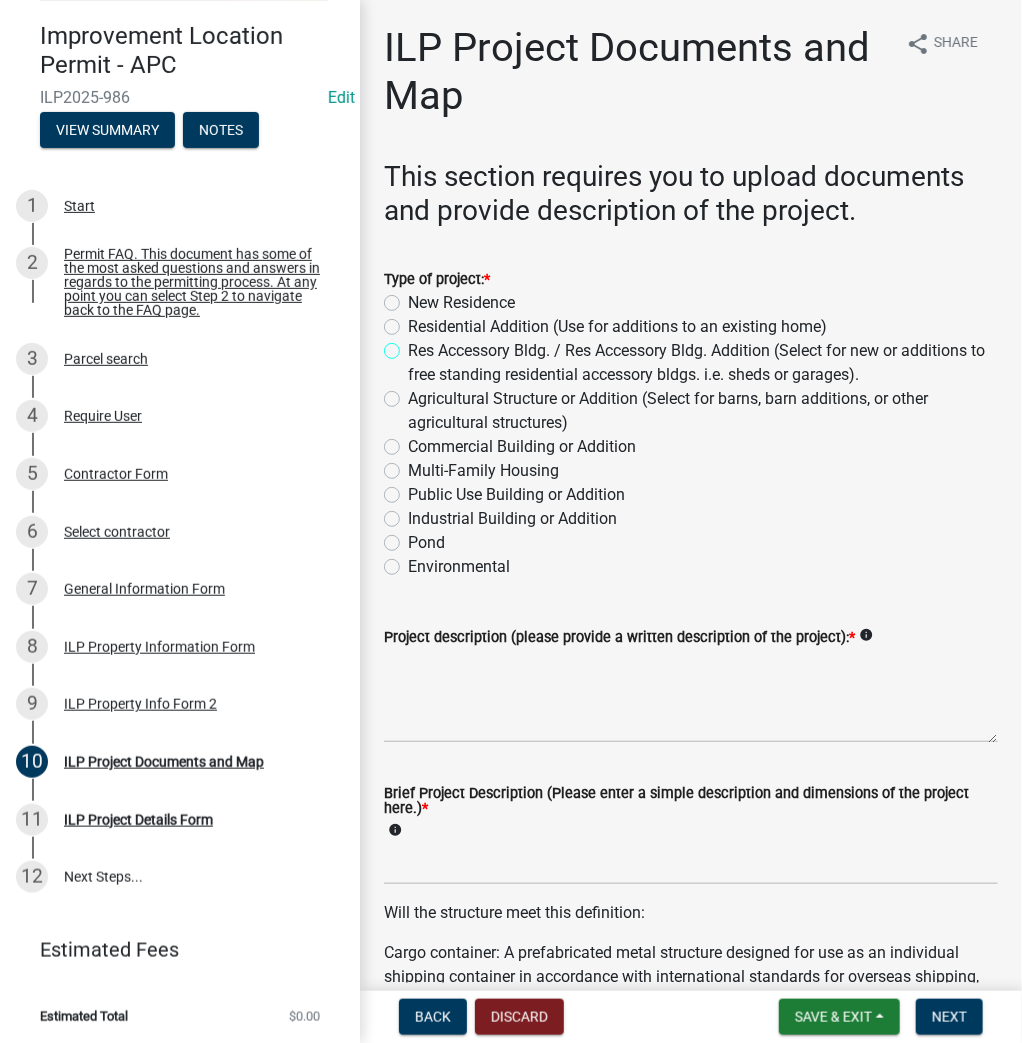 click on "Res Accessory Bldg. / Res Accessory  Bldg. Addition (Select for new or additions to free standing residential accessory bldgs. i.e. sheds or garages)." at bounding box center (414, 345) 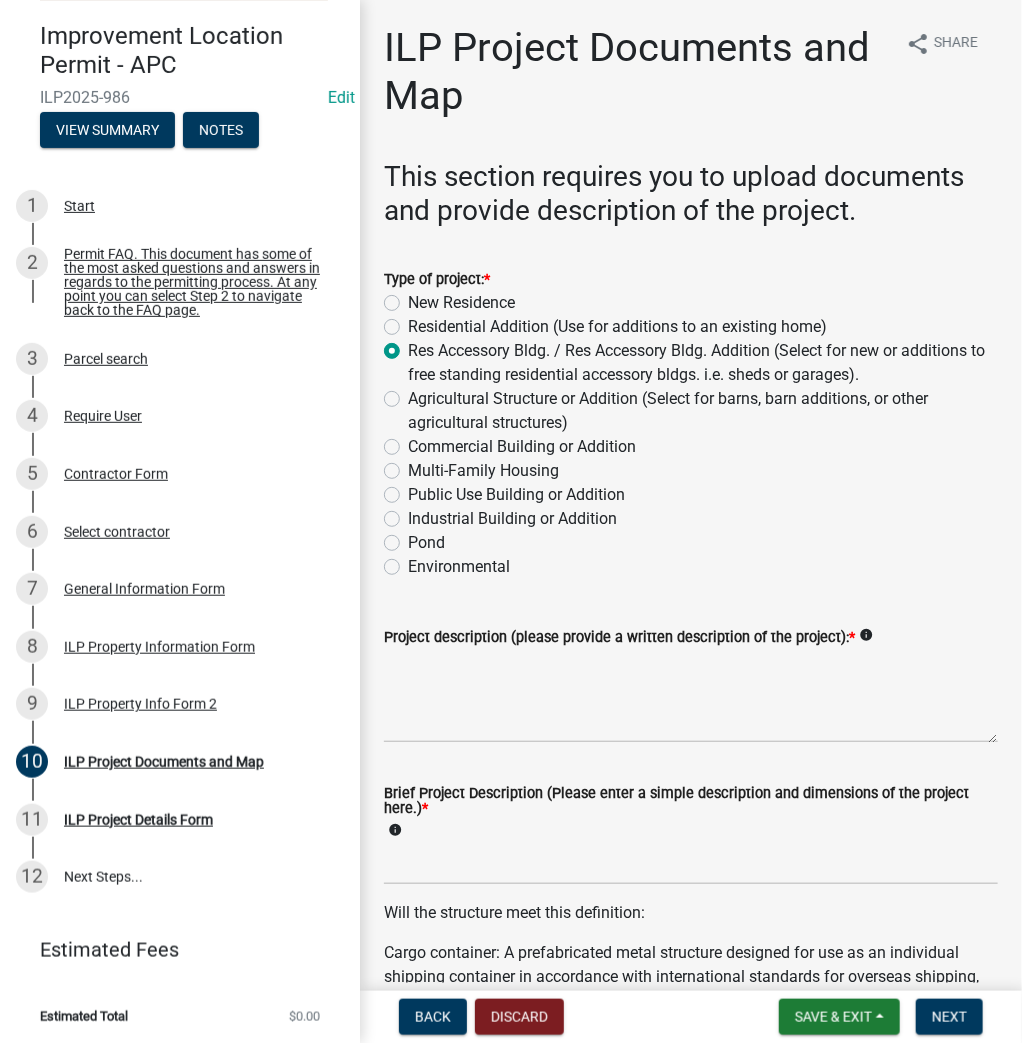 radio on "true" 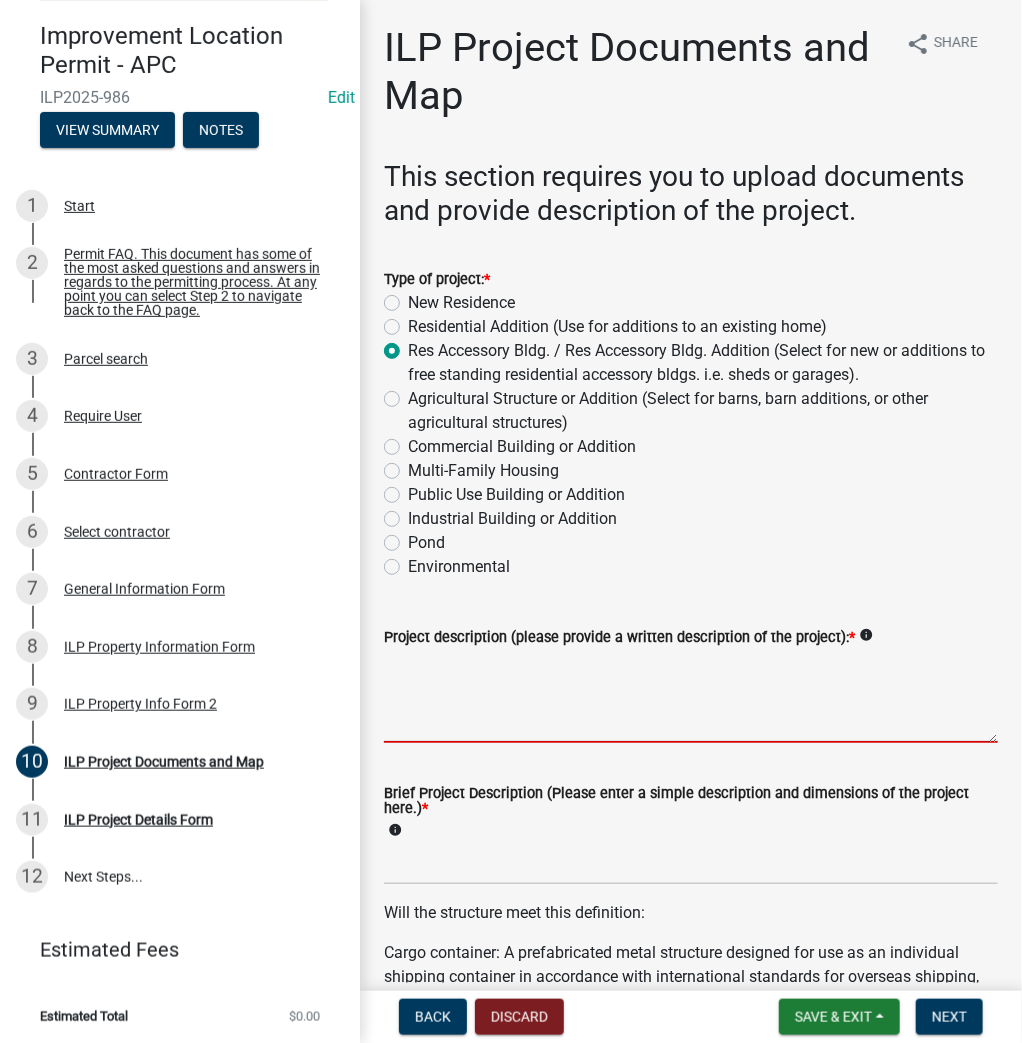 click on "Project description (please provide a written description of the project):  *" at bounding box center (691, 696) 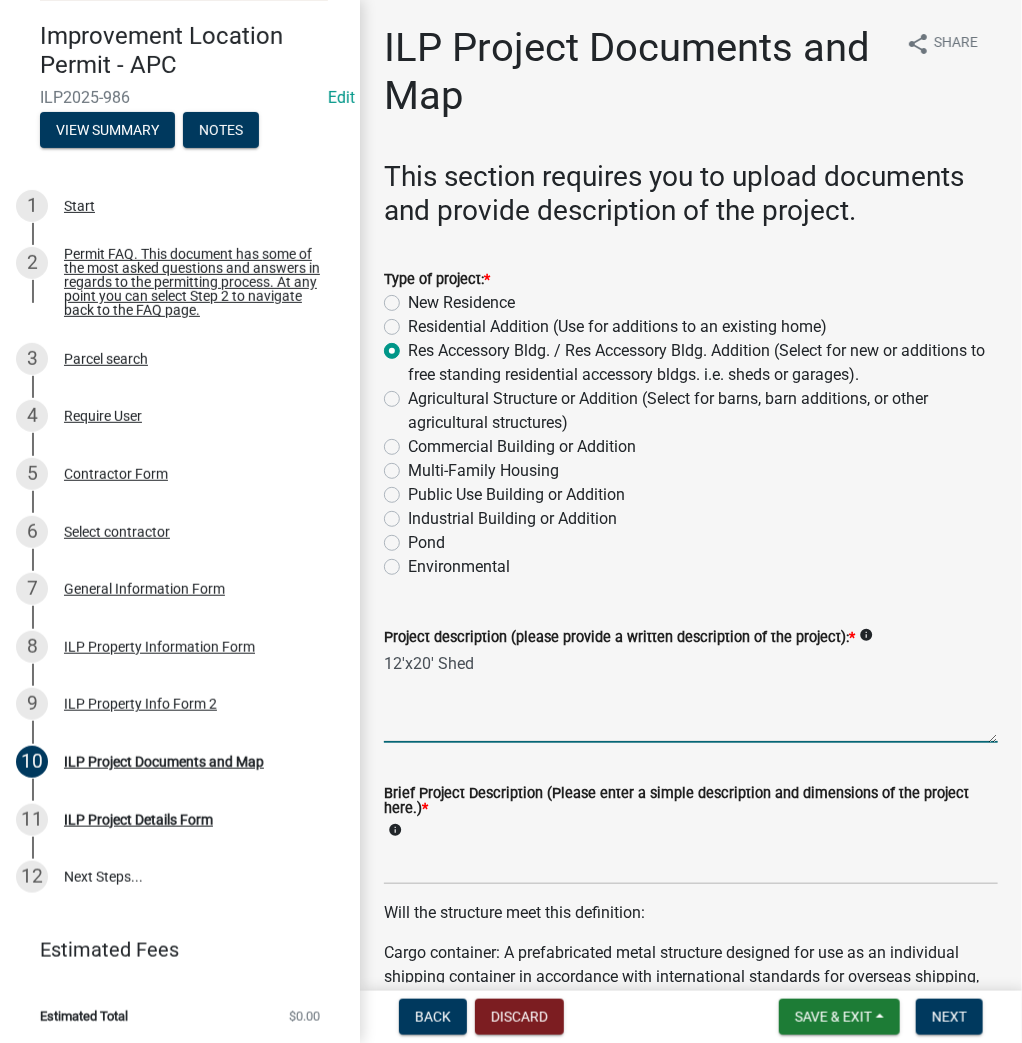 type on "12'x20' Shed" 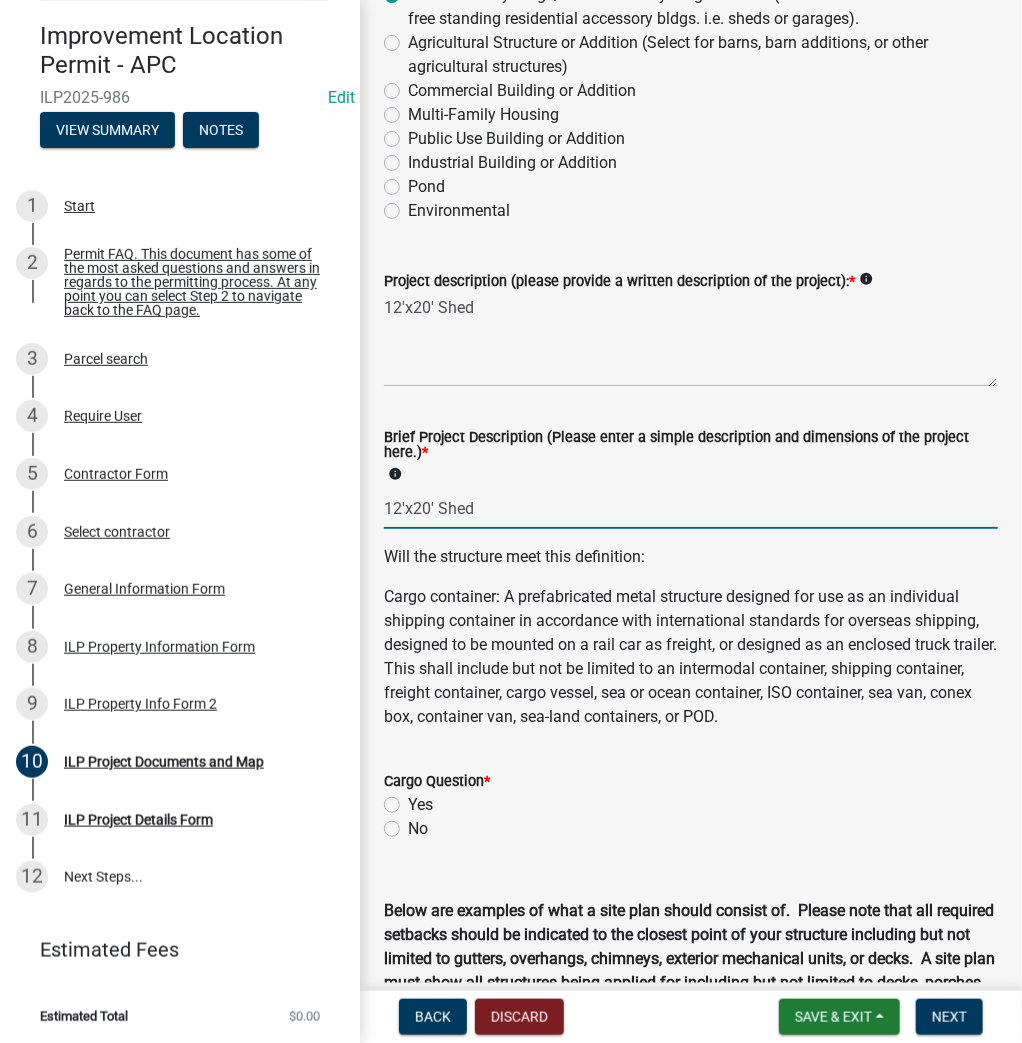 scroll, scrollTop: 480, scrollLeft: 0, axis: vertical 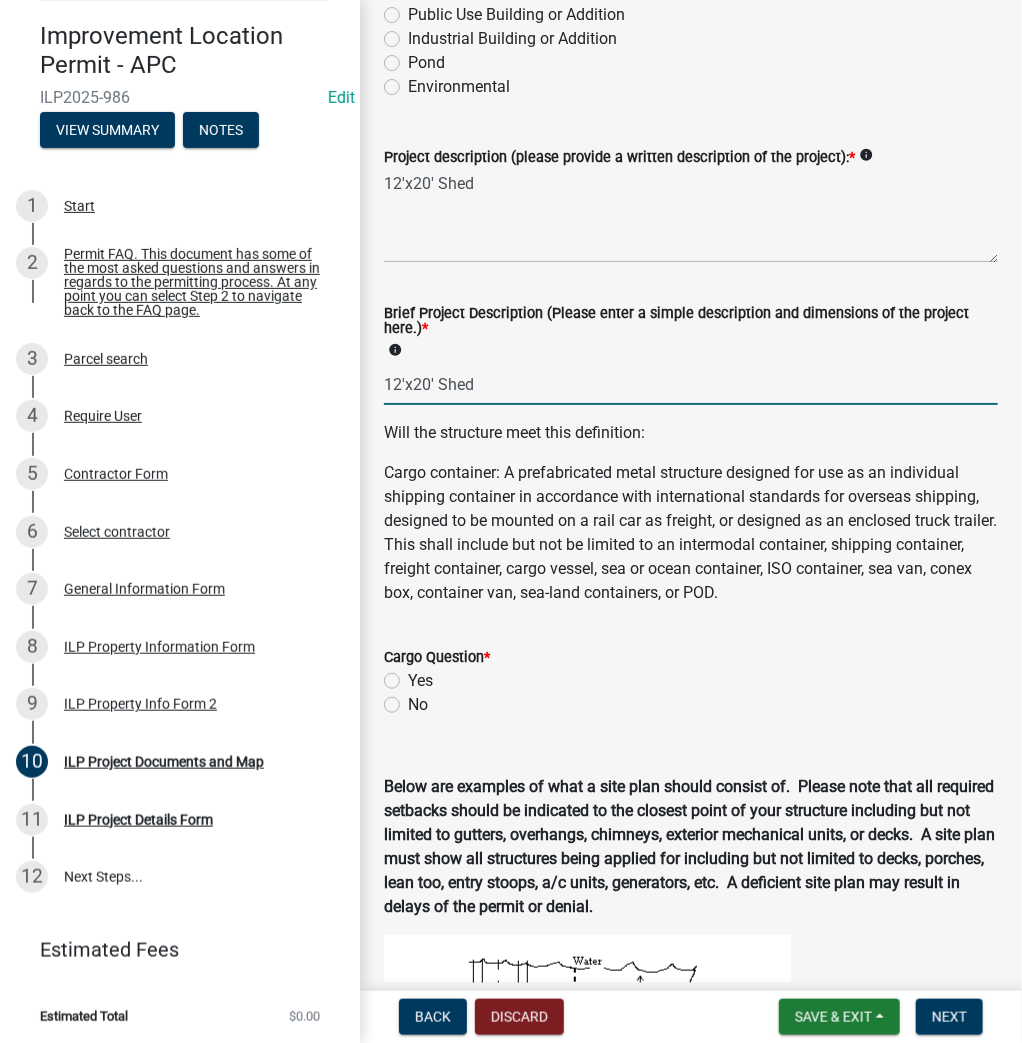 type on "12'x20' Shed" 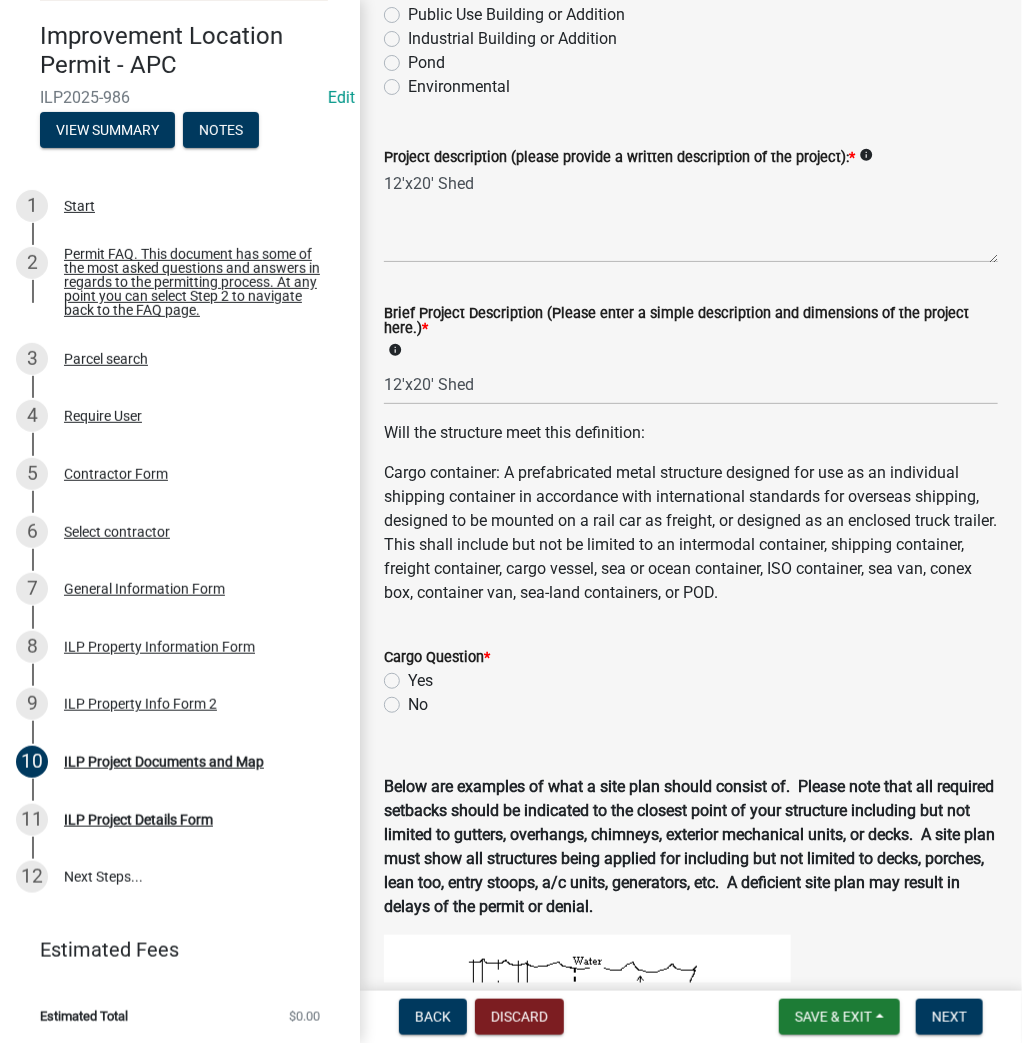 click on "No" 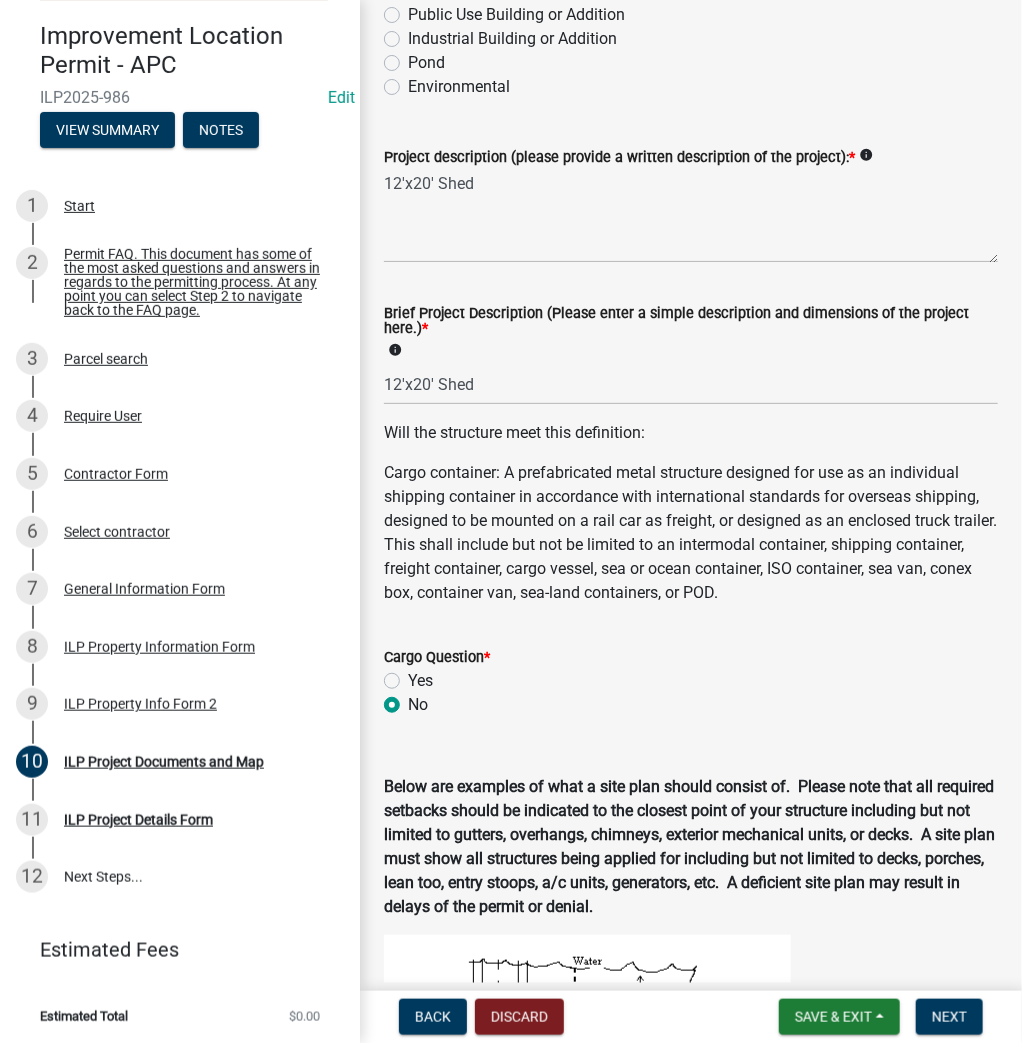 radio on "true" 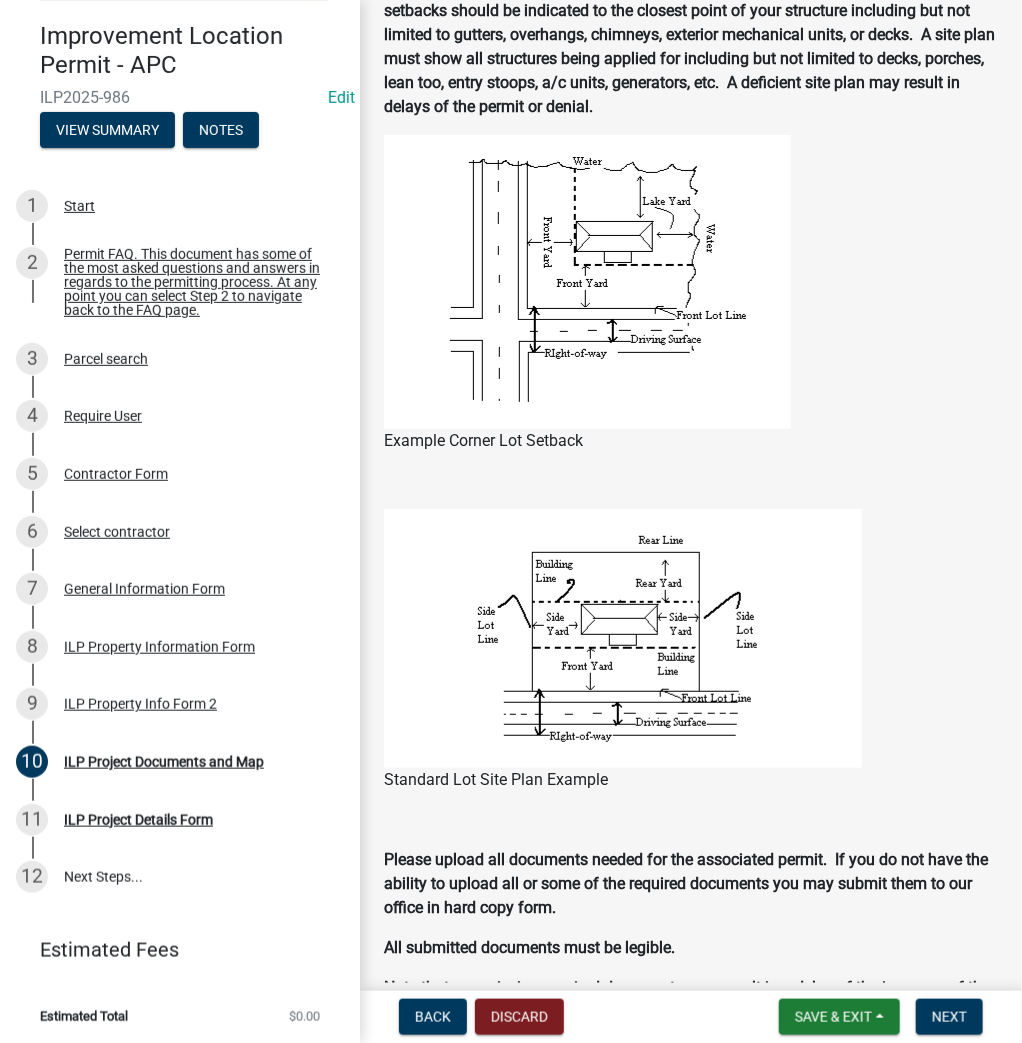 scroll, scrollTop: 1520, scrollLeft: 0, axis: vertical 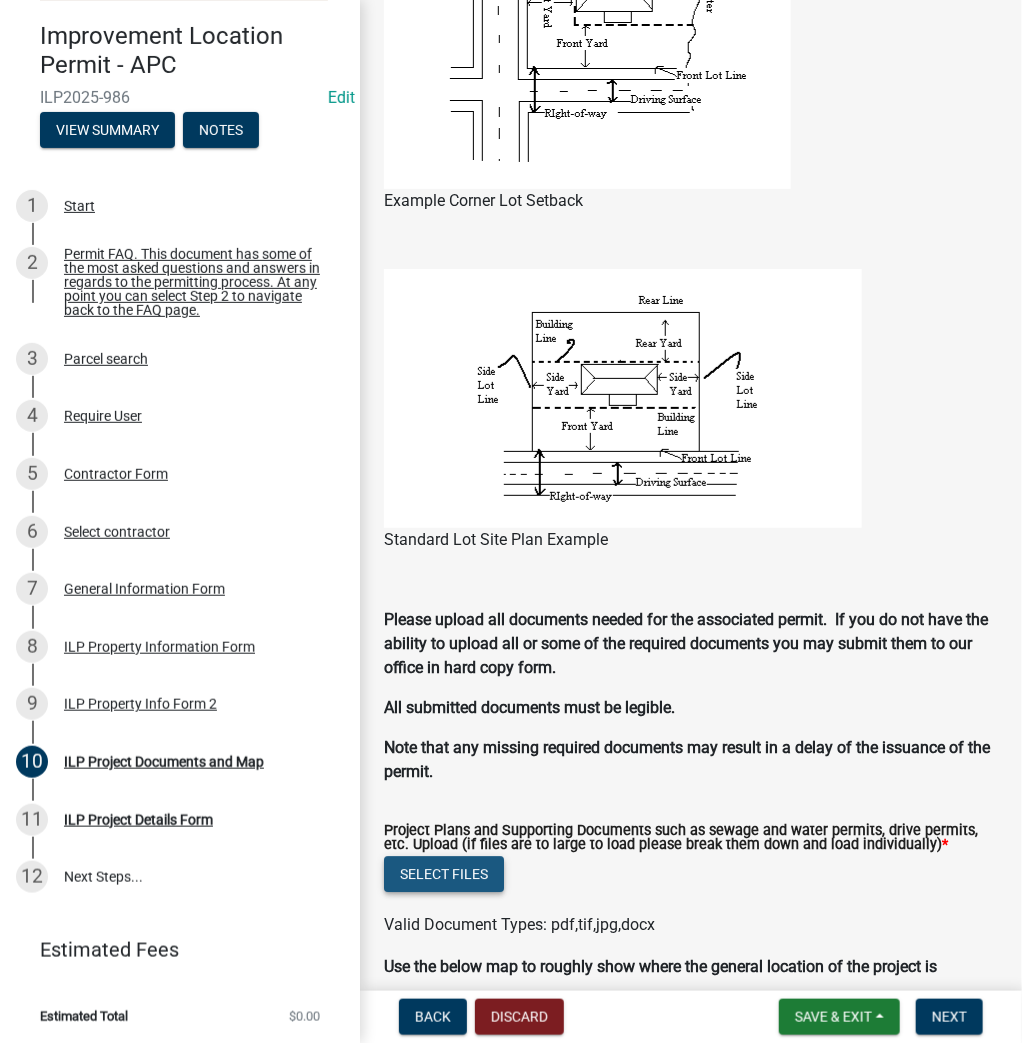 click on "Select files" 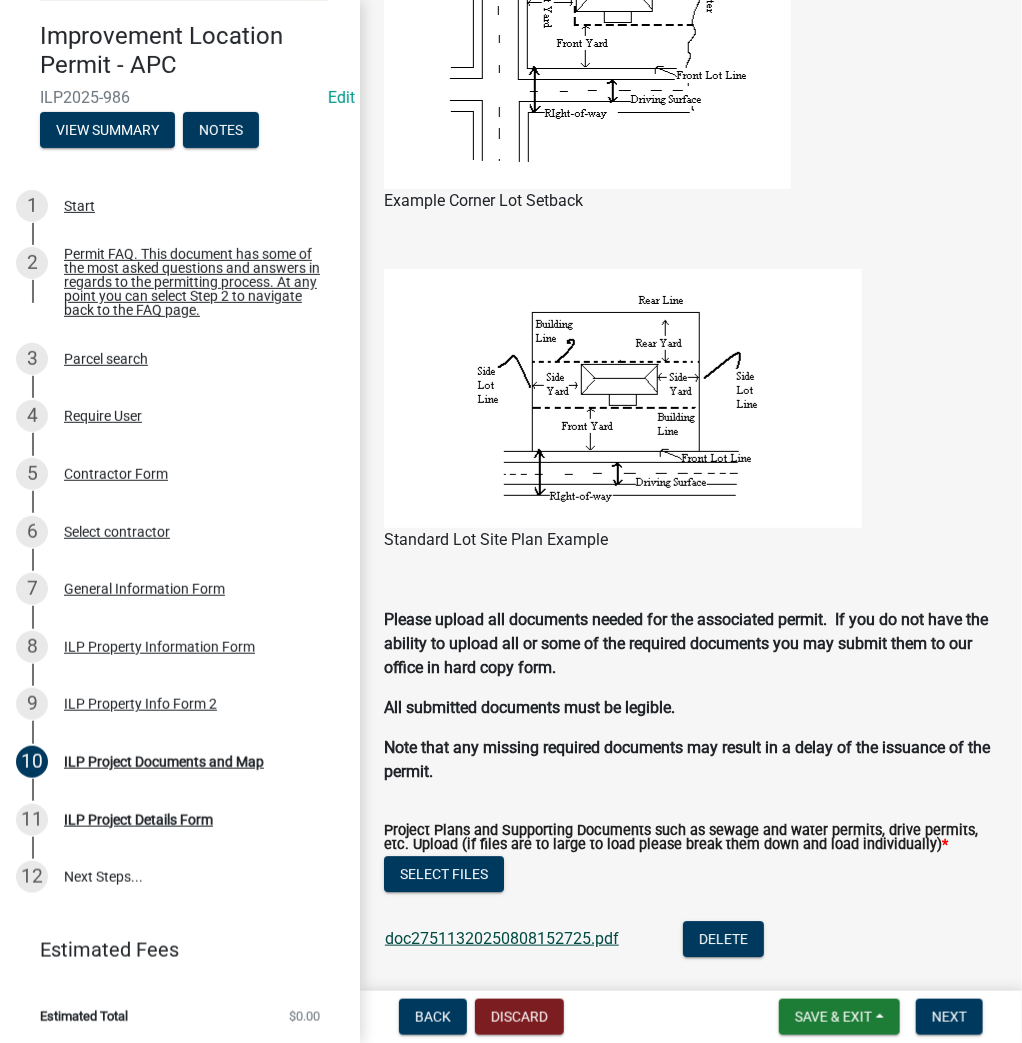 click on "doc27511320250808152725.pdf" 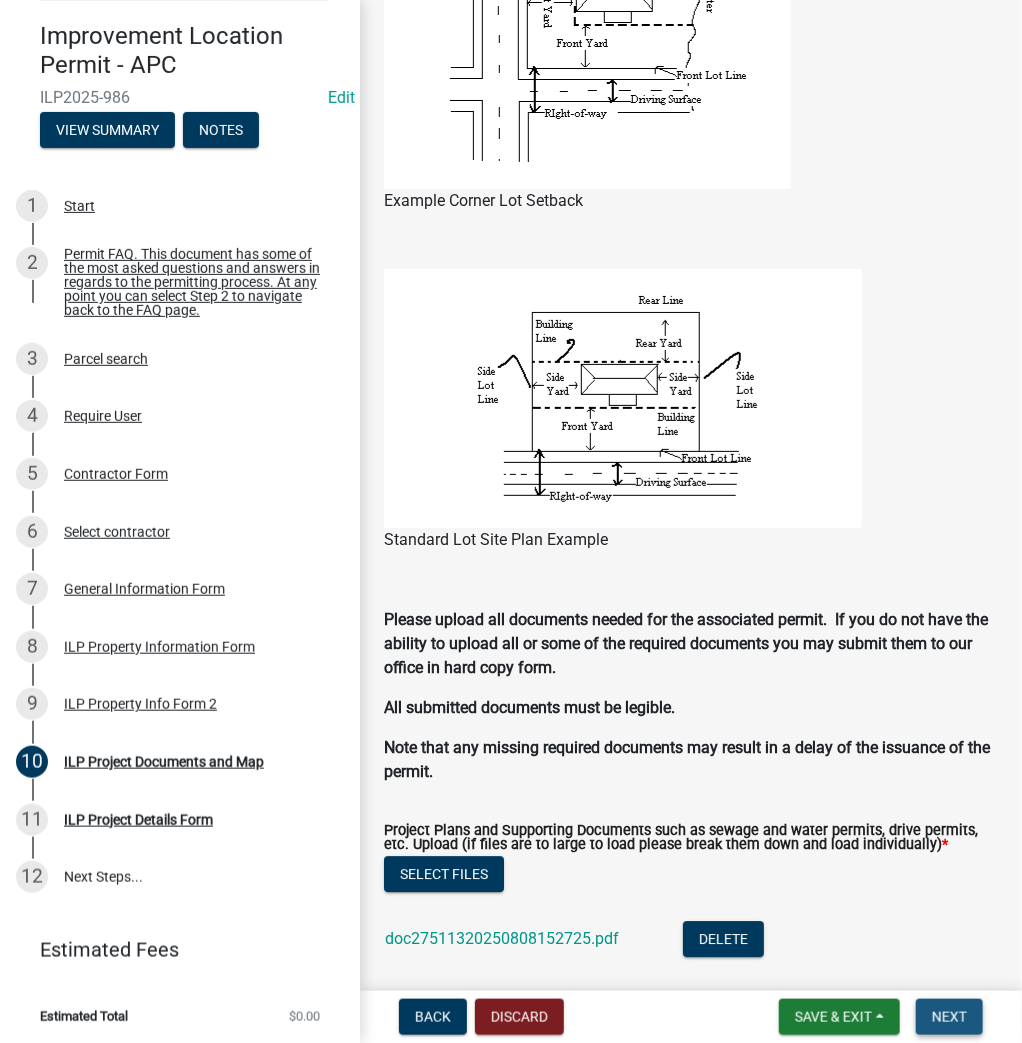 drag, startPoint x: 941, startPoint y: 1022, endPoint x: 962, endPoint y: 1041, distance: 28.319605 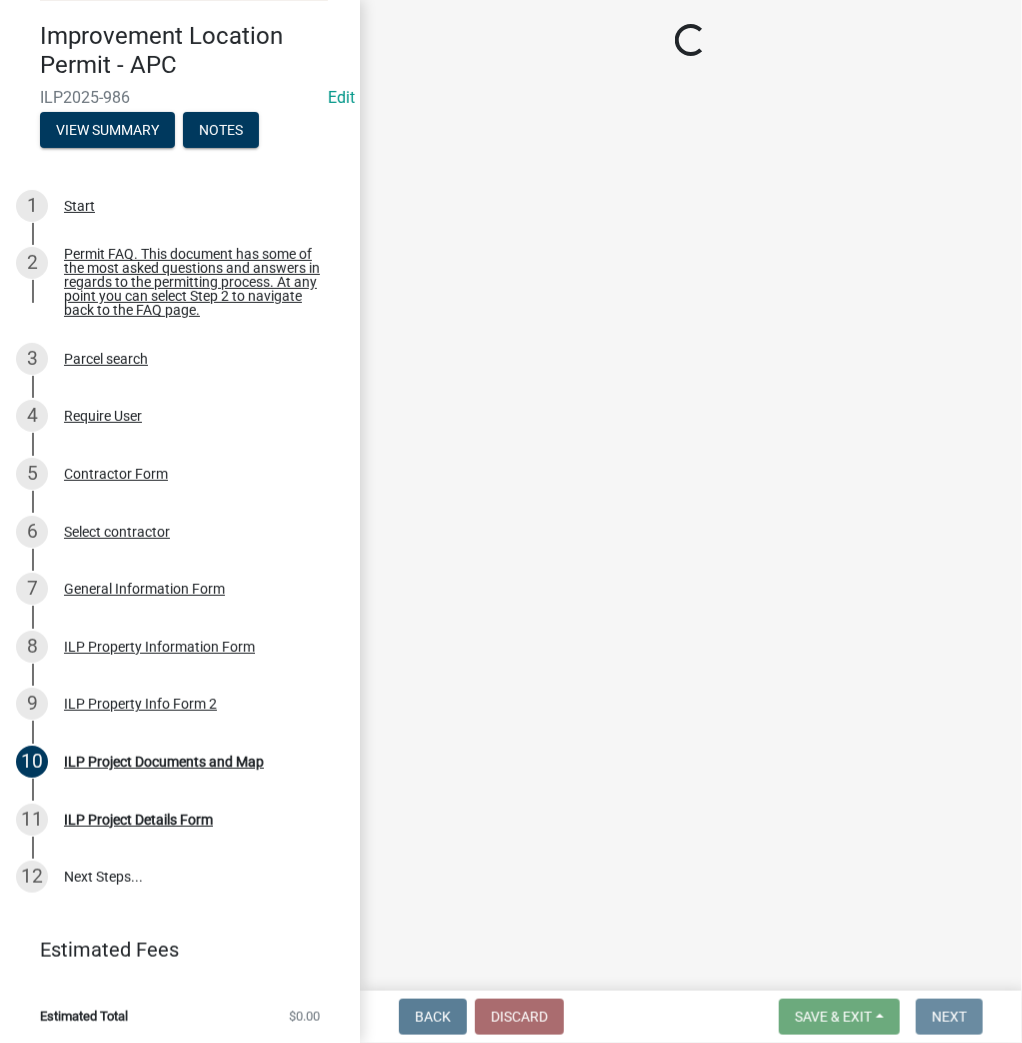 scroll, scrollTop: 0, scrollLeft: 0, axis: both 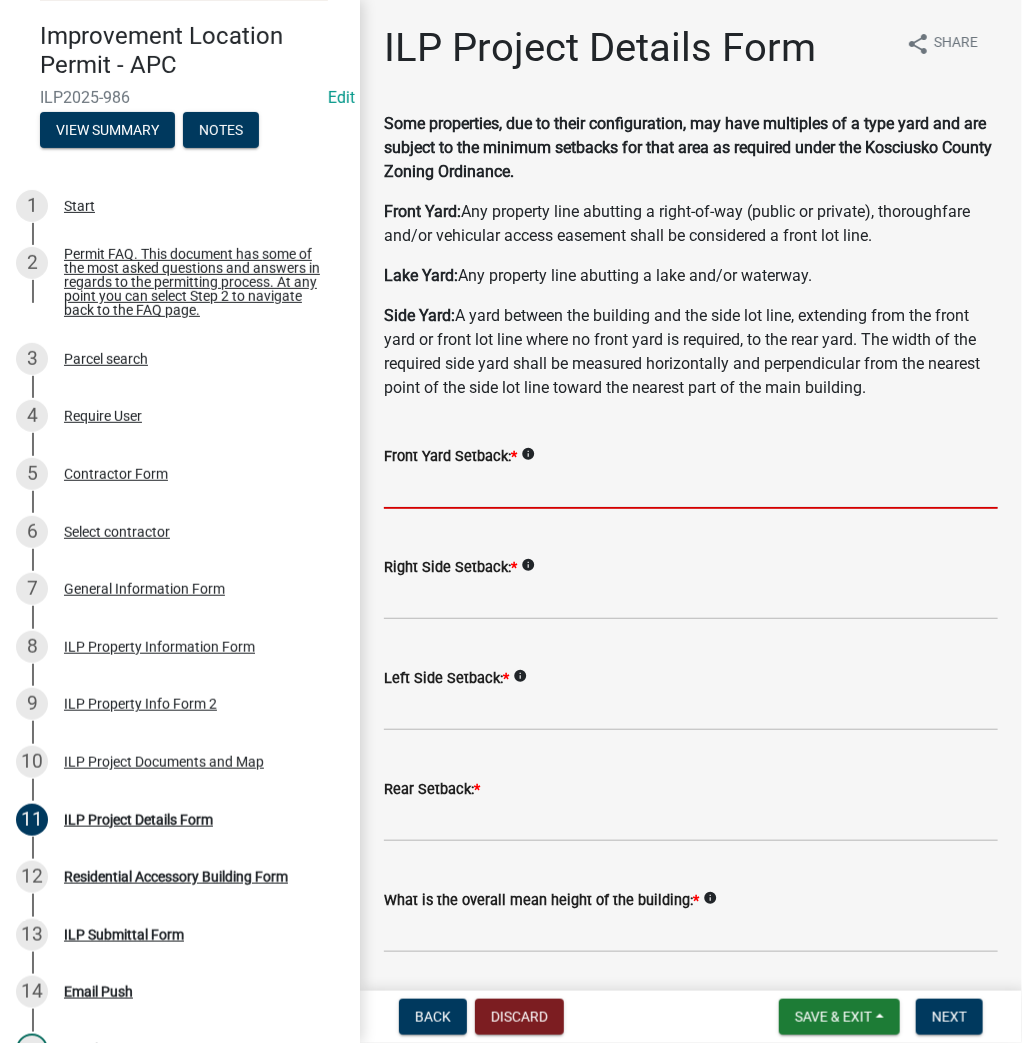 click 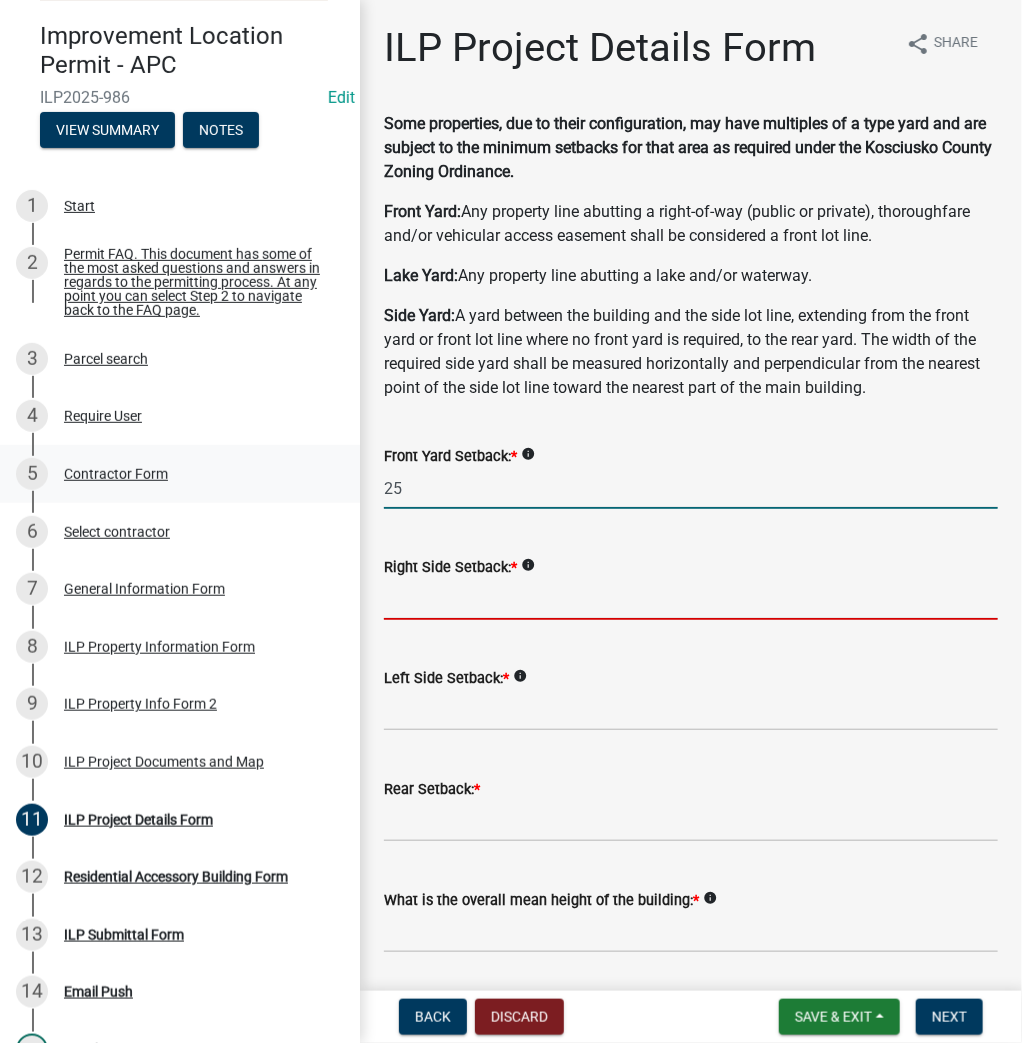 type on "25.0" 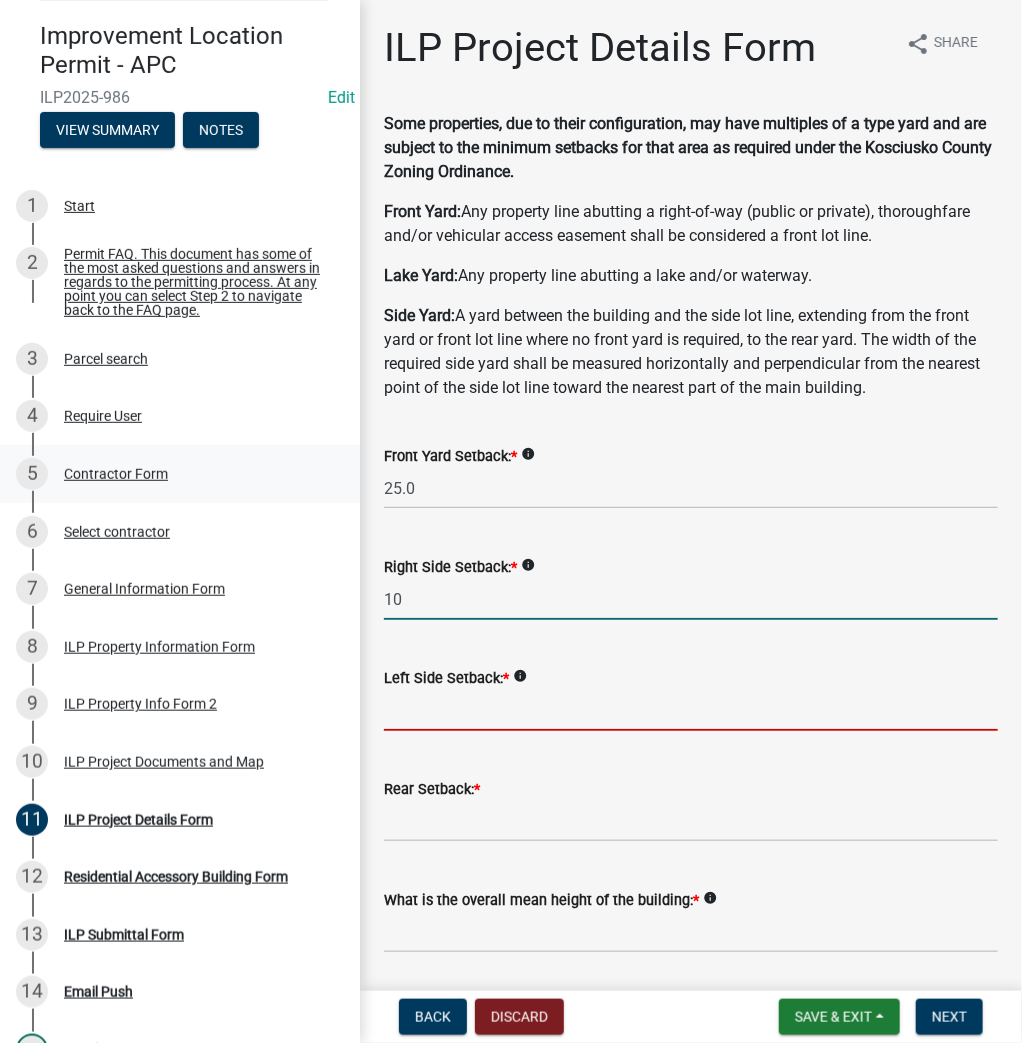 type on "10.0" 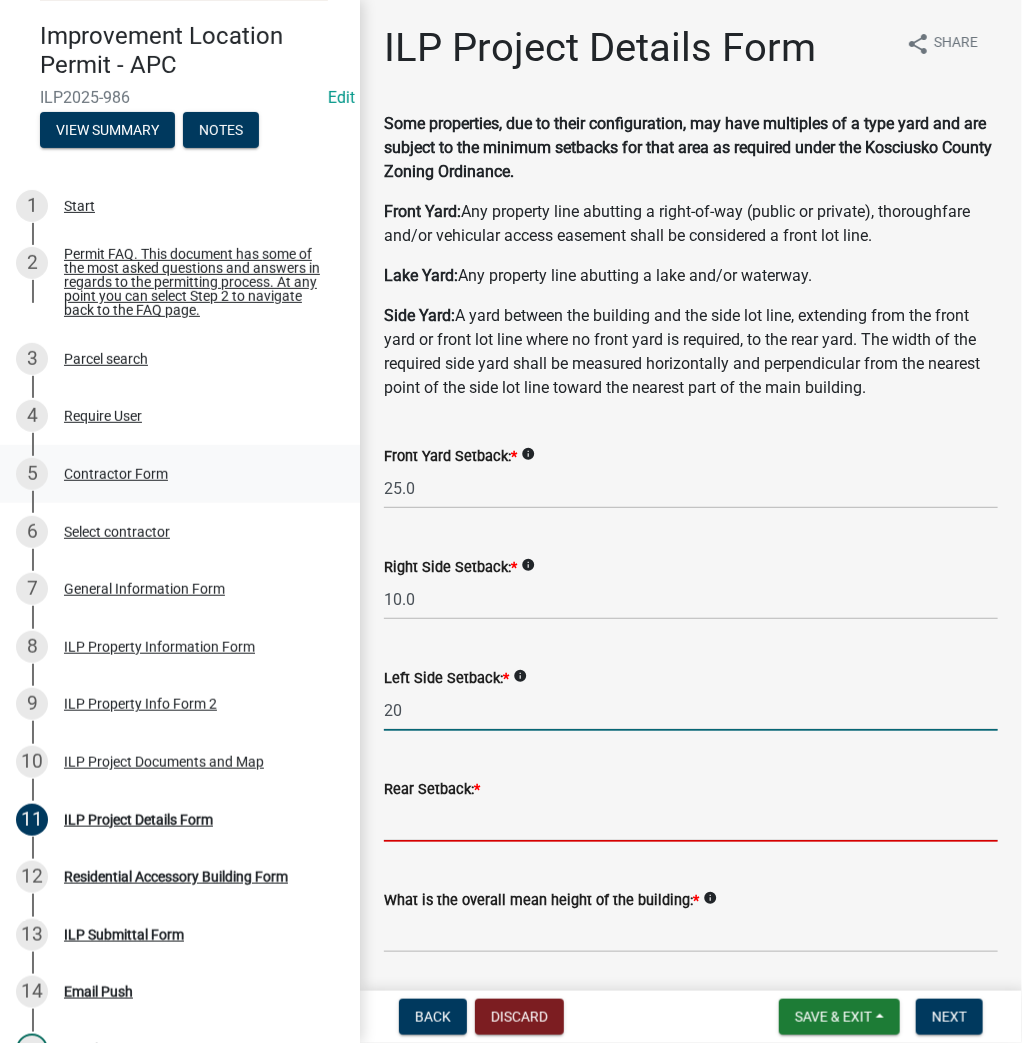 type on "20.0" 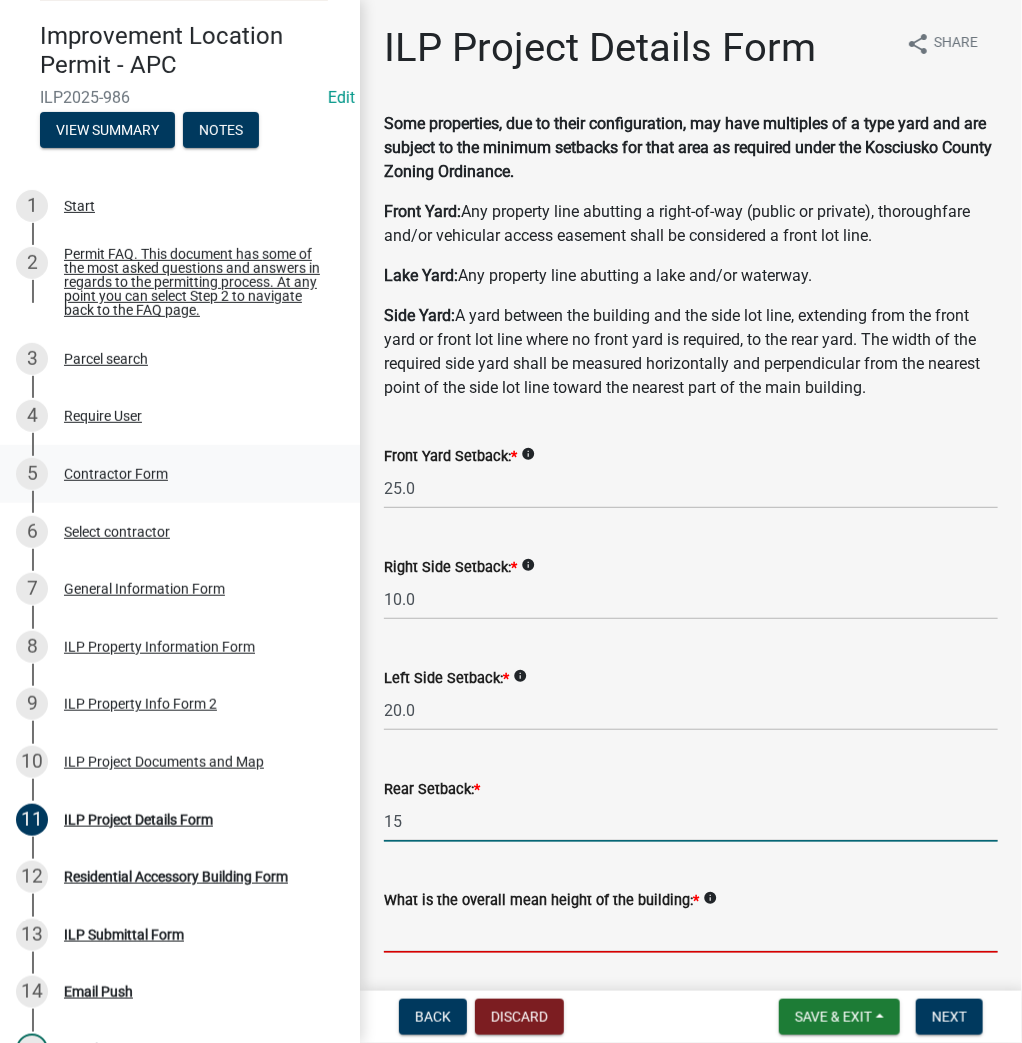 type on "15.0" 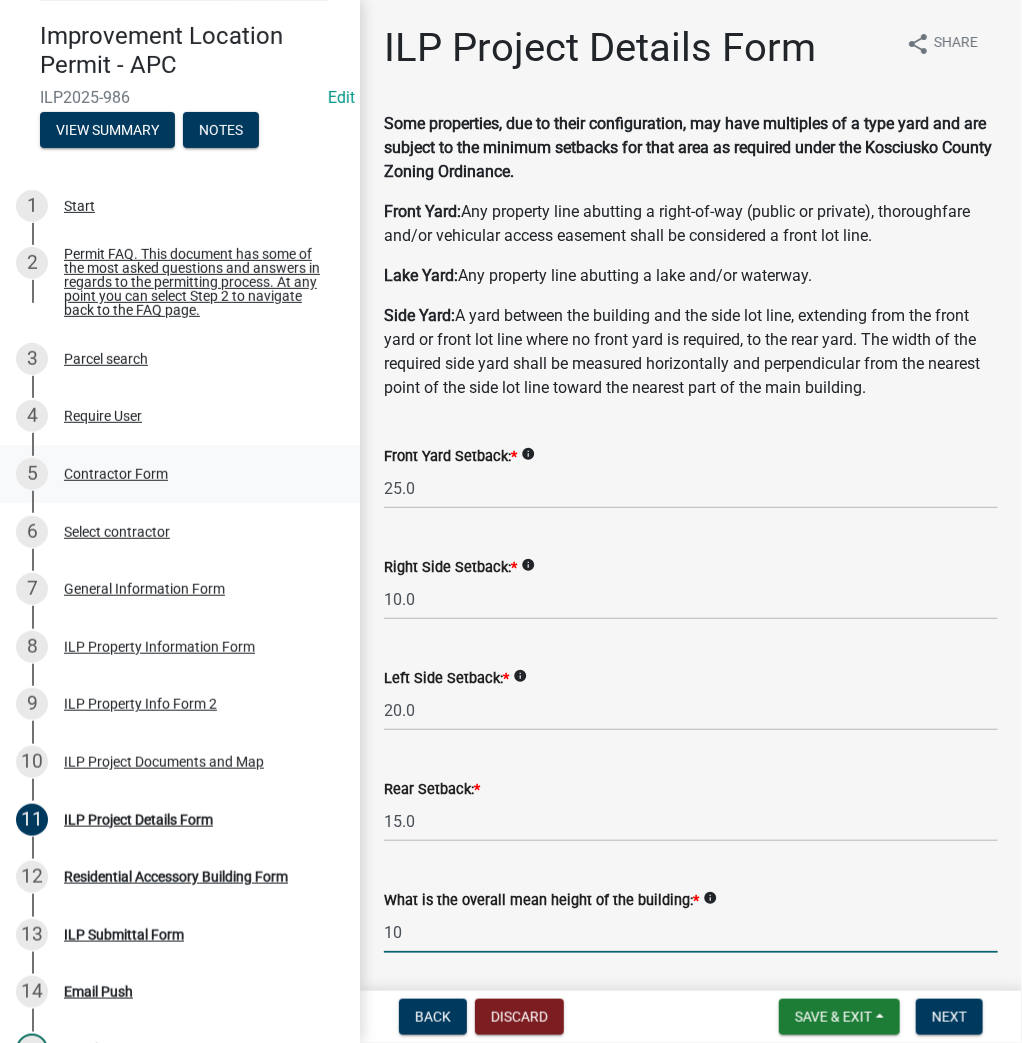 type on "10.0" 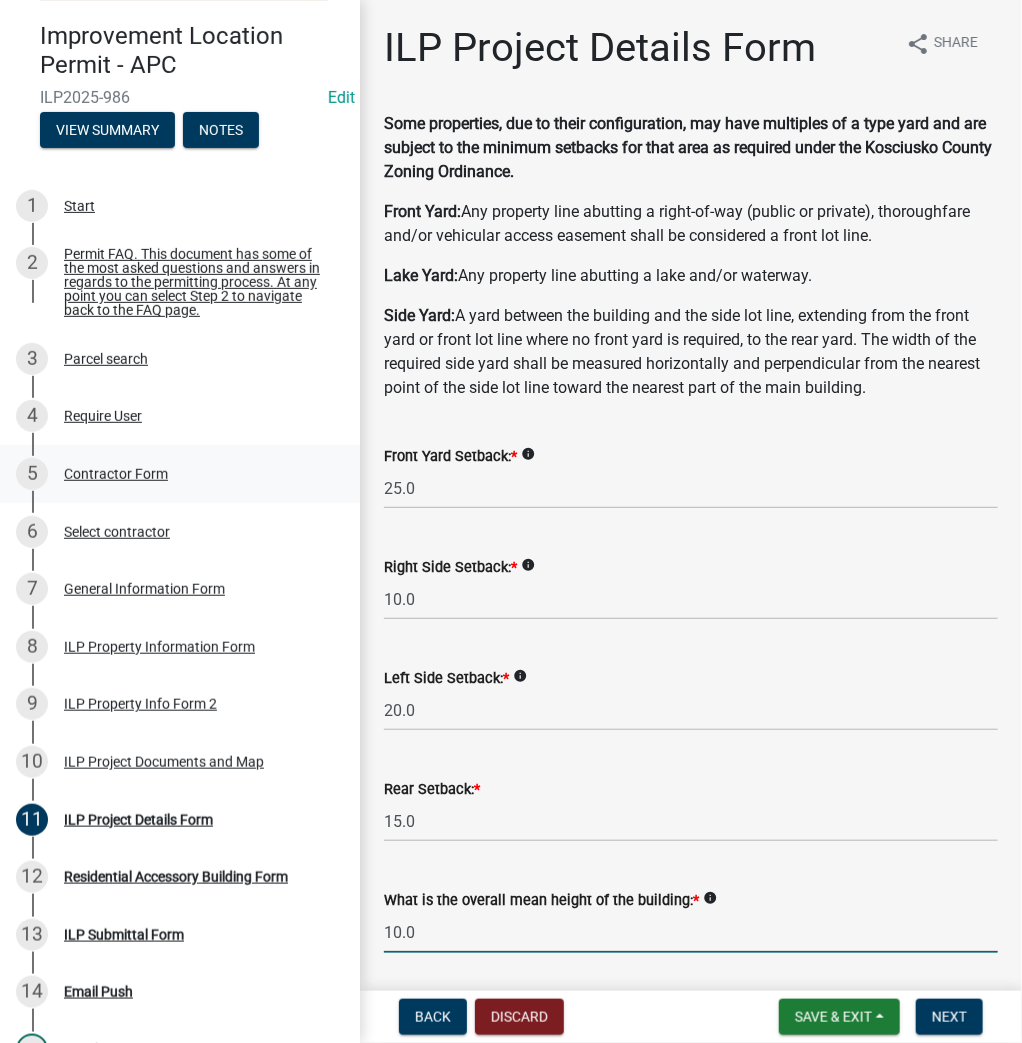 scroll, scrollTop: 552, scrollLeft: 0, axis: vertical 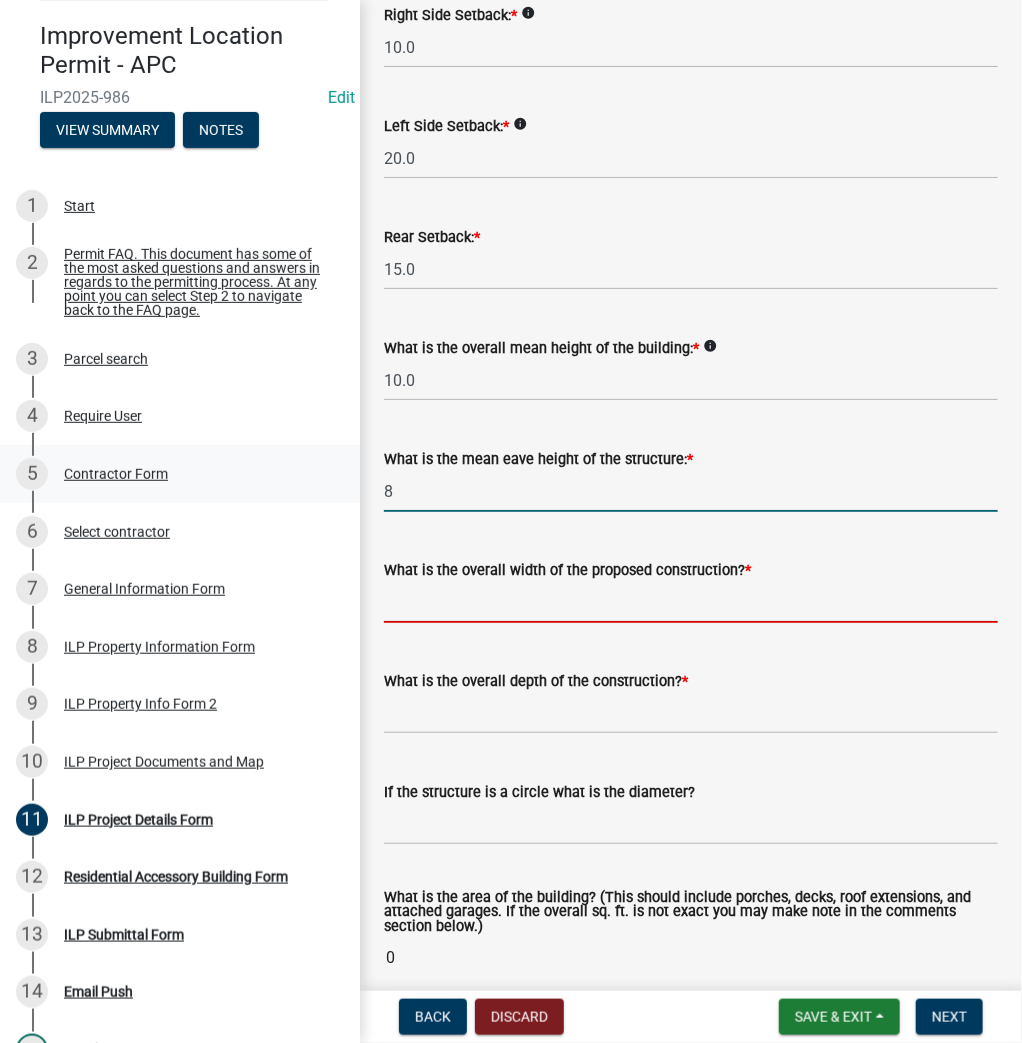 type on "8.0" 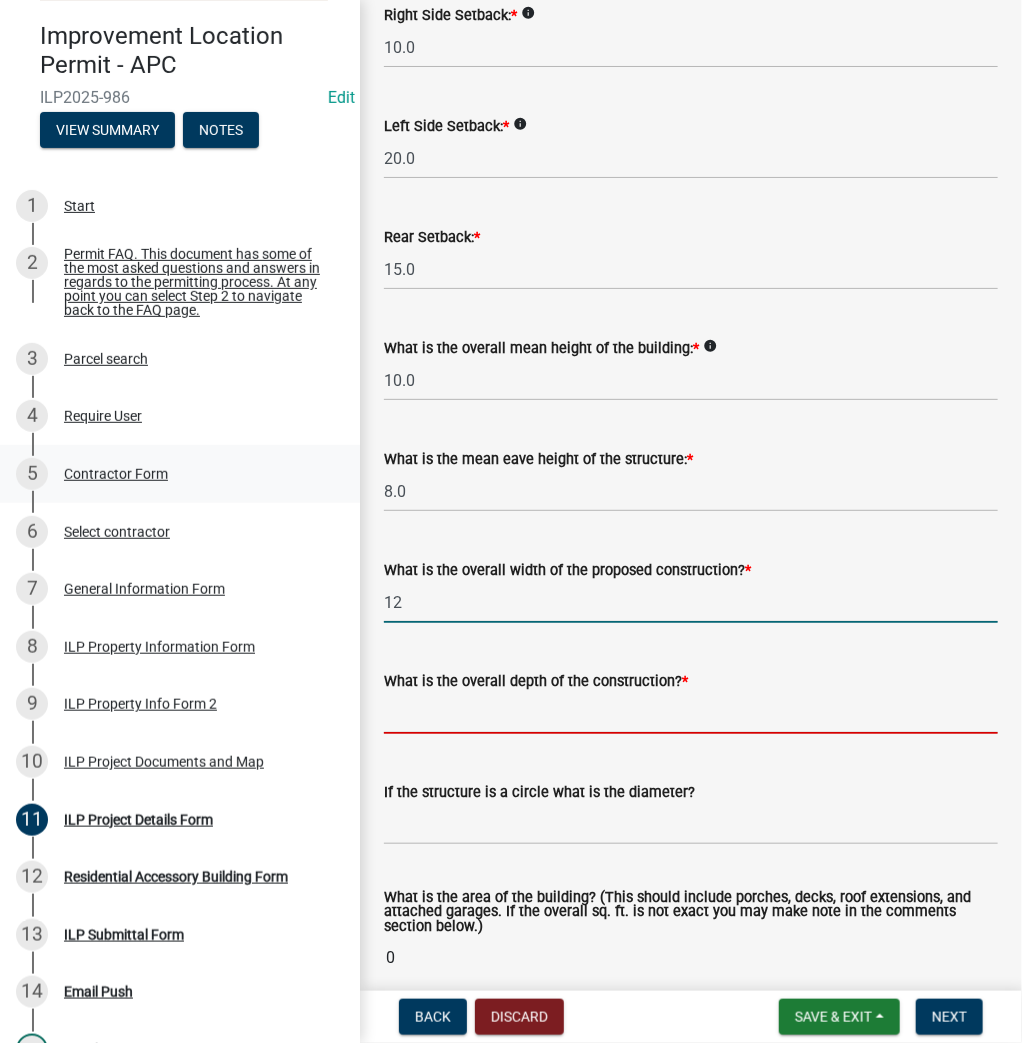 type on "12.00" 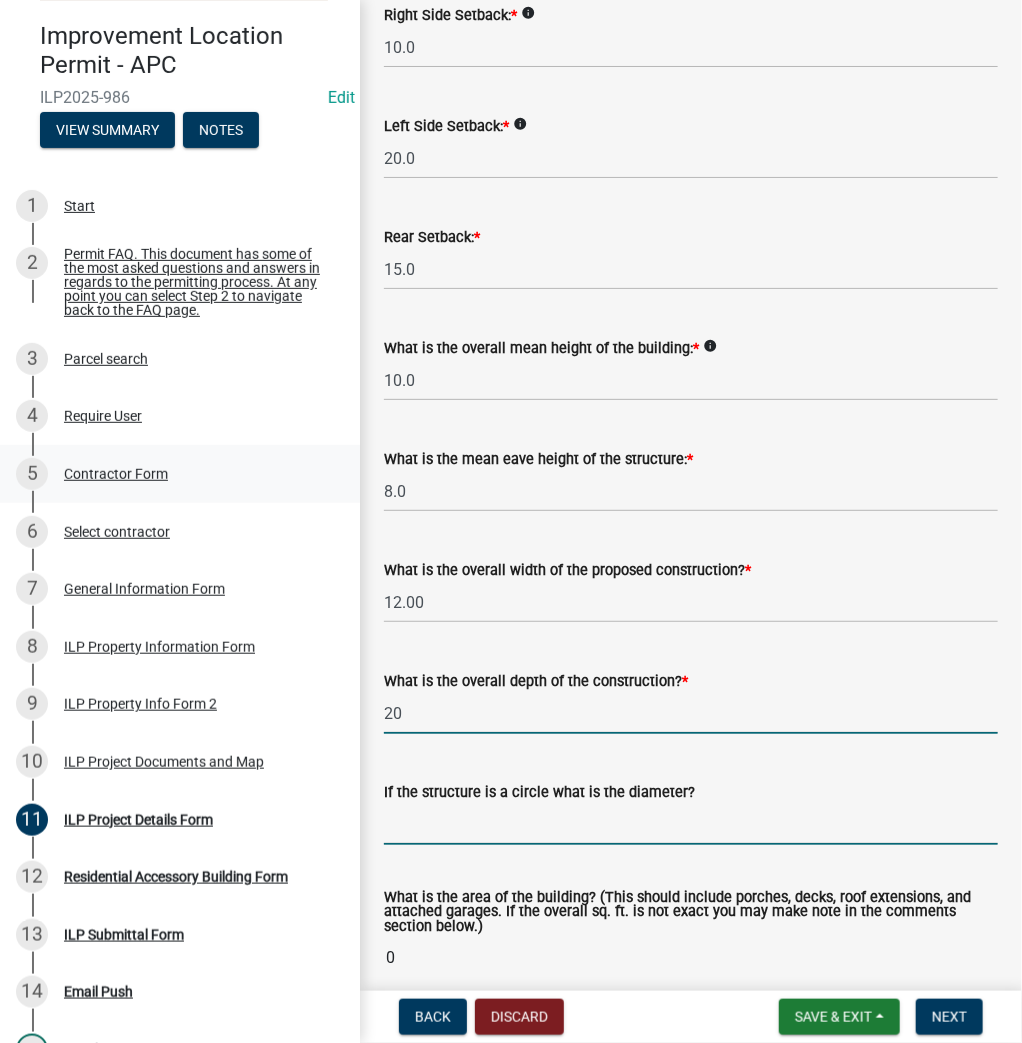type on "20.00" 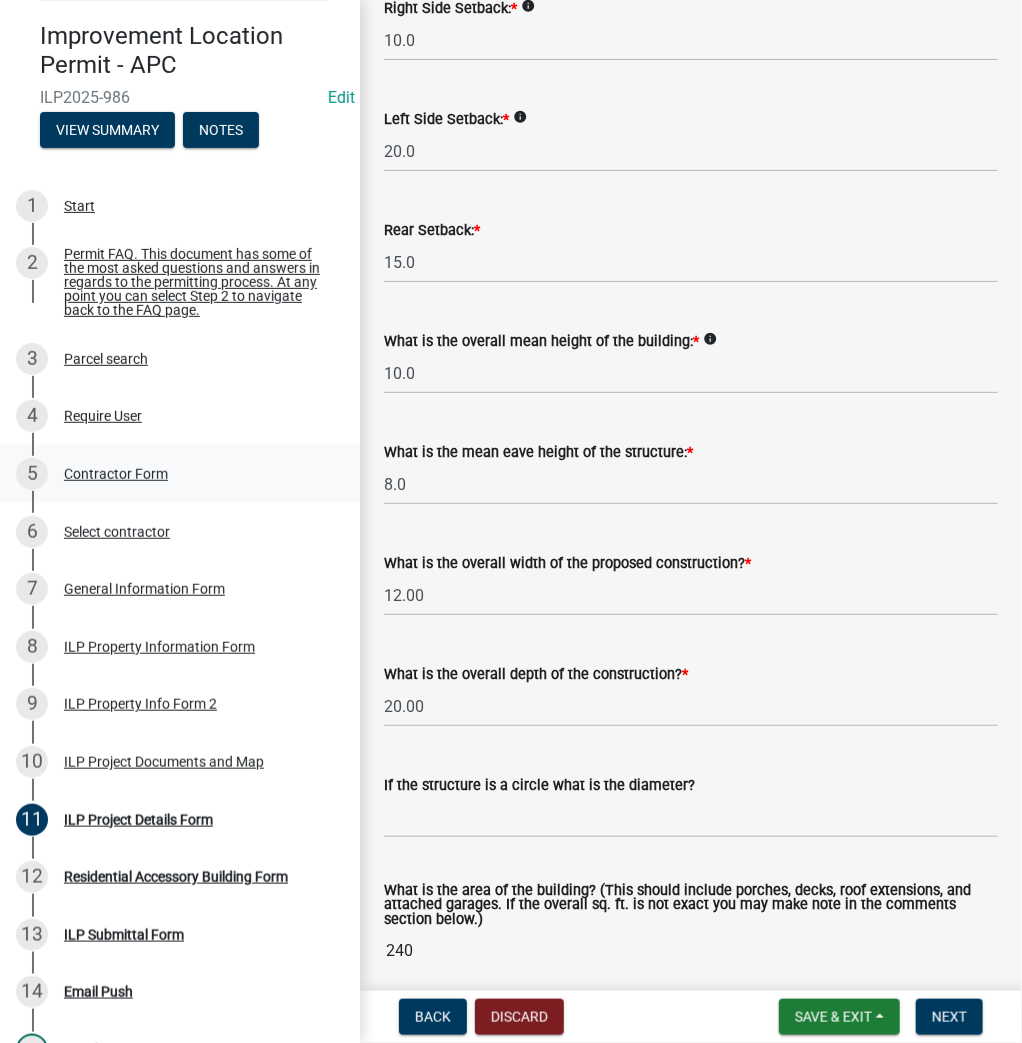 scroll, scrollTop: 646, scrollLeft: 0, axis: vertical 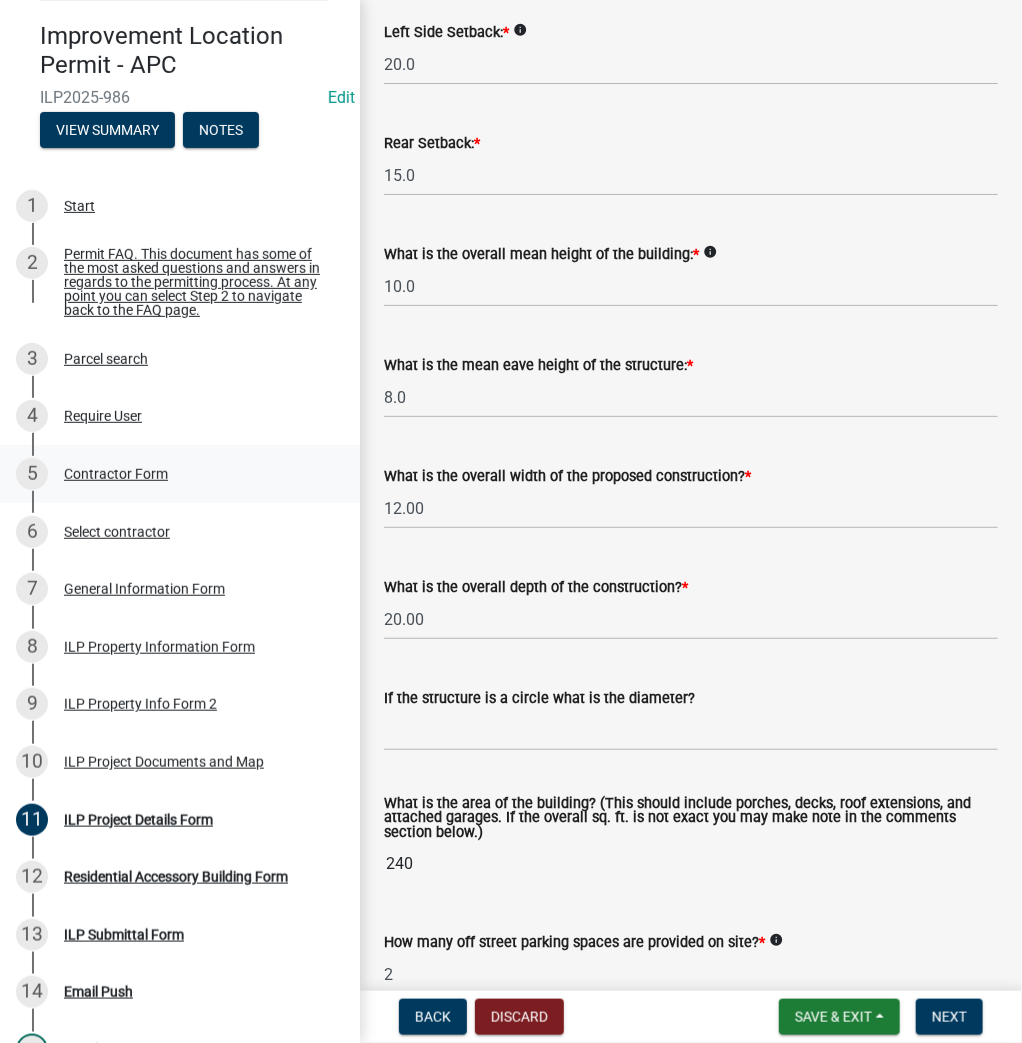 type on "2" 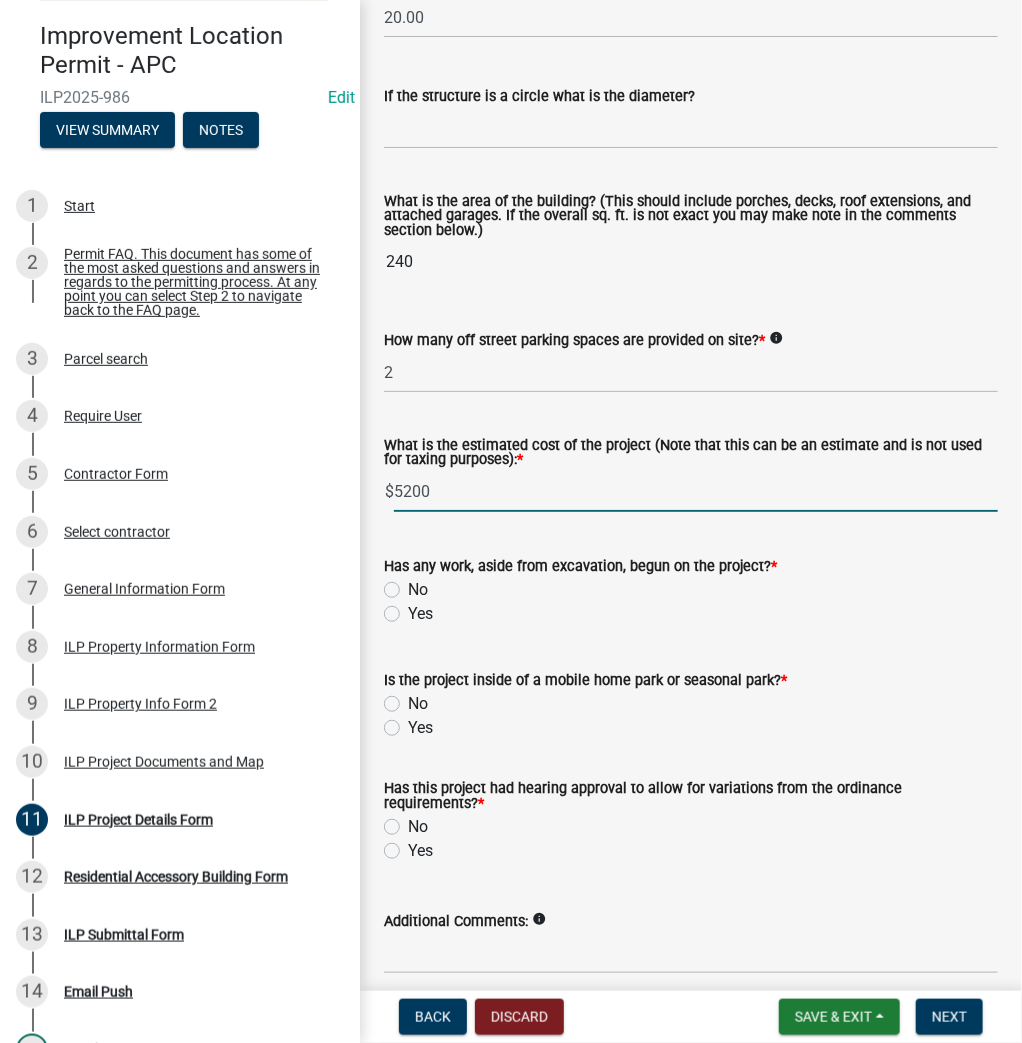 type on "5200" 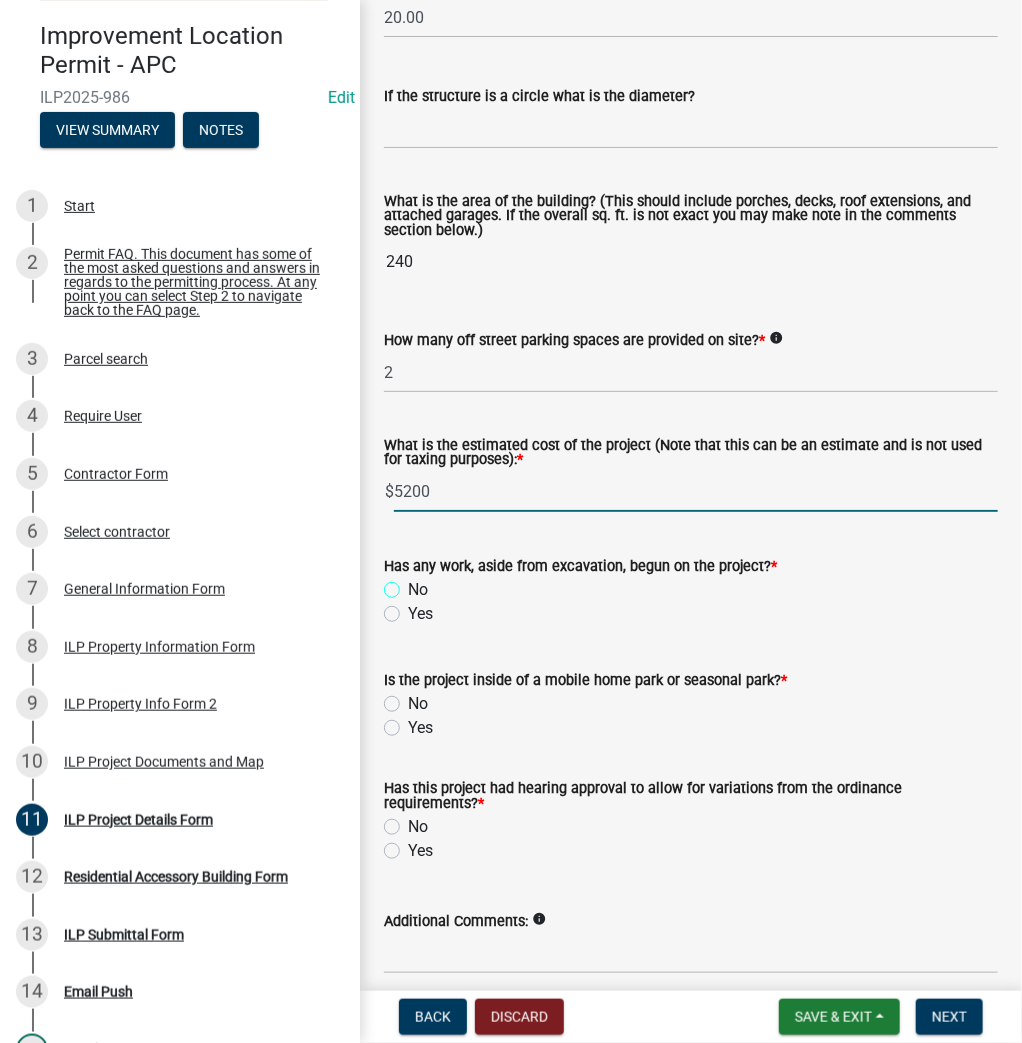 click on "No" at bounding box center (414, 584) 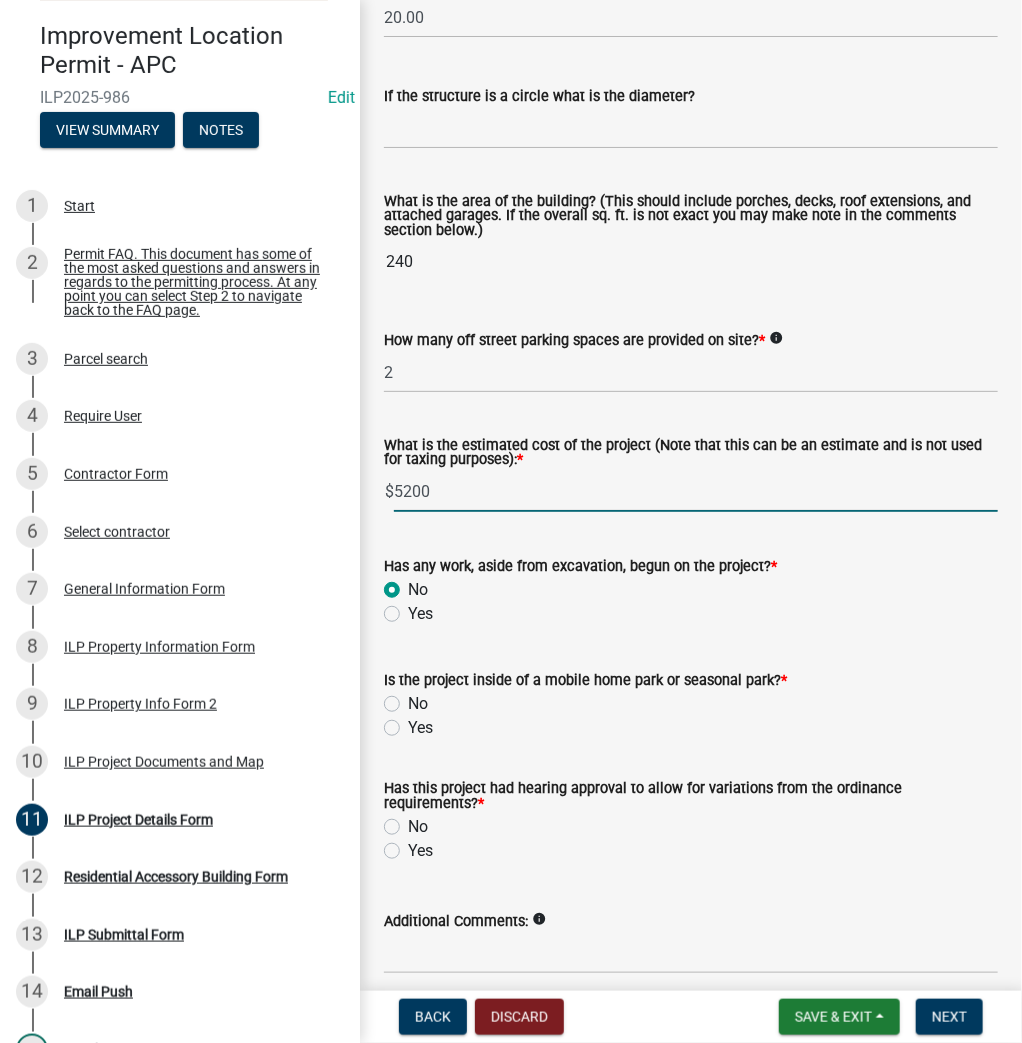 radio on "true" 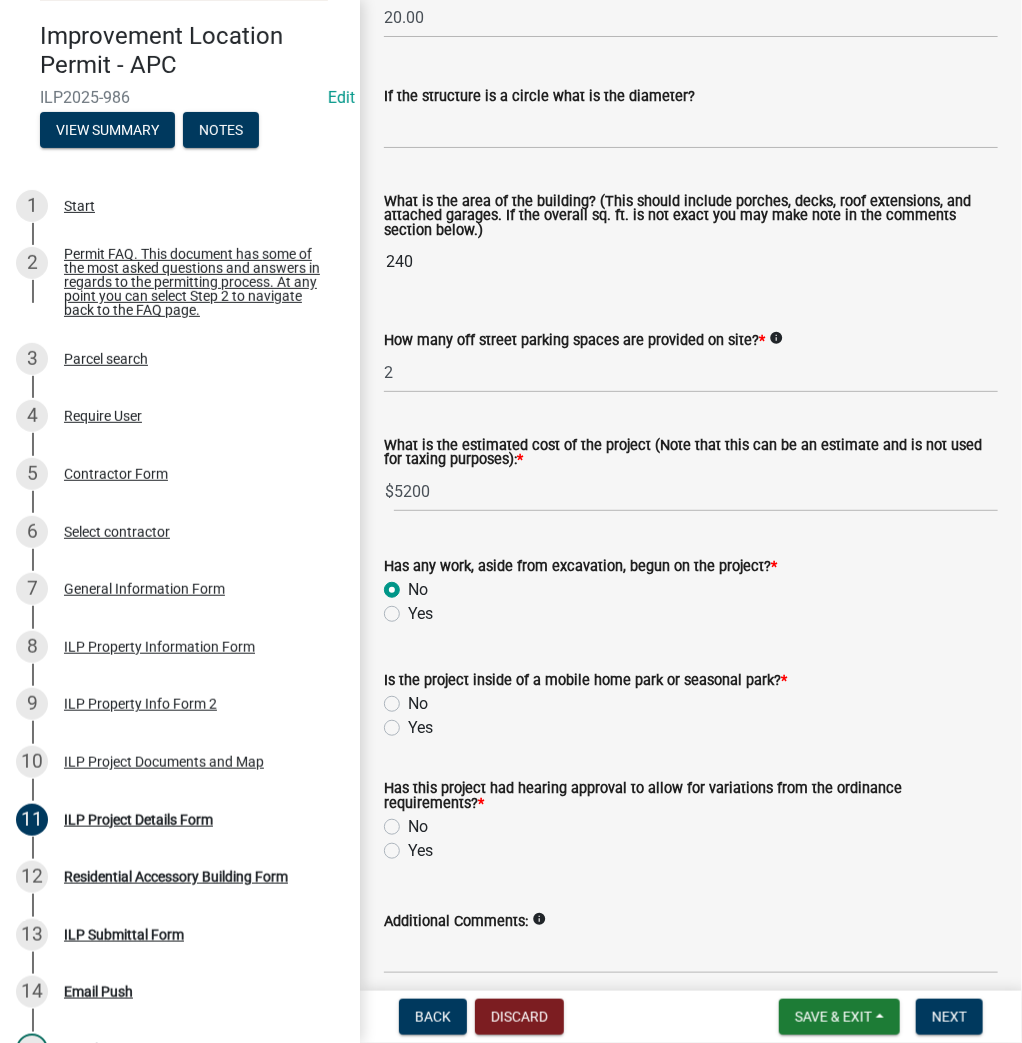 click on "No" 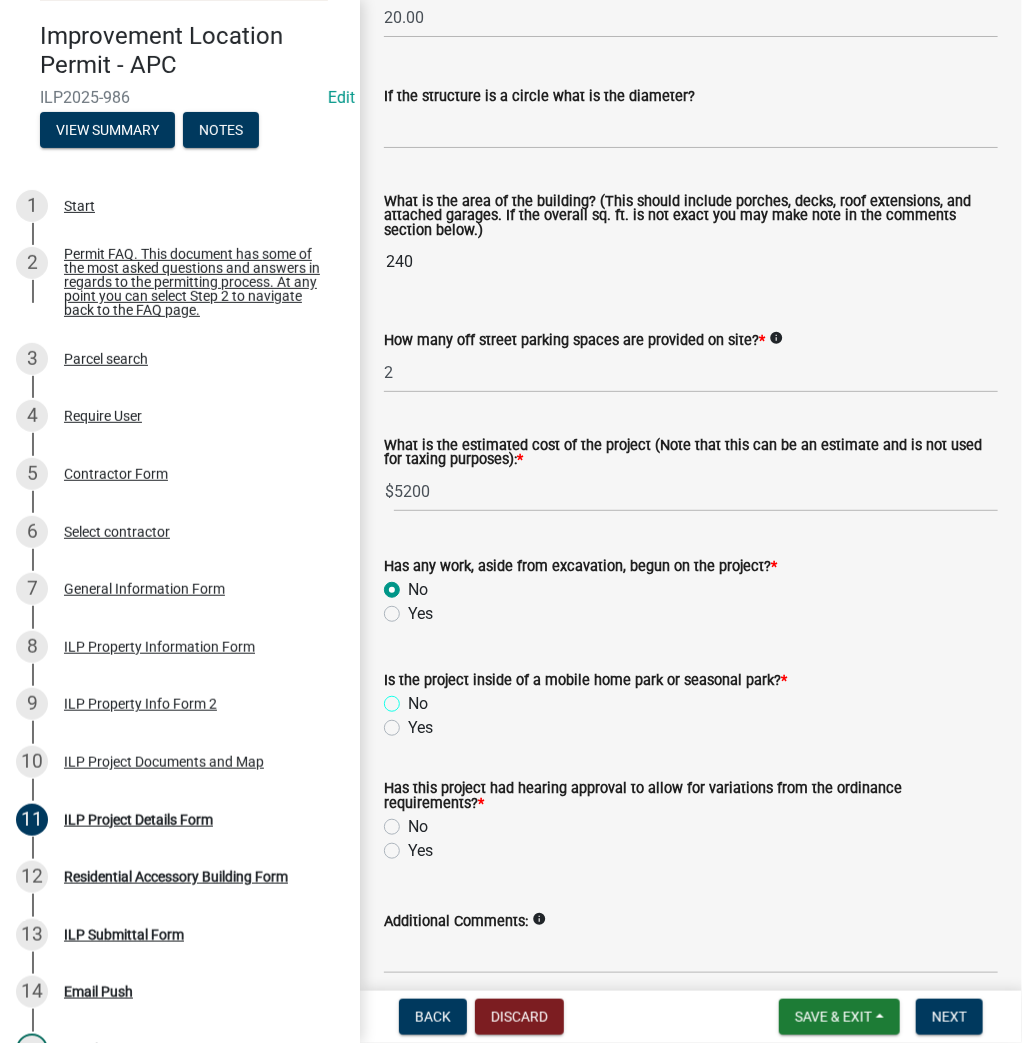 click on "No" at bounding box center [414, 698] 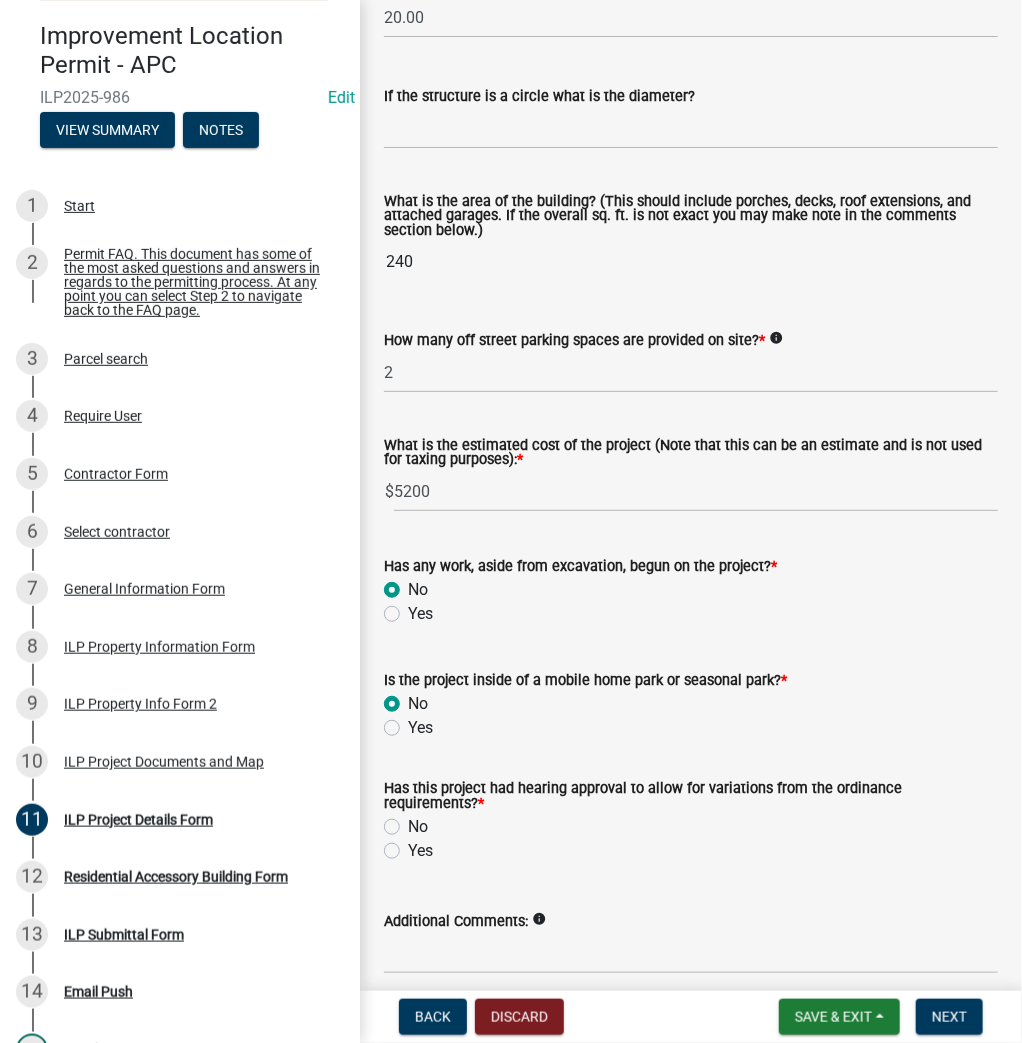 radio on "true" 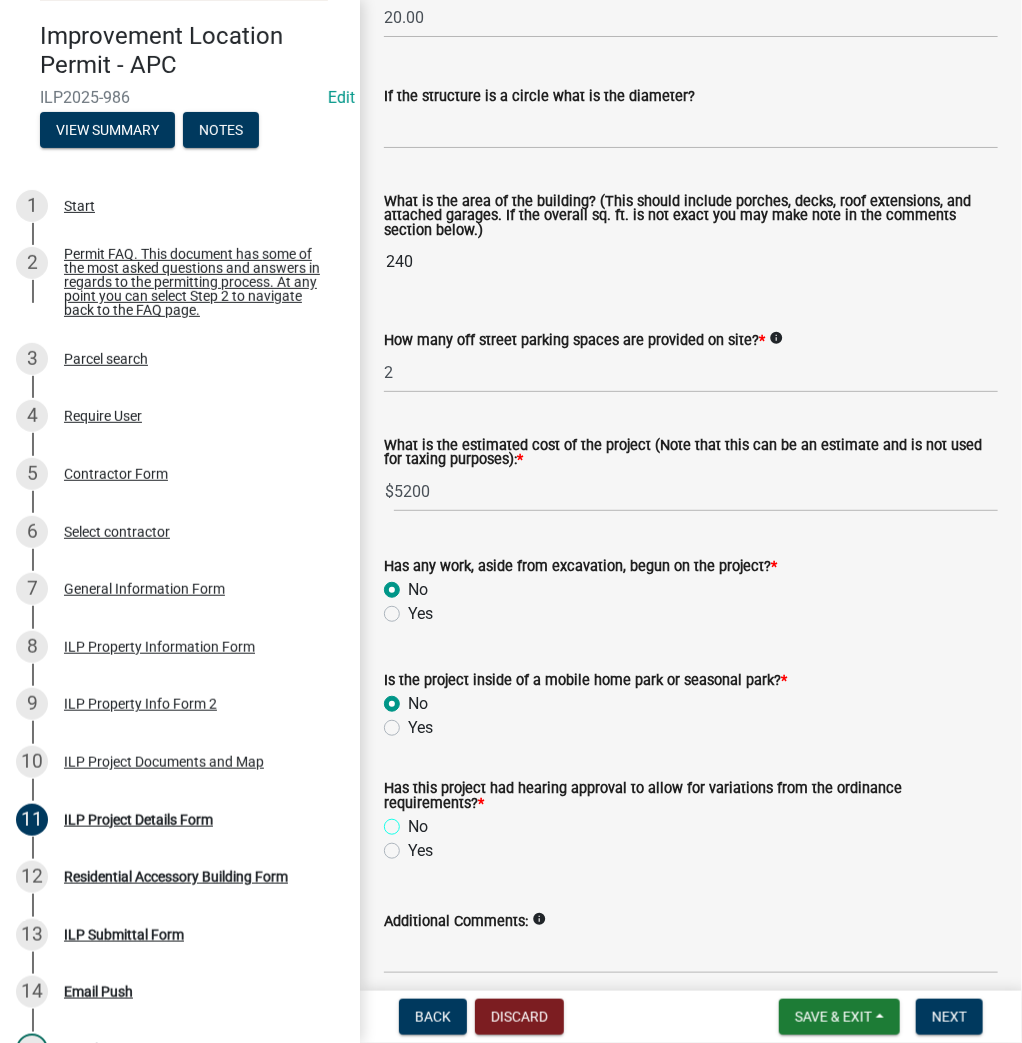 click on "No" at bounding box center [414, 821] 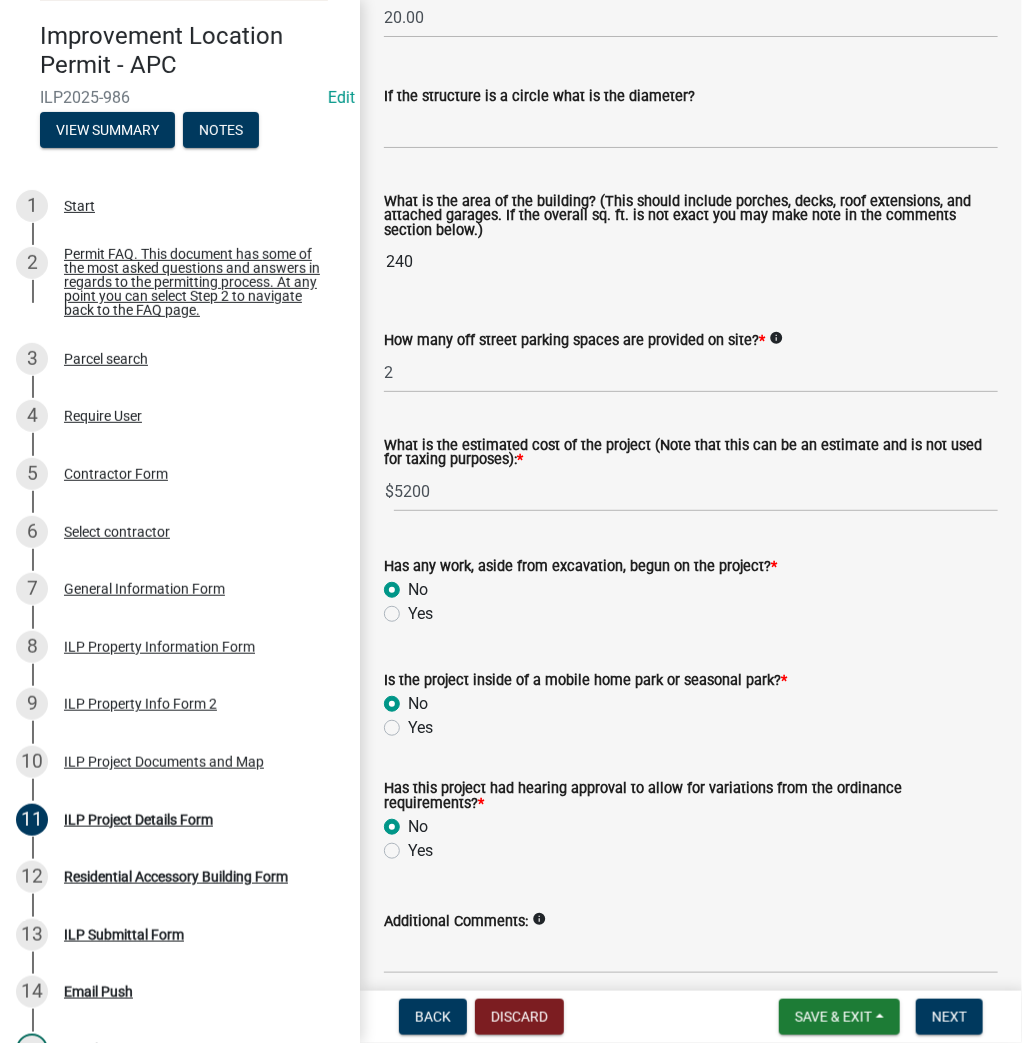 radio on "true" 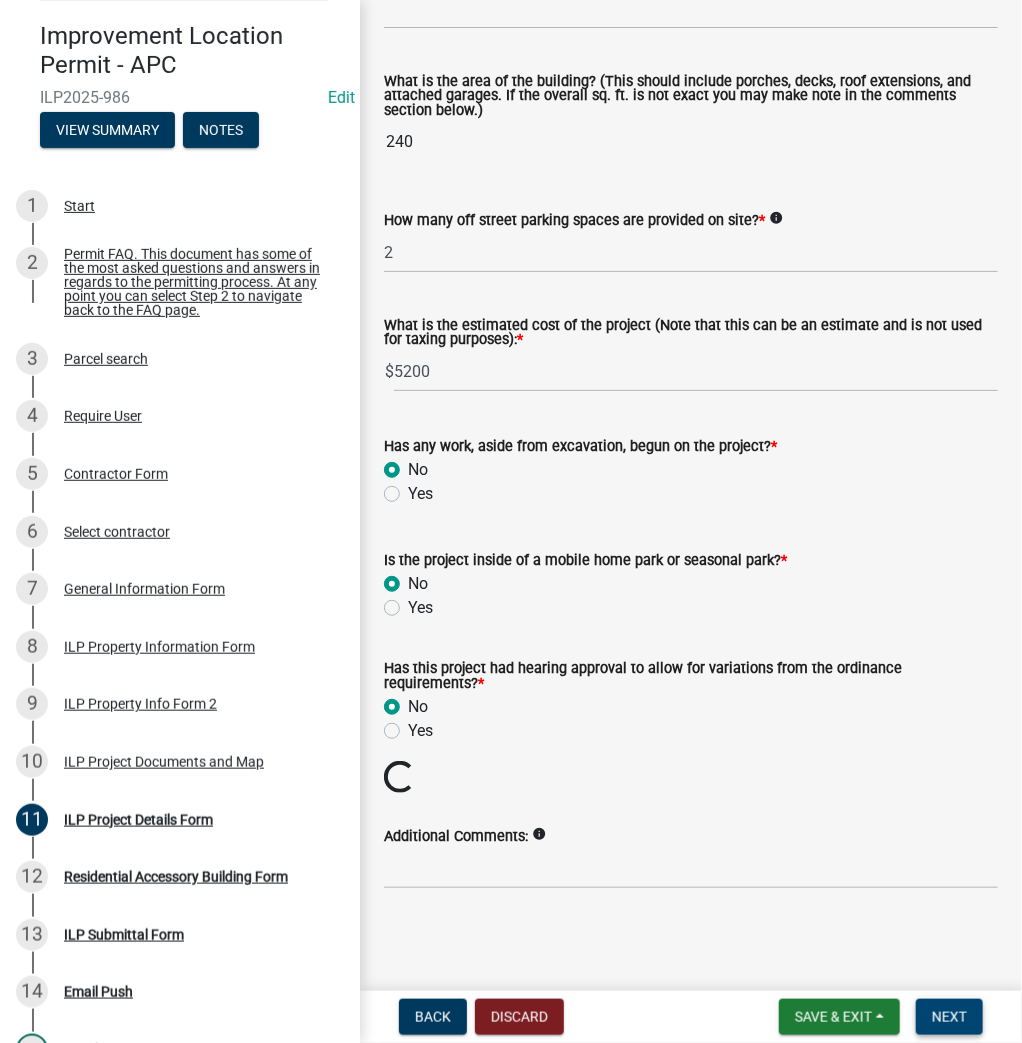 scroll, scrollTop: 1333, scrollLeft: 0, axis: vertical 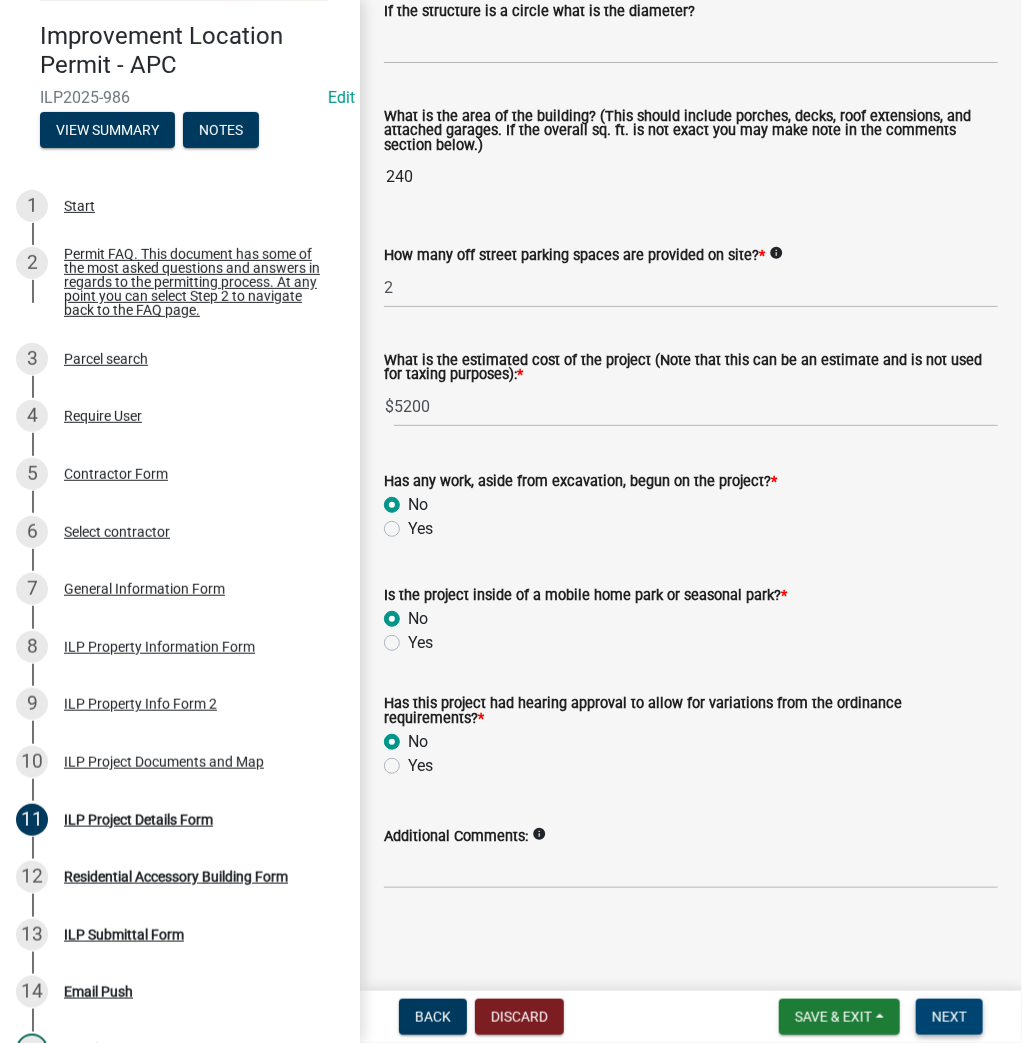 click on "Next" at bounding box center (949, 1017) 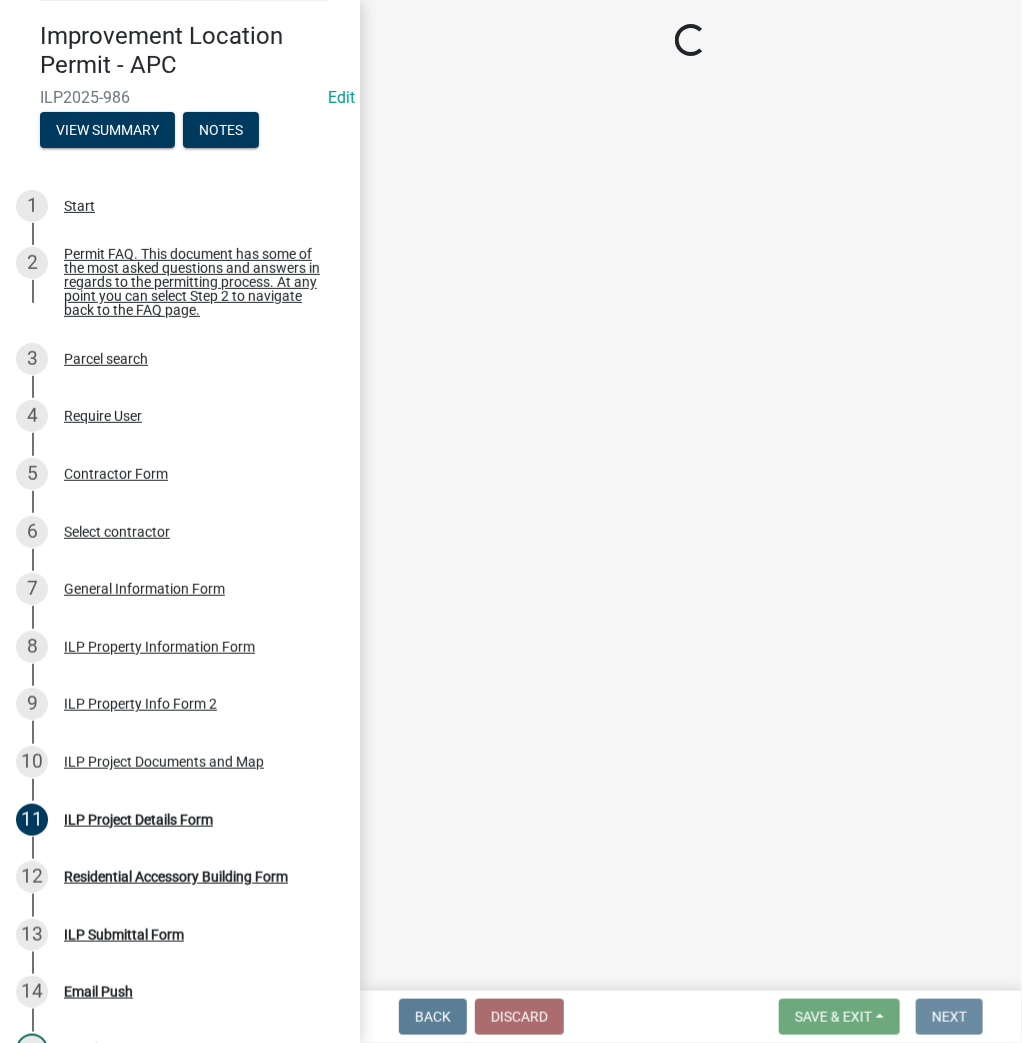 scroll, scrollTop: 0, scrollLeft: 0, axis: both 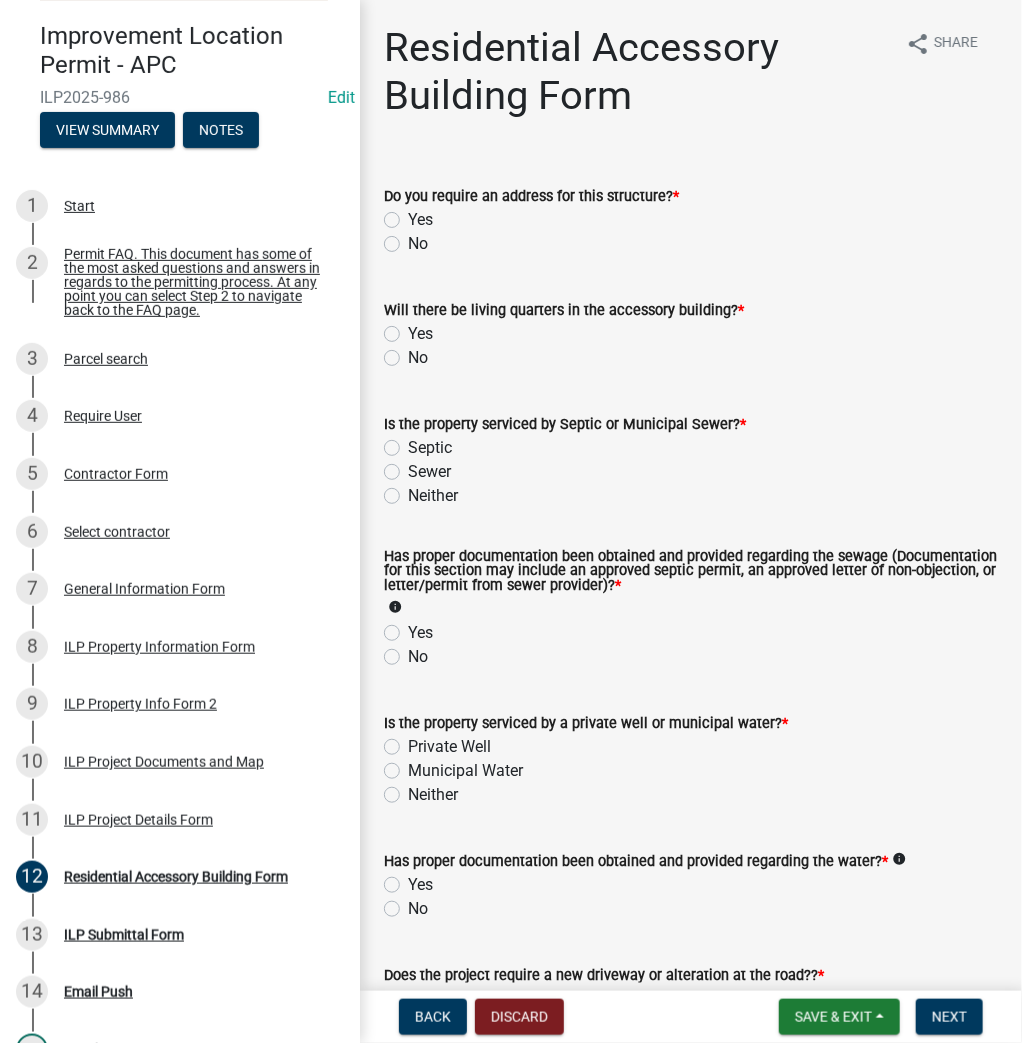click on "No" 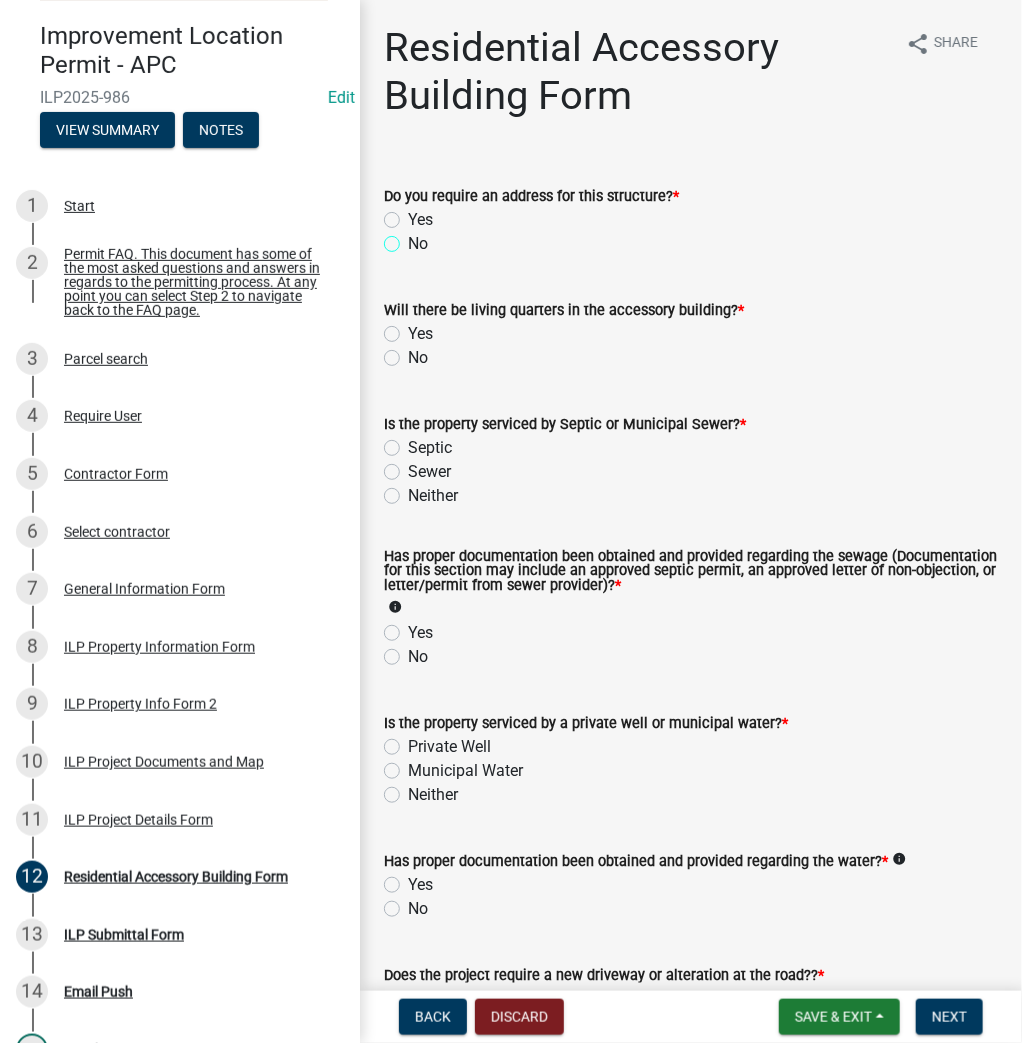 click on "No" at bounding box center (414, 238) 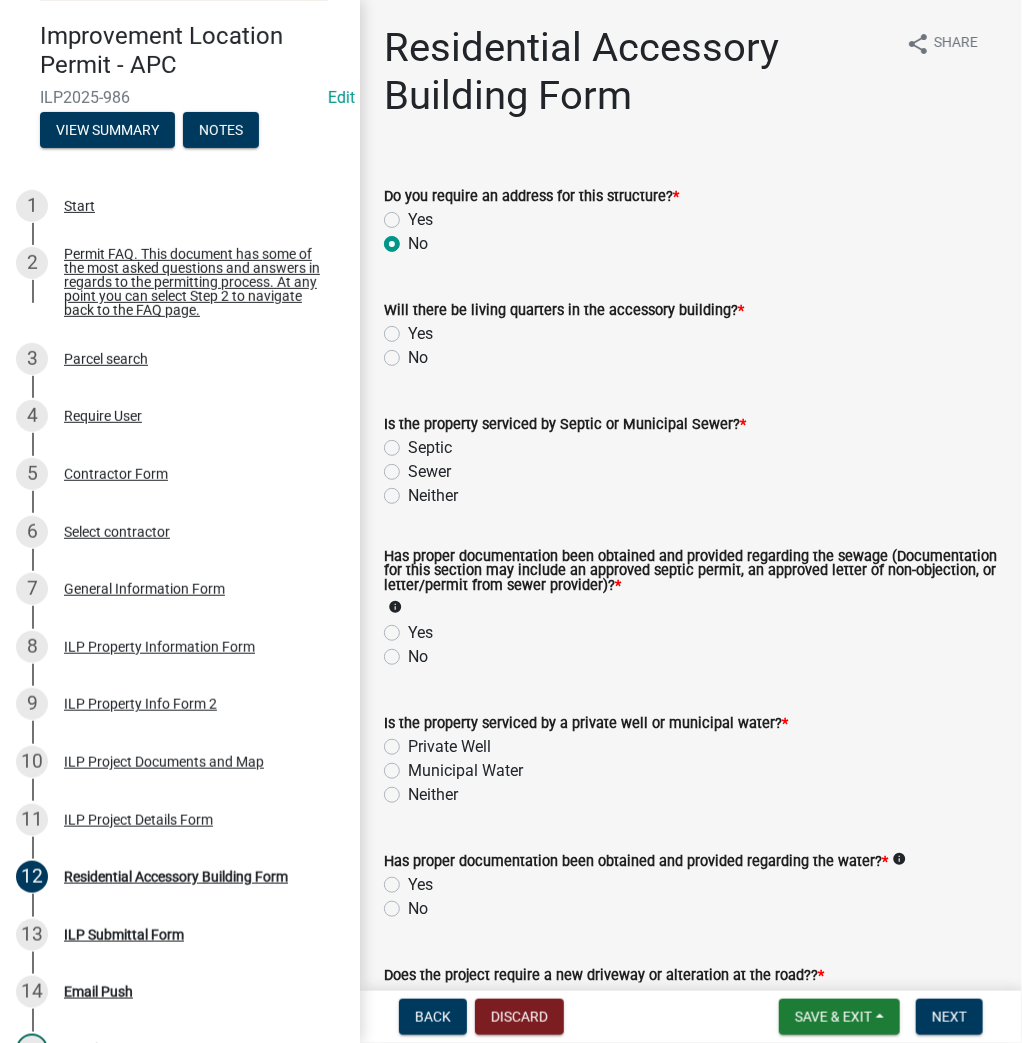 radio on "true" 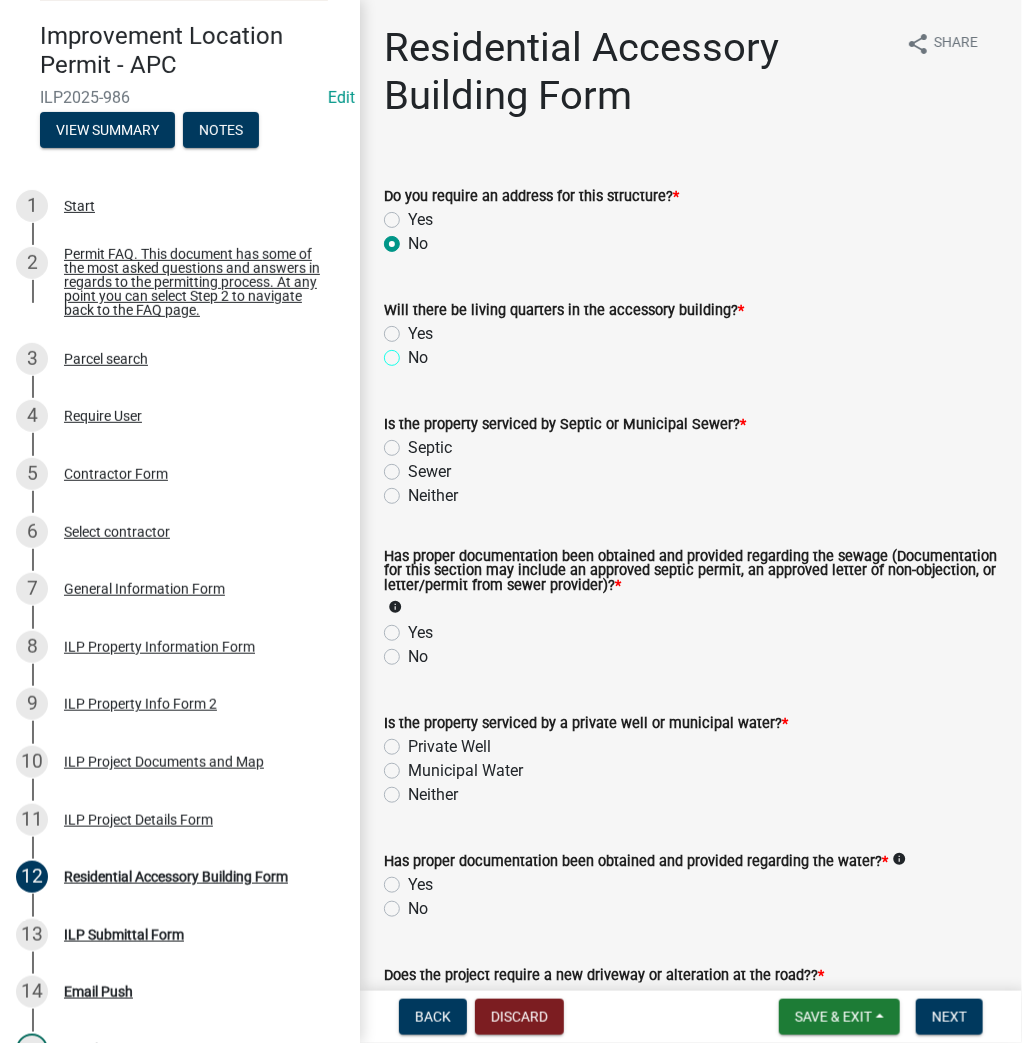 click on "No" at bounding box center (414, 352) 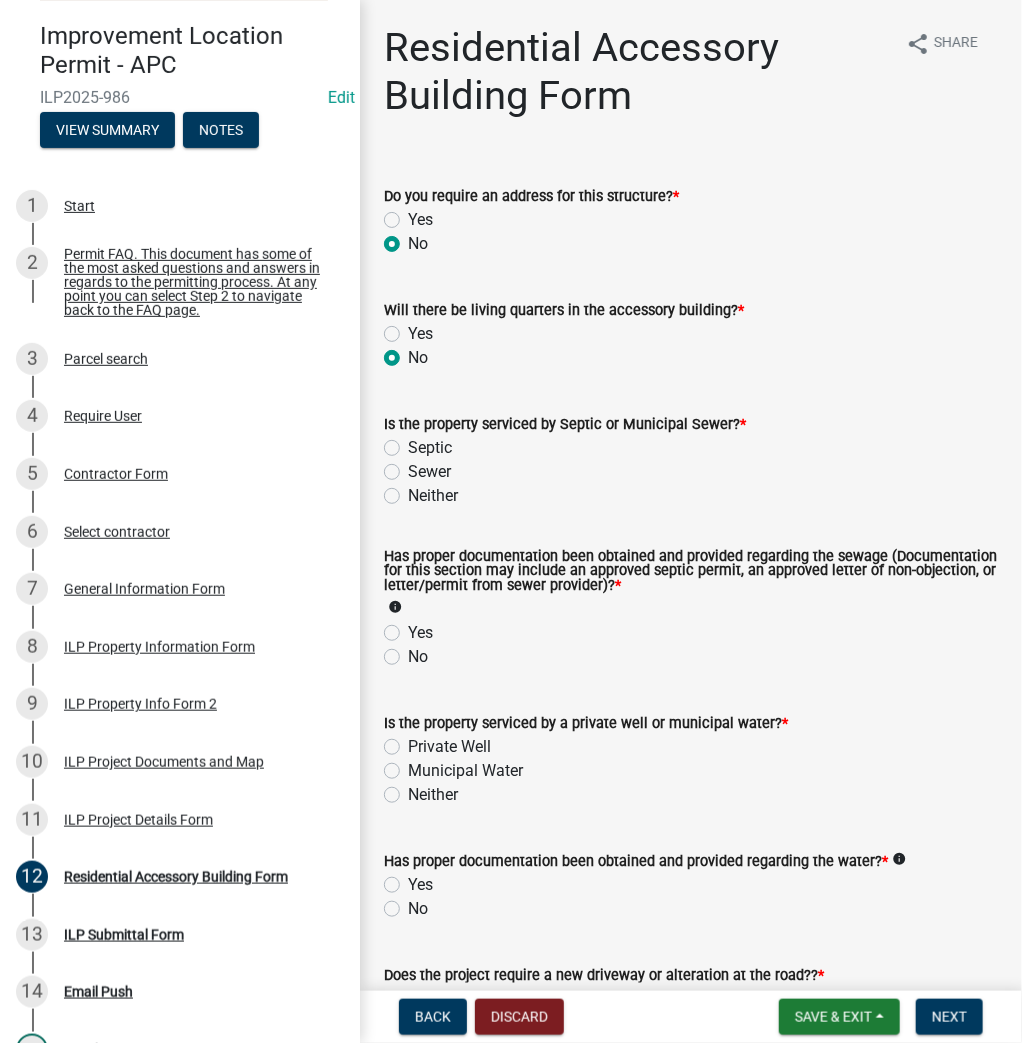 radio on "true" 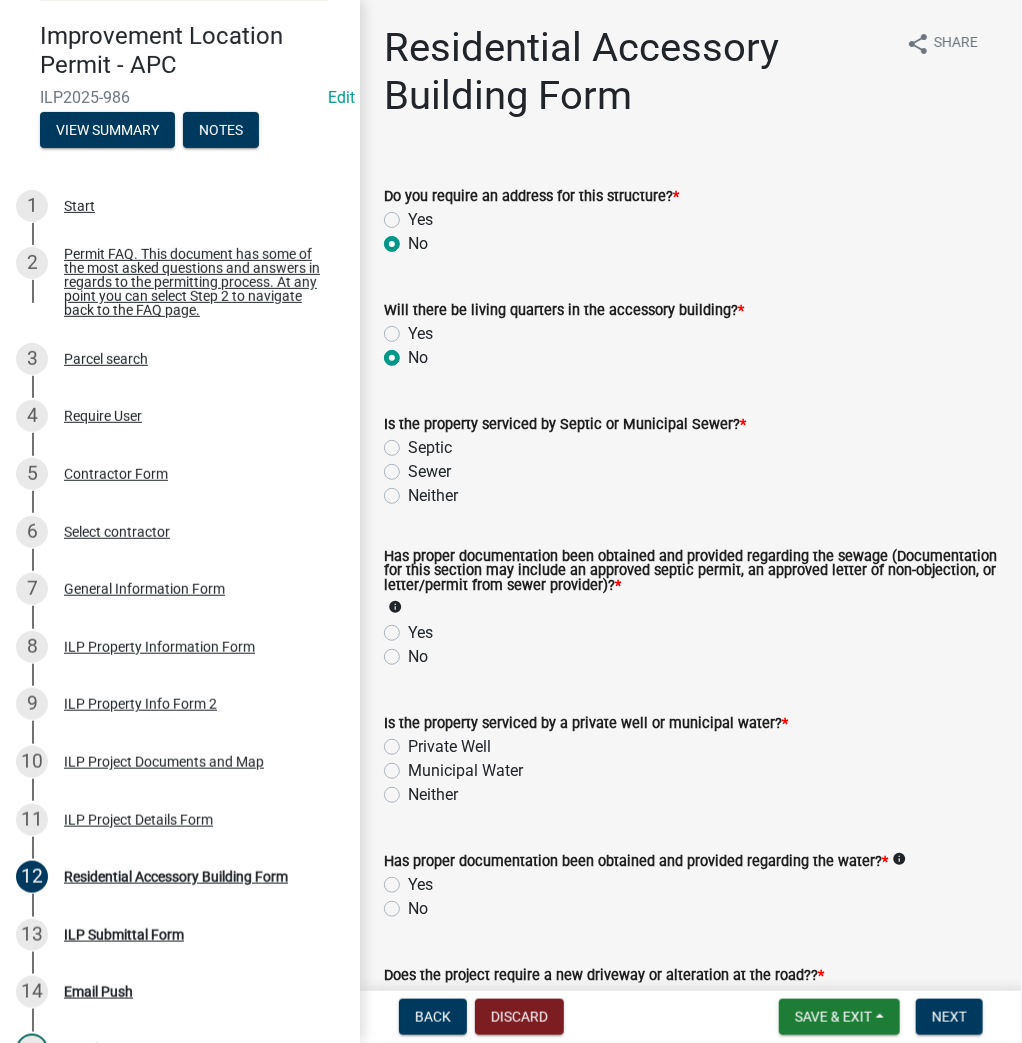 click on "Sewer" 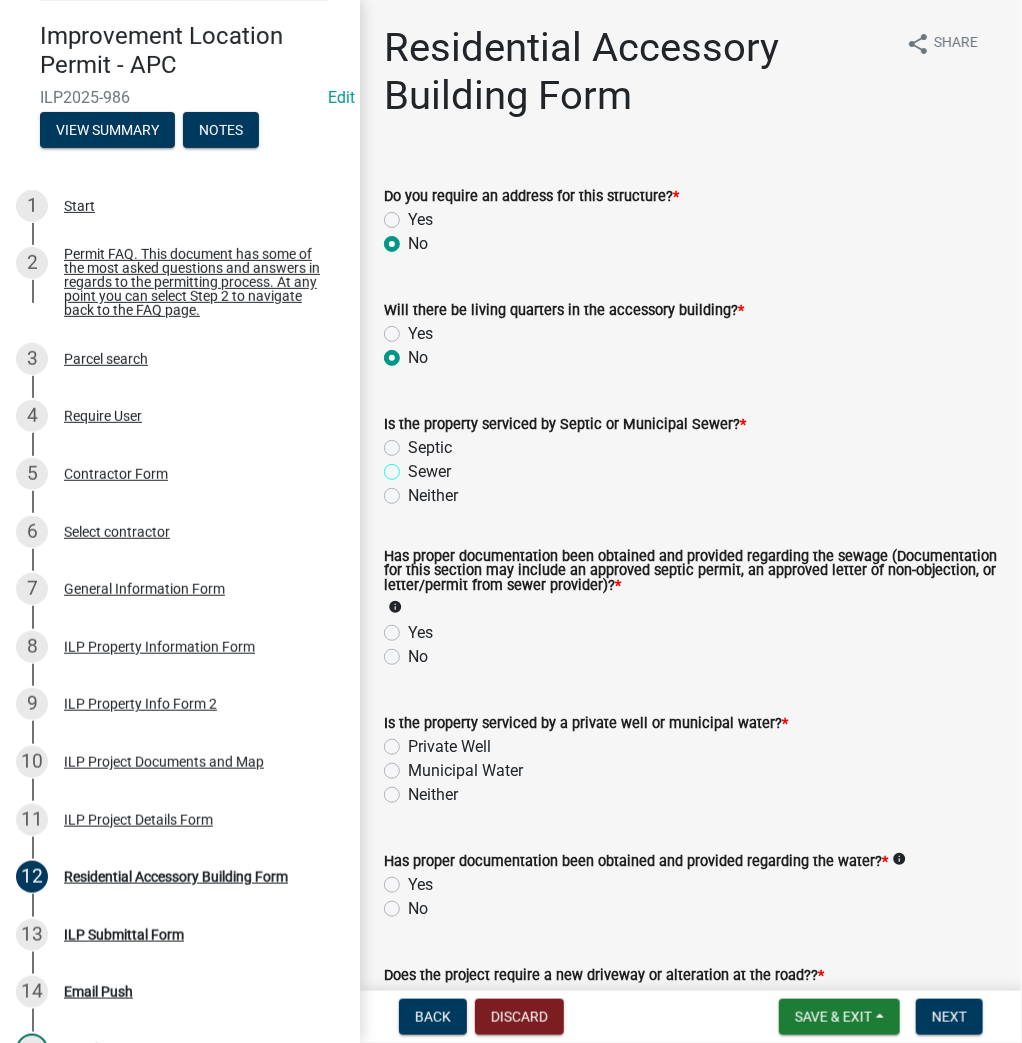 click on "Sewer" at bounding box center [414, 466] 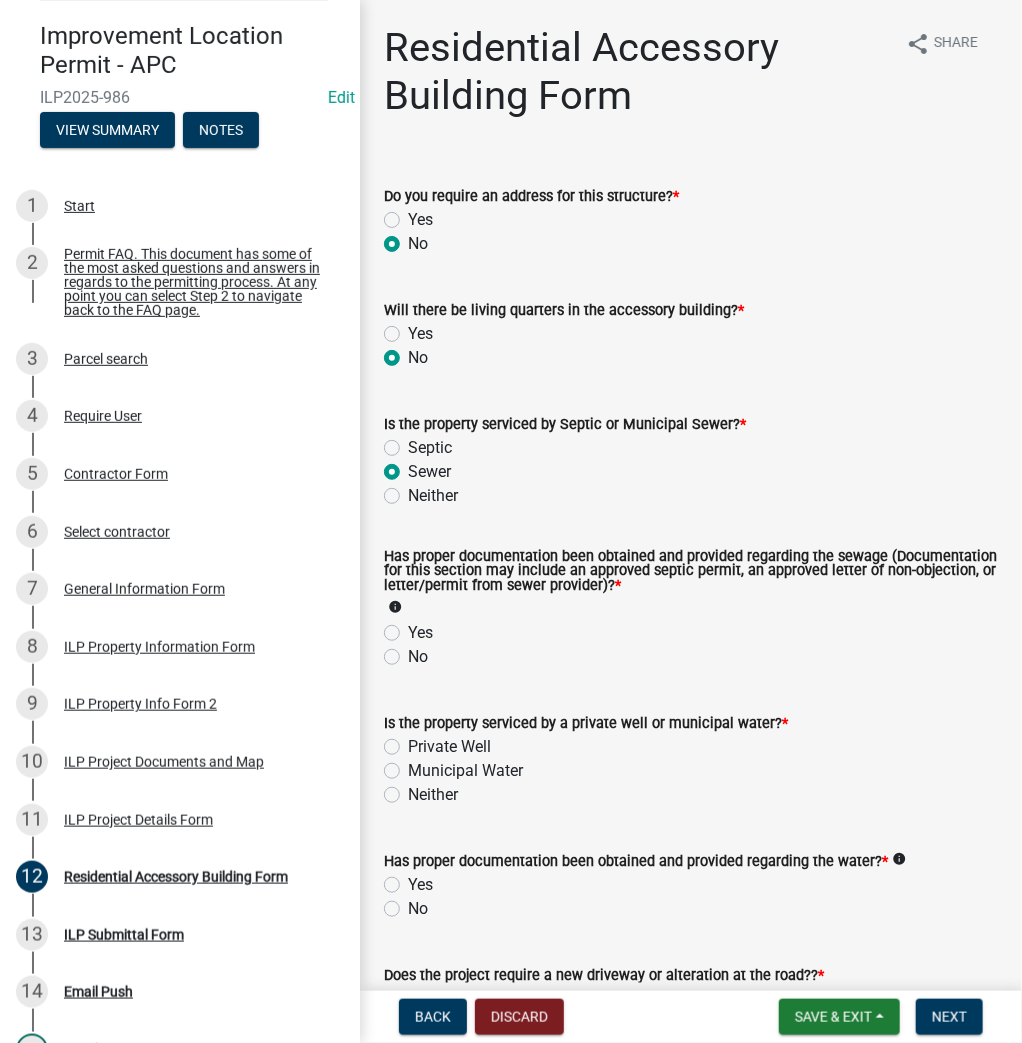 radio on "true" 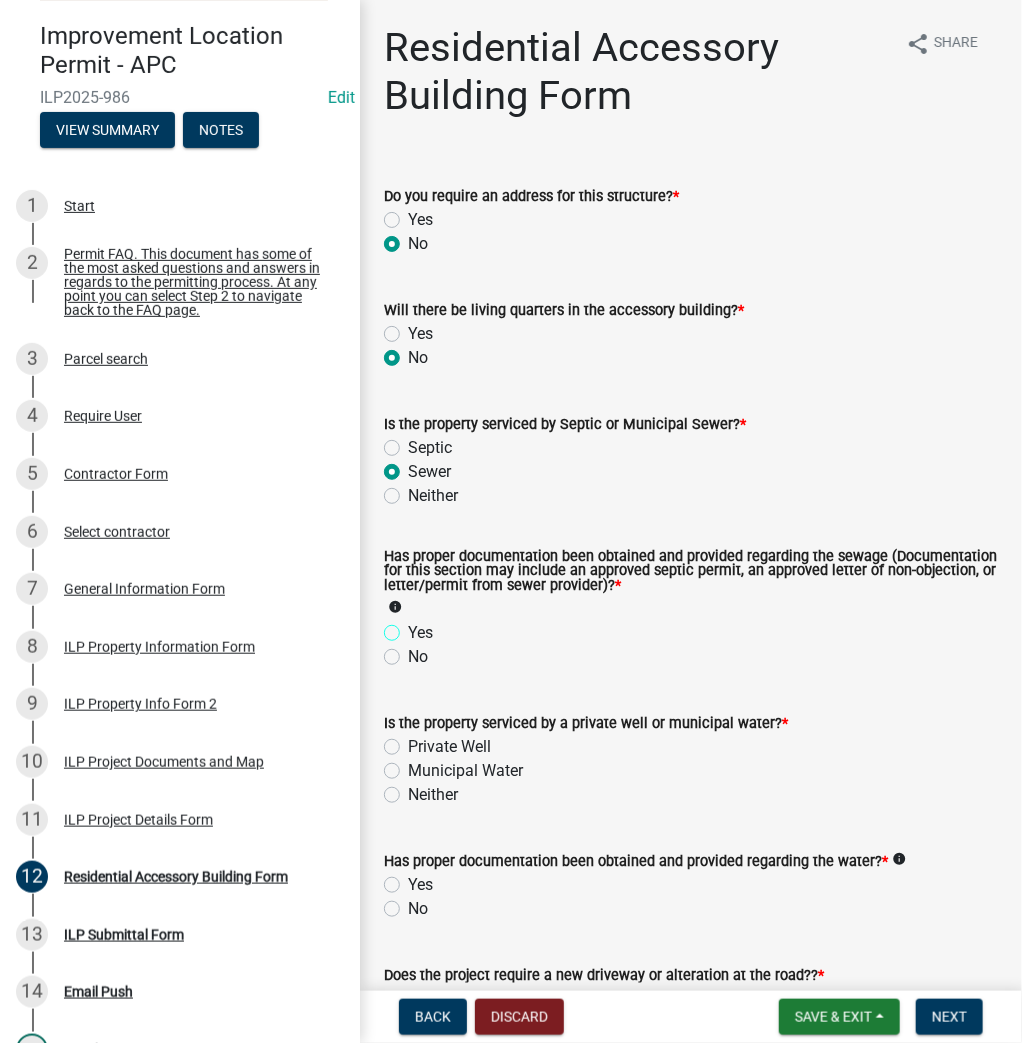 click on "Yes" at bounding box center [414, 627] 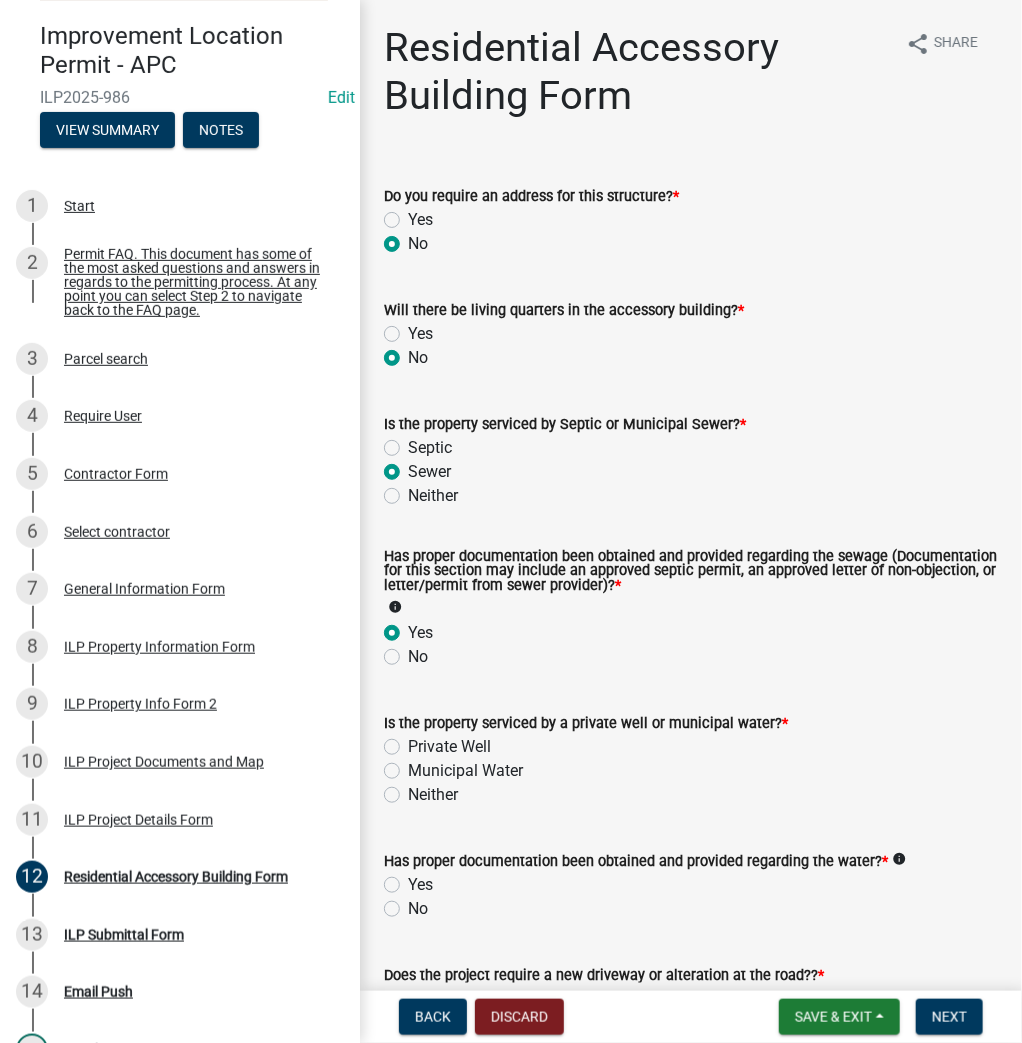 radio on "true" 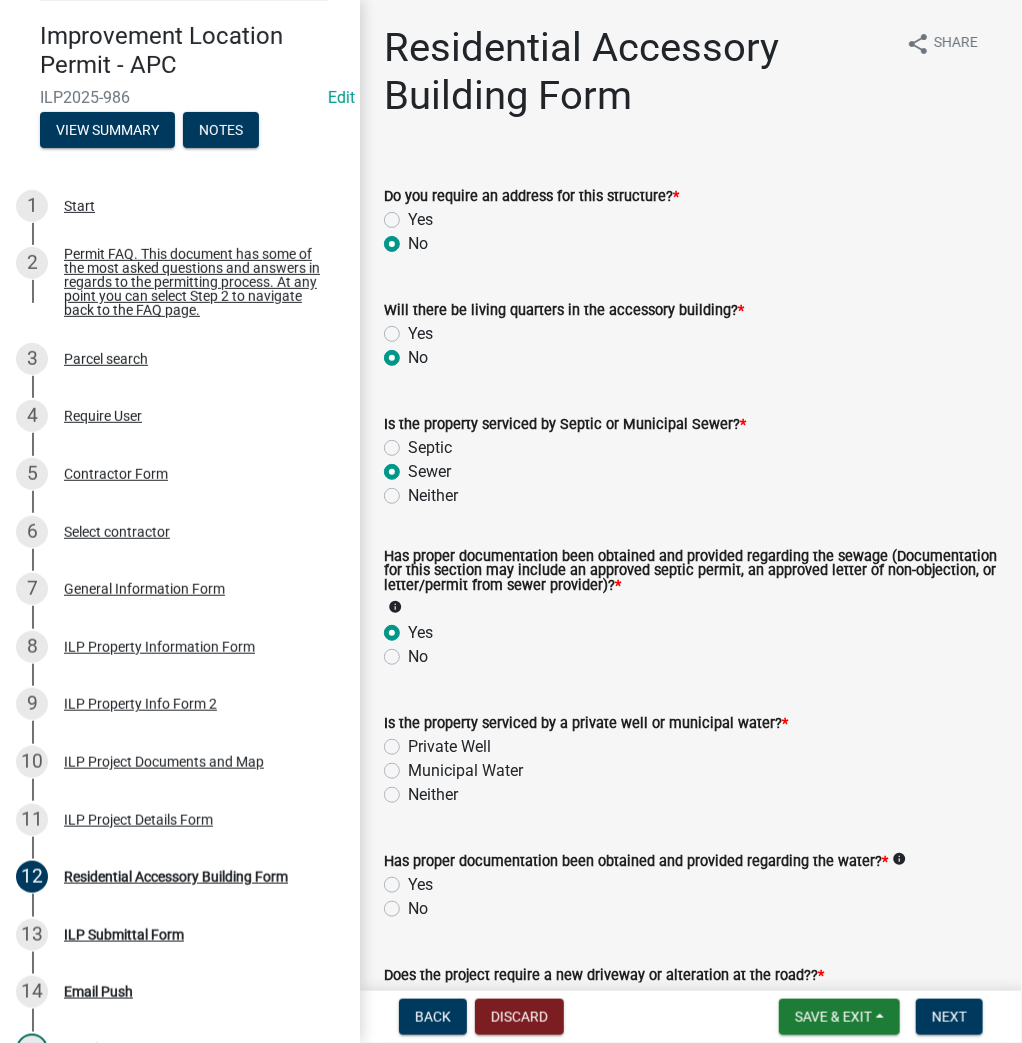click on "Municipal Water" 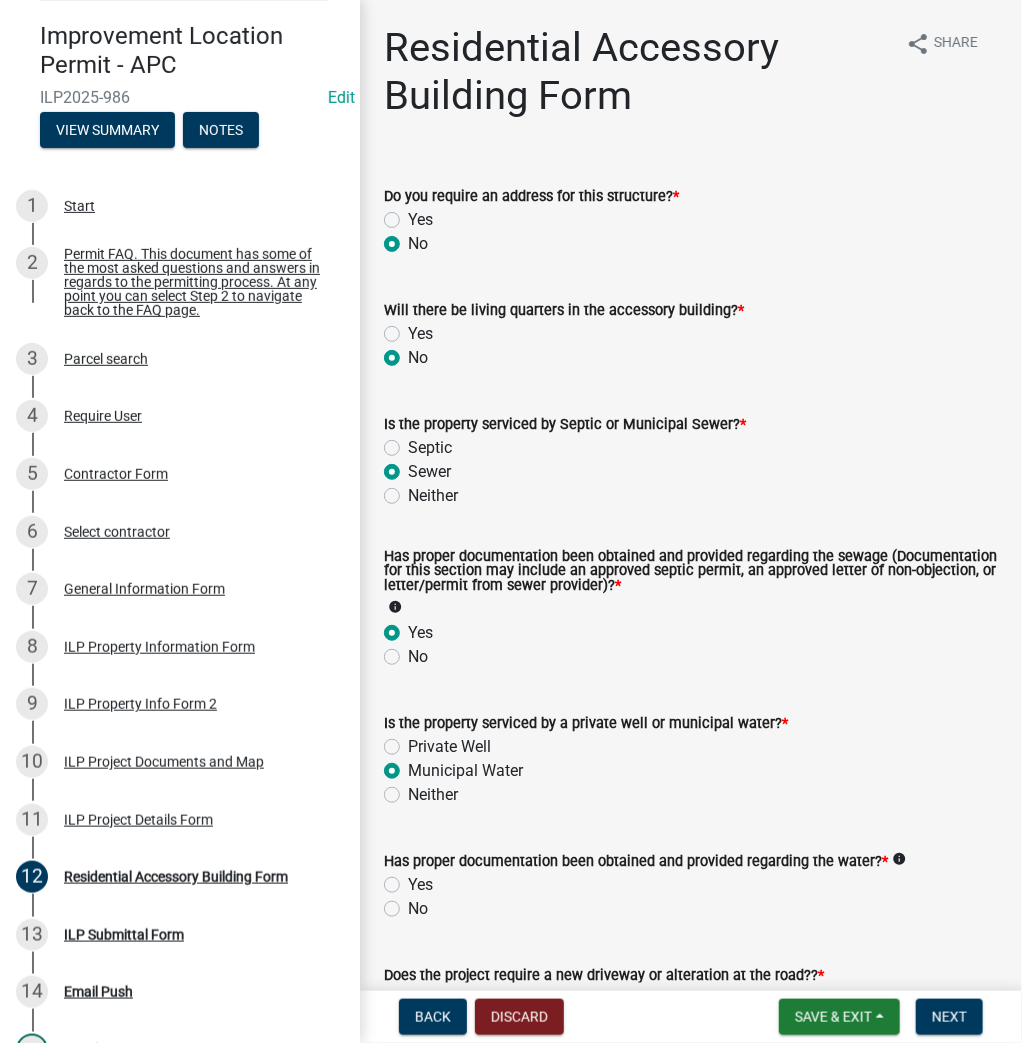 radio on "true" 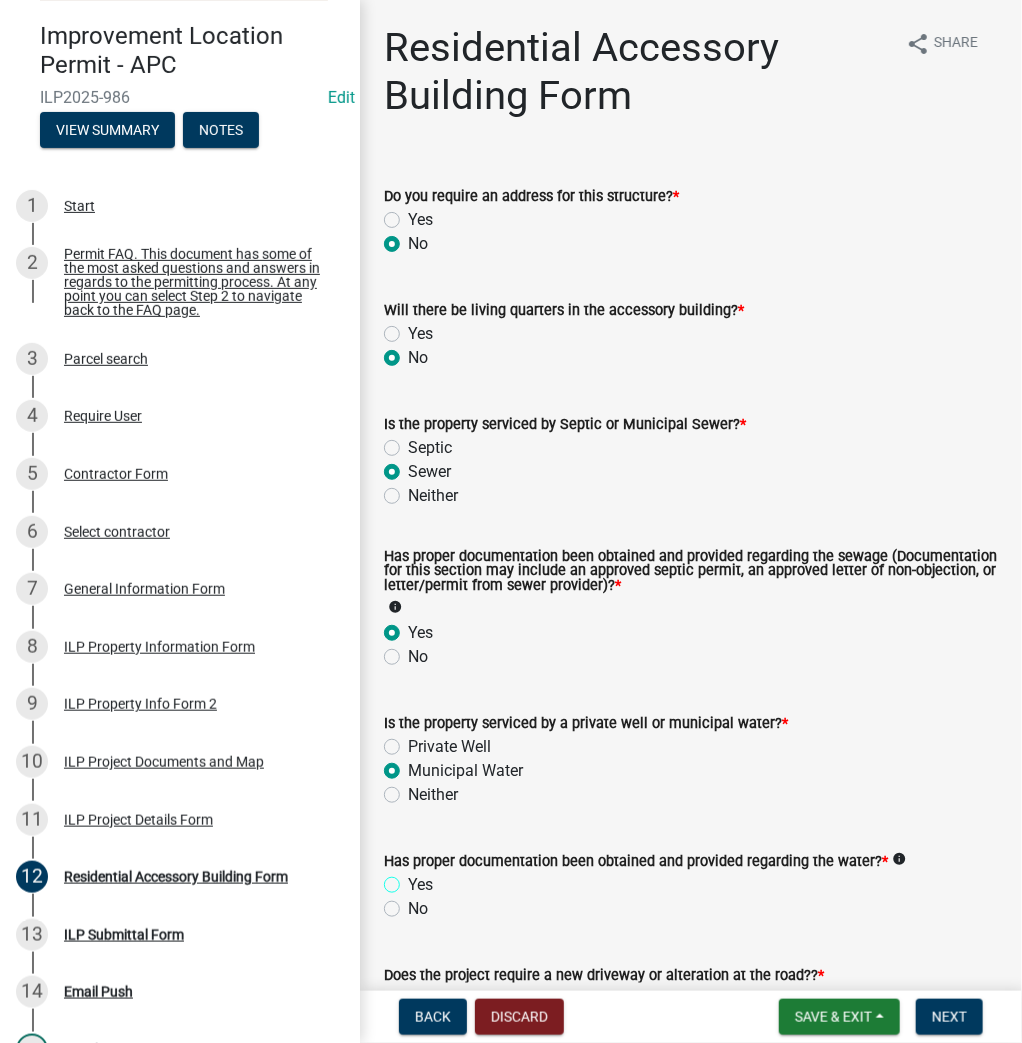 click on "Yes" at bounding box center [414, 879] 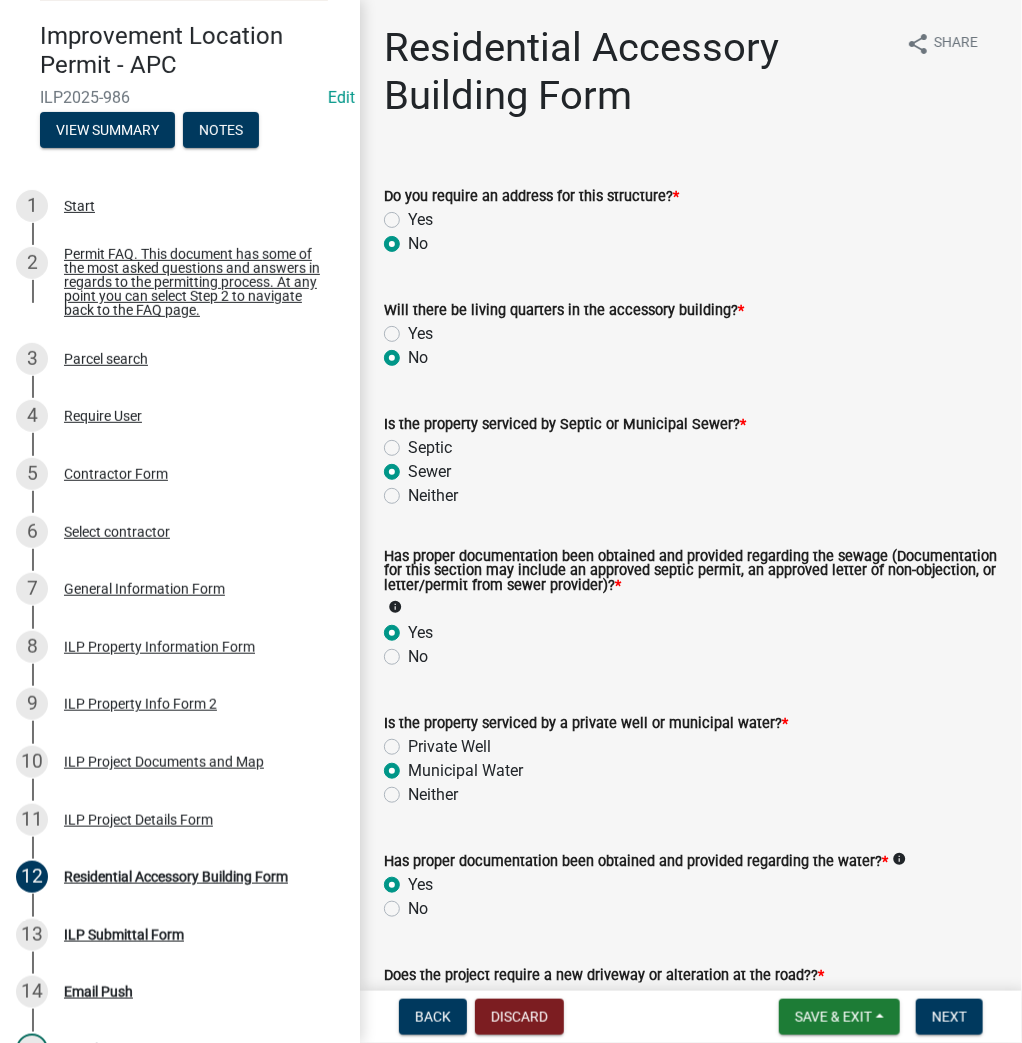 radio on "true" 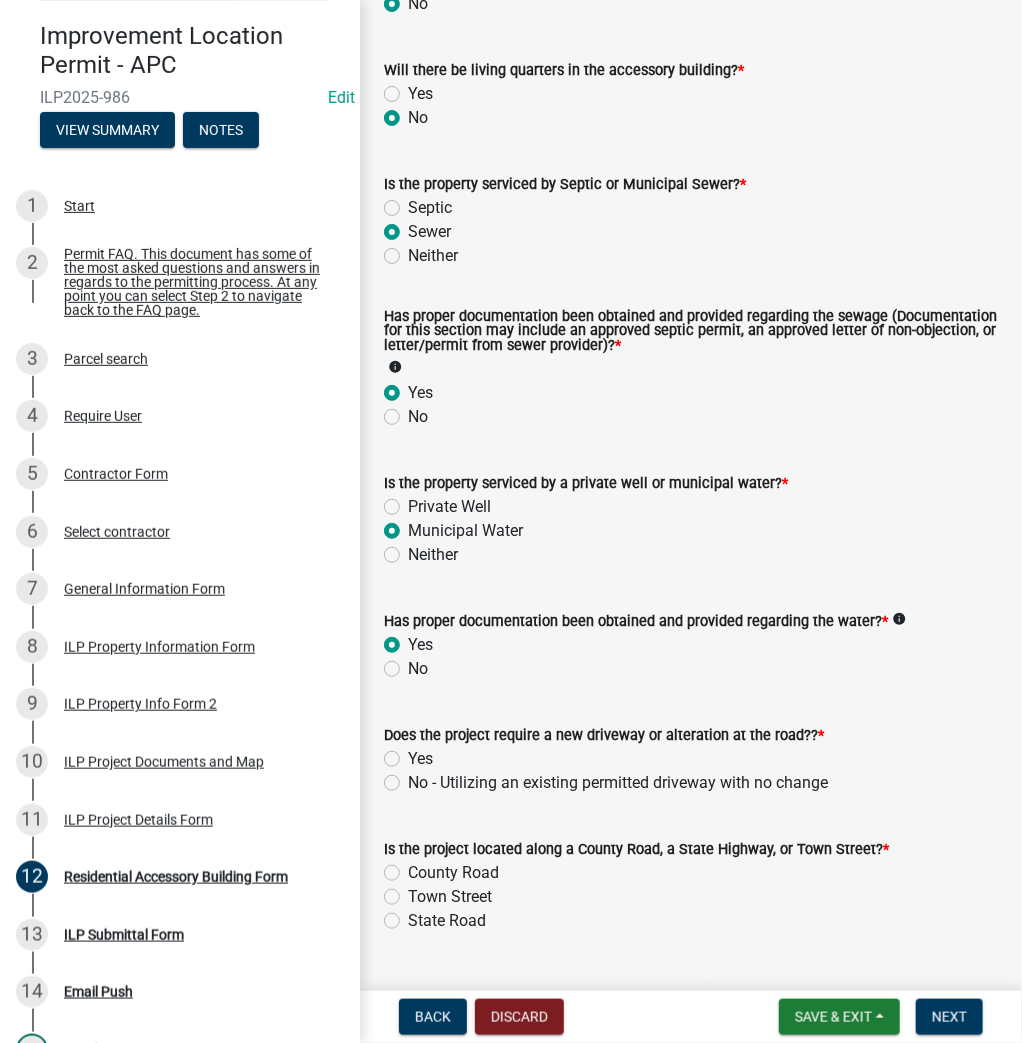 click on "No - Utilizing an existing permitted driveway with no change" 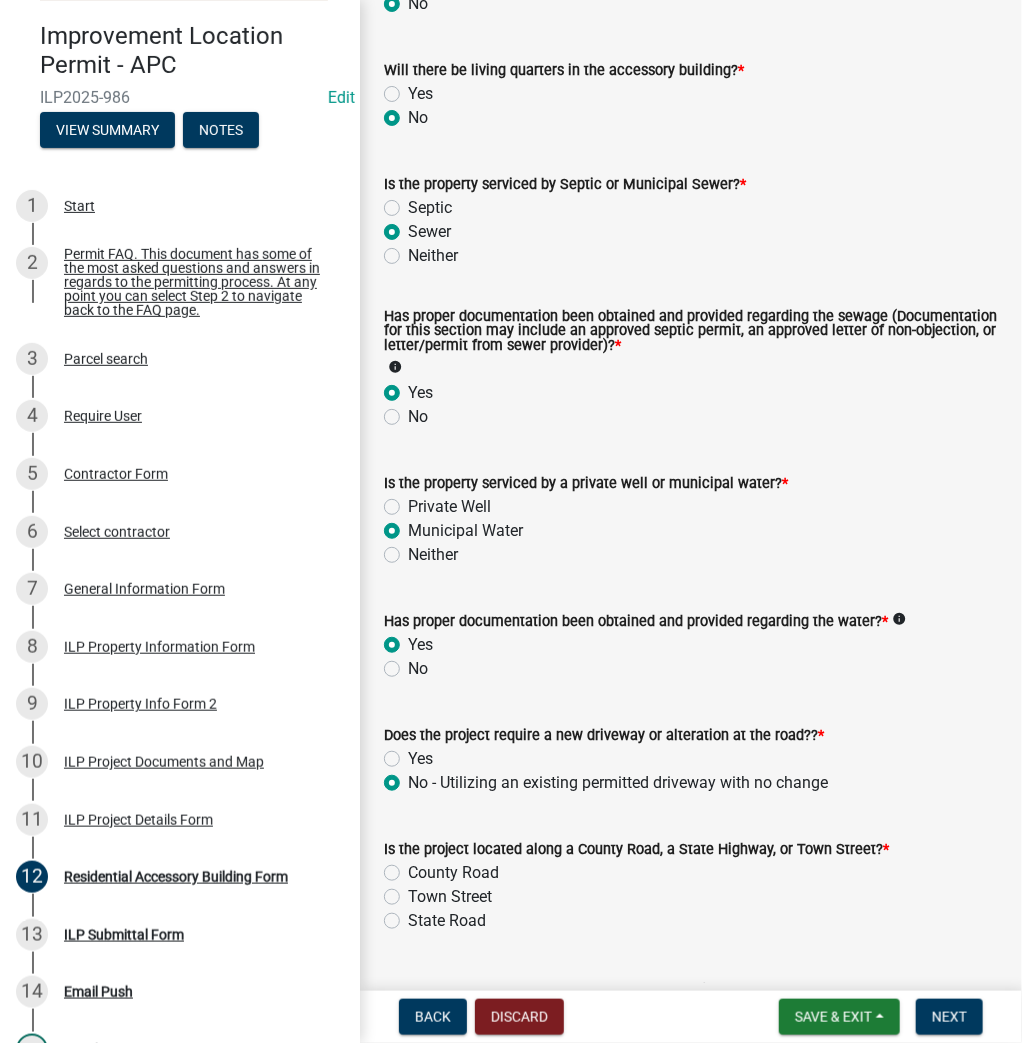 radio on "true" 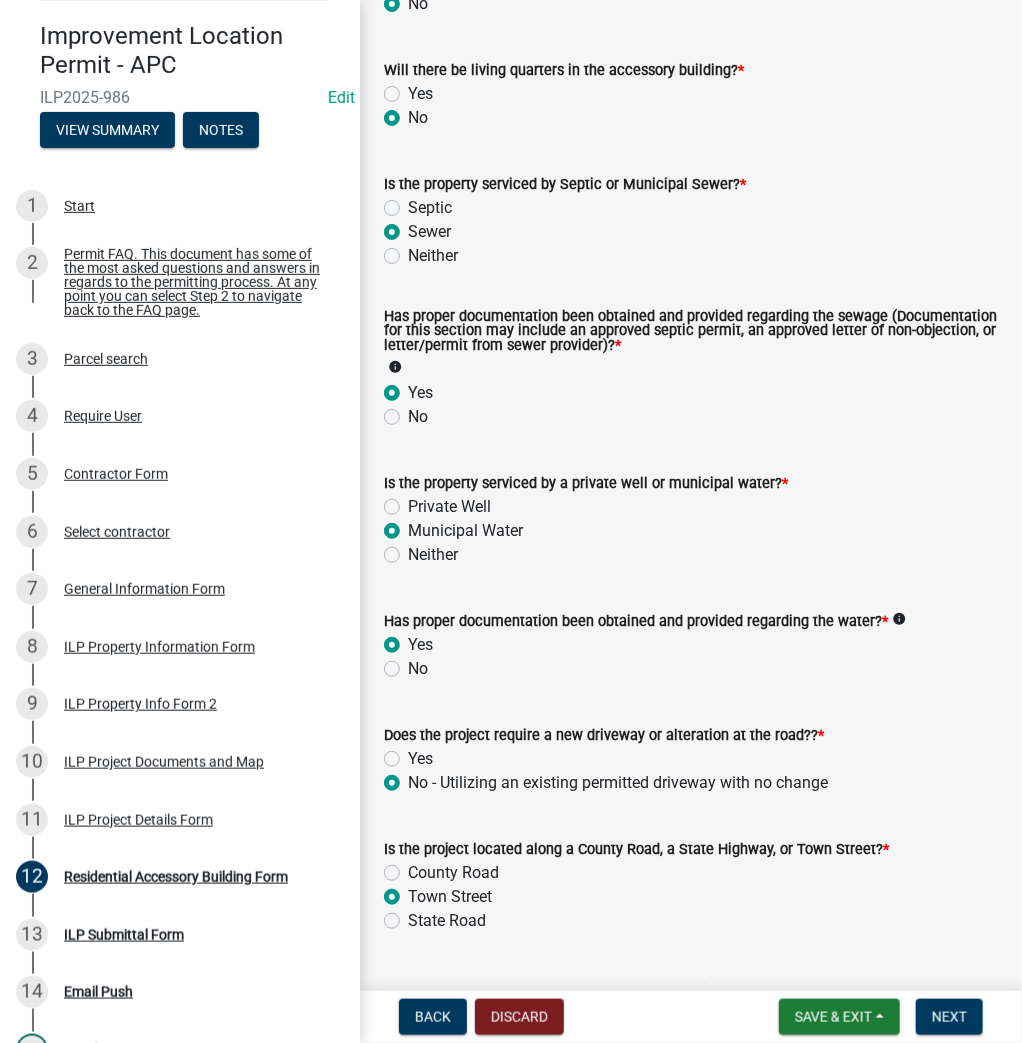 radio on "true" 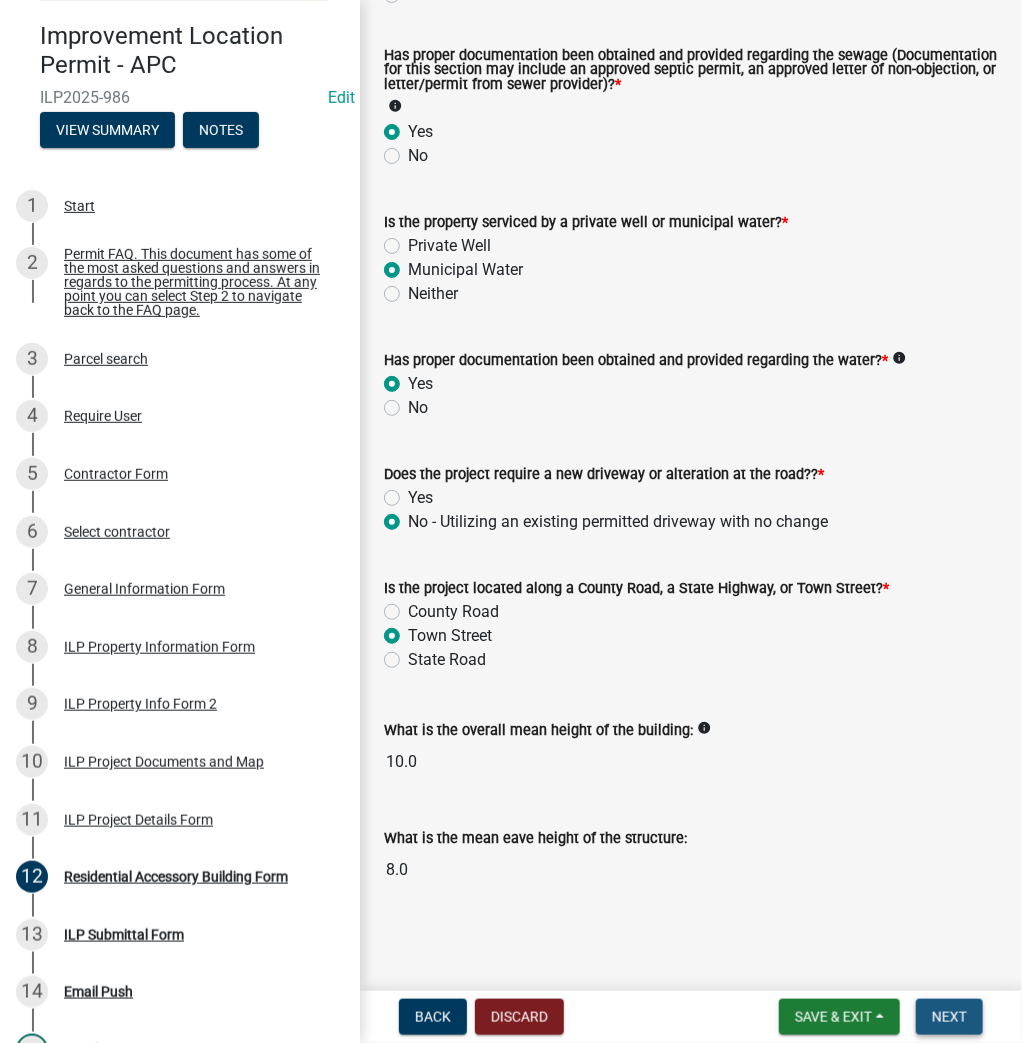 click on "Next" at bounding box center (949, 1017) 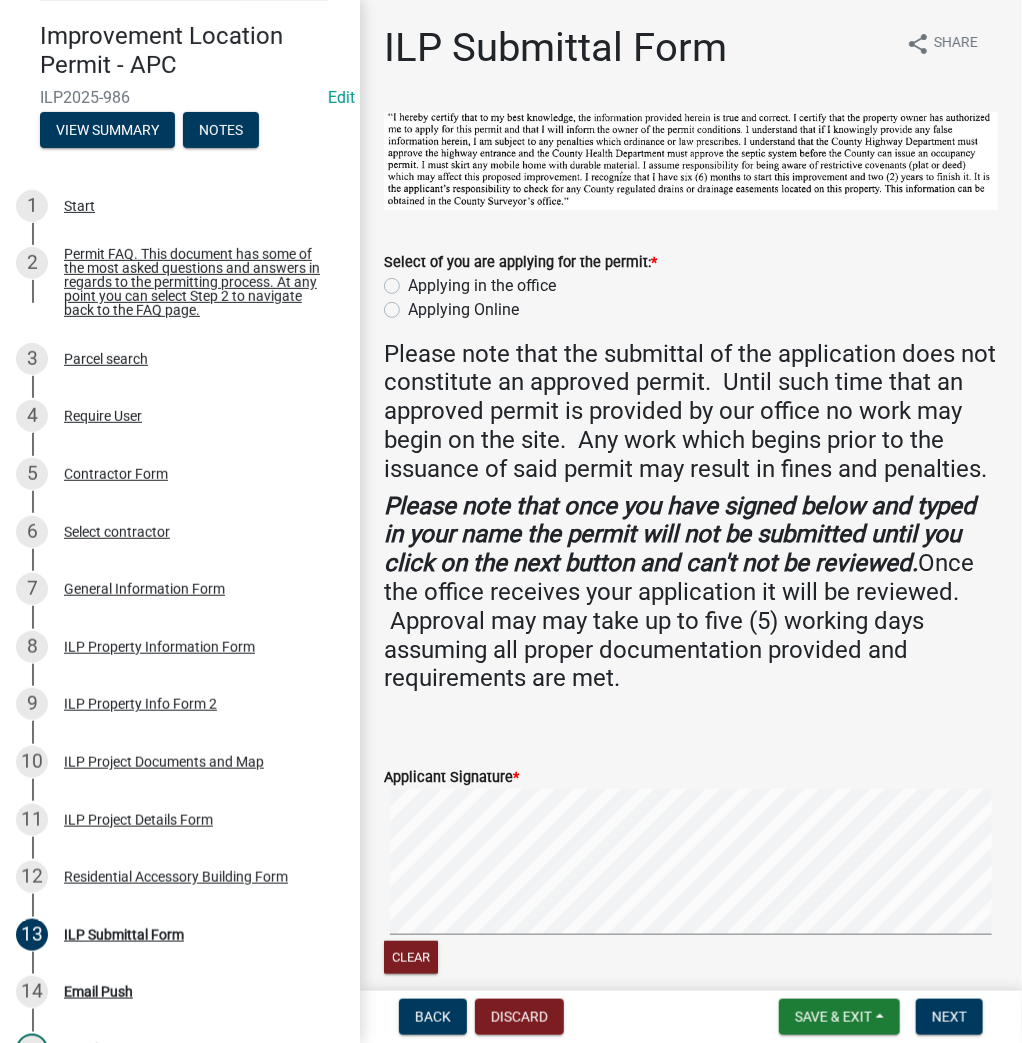 click on "Applying in the office" 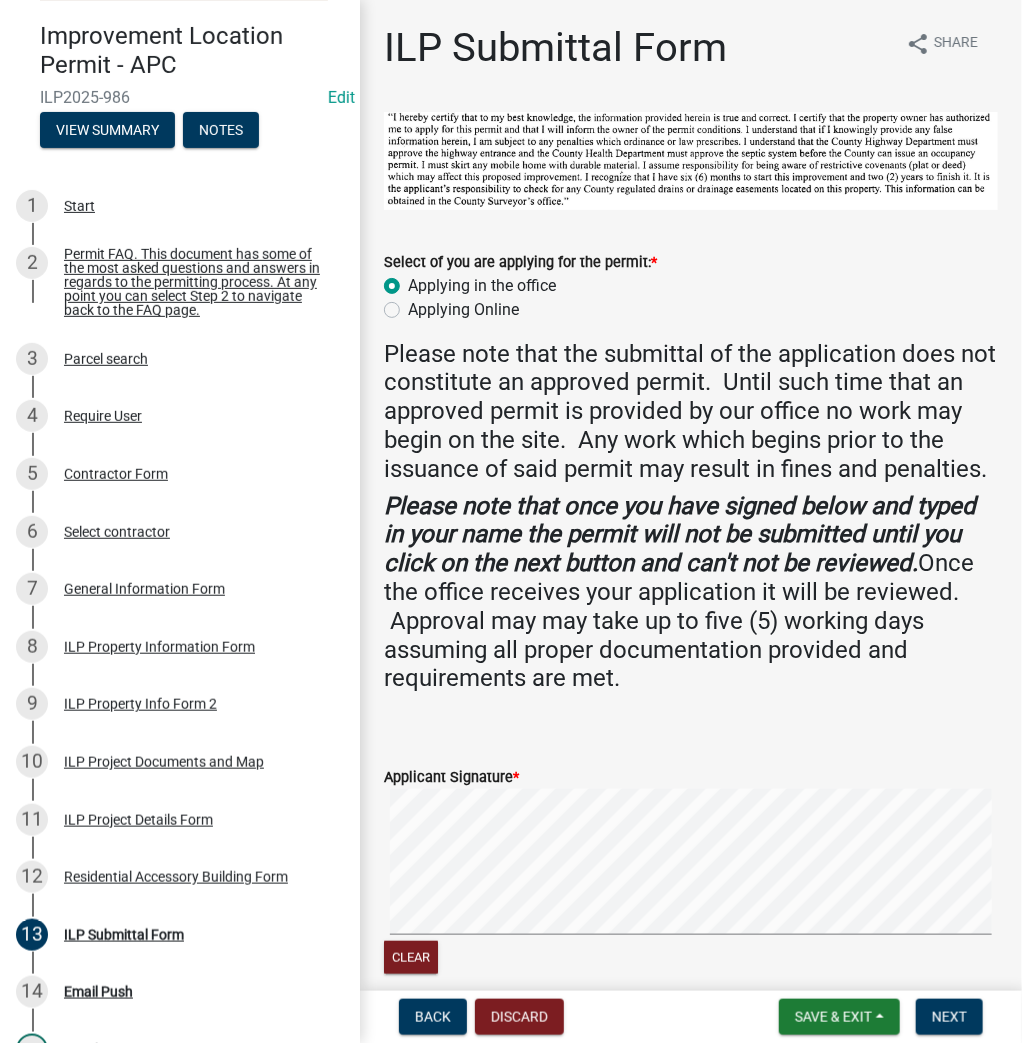 radio on "true" 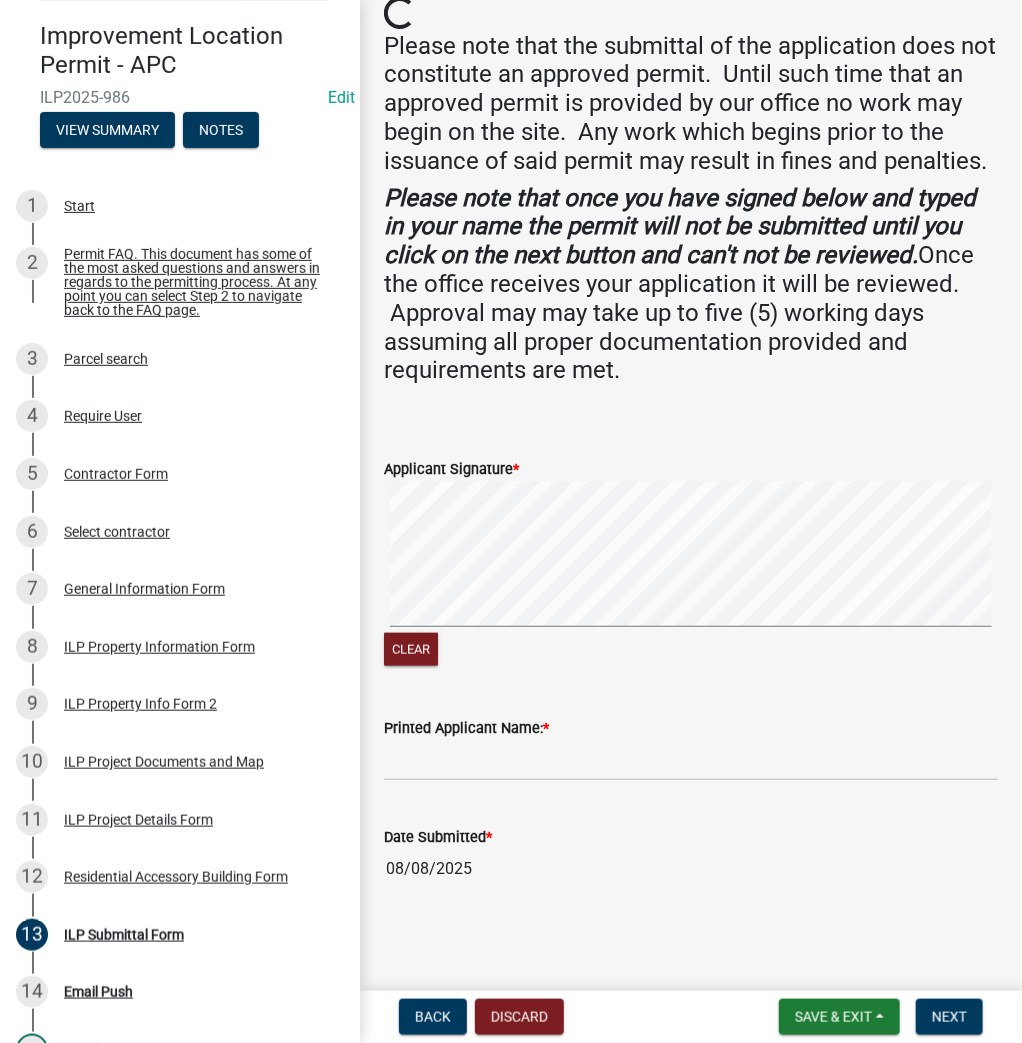 scroll, scrollTop: 335, scrollLeft: 0, axis: vertical 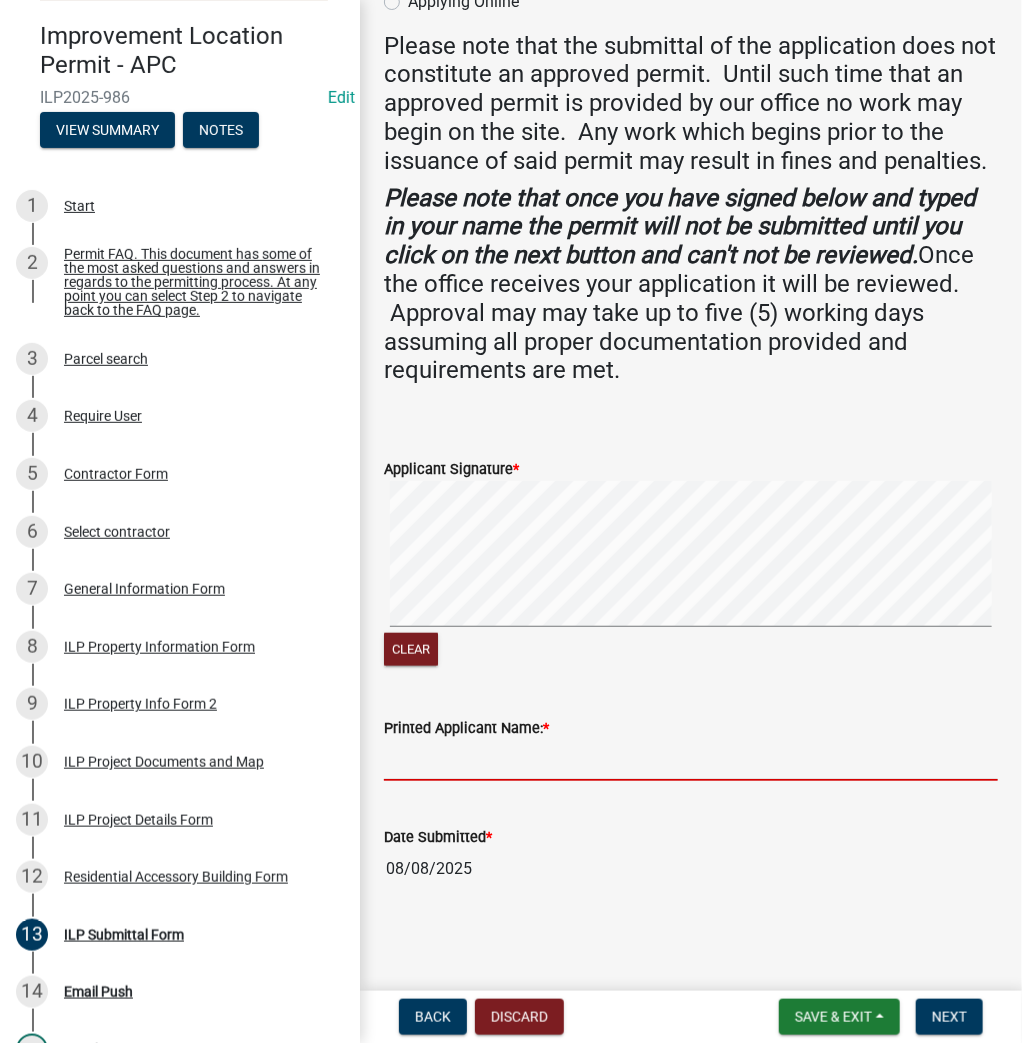 drag, startPoint x: 520, startPoint y: 764, endPoint x: 517, endPoint y: 752, distance: 12.369317 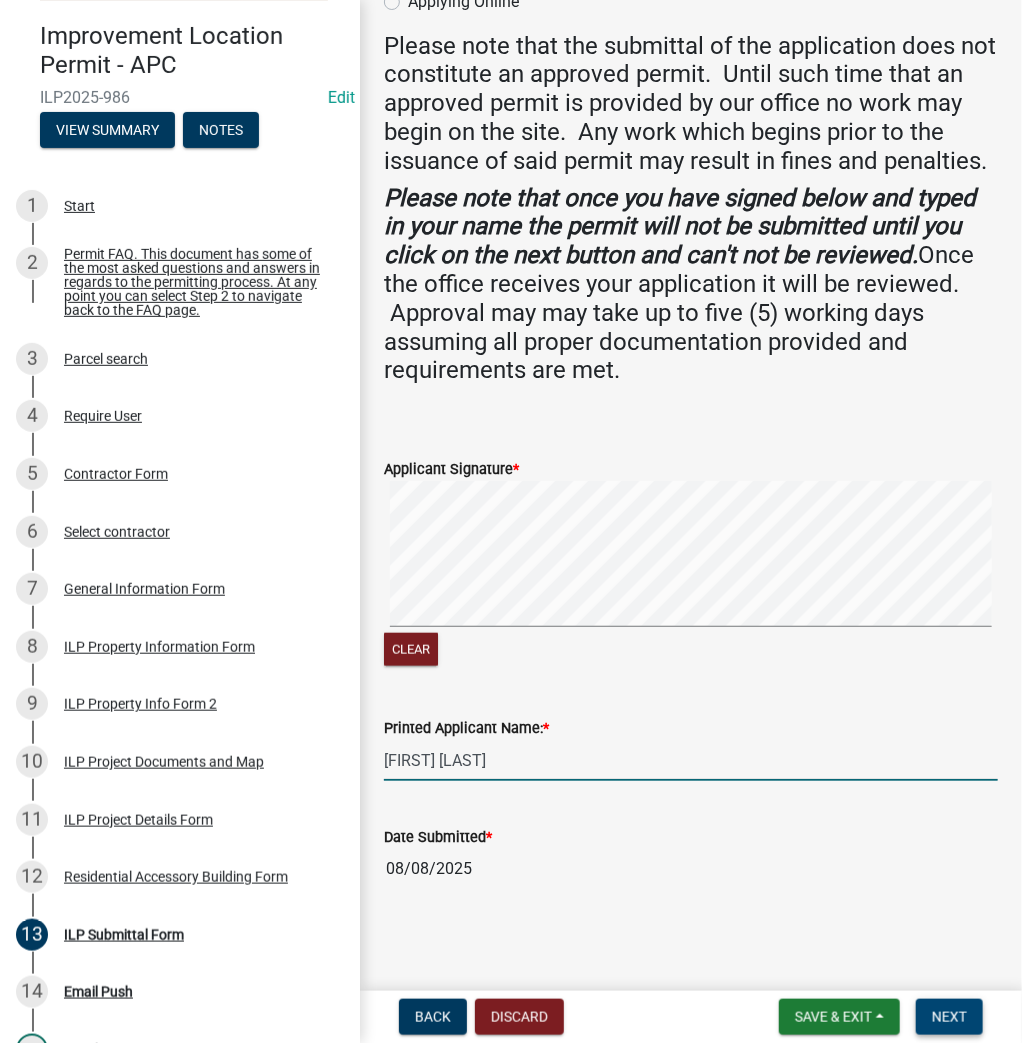 type on "[FIRST] [LAST]" 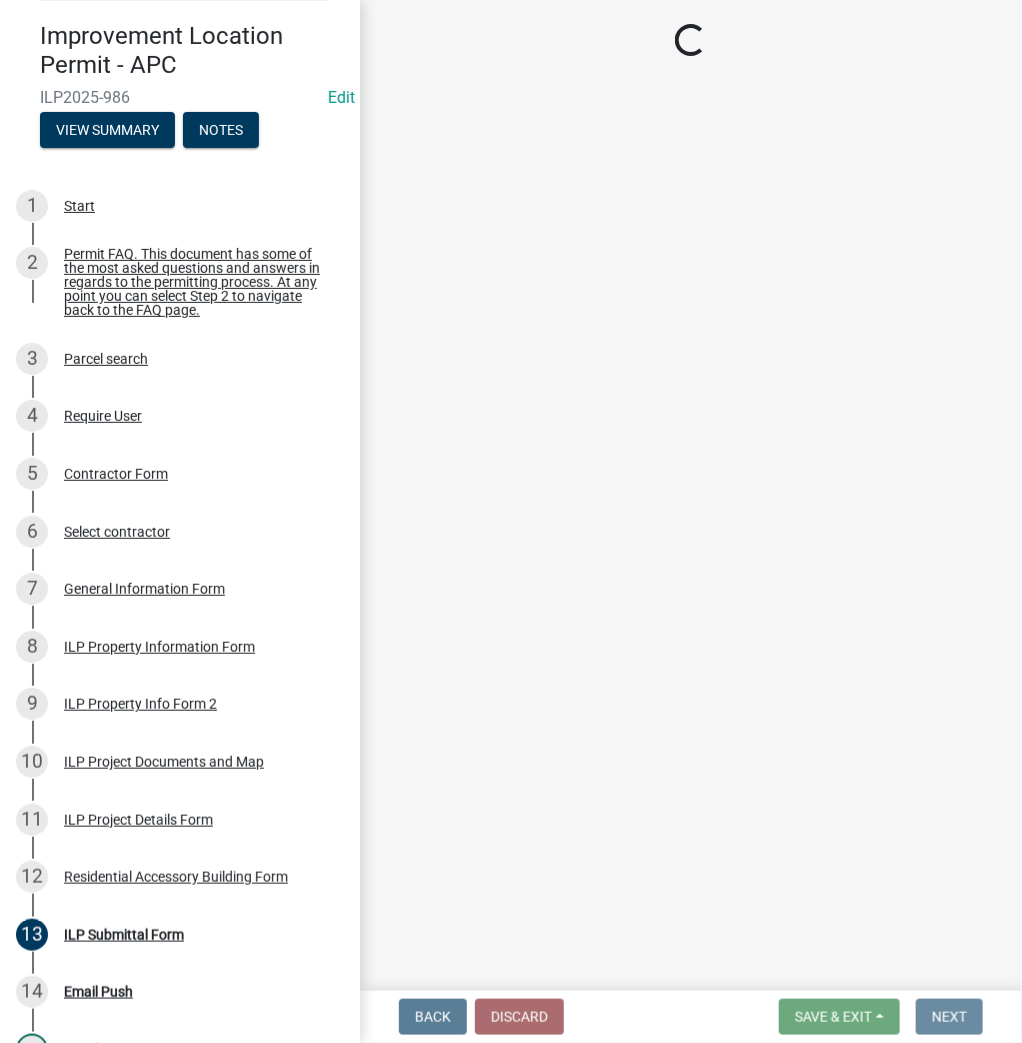 scroll, scrollTop: 0, scrollLeft: 0, axis: both 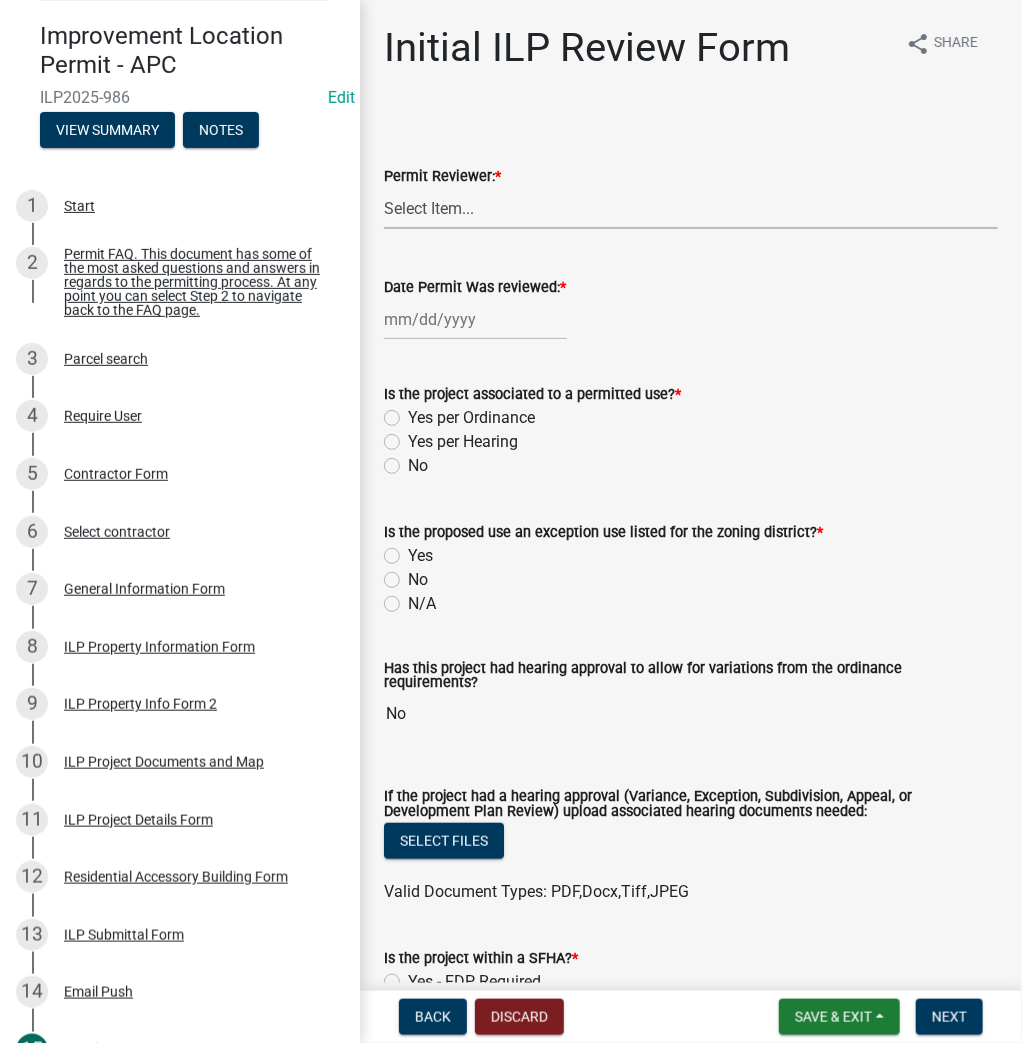 click on "Select Item...   MMS   LT   AT   CS   Vacant   Vacant" at bounding box center (691, 208) 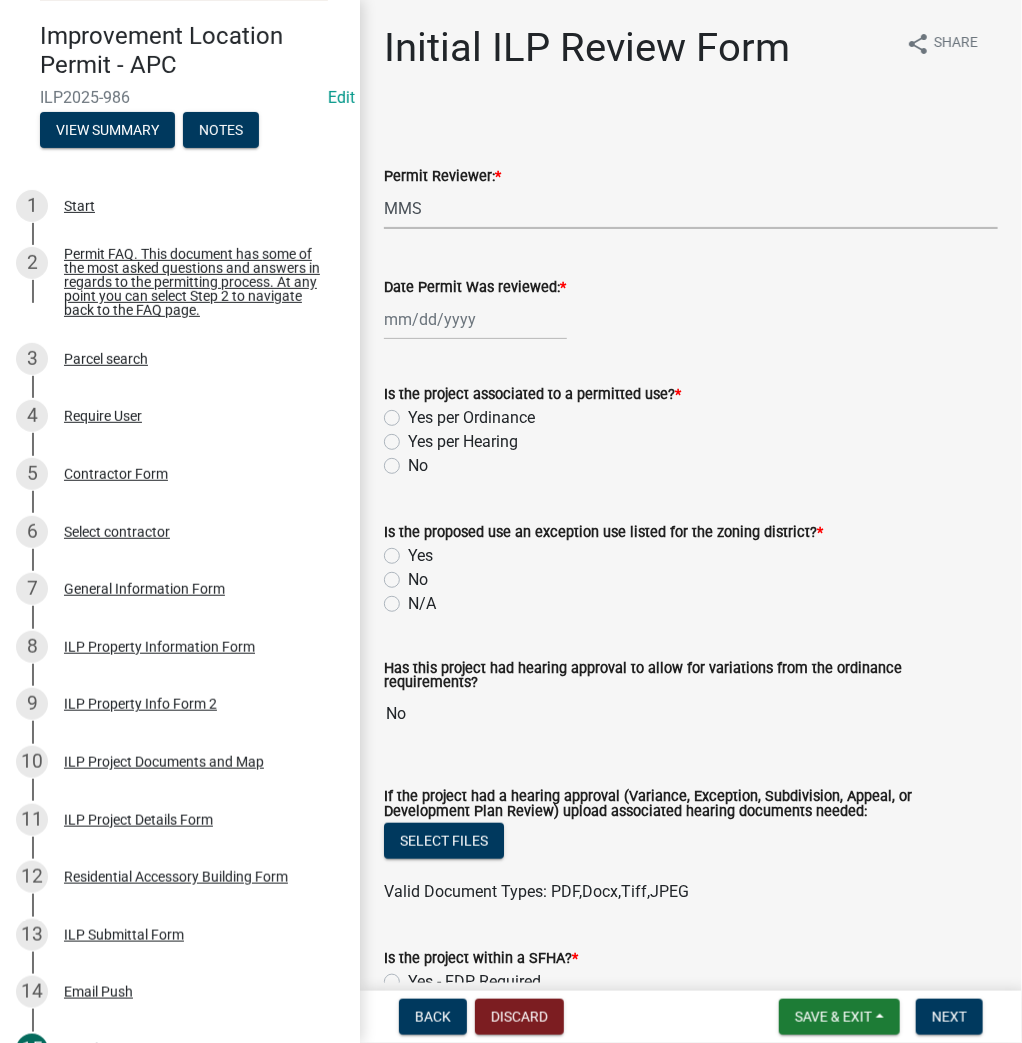 click on "Select Item...   MMS   LT   AT   CS   Vacant   Vacant" at bounding box center [691, 208] 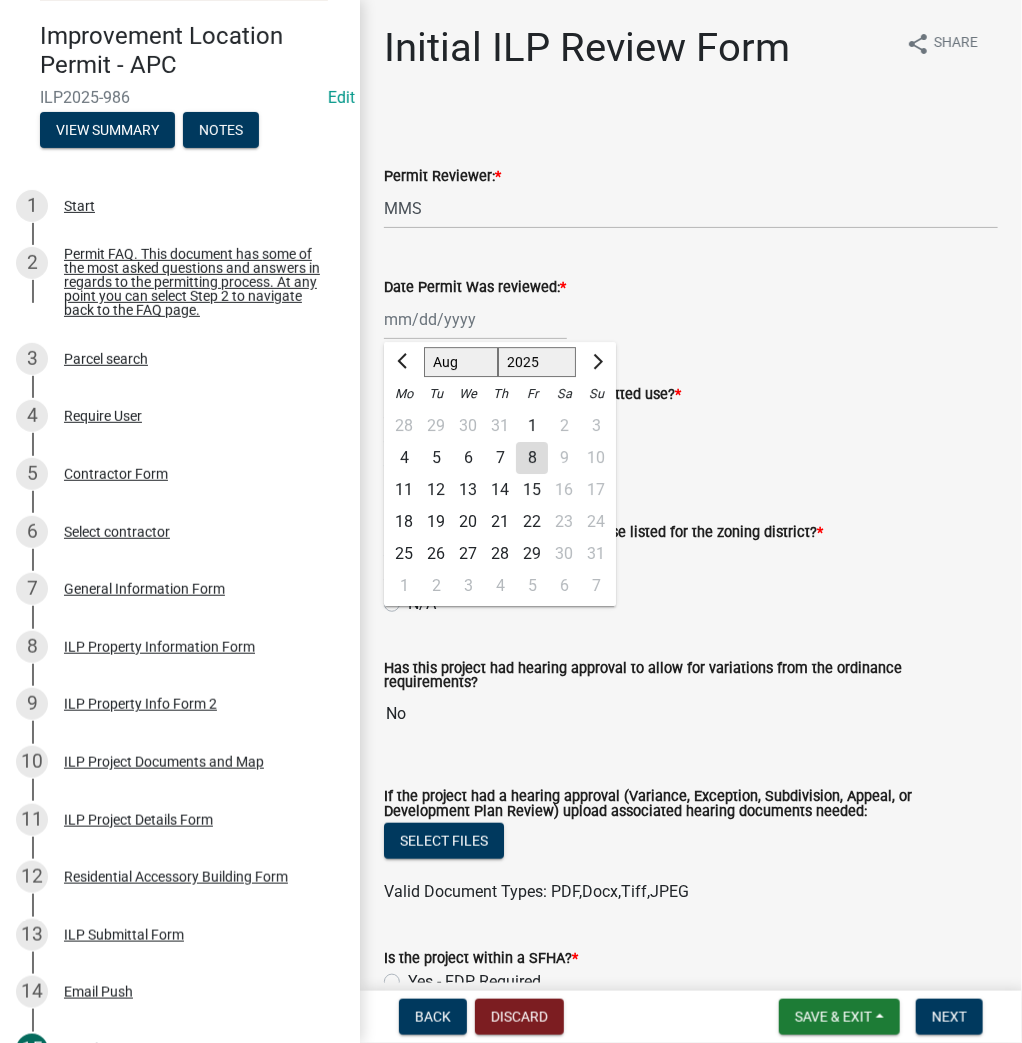 click on "Jan Feb Mar Apr May Jun Jul Aug Sep Oct Nov Dec 1525 1526 1527 1528 1529 1530 1531 1532 1533 1534 1535 1536 1537 1538 1539 1540 1541 1542 1543 1544 1545 1546 1547 1548 1549 1550 1551 1552 1553 1554 1555 1556 1557 1558 1559 1560 1561 1562 1563 1564 1565 1566 1567 1568 1569 1570 1571 1572 1573 1574 1575 1576 1577 1578 1579 1580 1581 1582 1583 1584 1585 1586 1587 1588 1589 1590 1591 1592 1593 1594 1595 1596 1597 1598 1599 1600 1601 1602 1603 1604 1605 1606 1607 1608 1609 1610 1611 1612 1613 1614 1615 1616 1617 1618 1619 1620 1621 1622 1623 1624 1625 1626 1627 1628 1629 1630 1631 1632 1633 1634 1635 1636 1637 1638 1639 1640 1641 1642 1643 1644 1645 1646 1647 1648 1649 1650 1651 1652 1653 1654 1655 1656 1657 1658 1659 1660 1661 1662 1663 1664 1665 1666 1667 1668 1669 1670 1671 1672 1673 1674 1675 1676 1677 1678 1679 1680 1681 1682 1683 1684 1685 1686 1687 1688 1689 1690 1691 1692 1693 1694 1695 1696 1697 1698 1699 1700 1701 1702 1703 1704 1705 1706 1707 1708 1709 1710 1711 1712 1713 1714 1715 1716 1717 1718 1719 1" 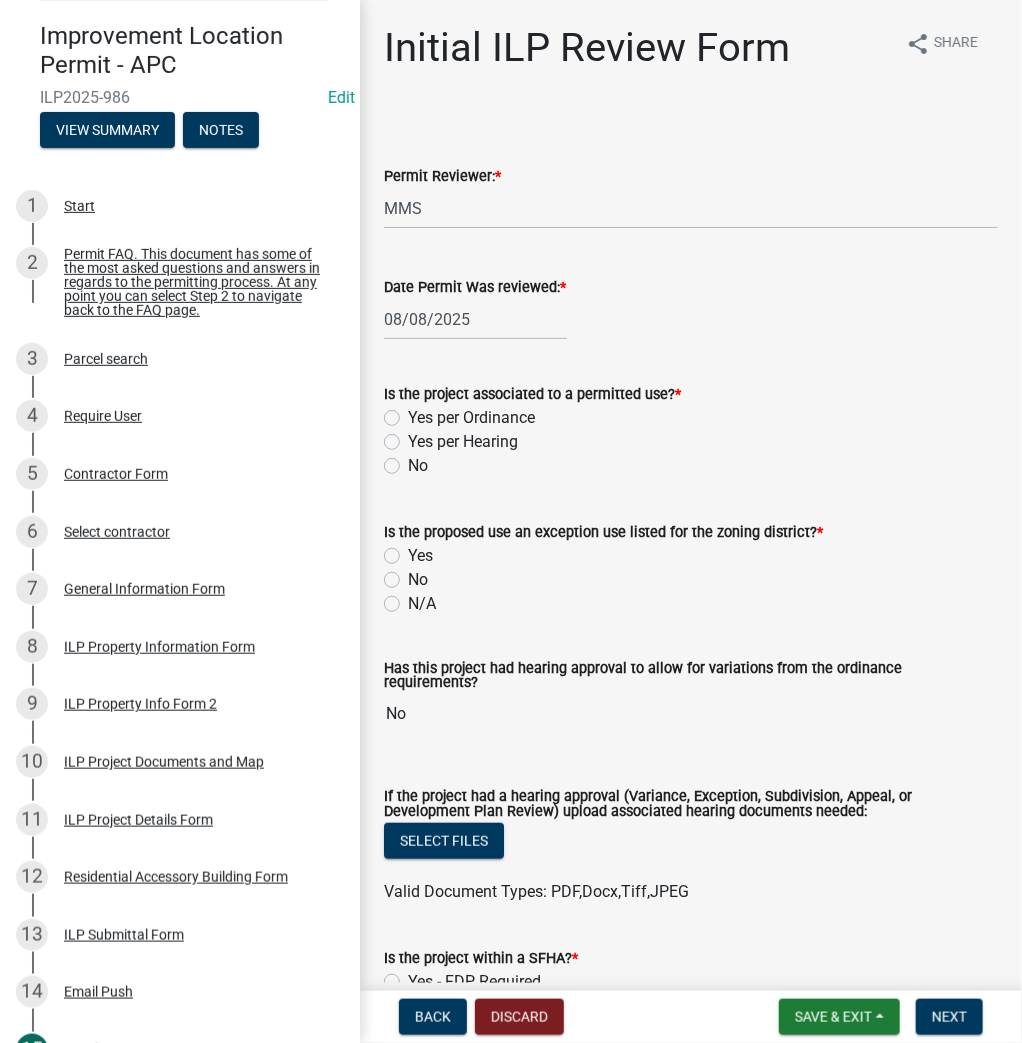 click on "Yes per Ordinance" 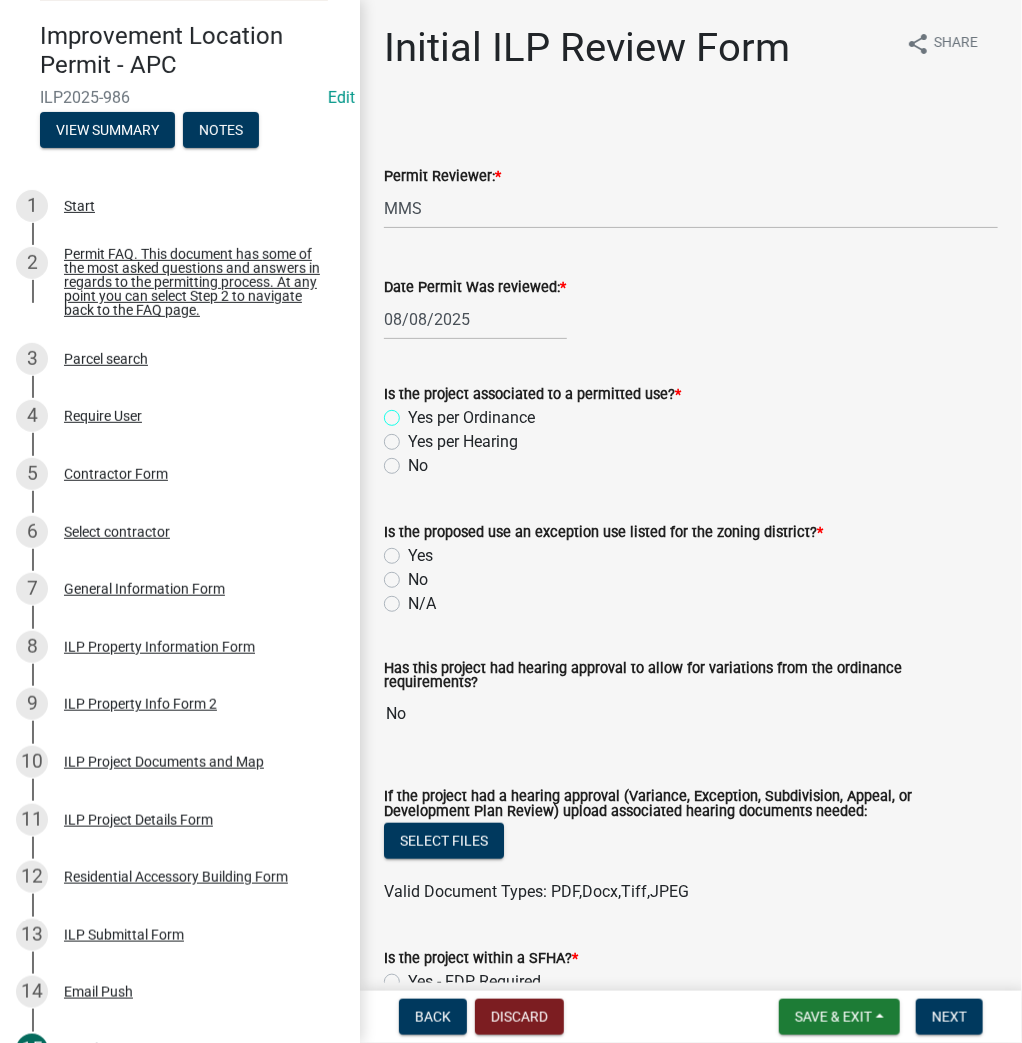 click on "Yes per Ordinance" at bounding box center (414, 412) 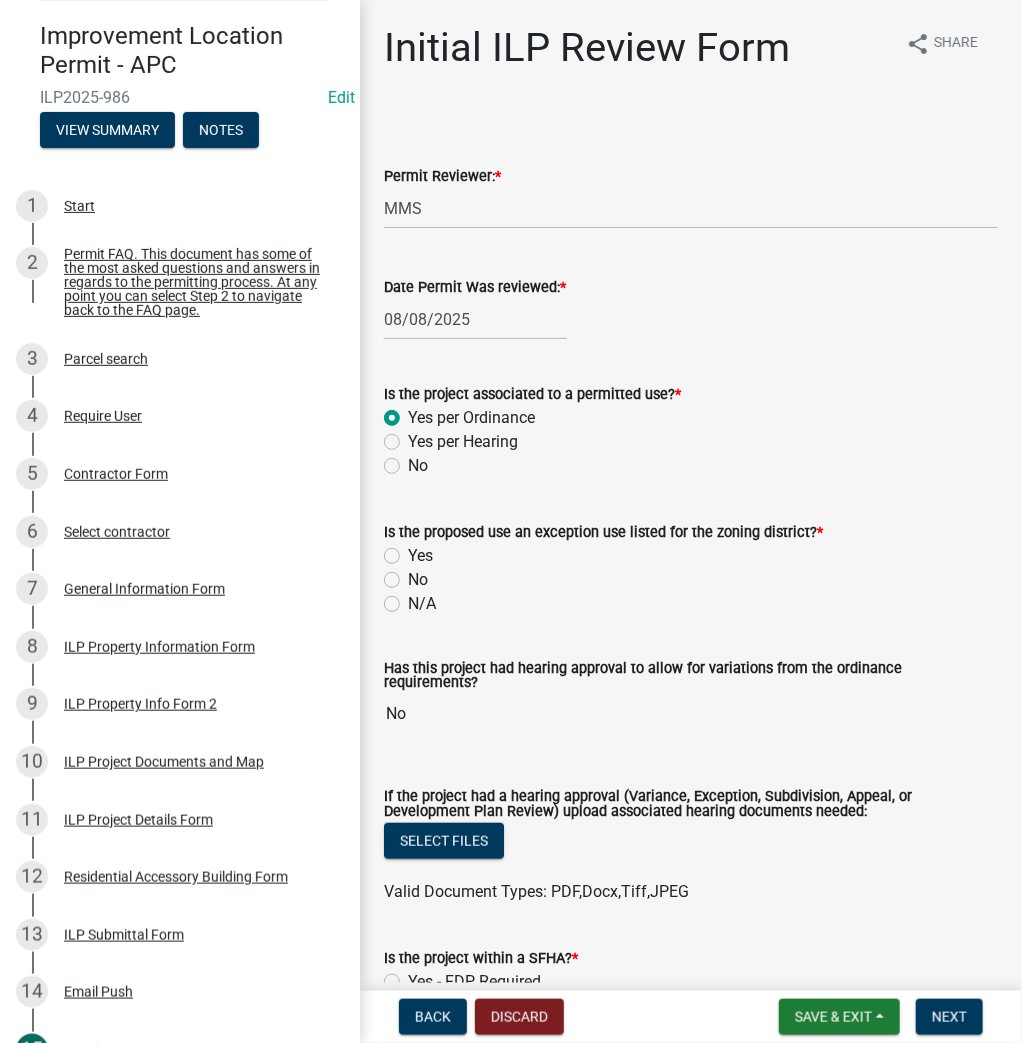 radio on "true" 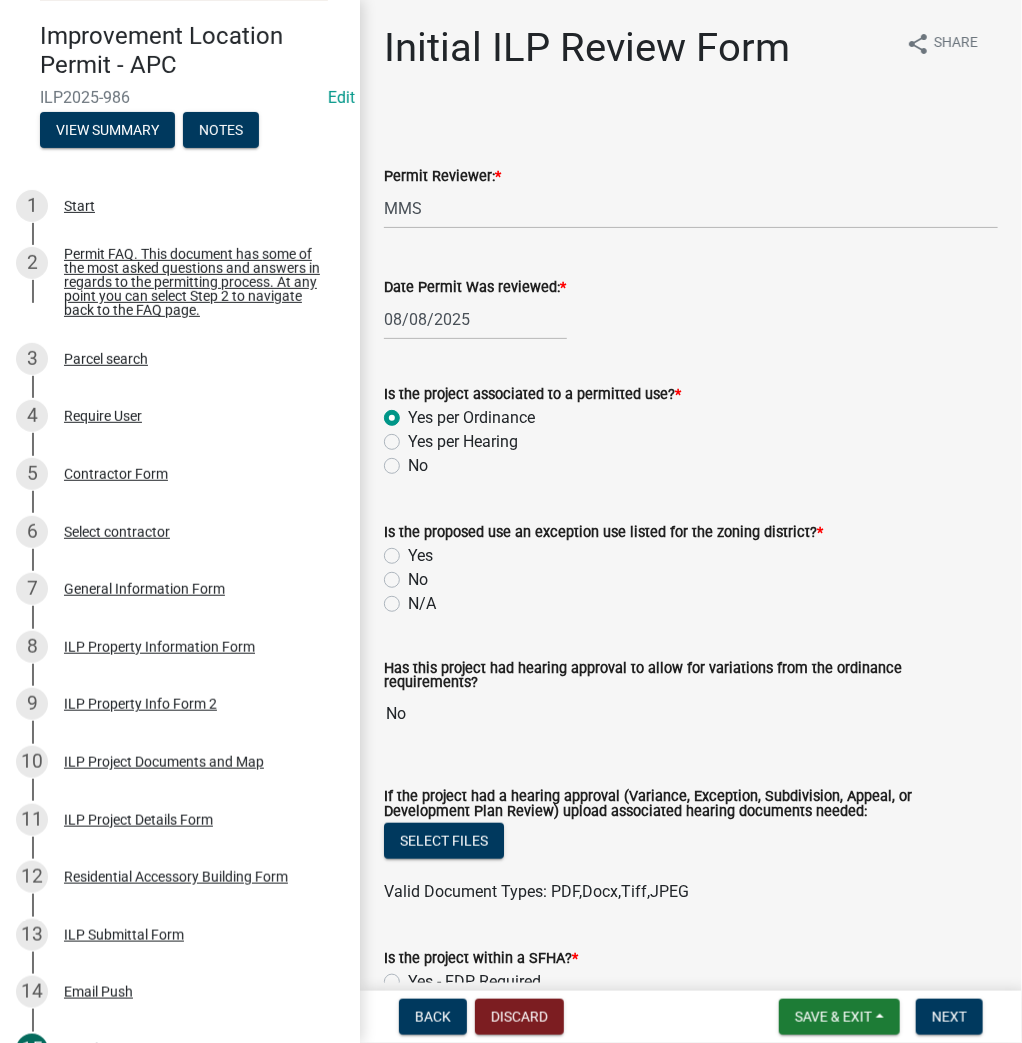 click on "N/A" 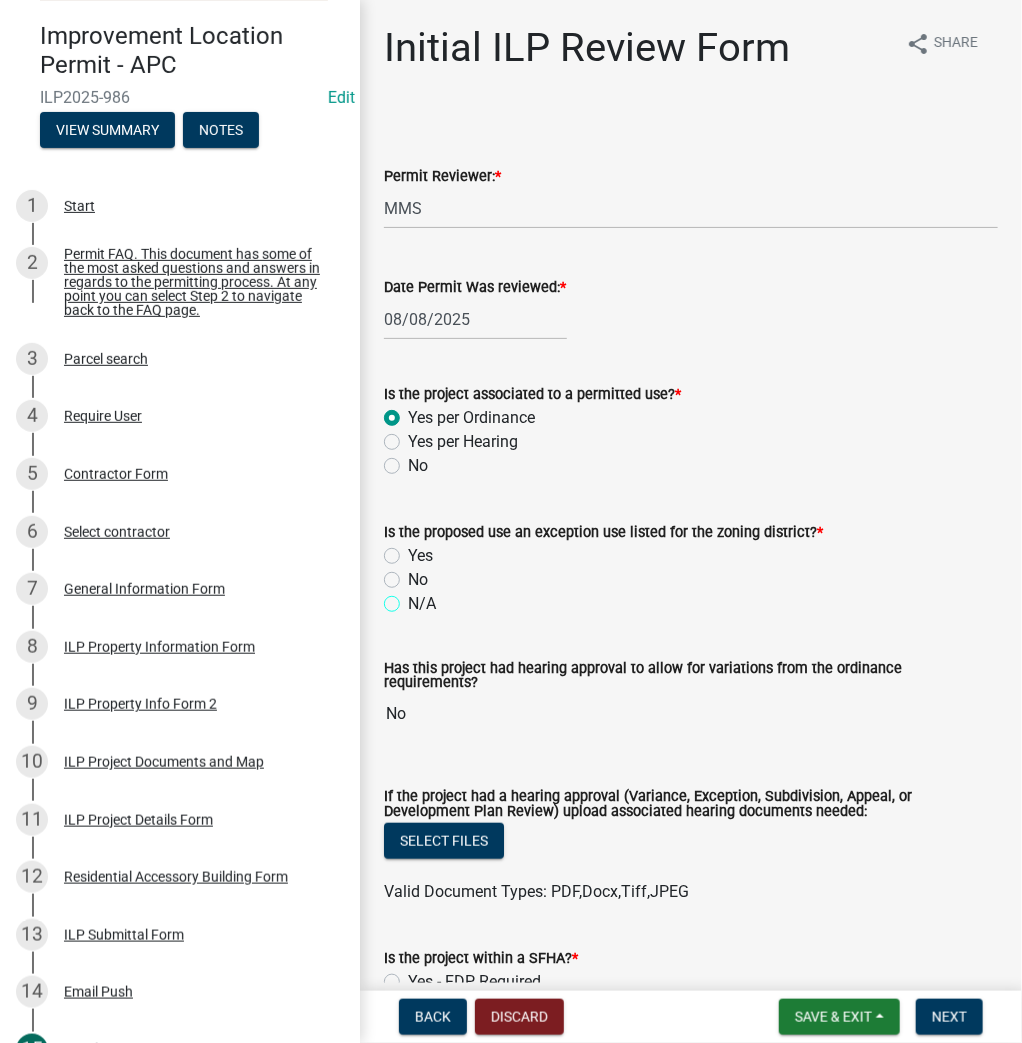 click on "N/A" at bounding box center (414, 598) 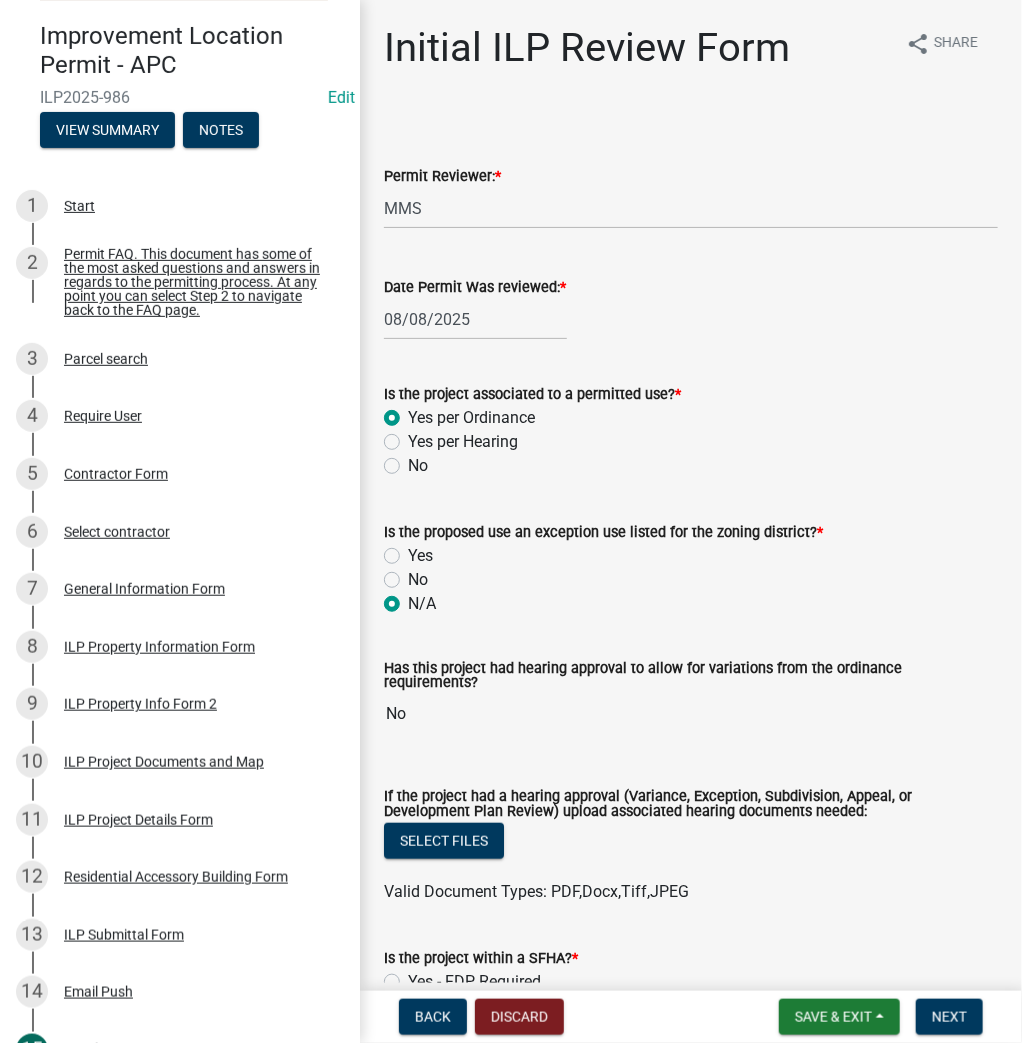 radio on "true" 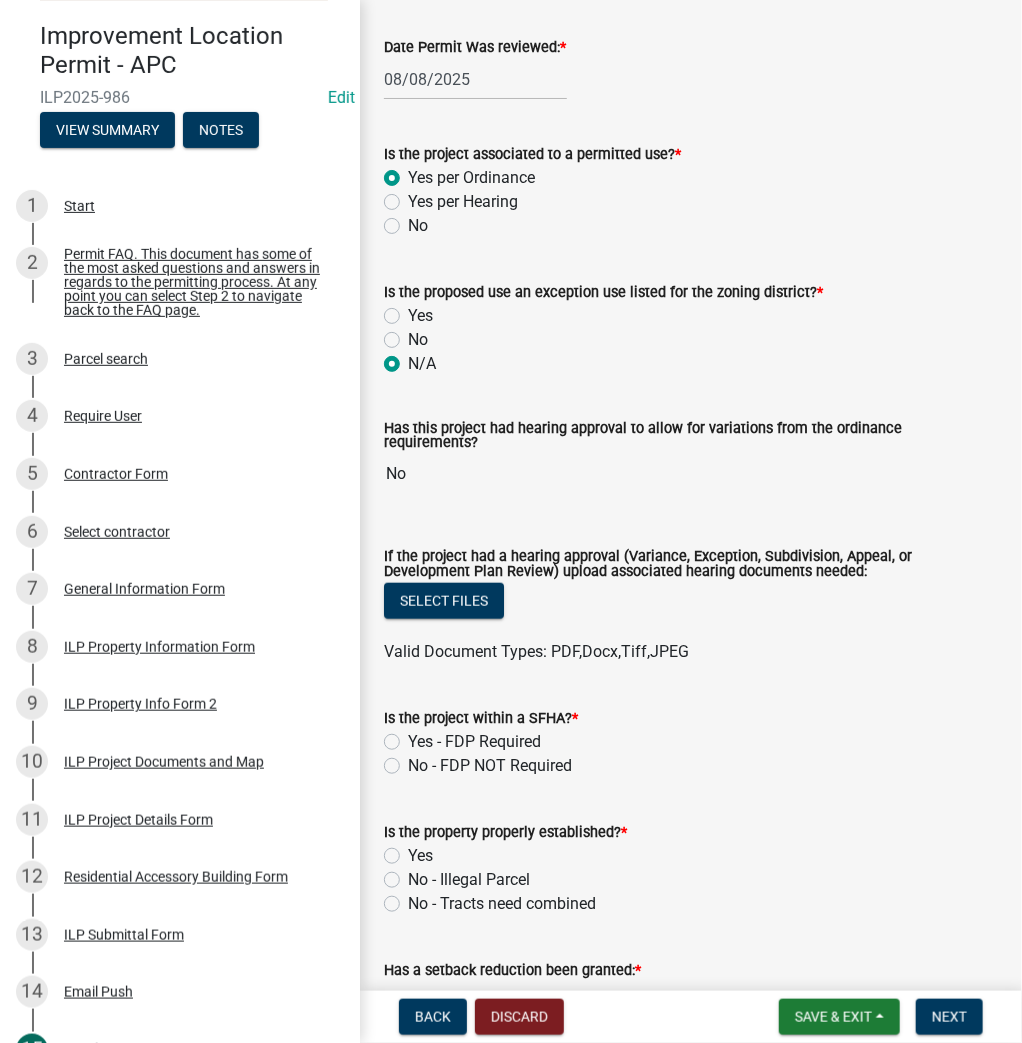 scroll, scrollTop: 400, scrollLeft: 0, axis: vertical 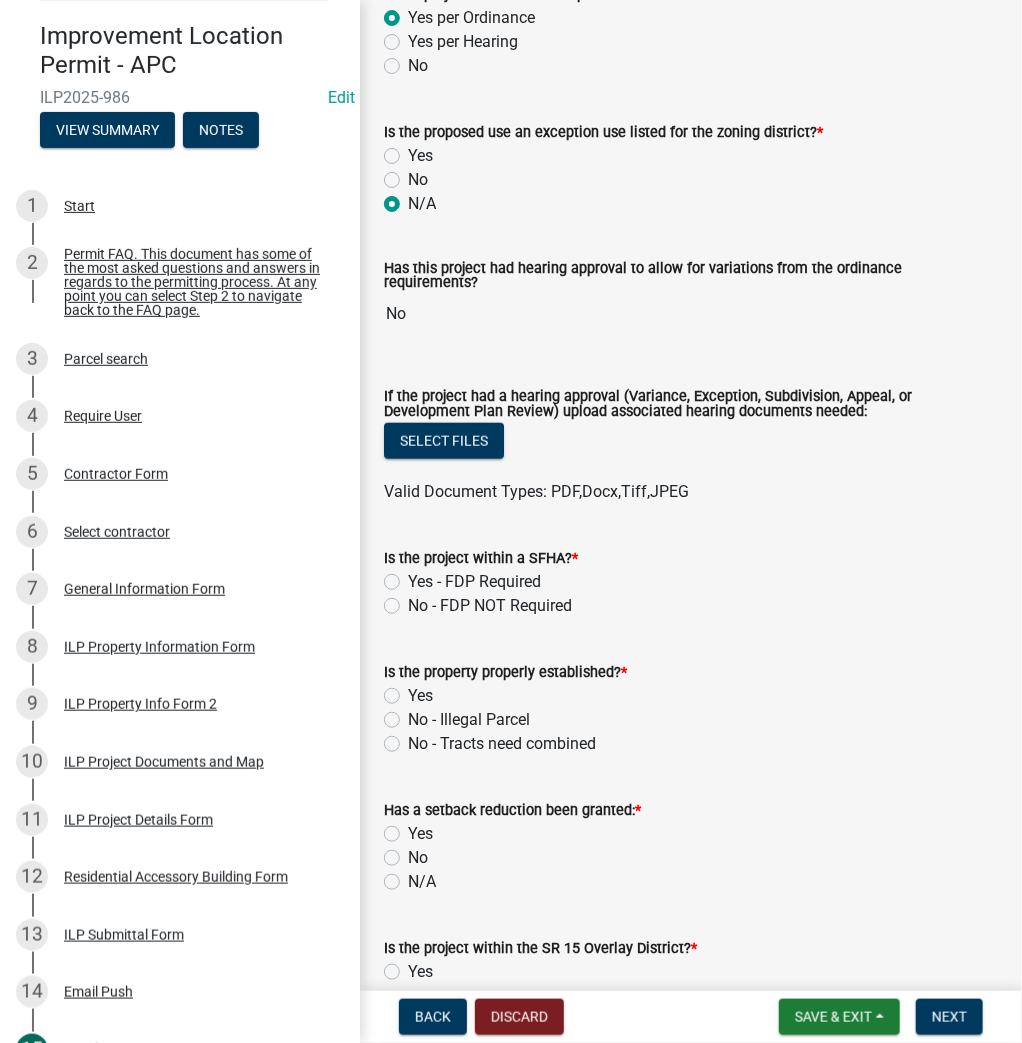 click on "No - FDP NOT Required" 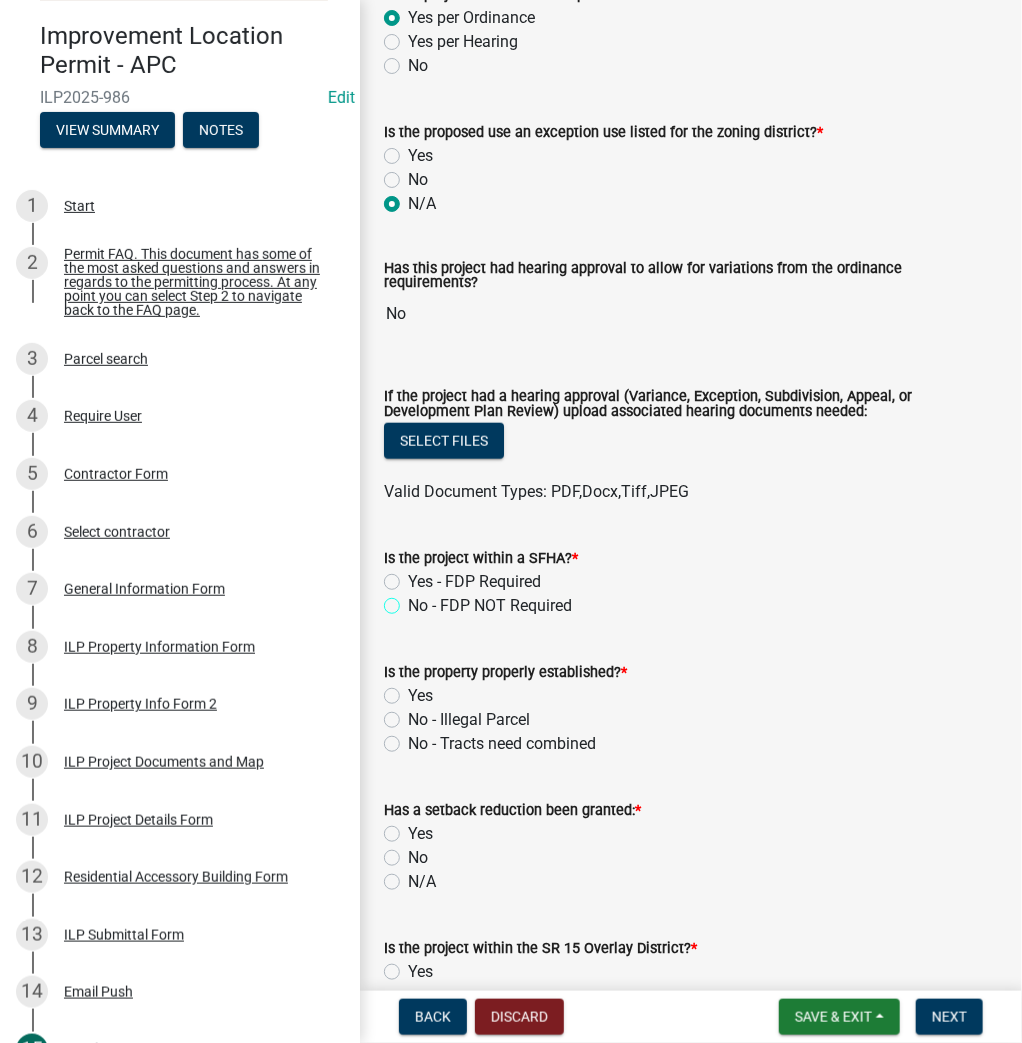 click on "No - FDP NOT Required" at bounding box center (414, 600) 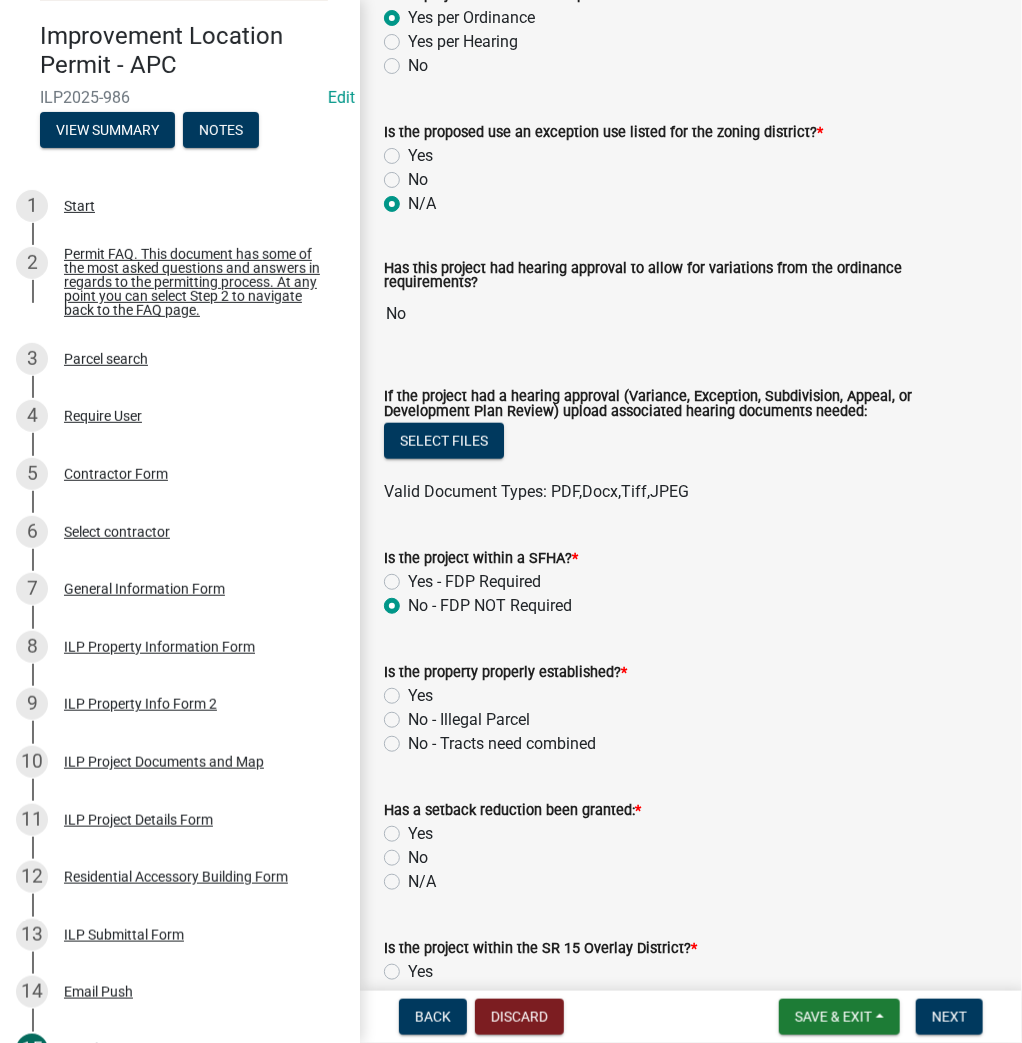 radio on "true" 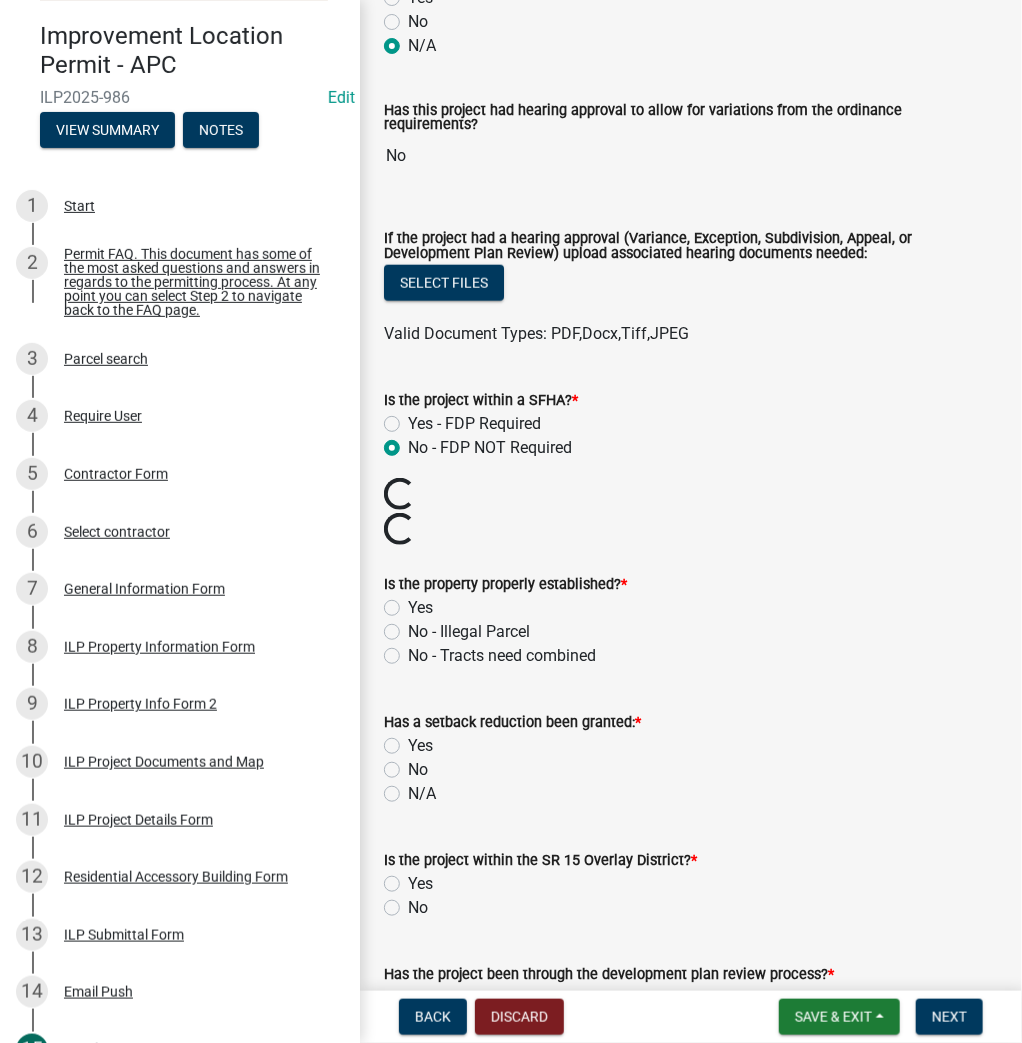 scroll, scrollTop: 560, scrollLeft: 0, axis: vertical 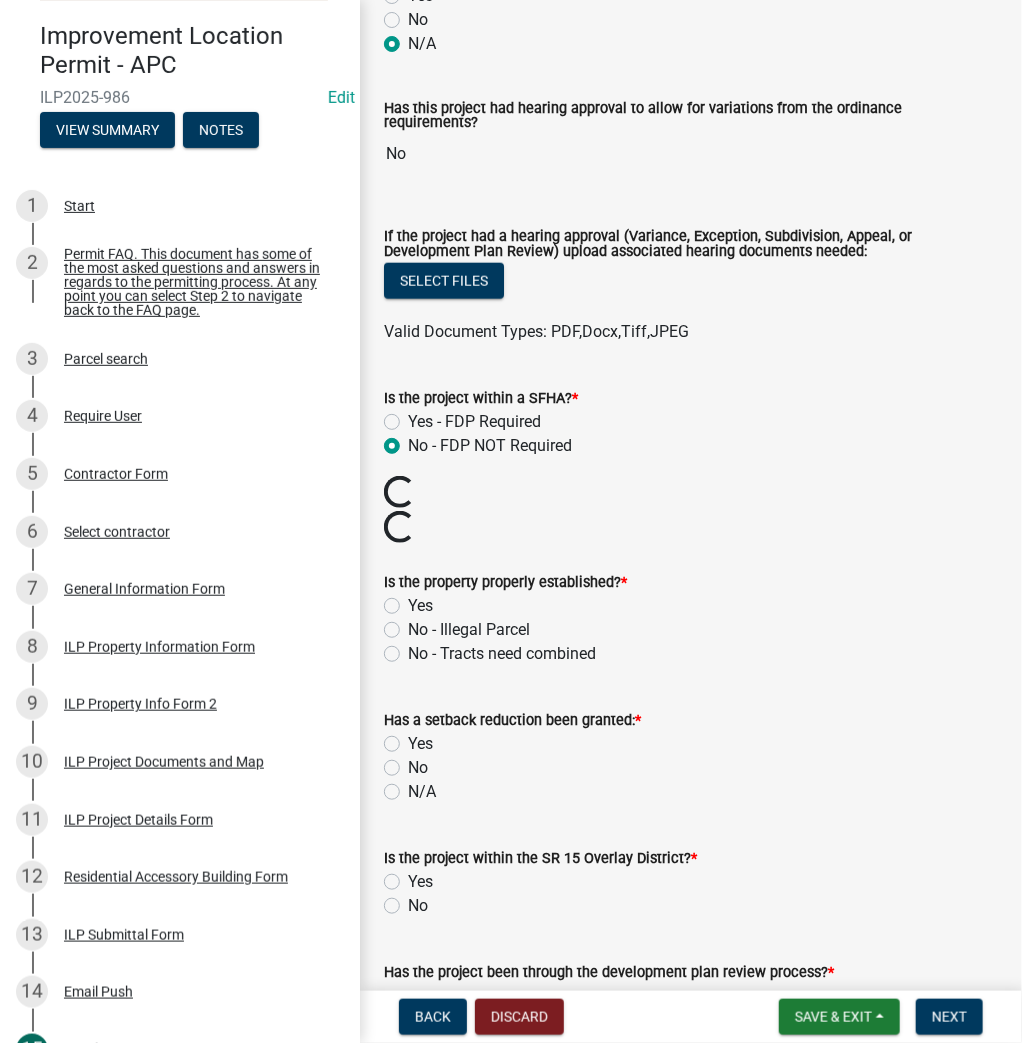 click on "Is the property properly established?  *  Yes   No - Illegal Parcel   No - Tracts need combined" 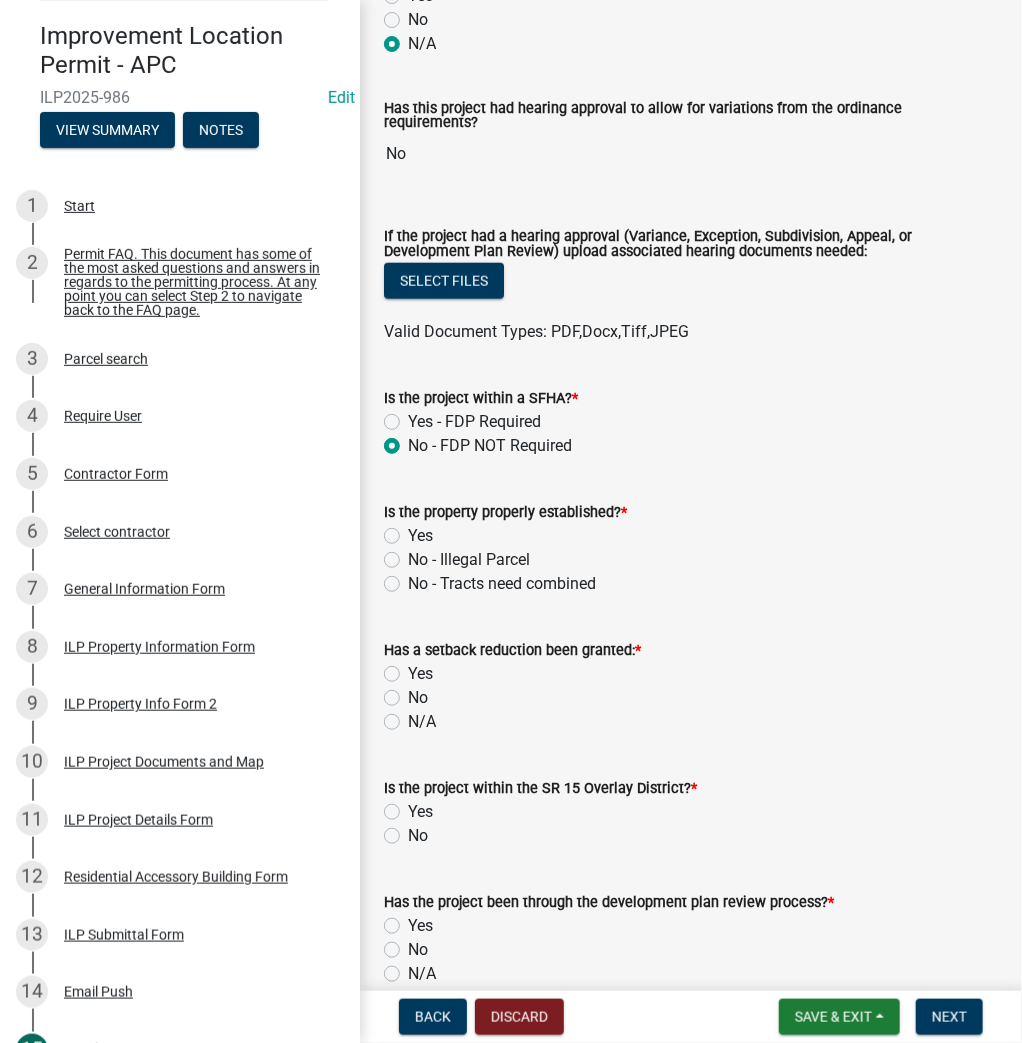 click on "Yes" 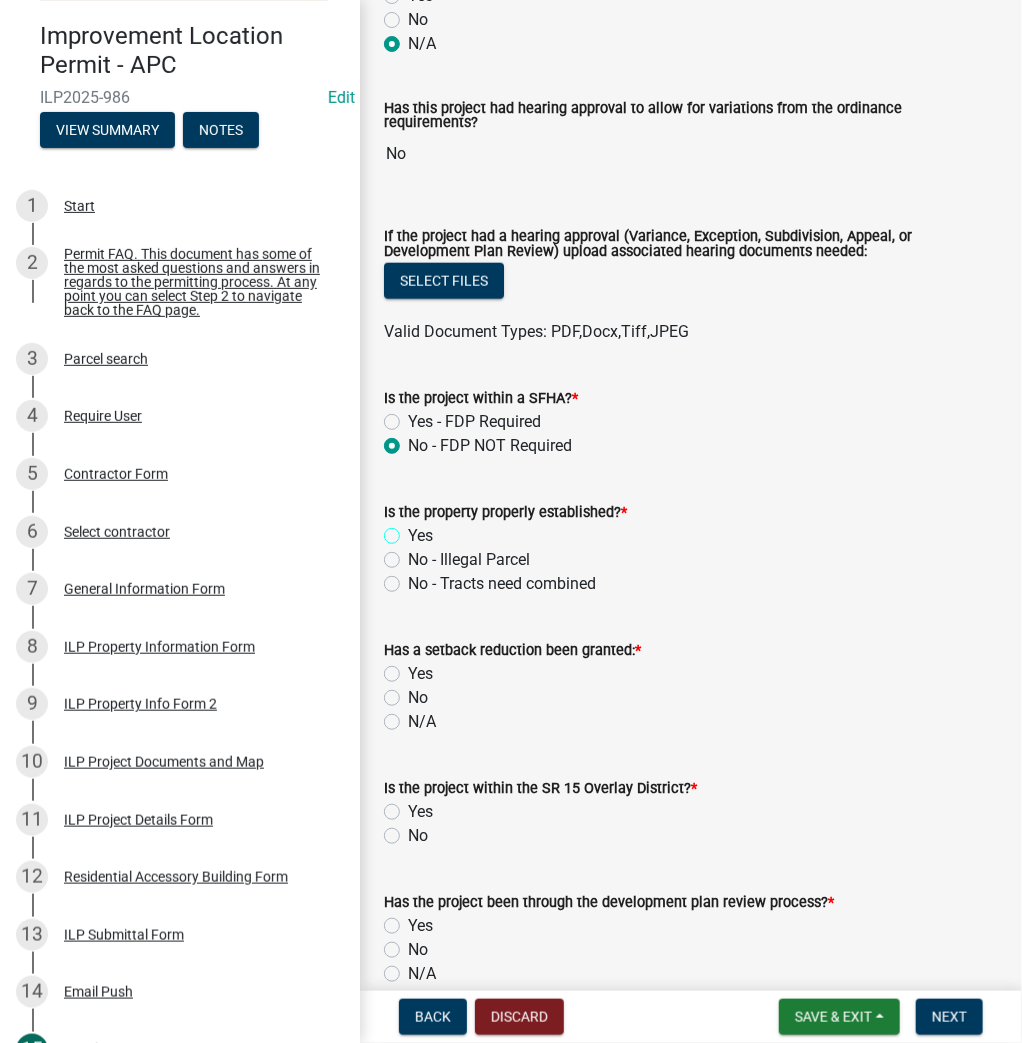 click on "Yes" at bounding box center [414, 530] 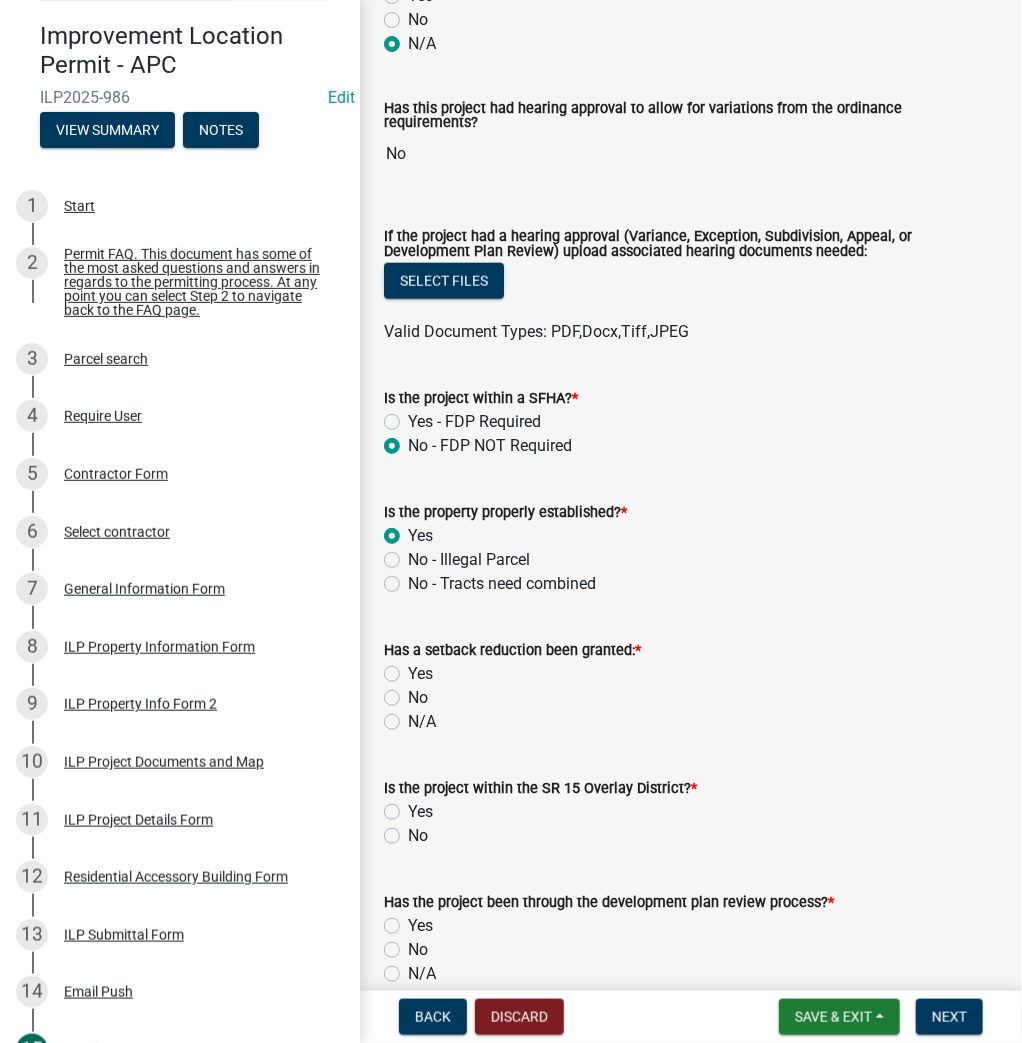 radio on "true" 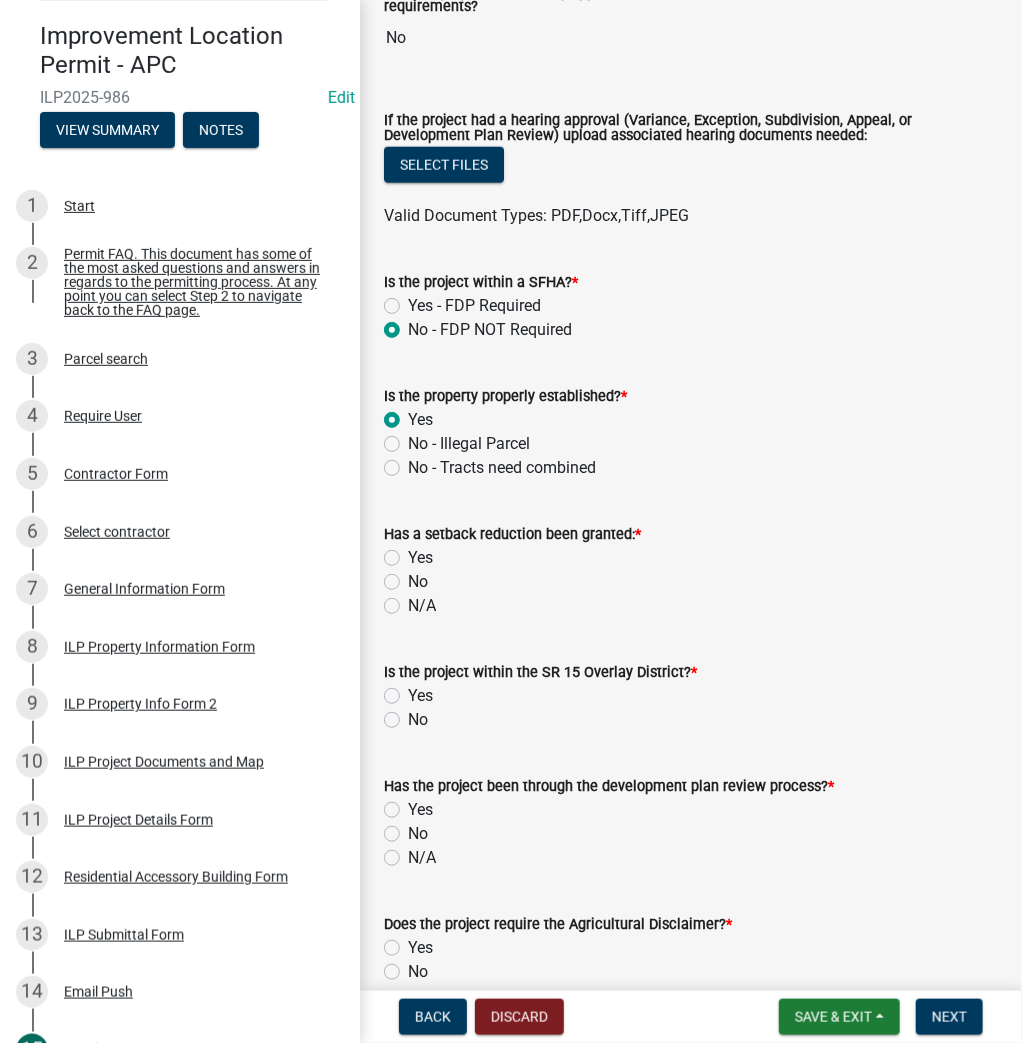 scroll, scrollTop: 800, scrollLeft: 0, axis: vertical 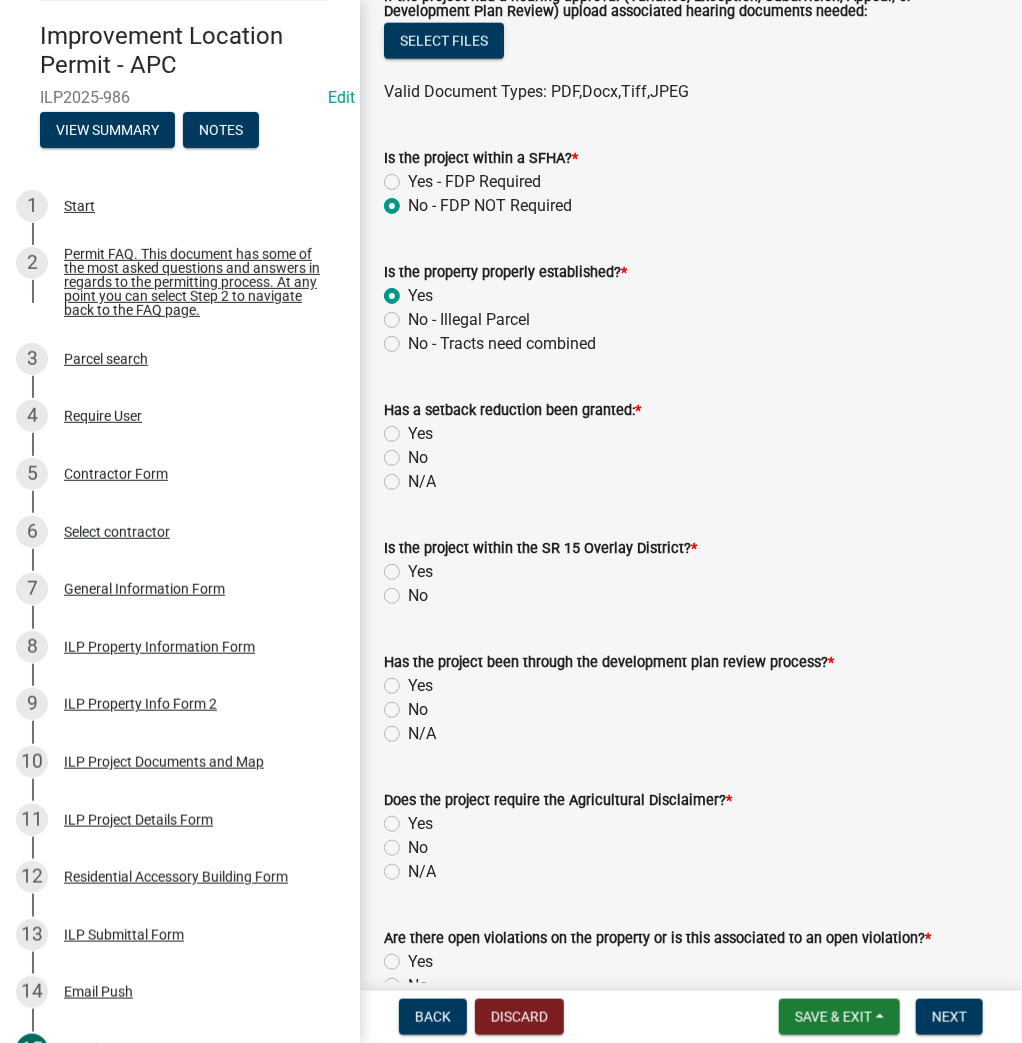 click on "N/A" 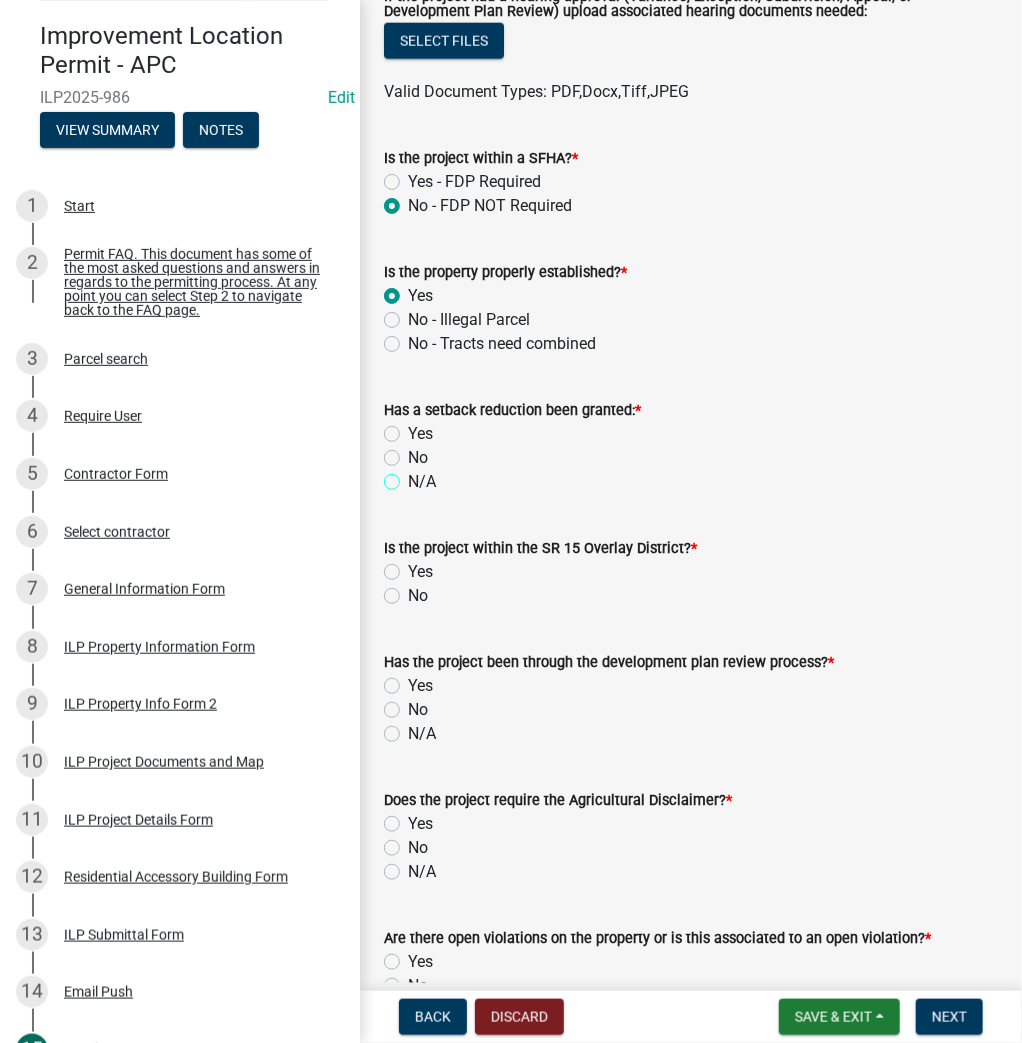 click on "N/A" at bounding box center [414, 476] 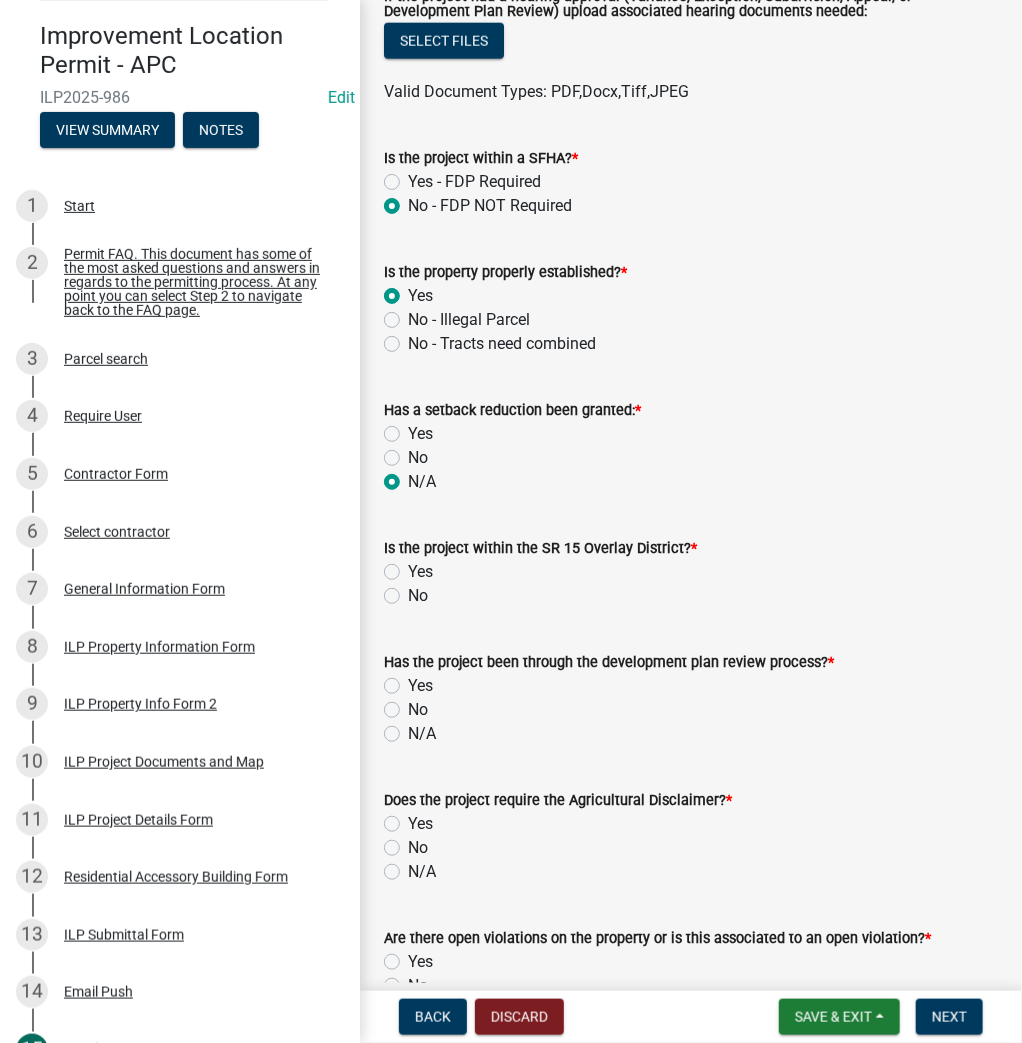 radio on "true" 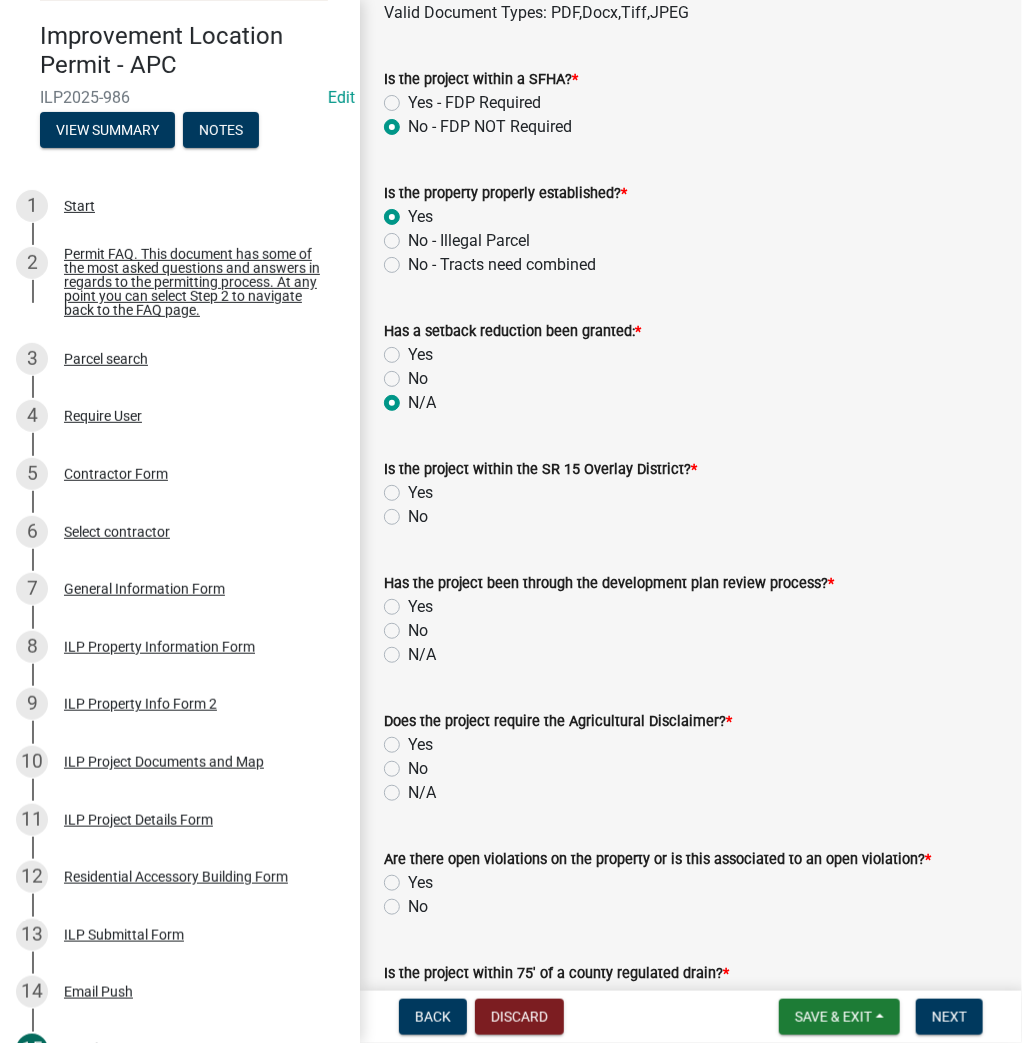 scroll, scrollTop: 880, scrollLeft: 0, axis: vertical 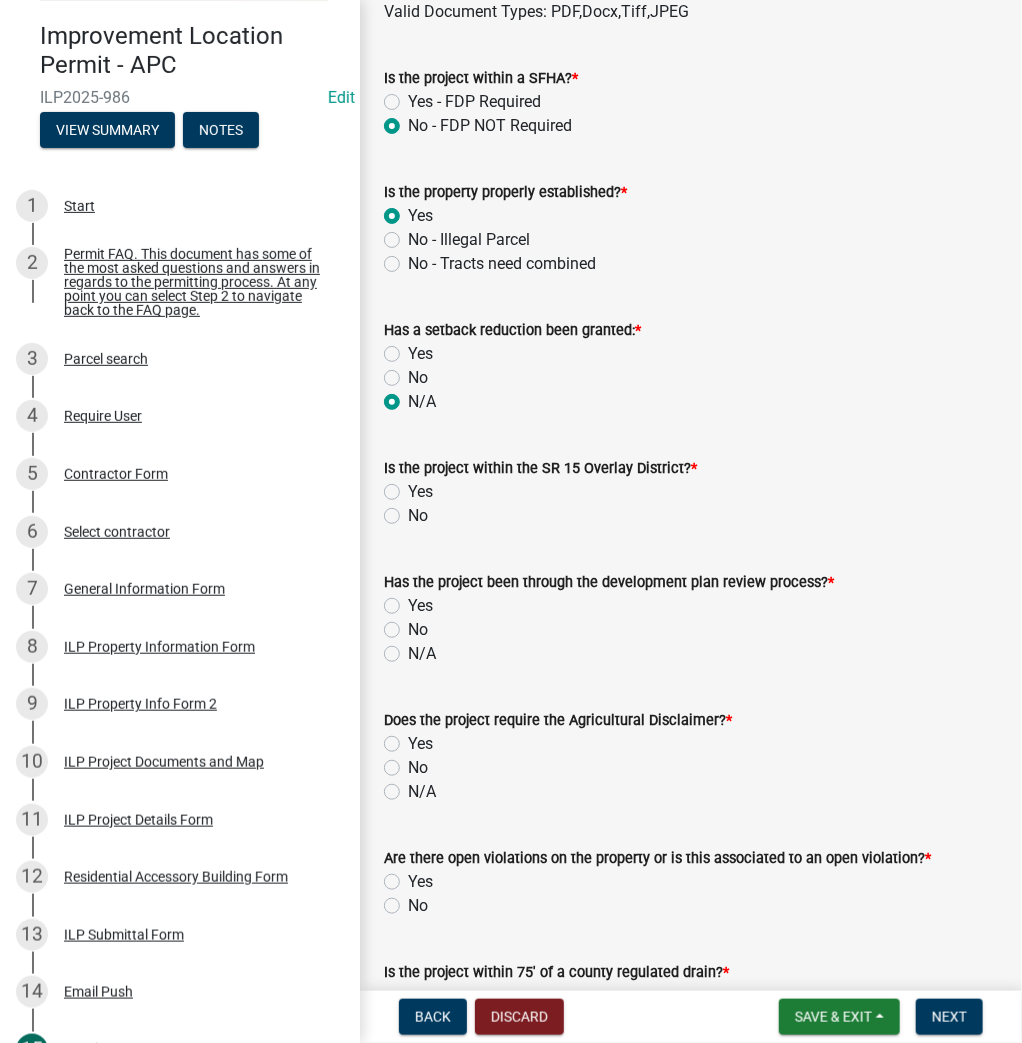 click on "No" 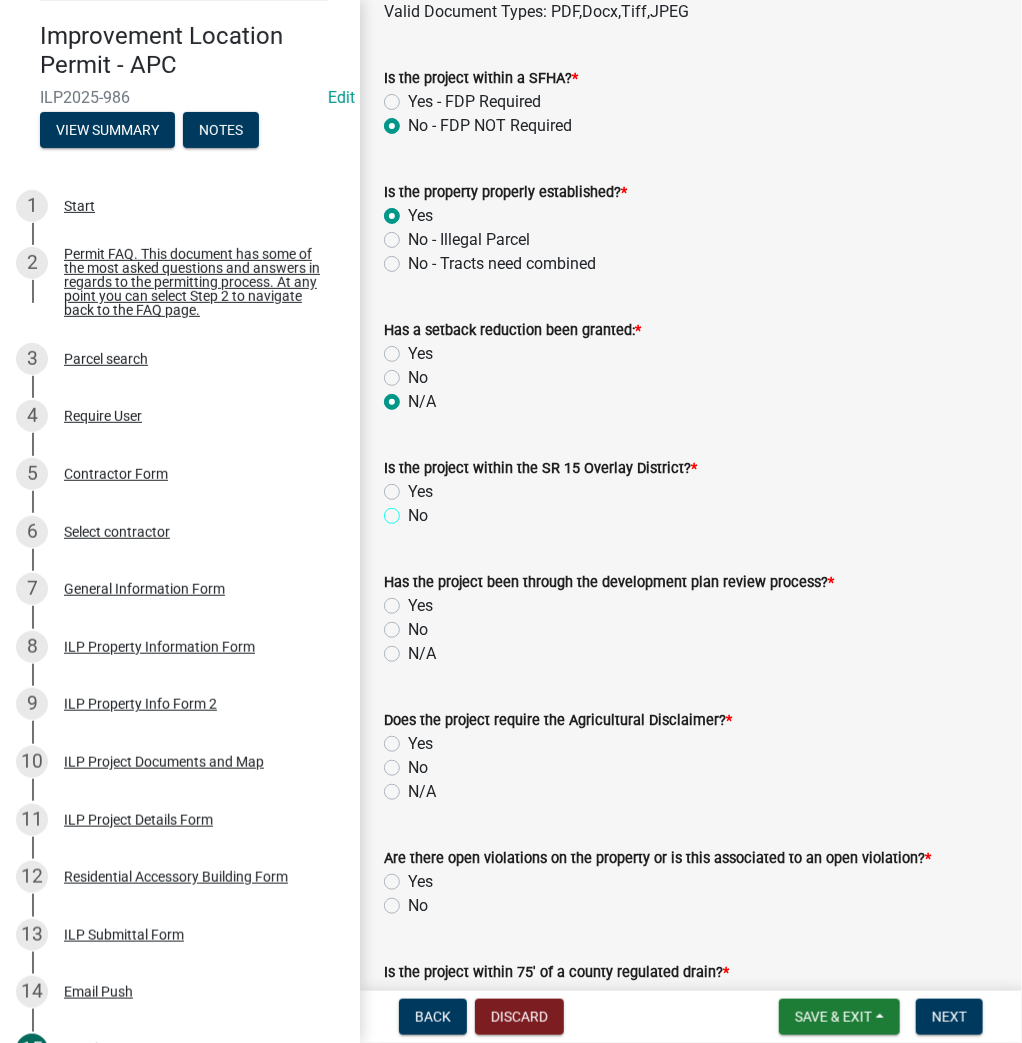 click on "No" at bounding box center [414, 510] 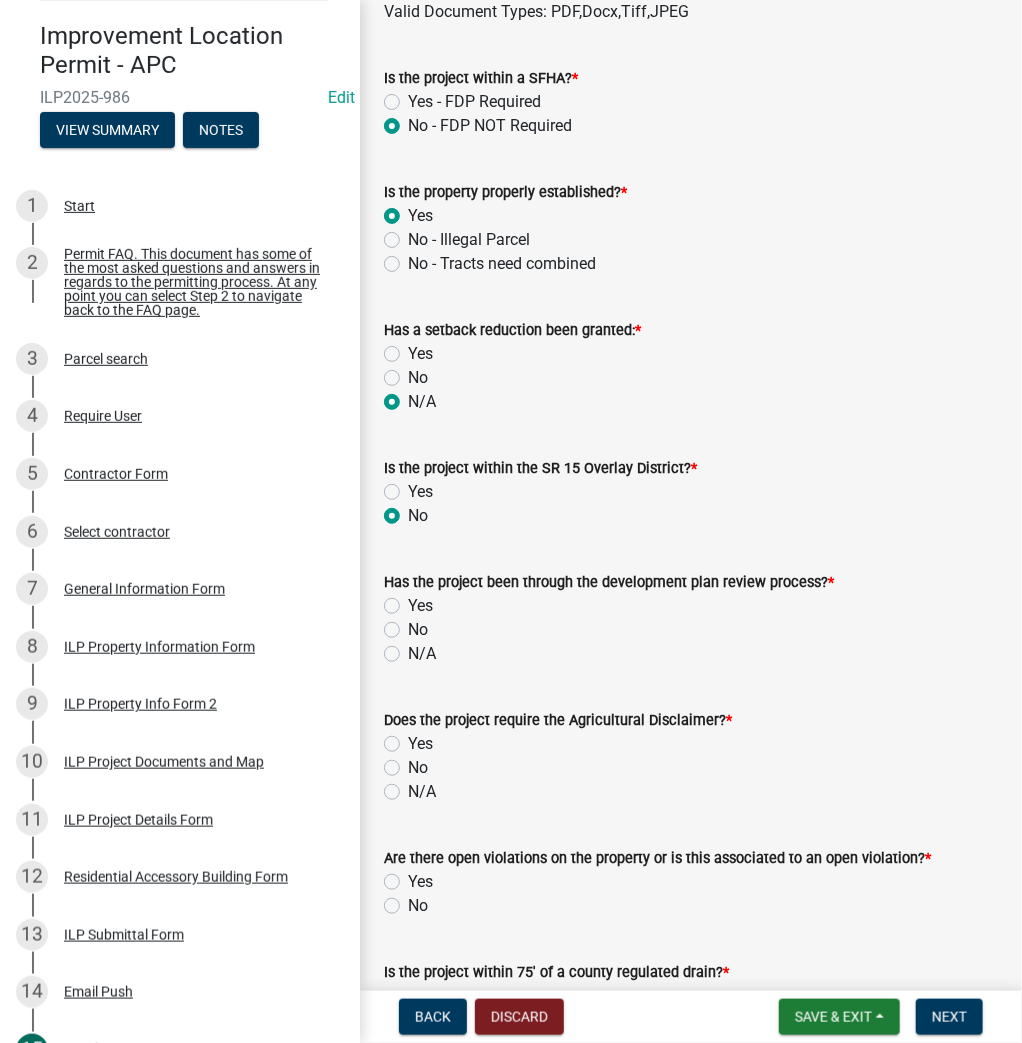 radio on "true" 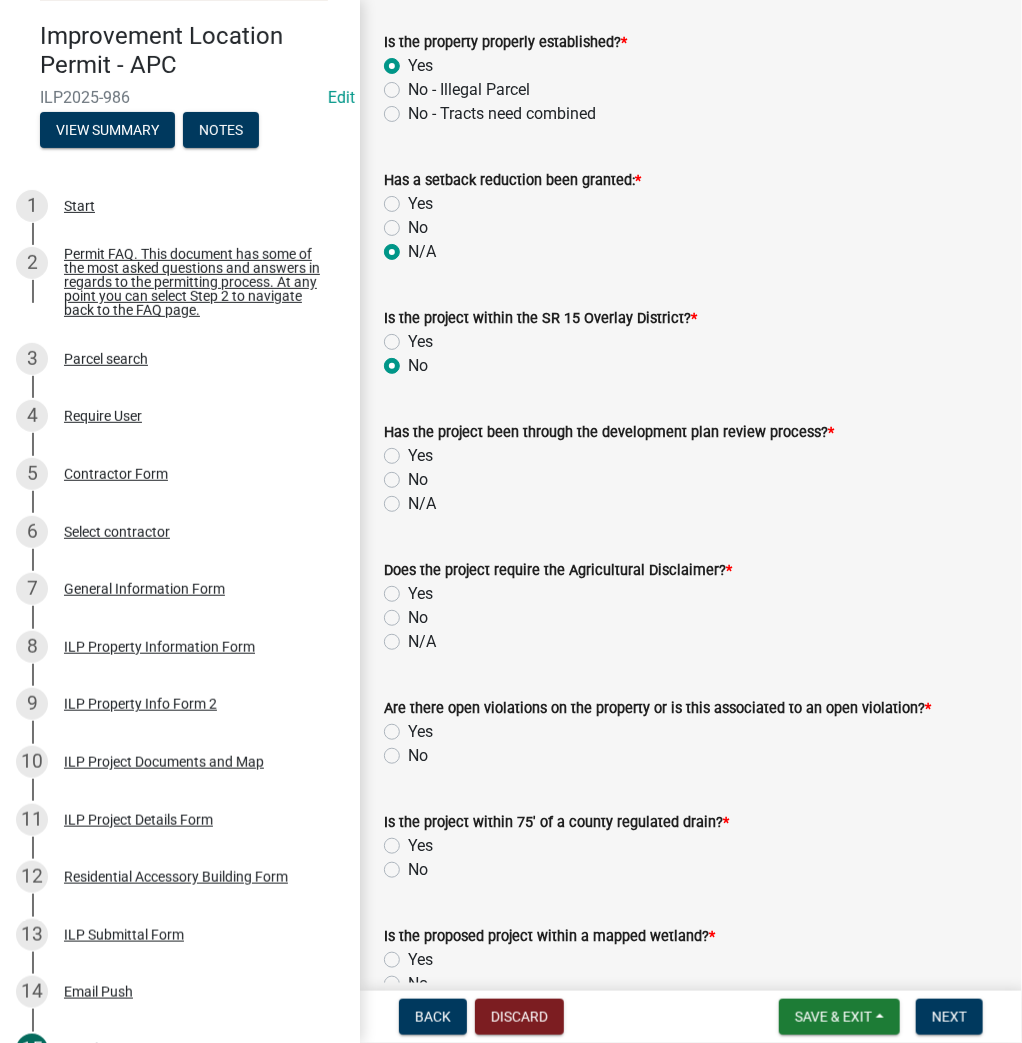 scroll, scrollTop: 1040, scrollLeft: 0, axis: vertical 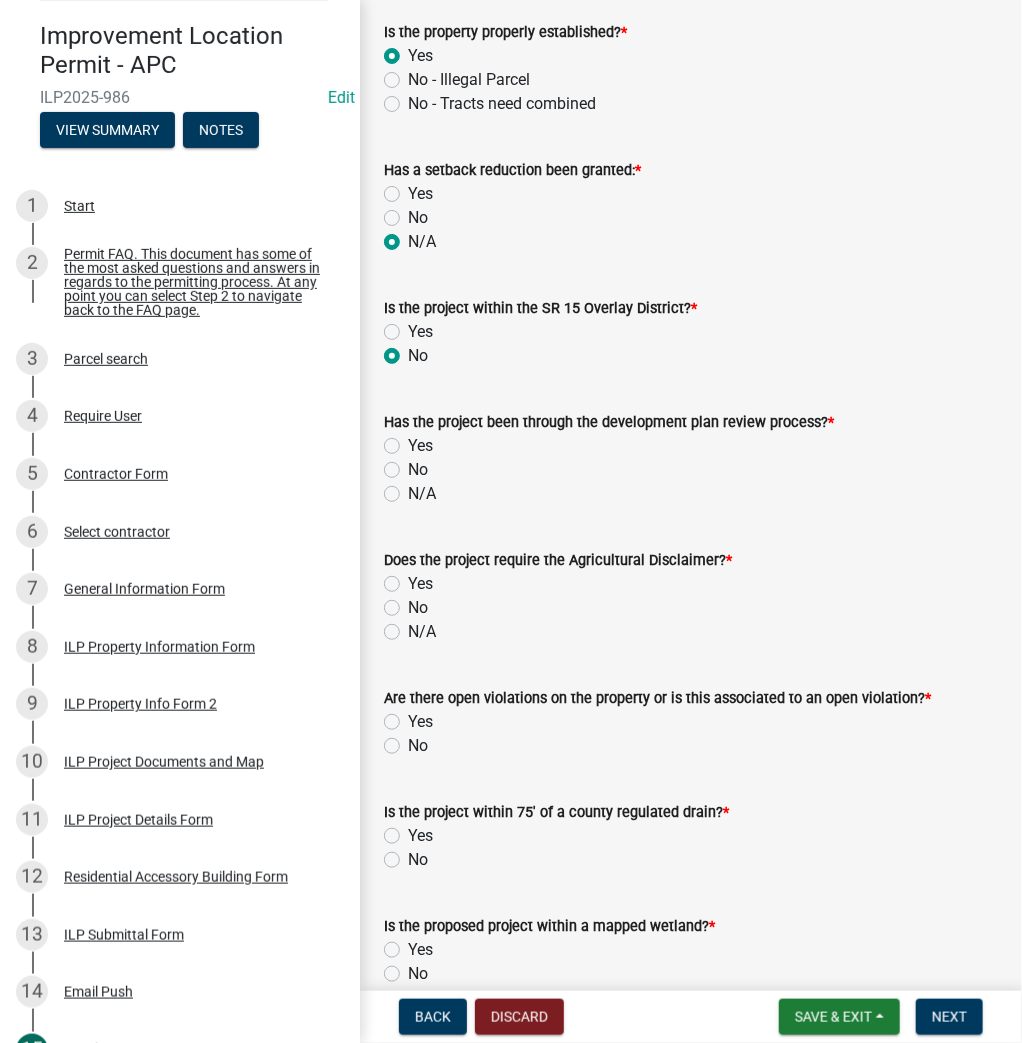 drag, startPoint x: 387, startPoint y: 484, endPoint x: 389, endPoint y: 508, distance: 24.083189 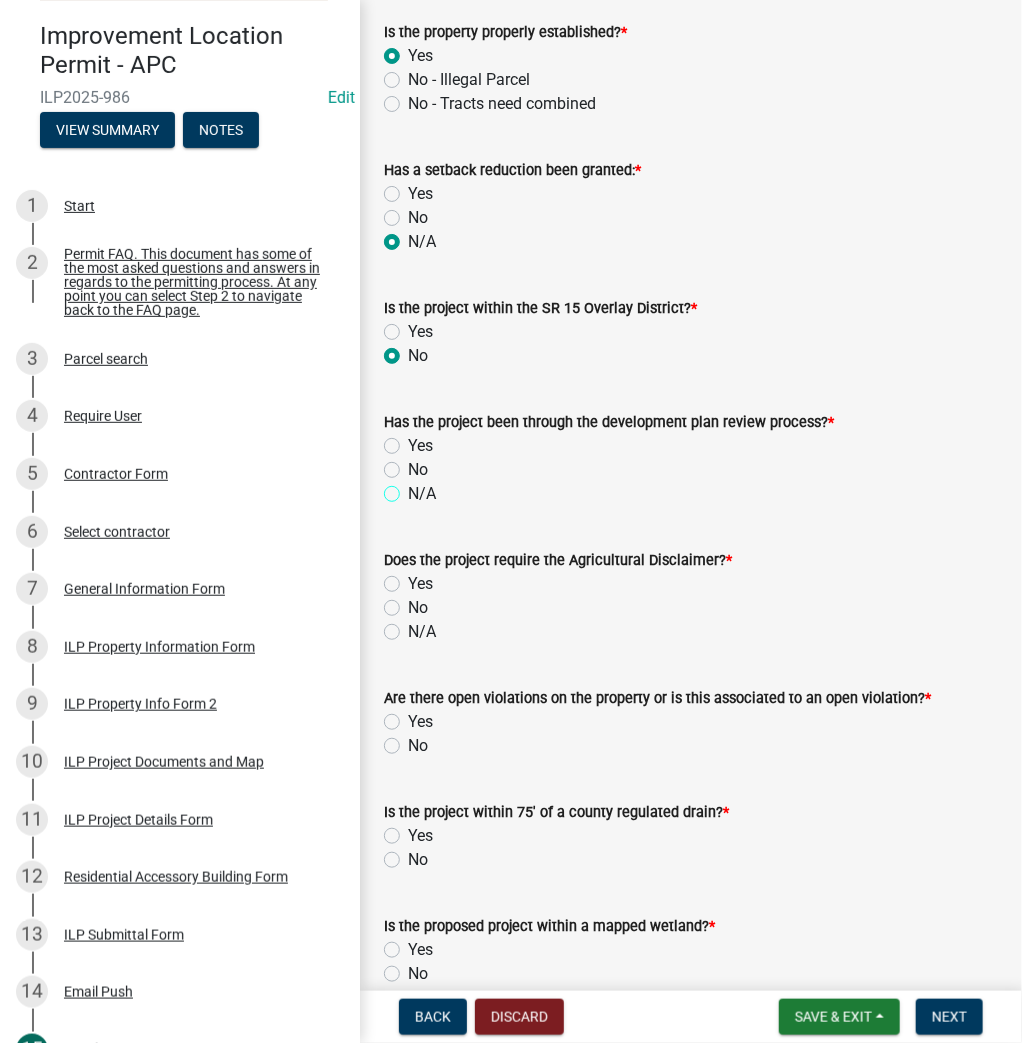 click on "N/A" at bounding box center [414, 488] 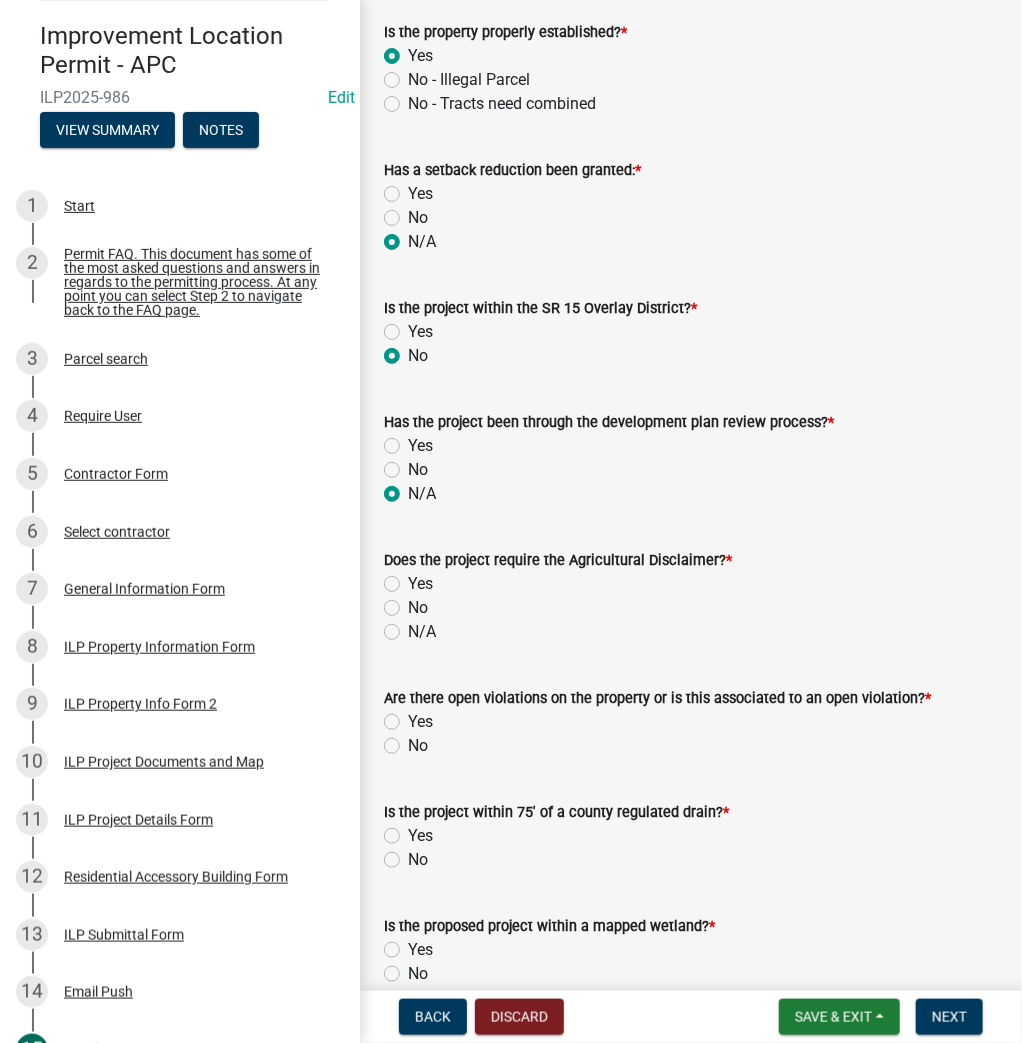 radio on "true" 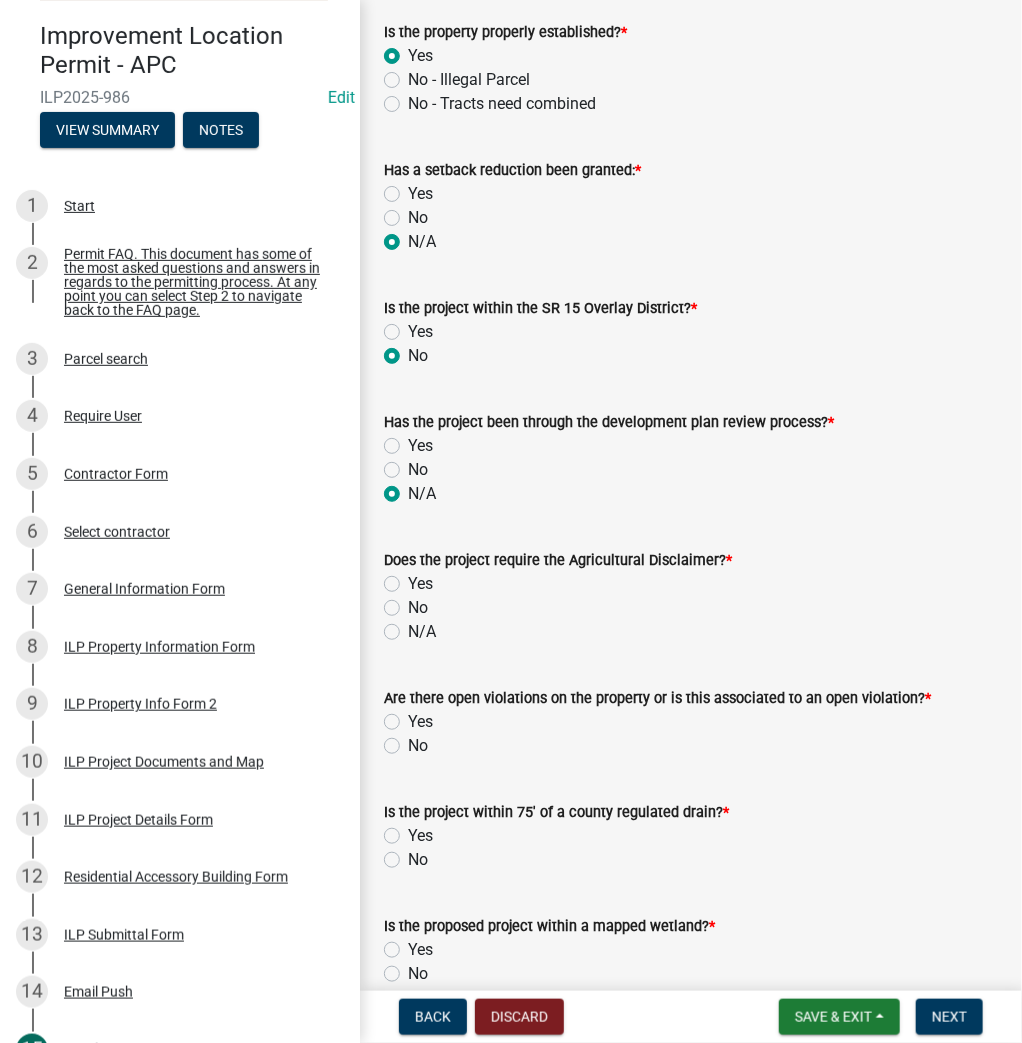 click on "No" 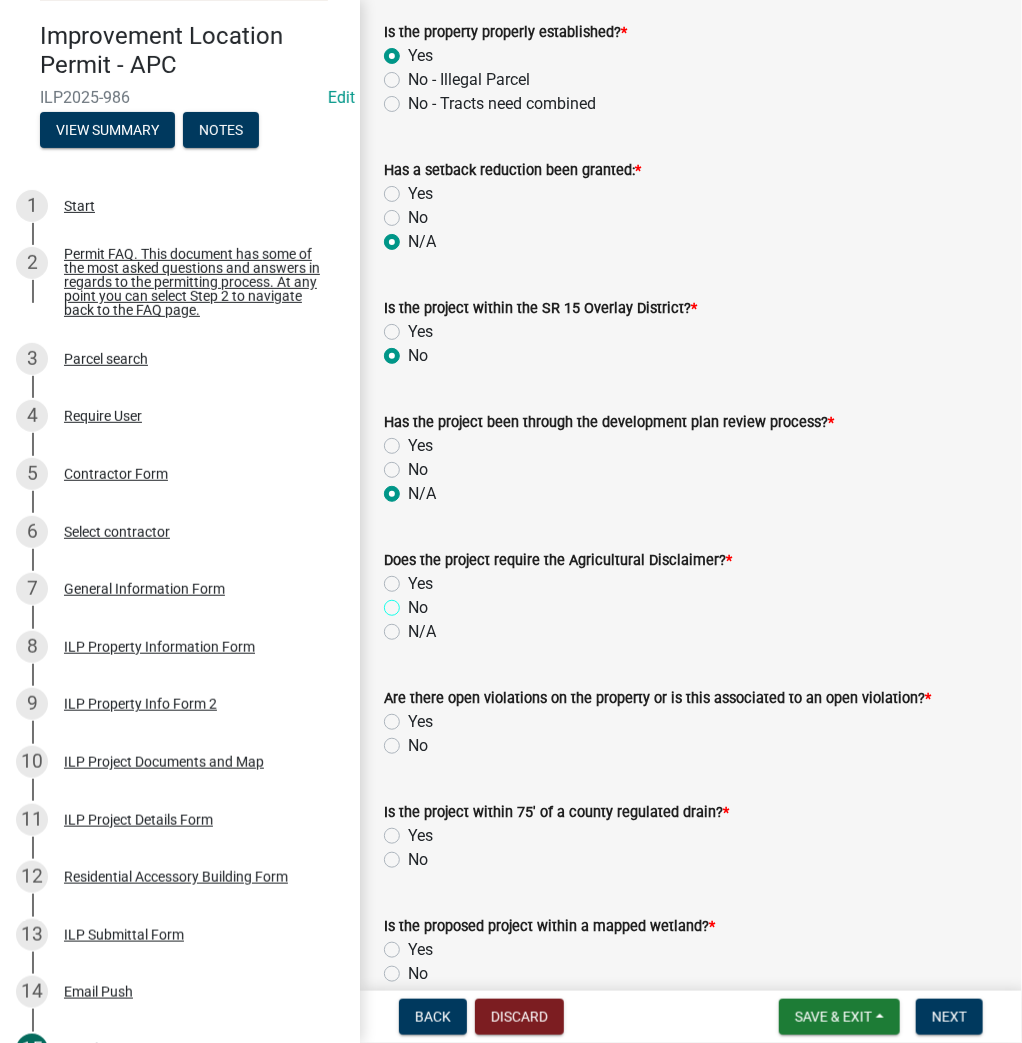 click on "No" at bounding box center (414, 602) 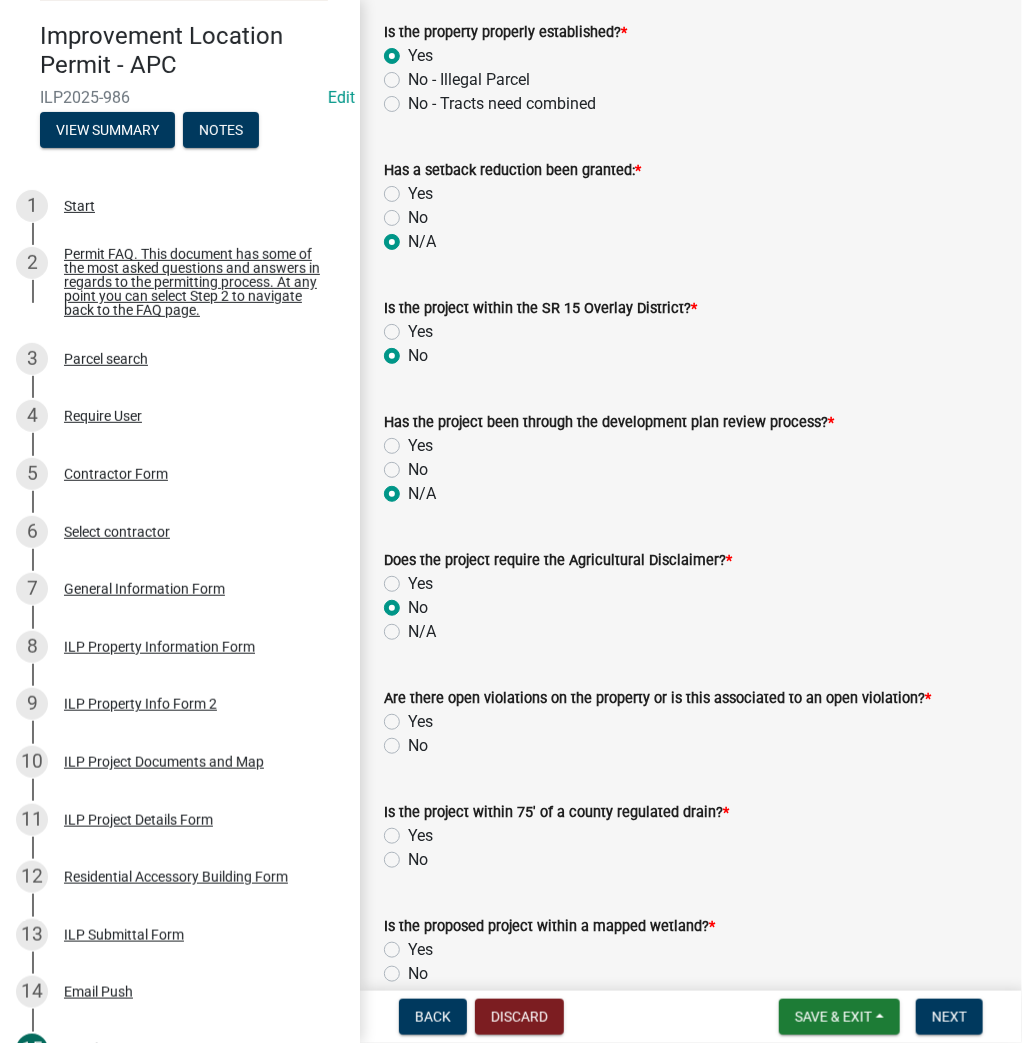 radio on "true" 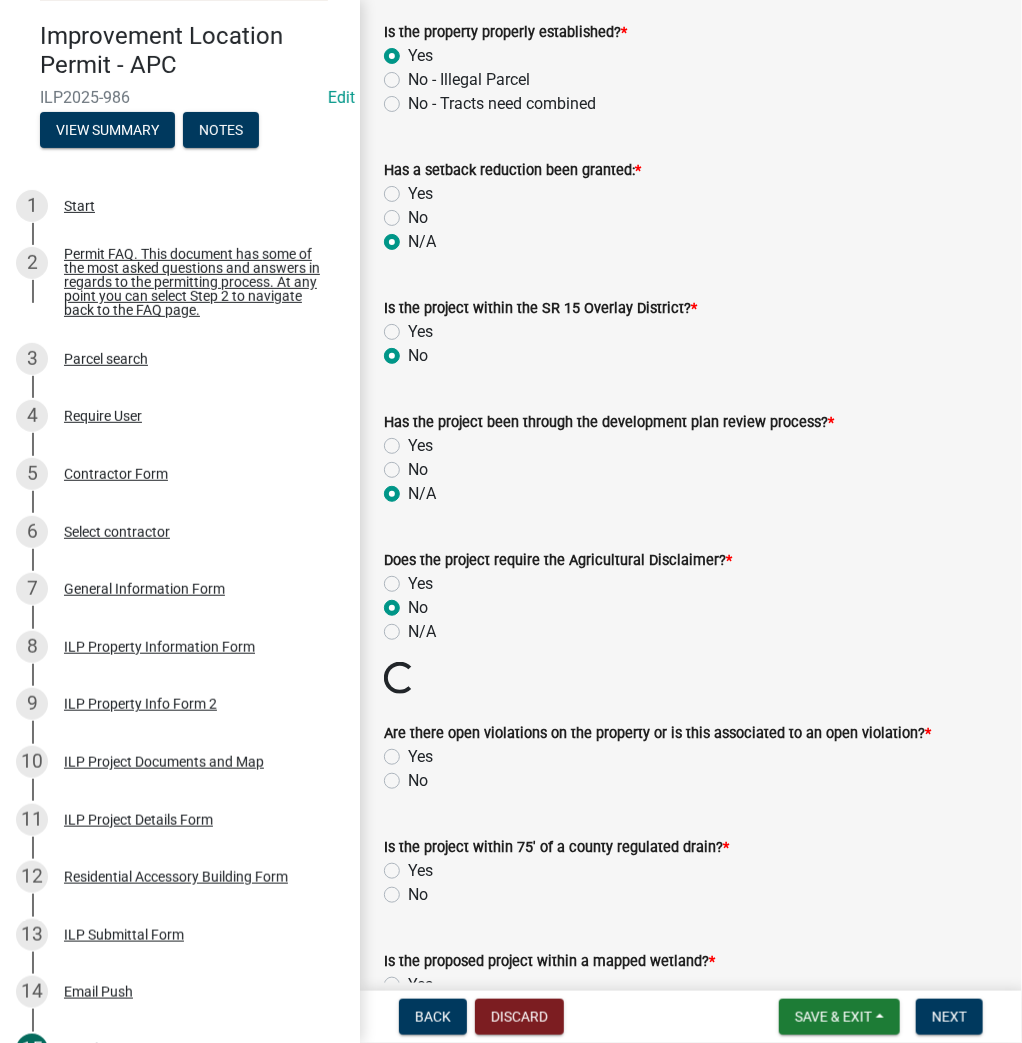 click on "No" 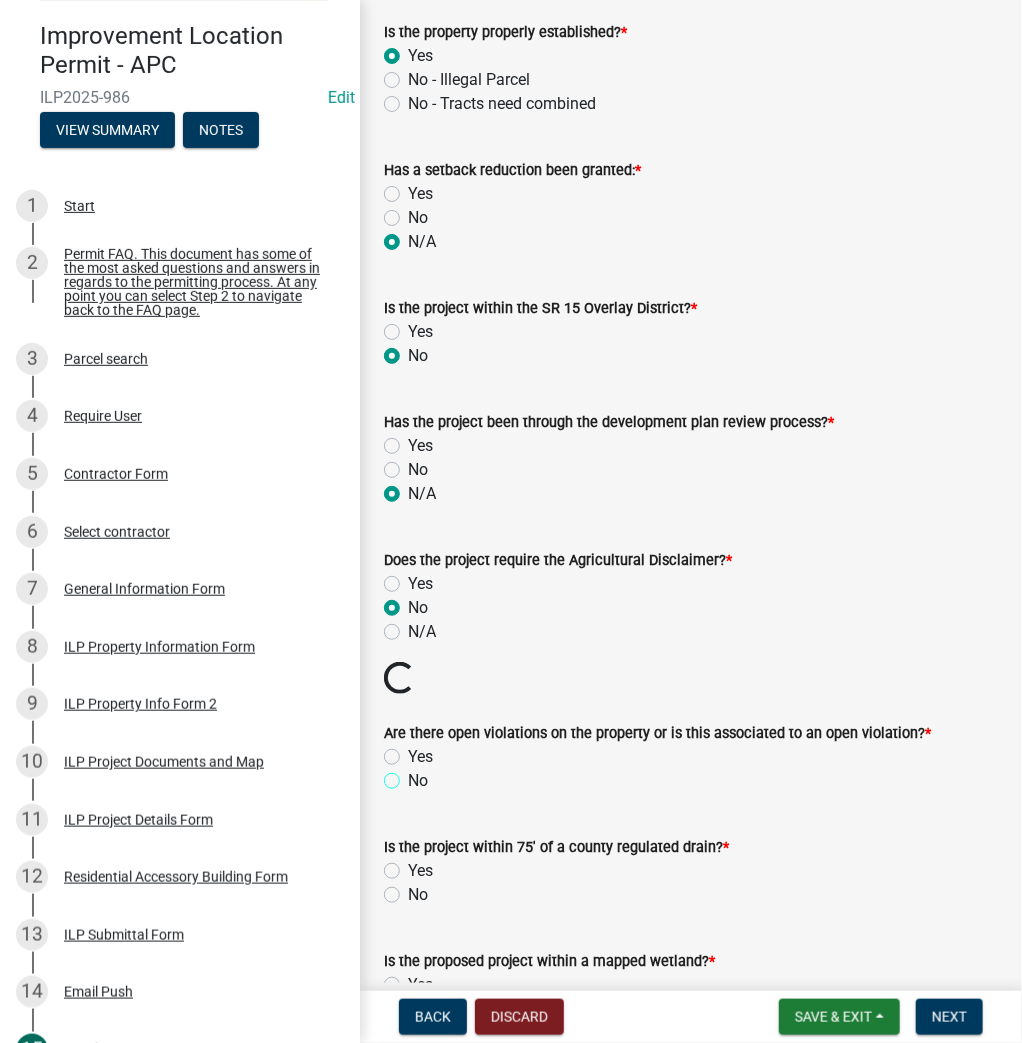 click on "No" at bounding box center (414, 775) 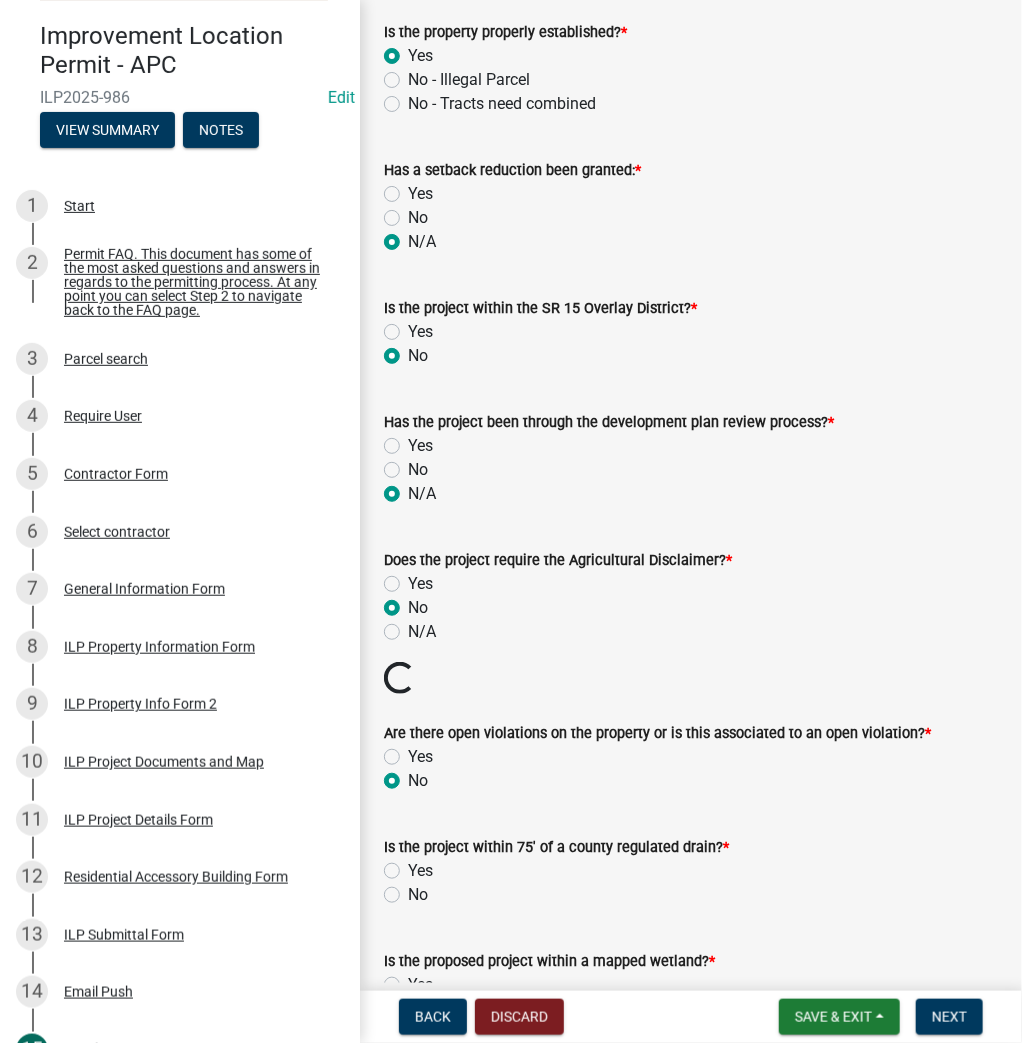 radio on "true" 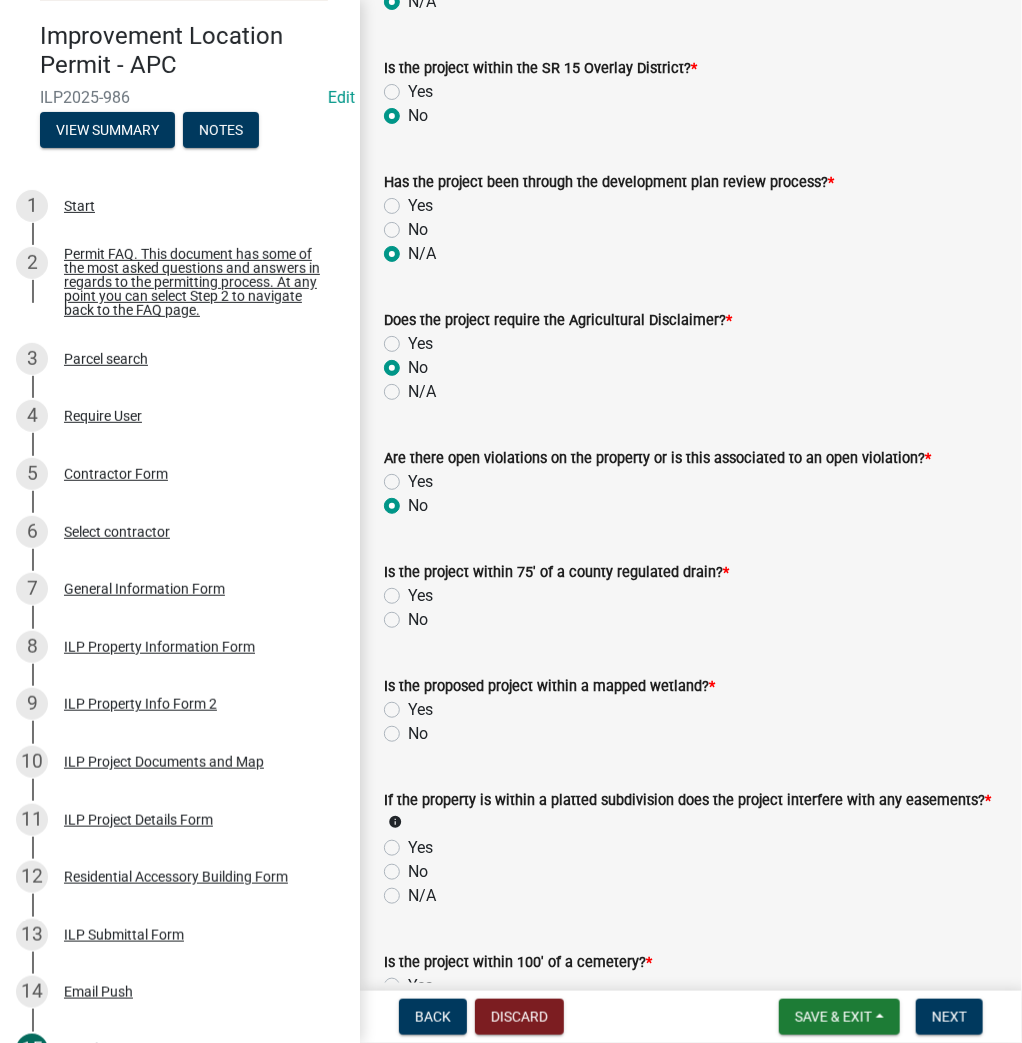 click on "No" 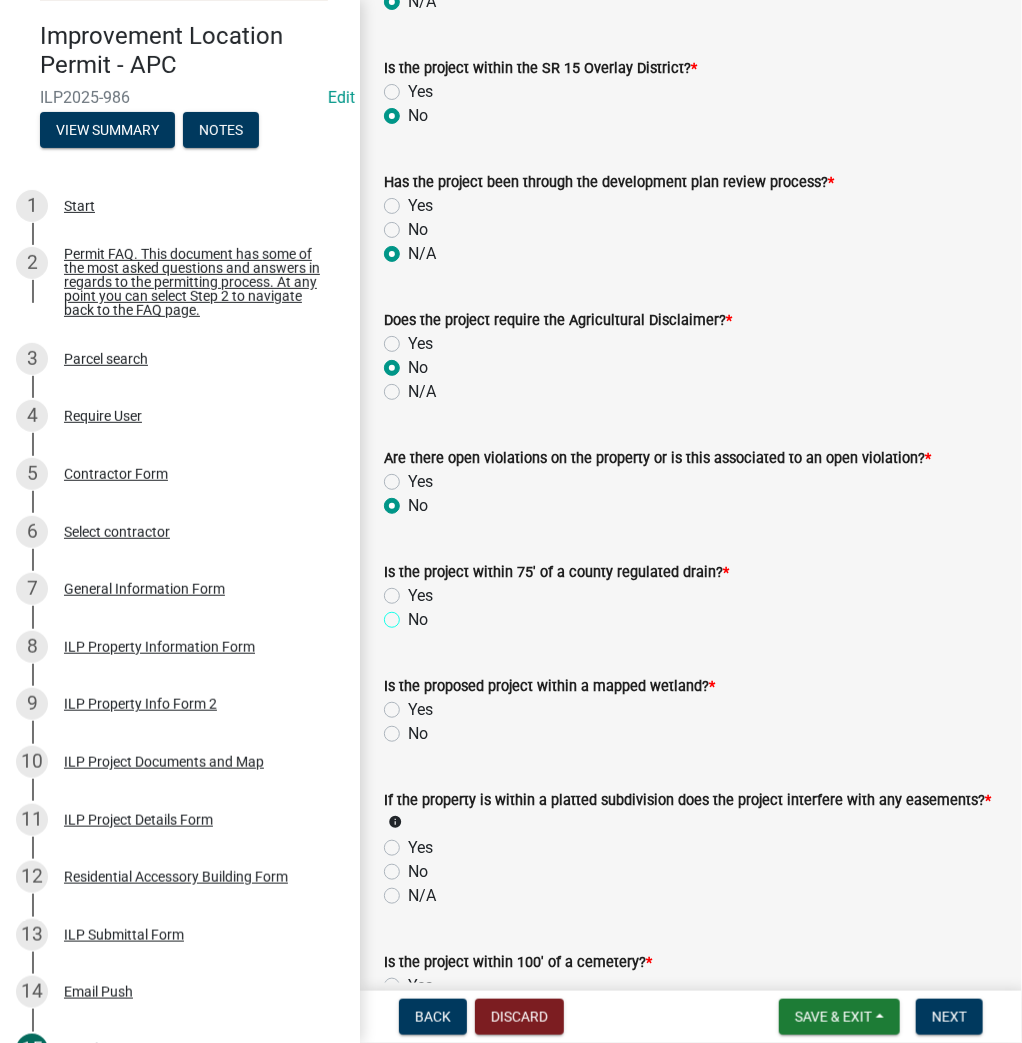 click on "No" at bounding box center [414, 614] 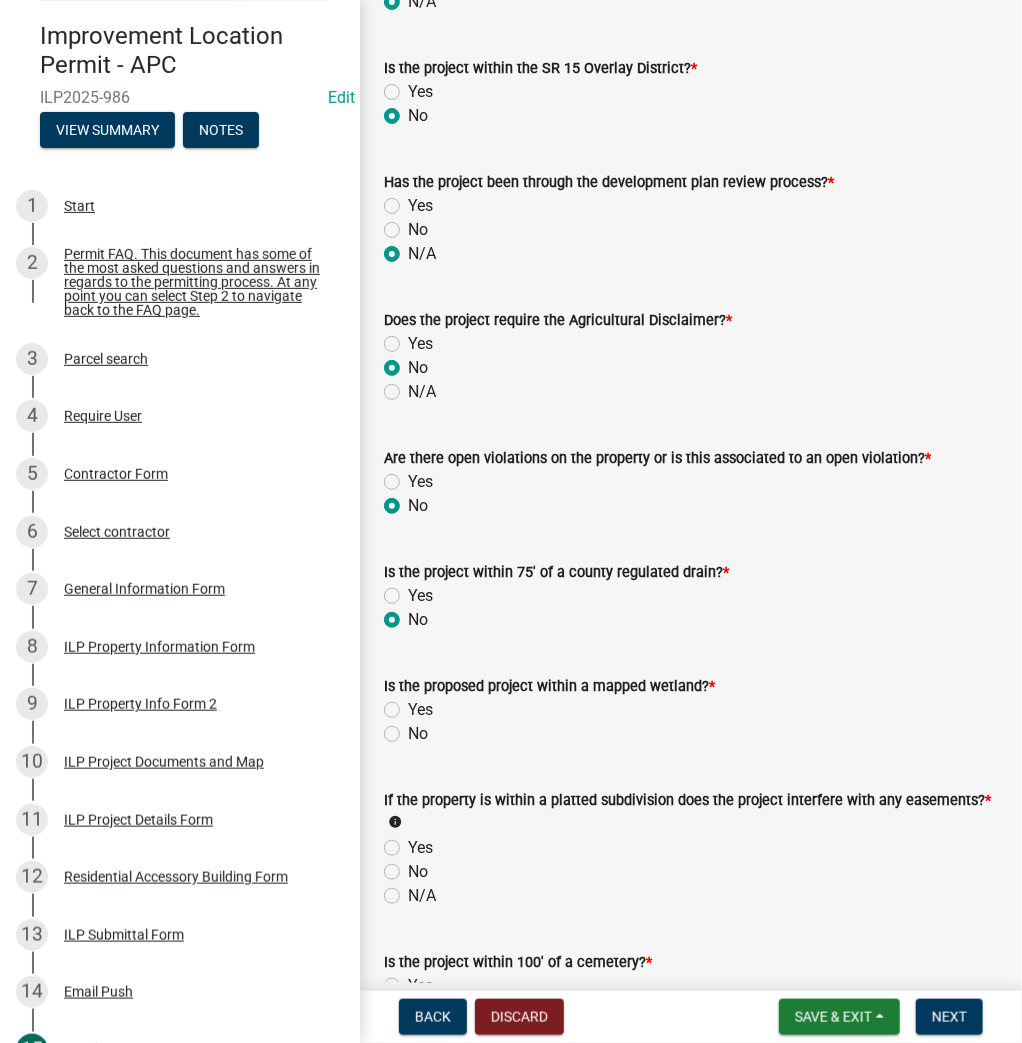 radio on "true" 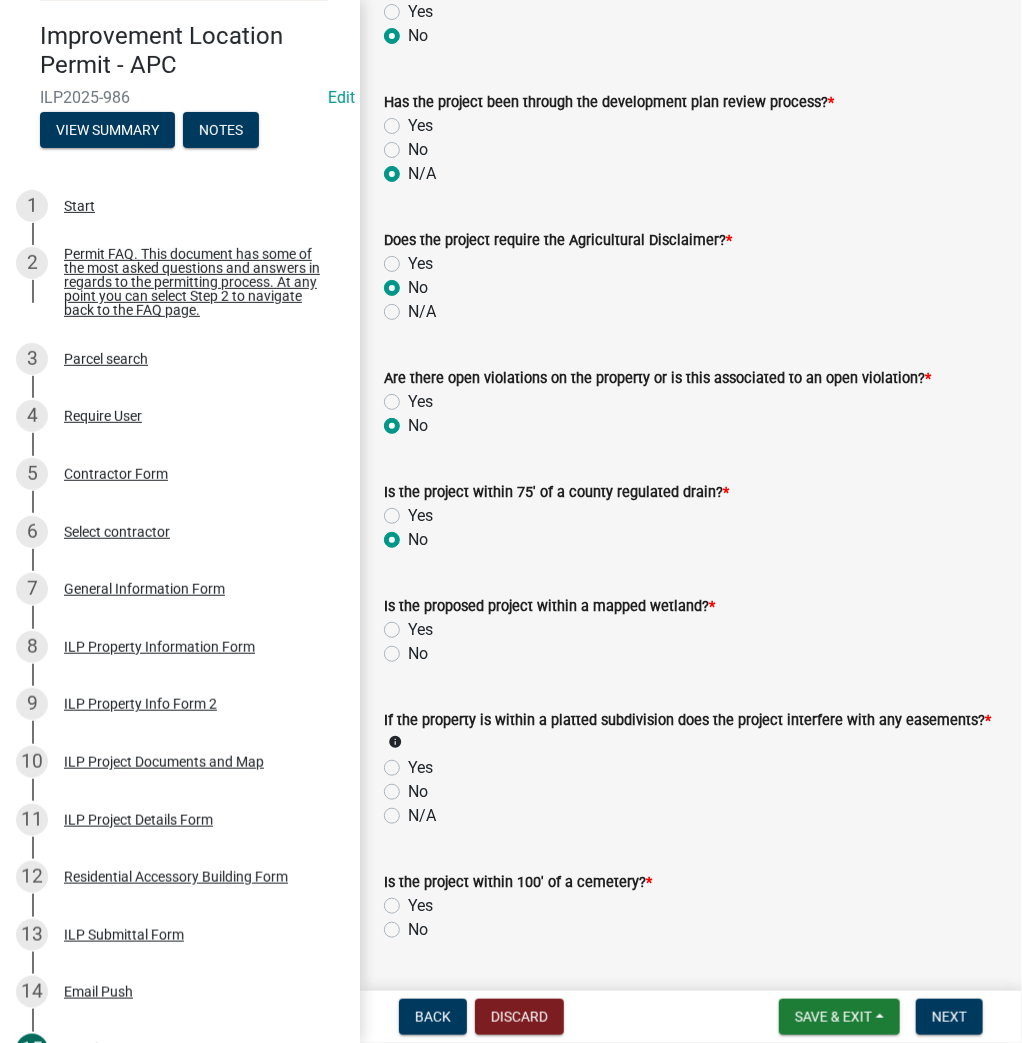 click on "No" 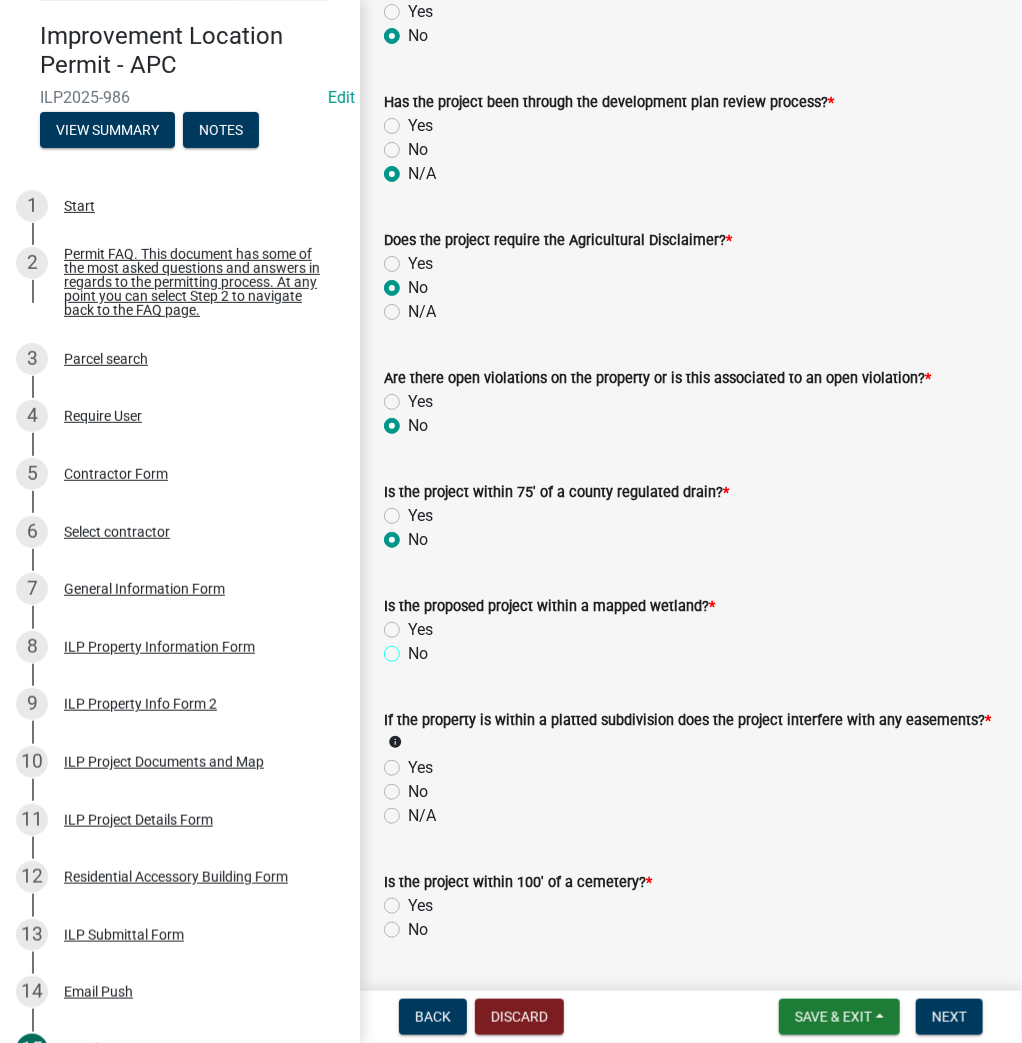 click on "No" at bounding box center [414, 648] 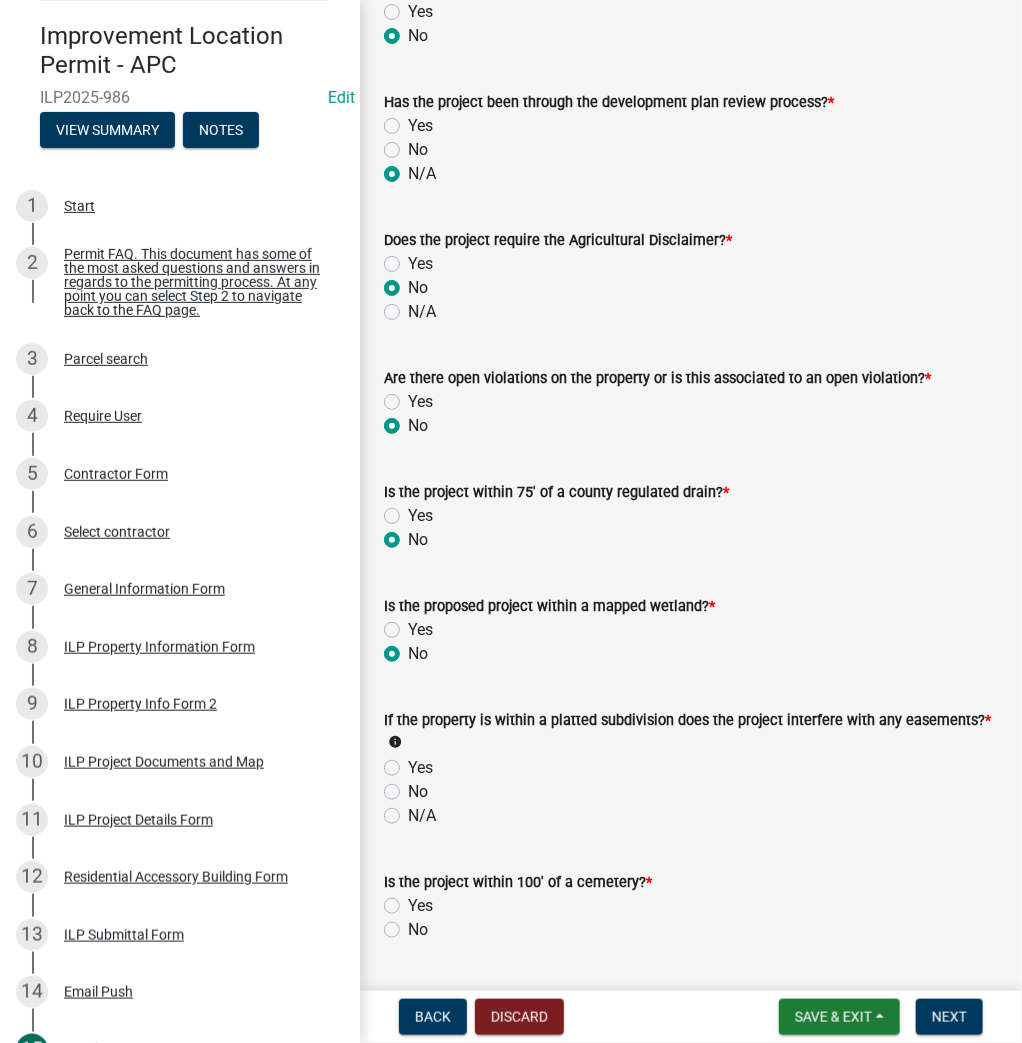 radio on "true" 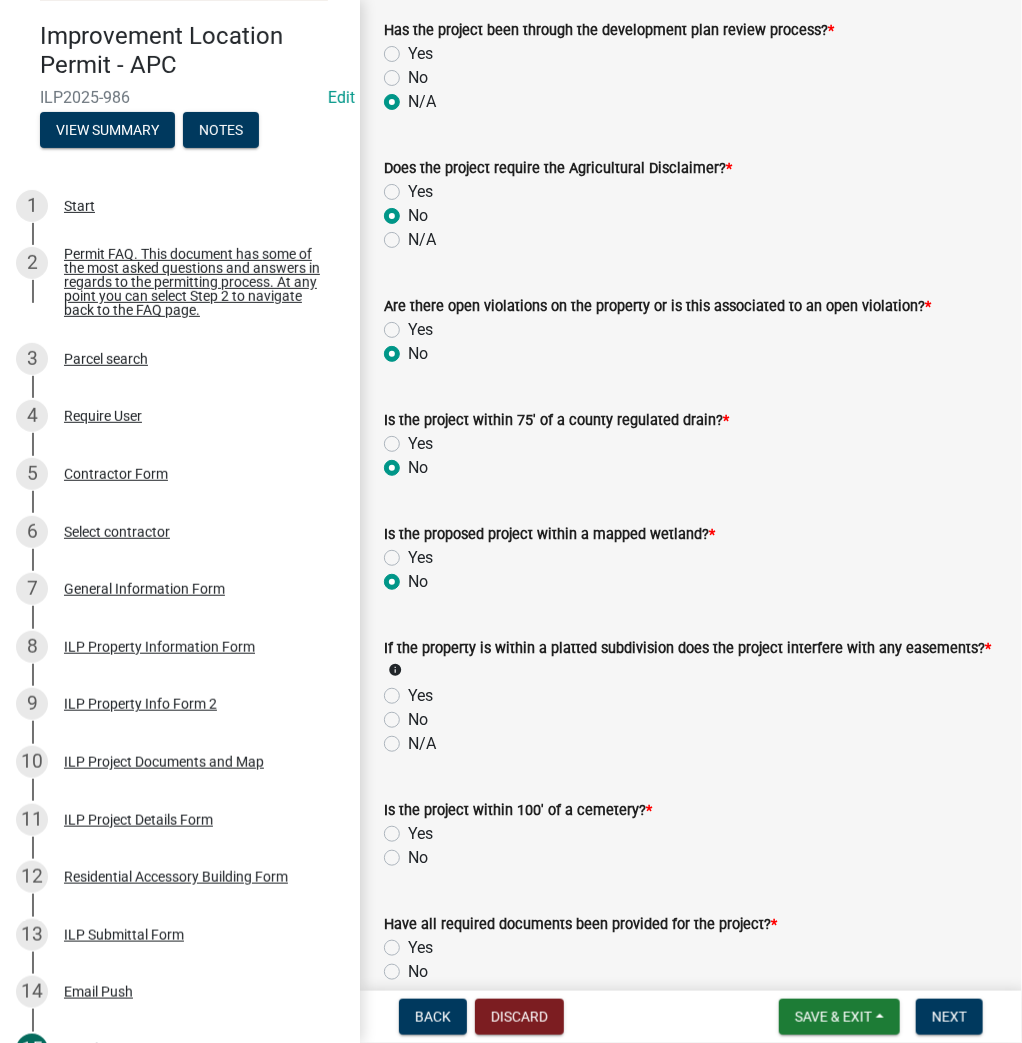 scroll, scrollTop: 1520, scrollLeft: 0, axis: vertical 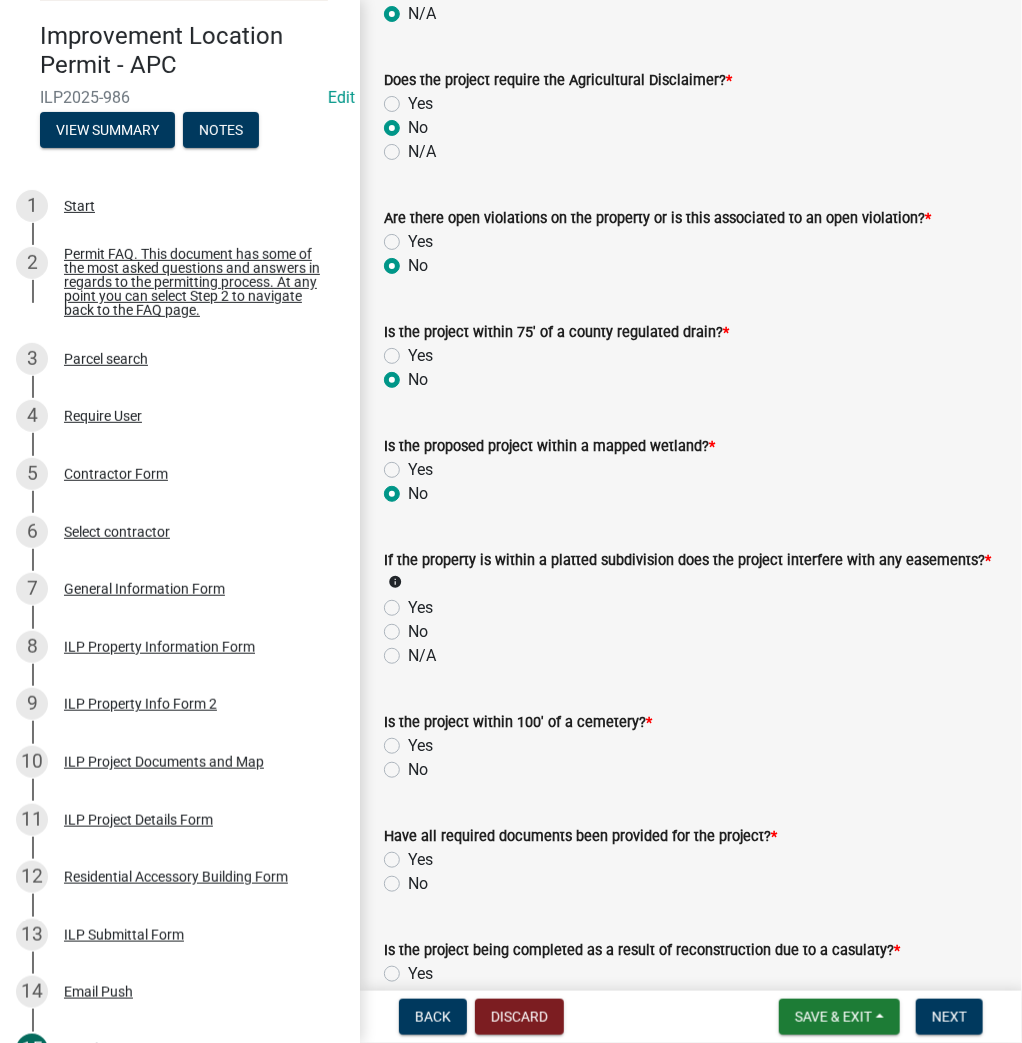 click on "No" 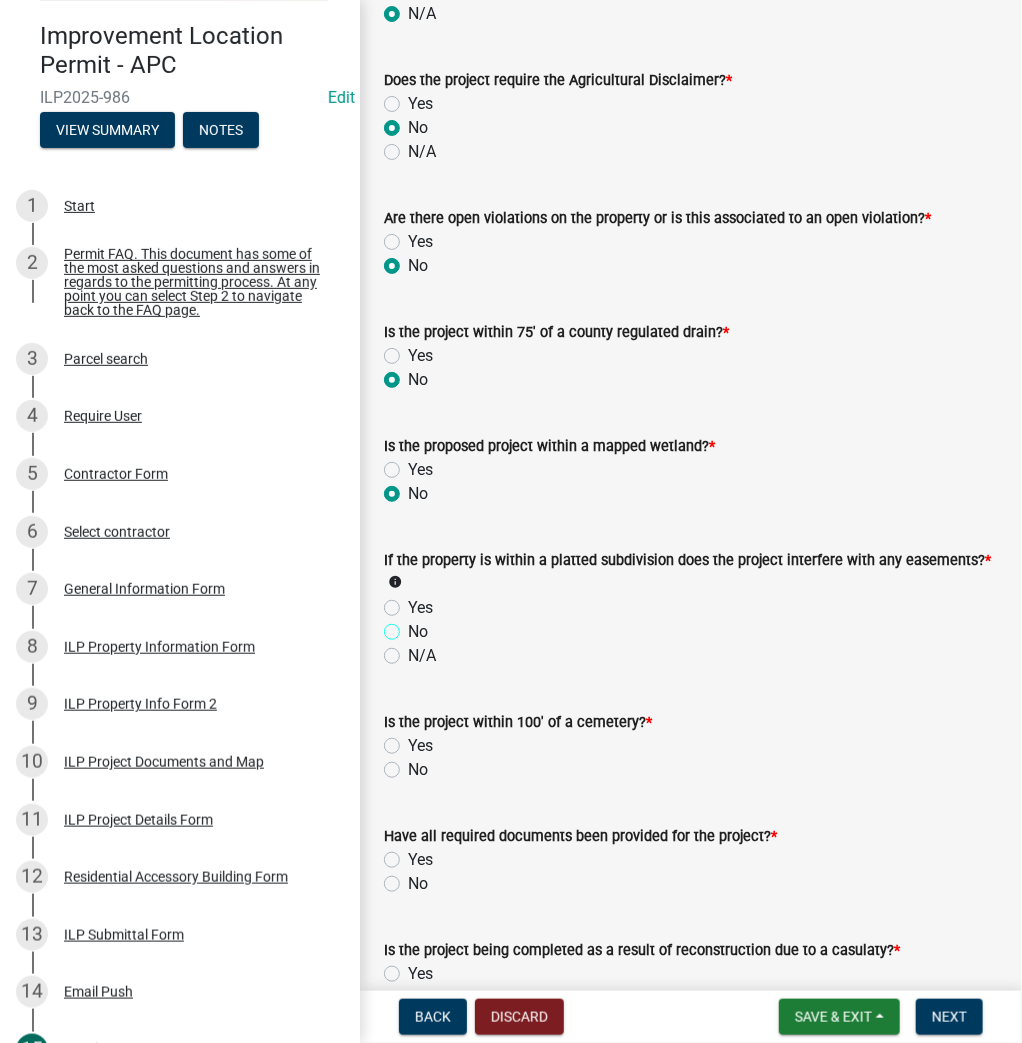 click on "No" at bounding box center [414, 626] 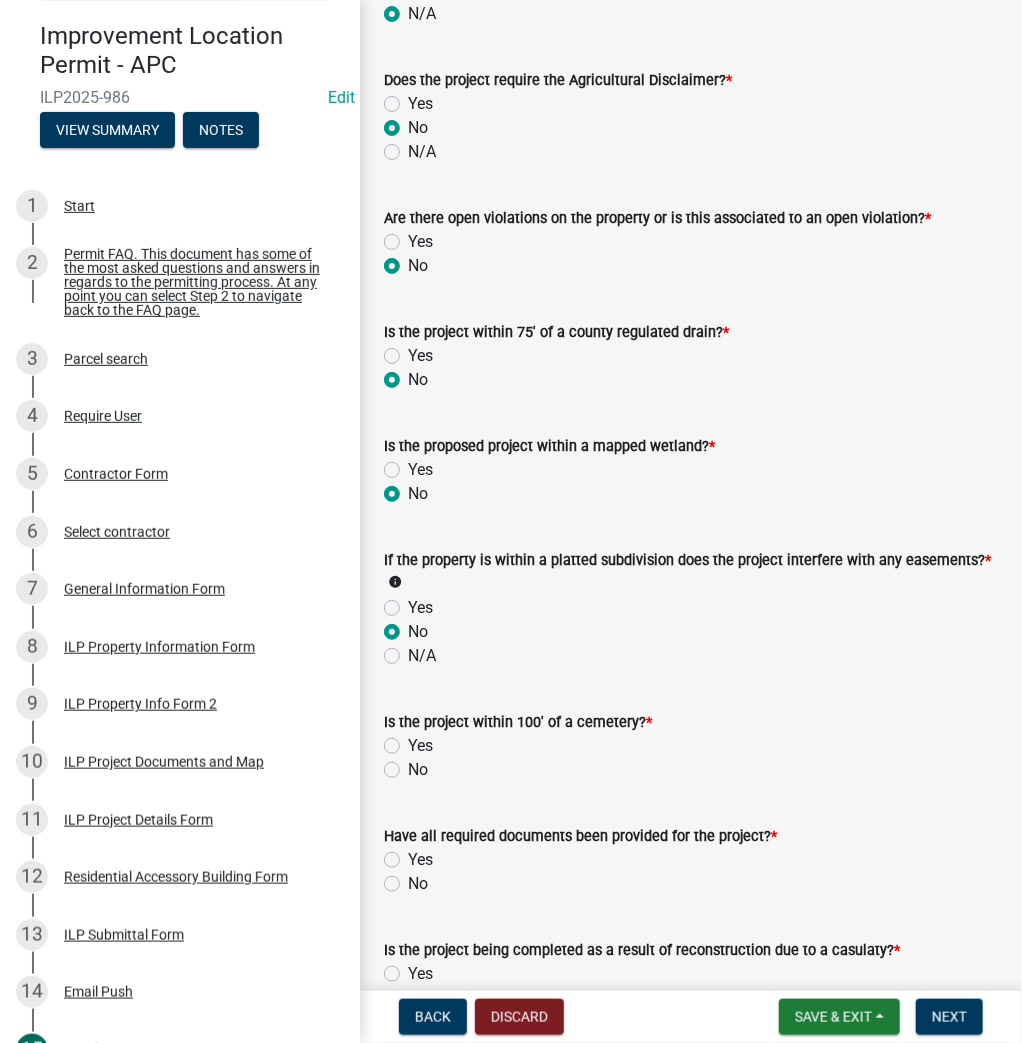 radio on "true" 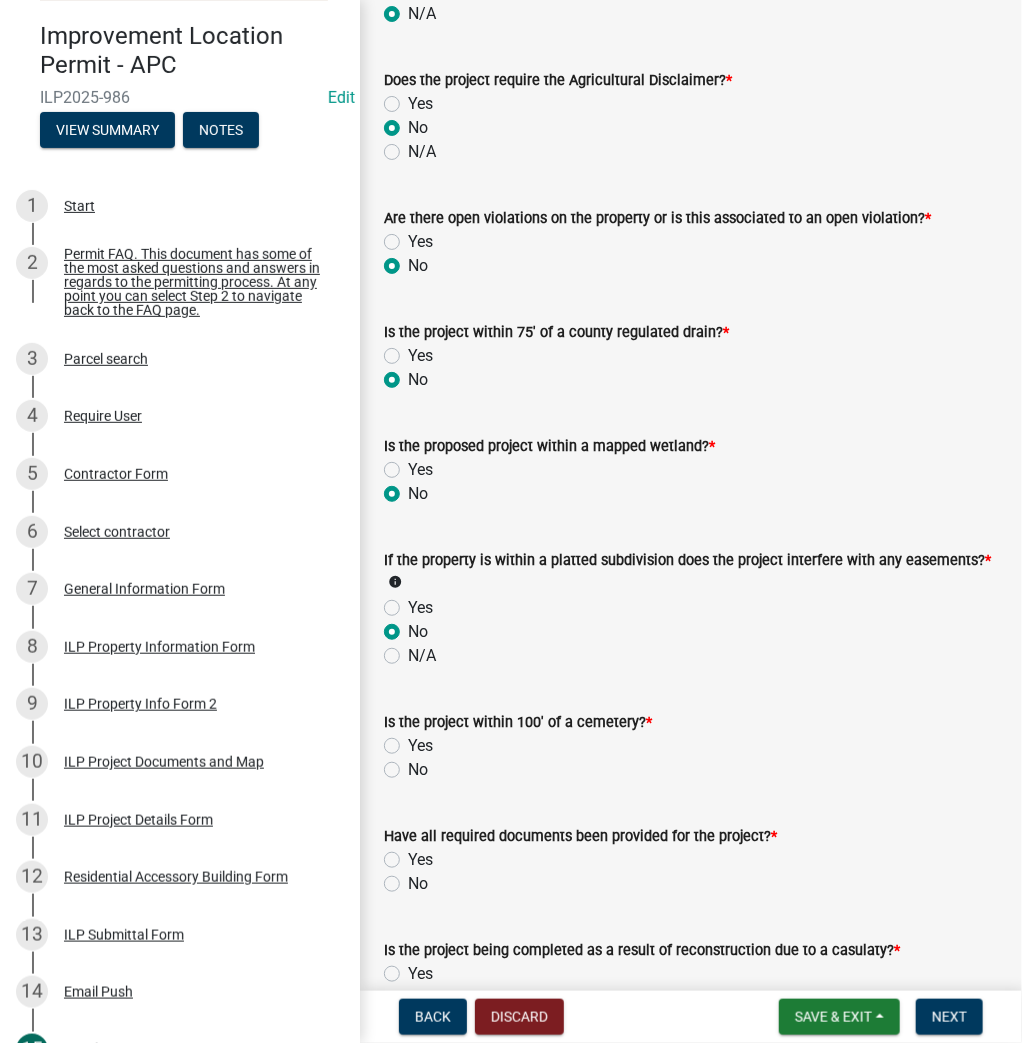 click on "No" 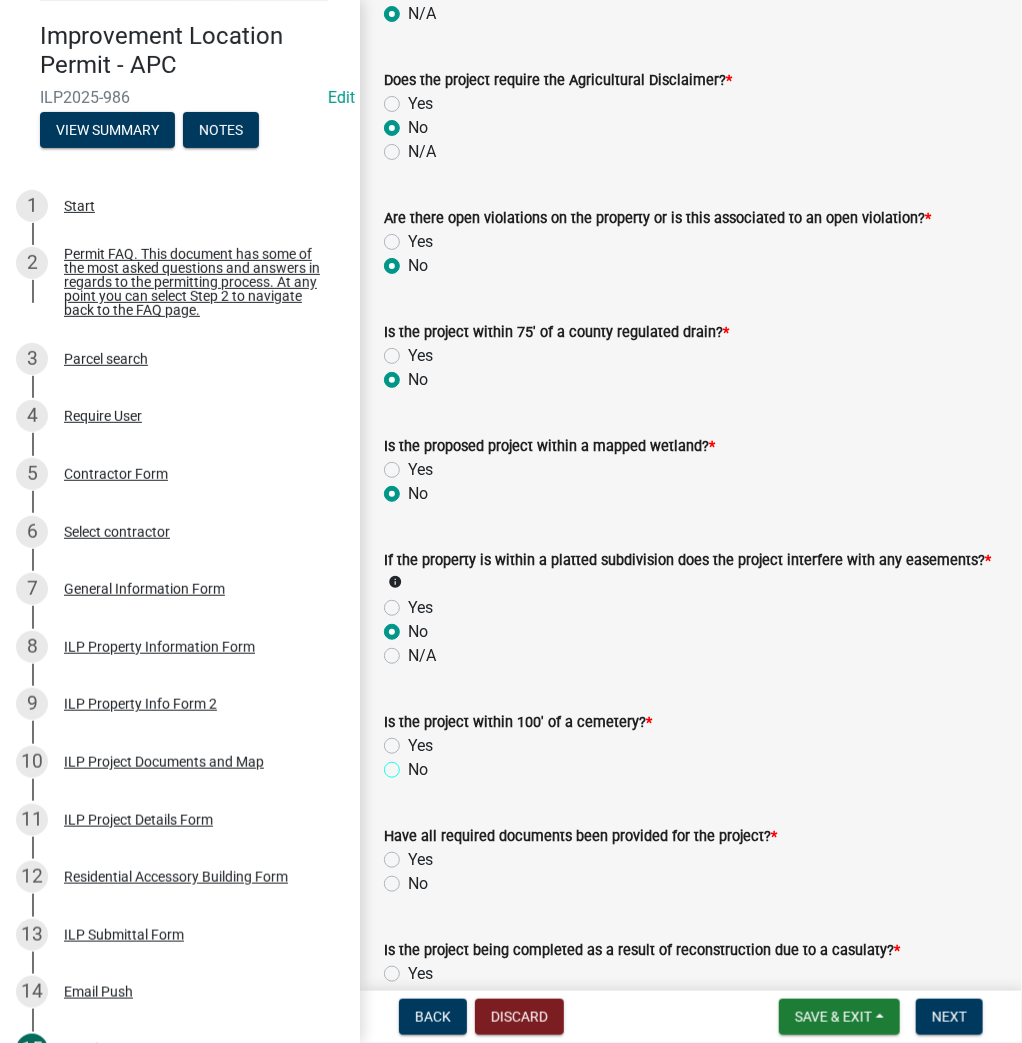 click on "No" at bounding box center (414, 764) 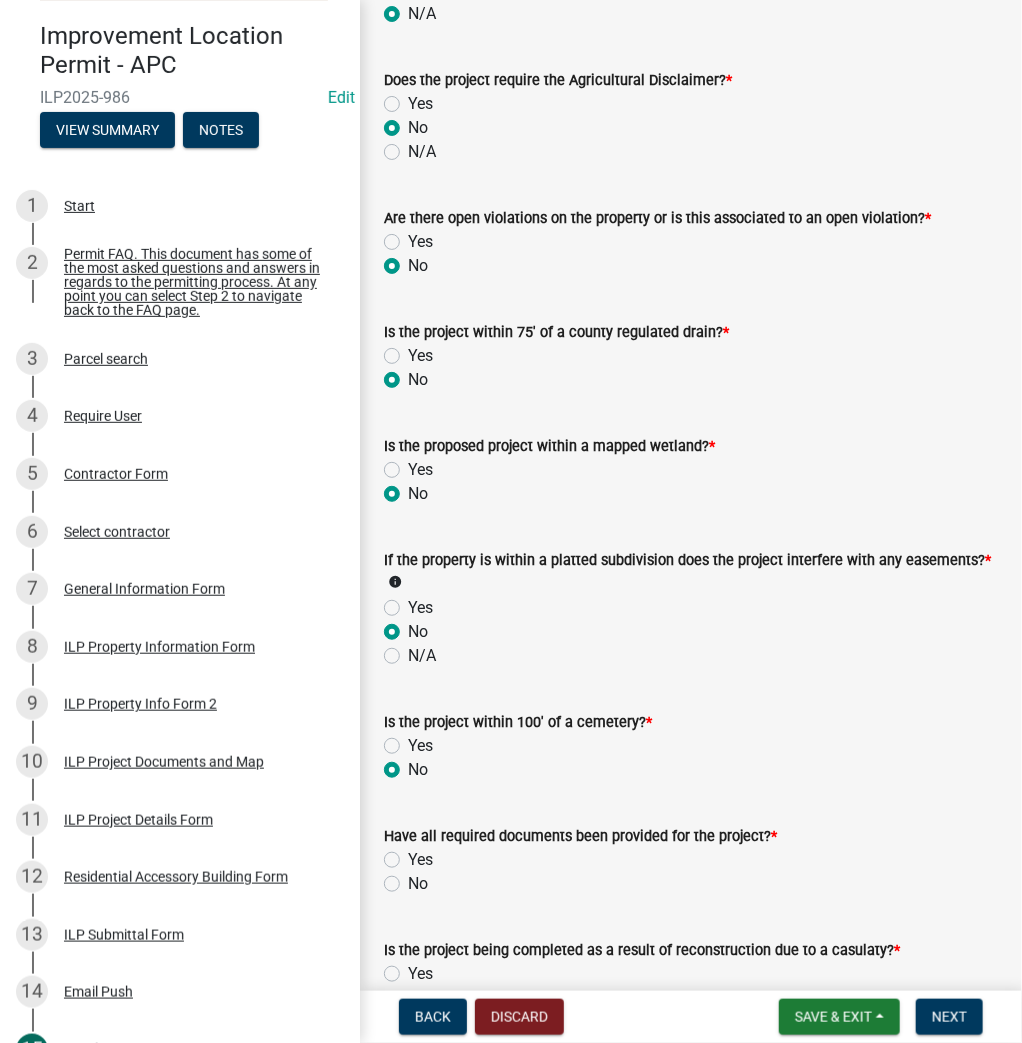 radio on "true" 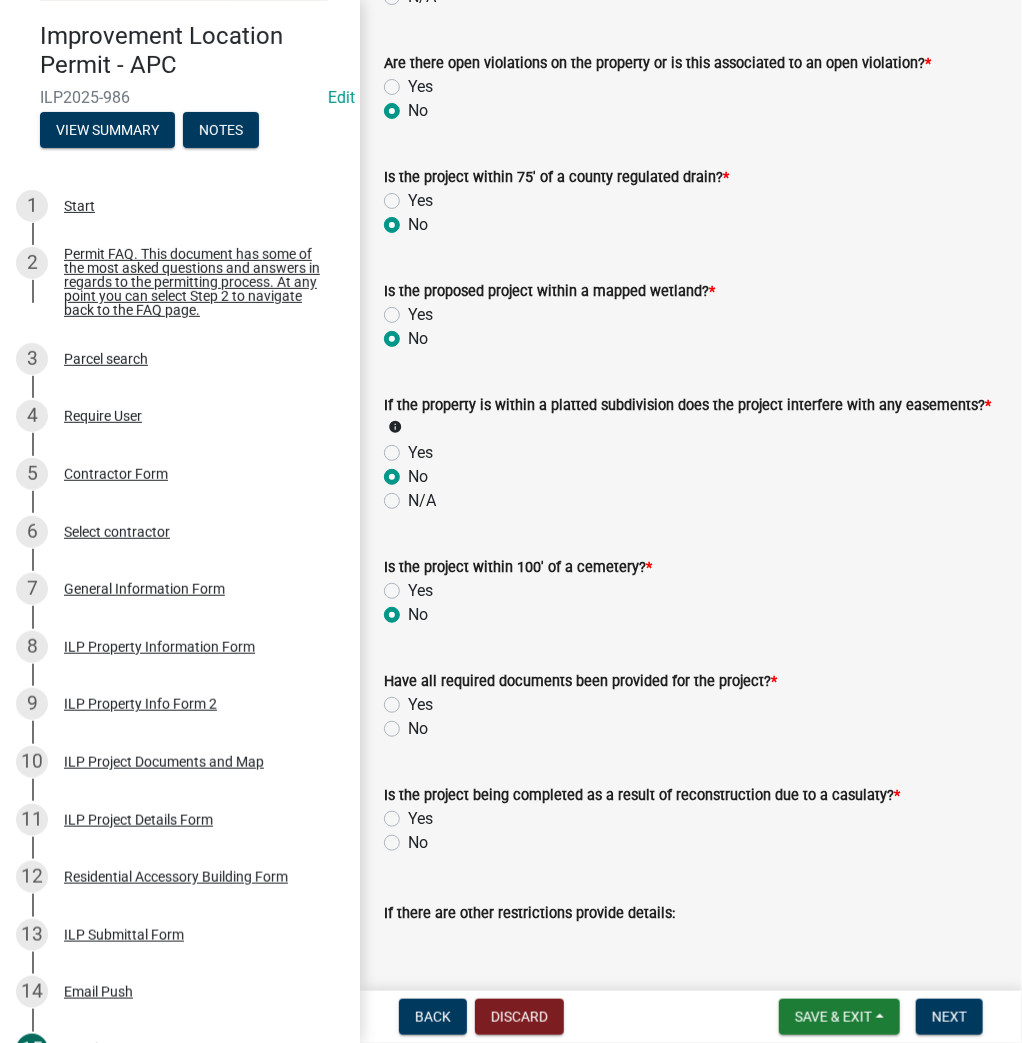 scroll, scrollTop: 1680, scrollLeft: 0, axis: vertical 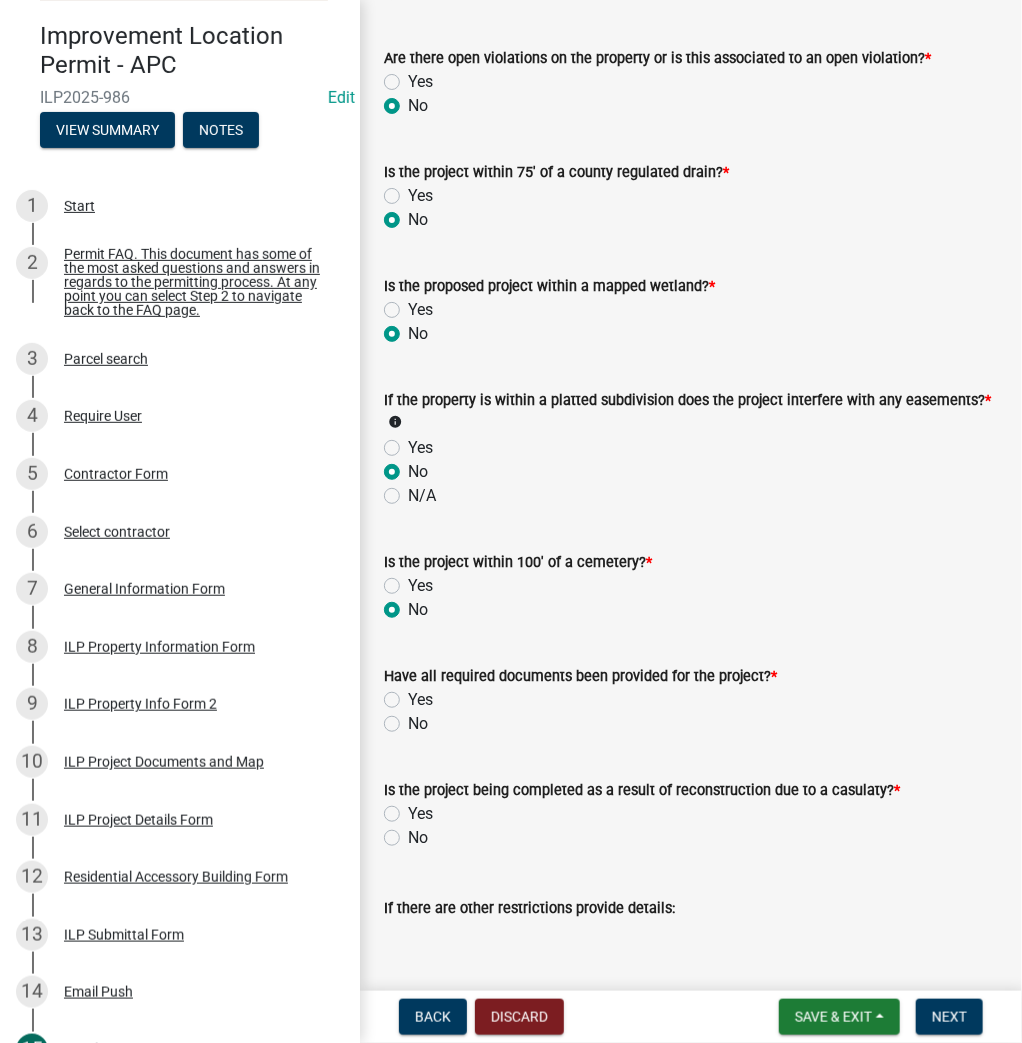 click on "Yes" 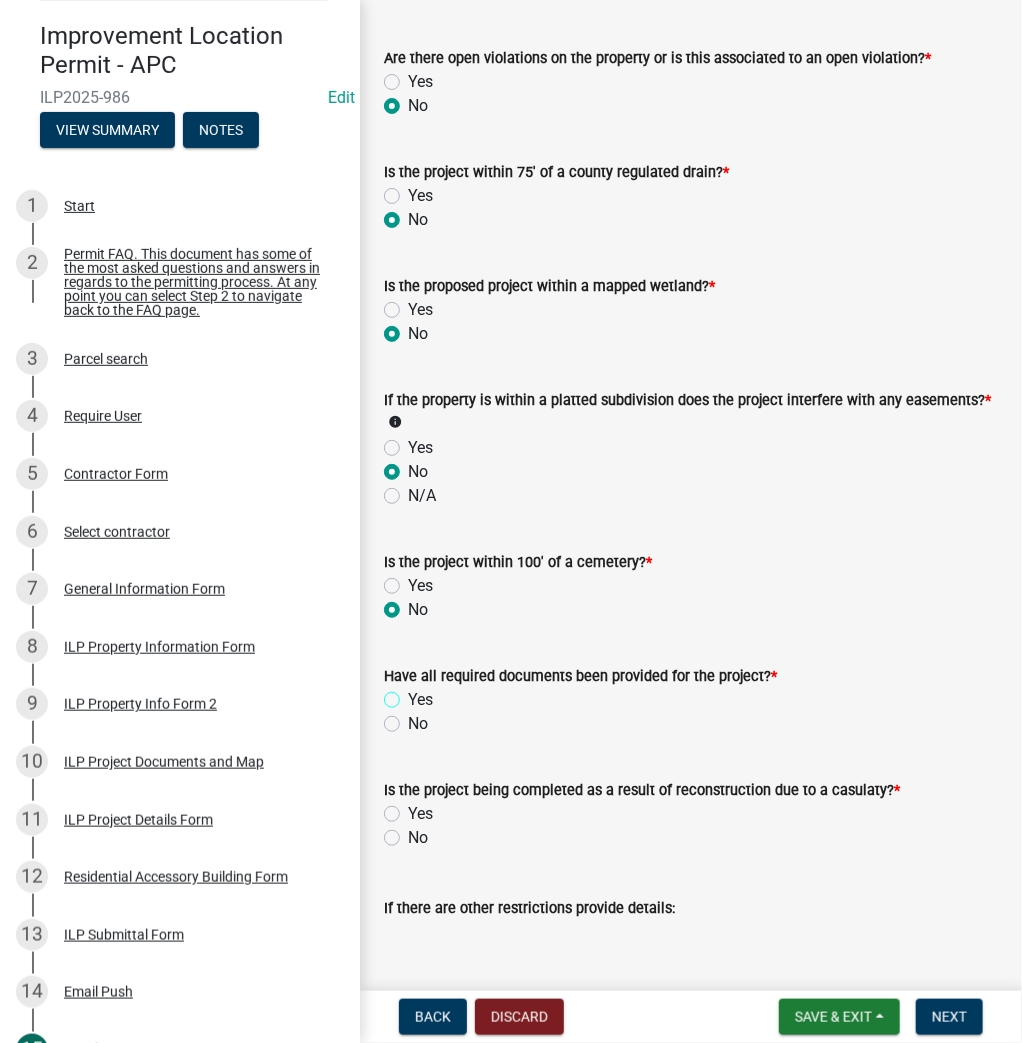 click on "Yes" at bounding box center (414, 694) 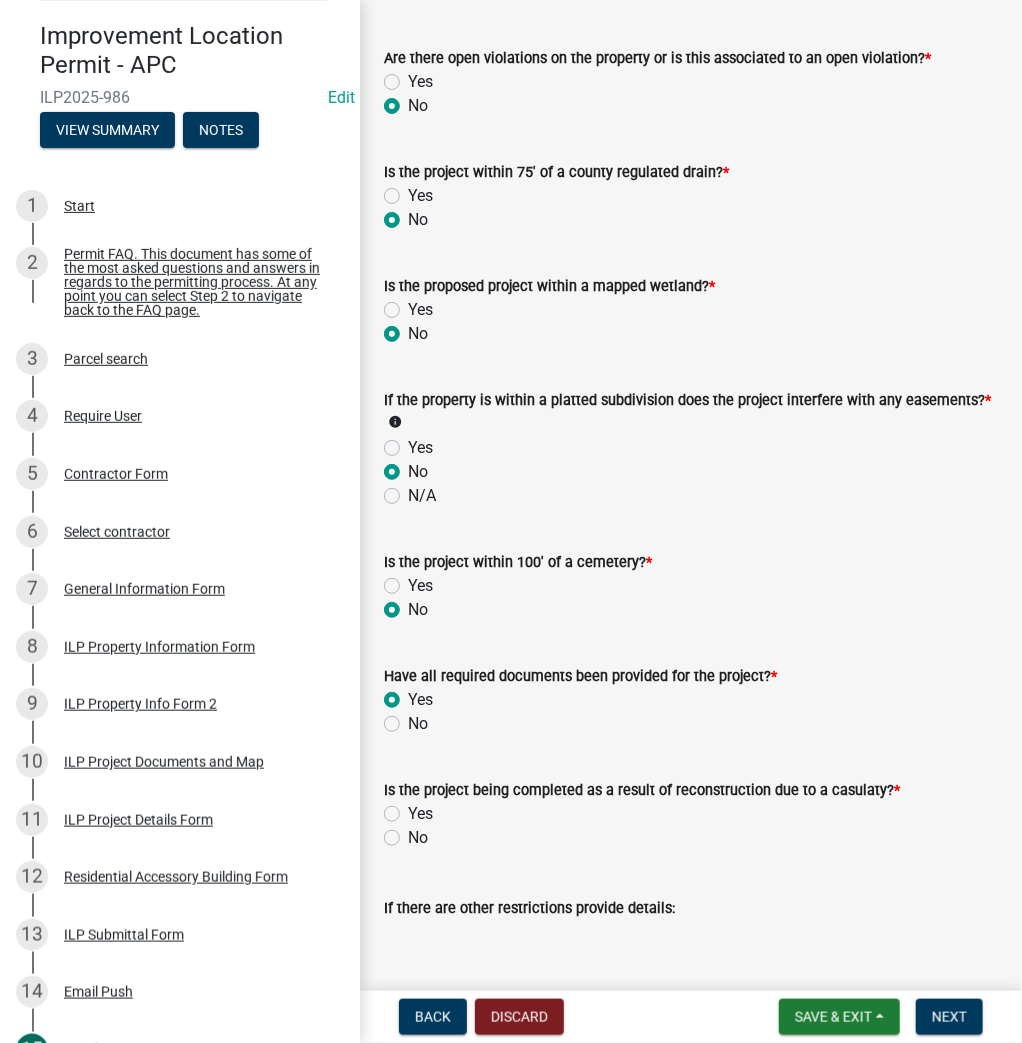 radio on "true" 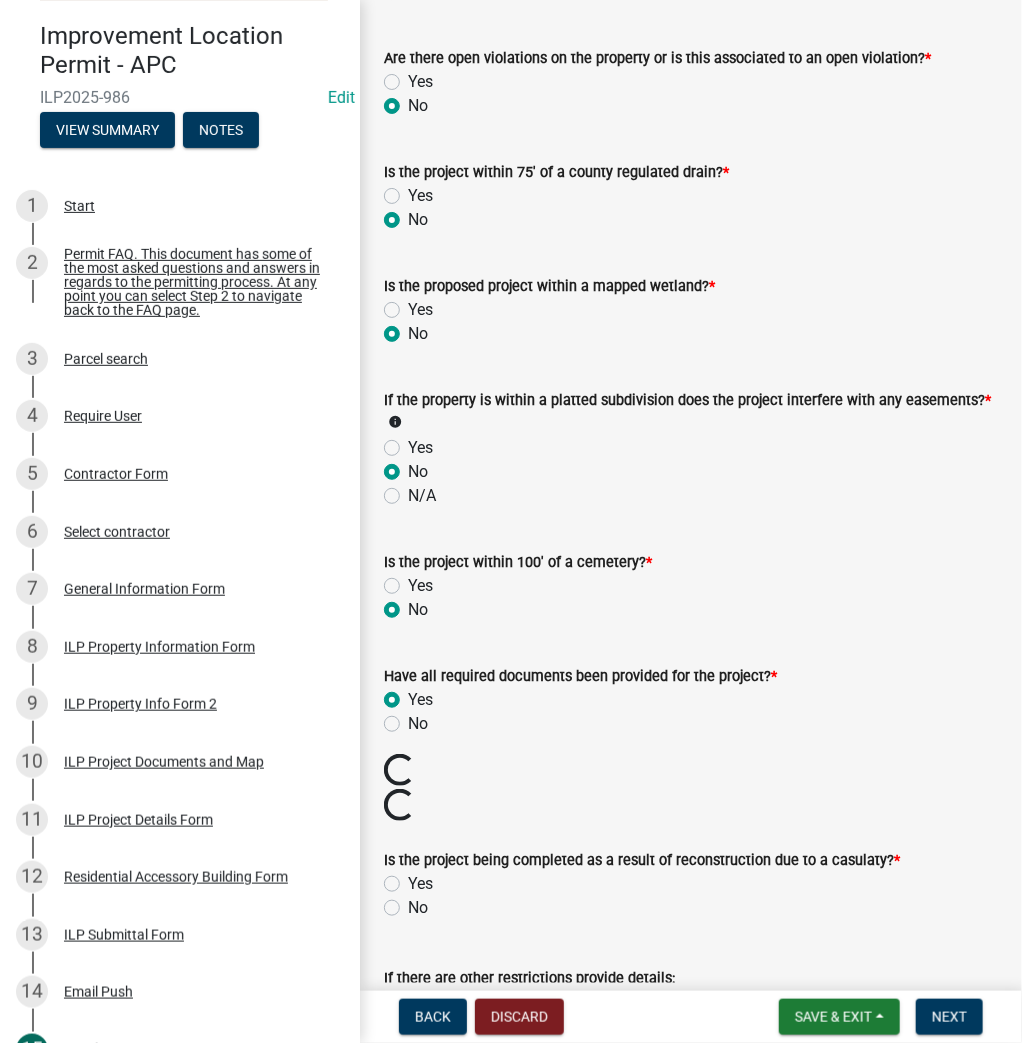 click on "No" 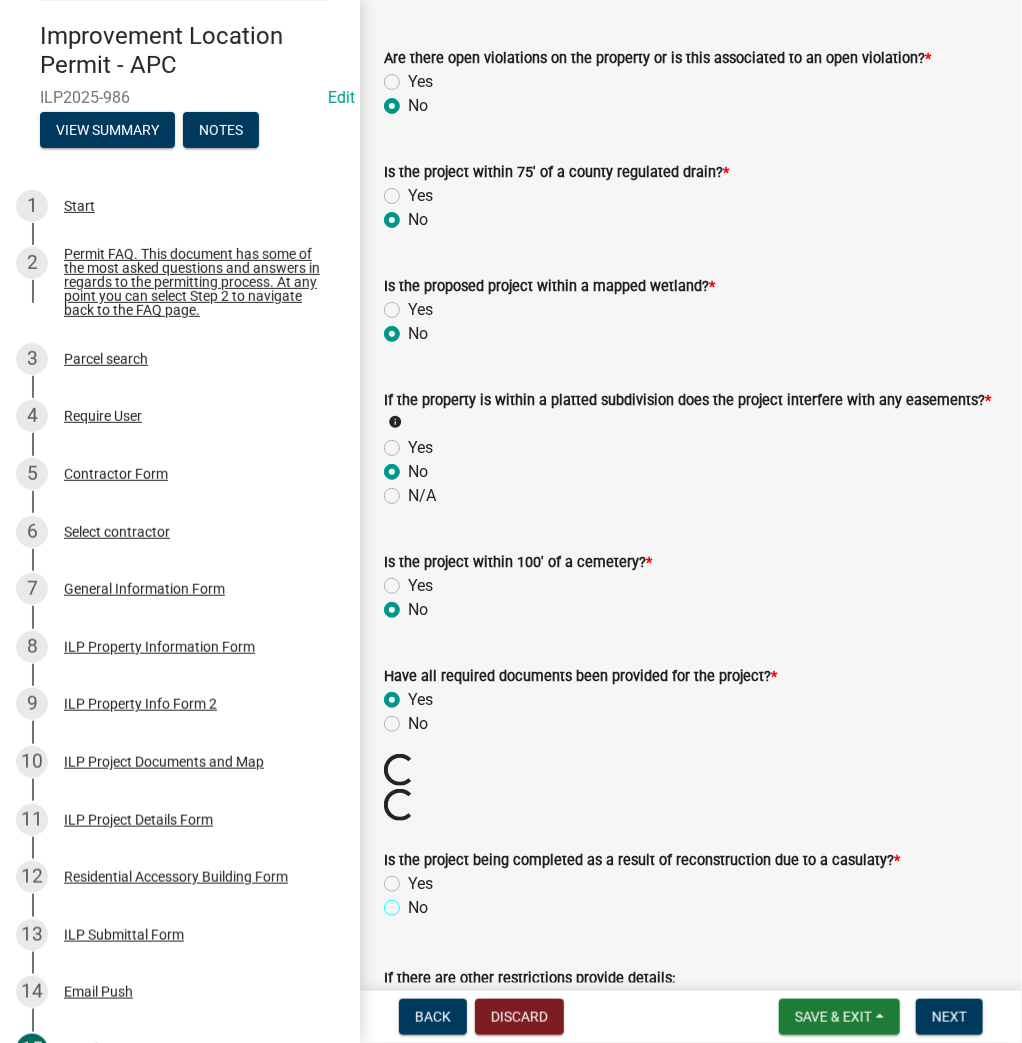 click on "No" at bounding box center (414, 902) 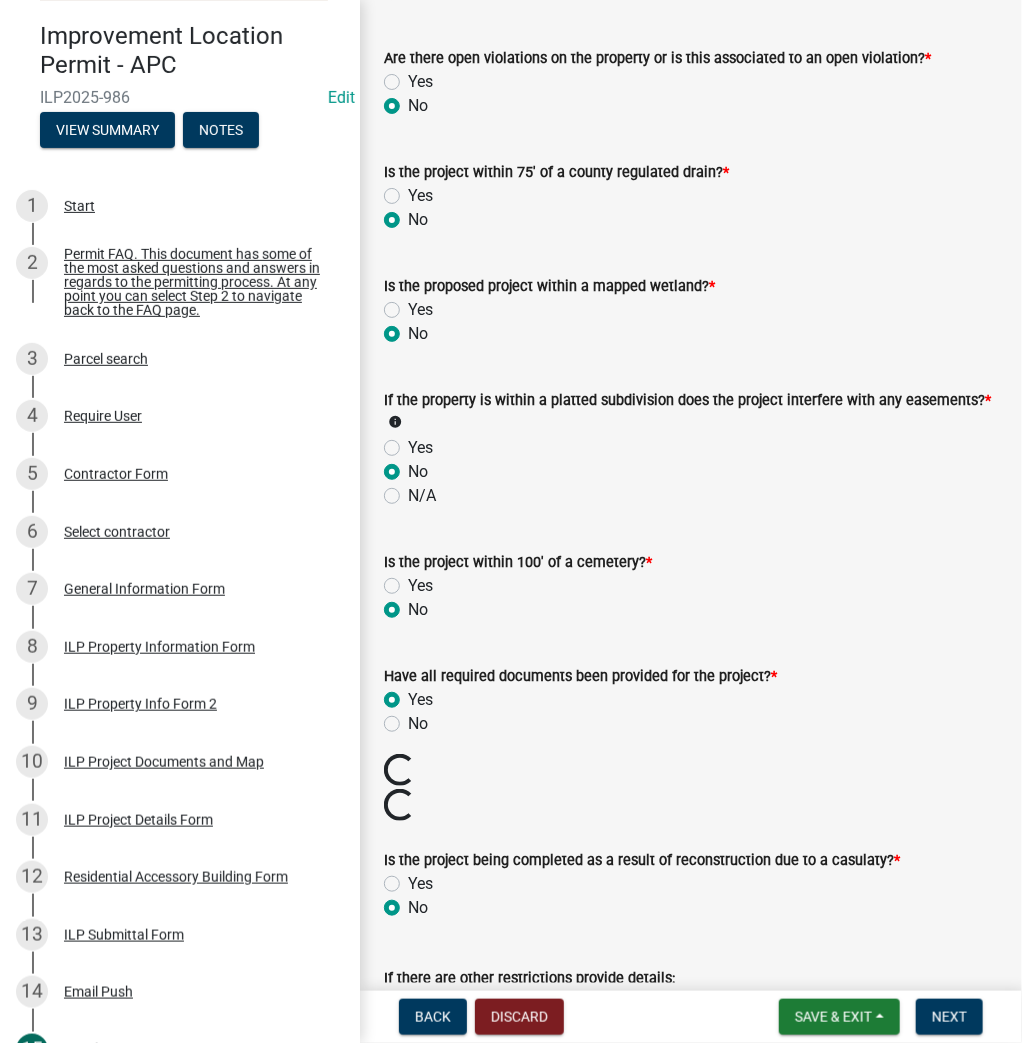 radio on "true" 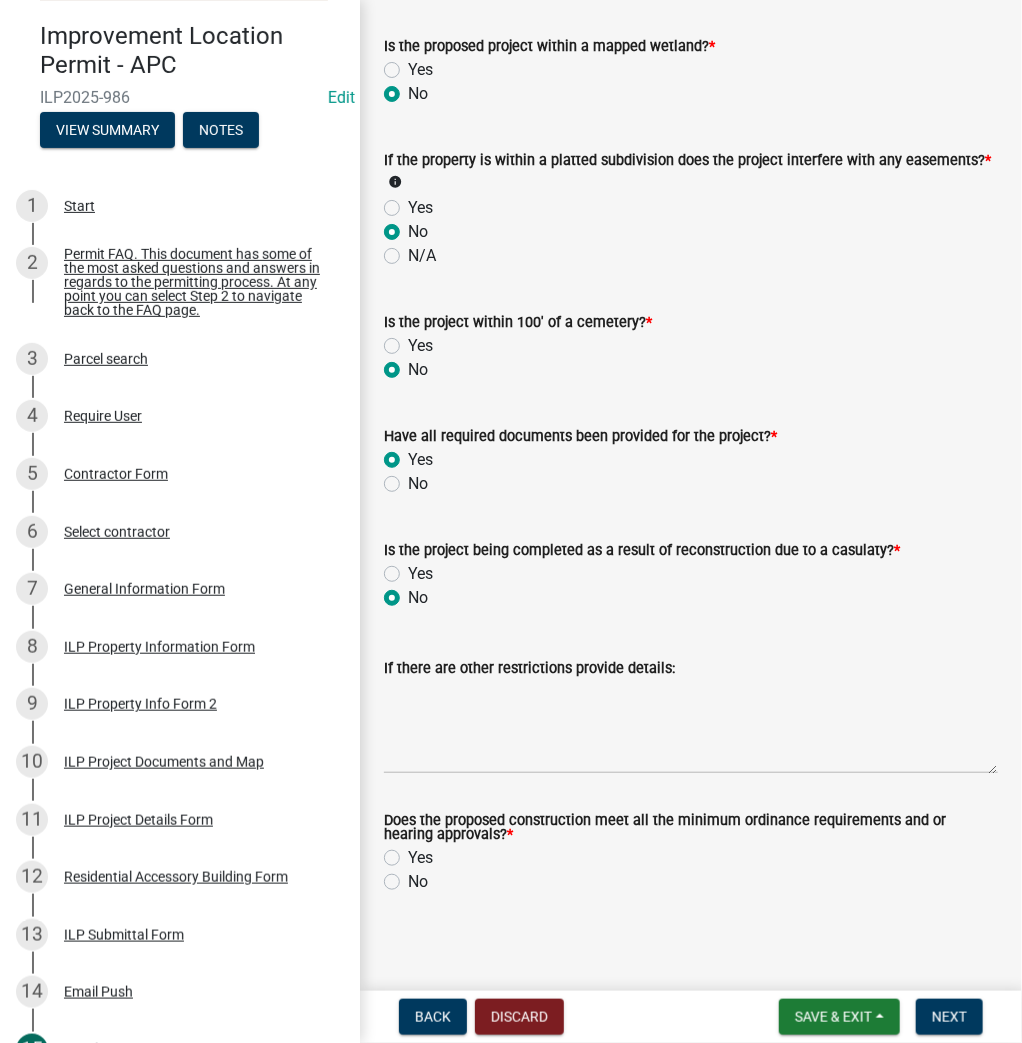 scroll, scrollTop: 1919, scrollLeft: 0, axis: vertical 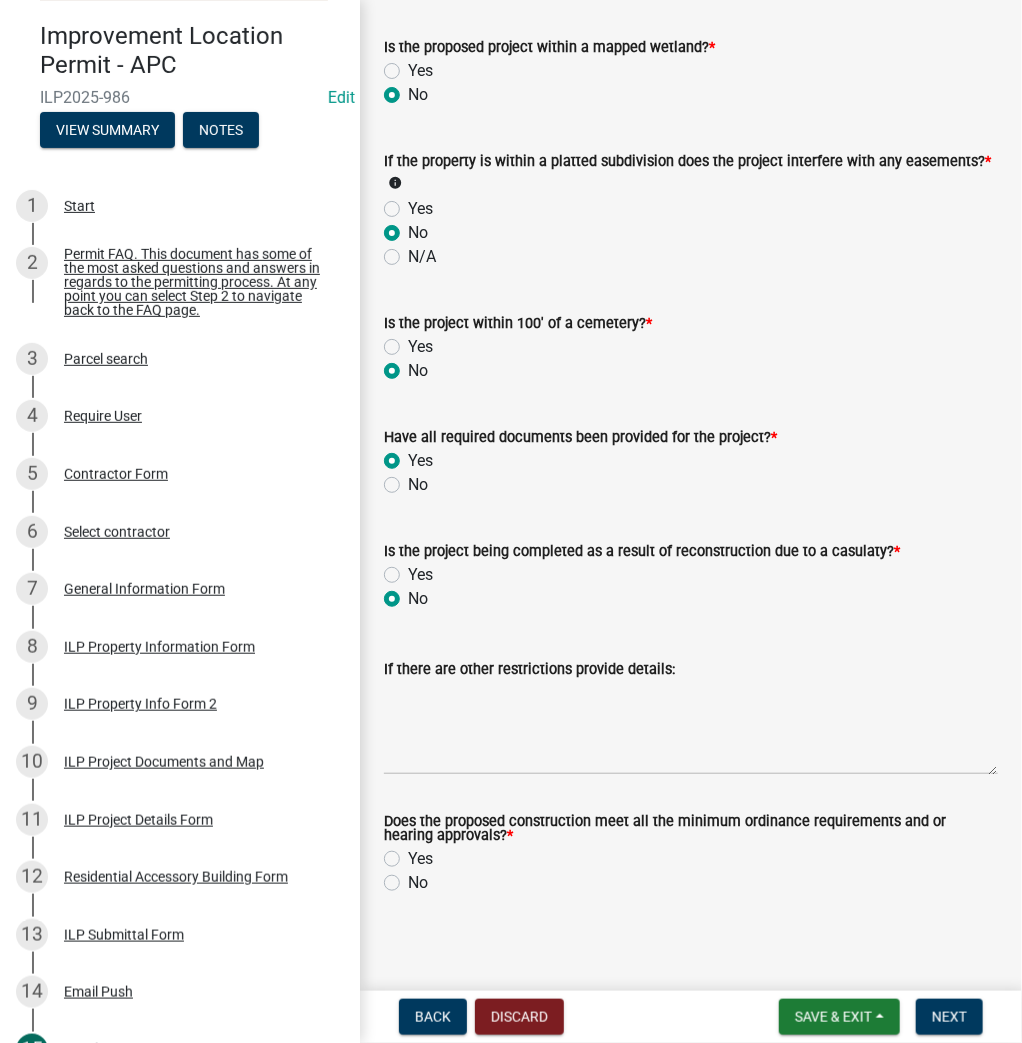 drag, startPoint x: 397, startPoint y: 834, endPoint x: 391, endPoint y: 852, distance: 18.973665 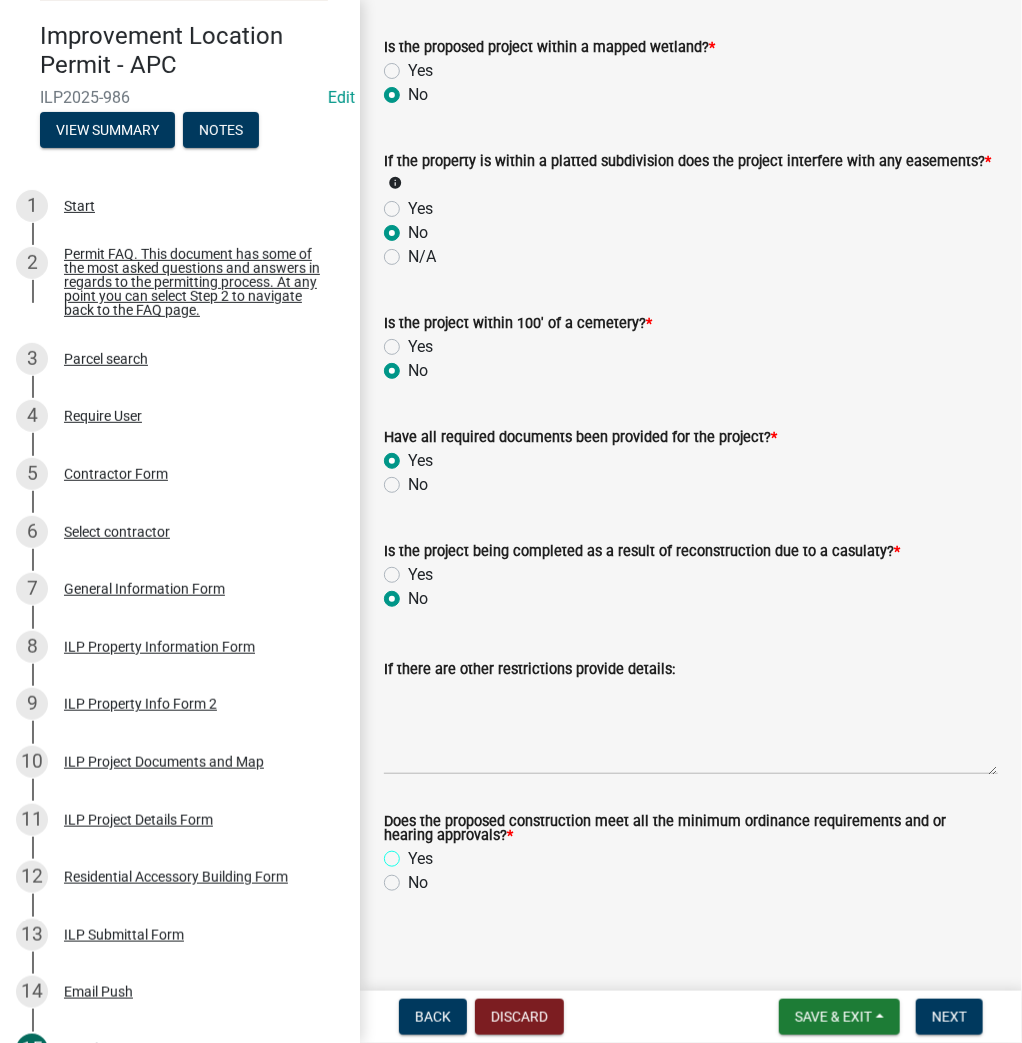 click on "Yes" at bounding box center [414, 853] 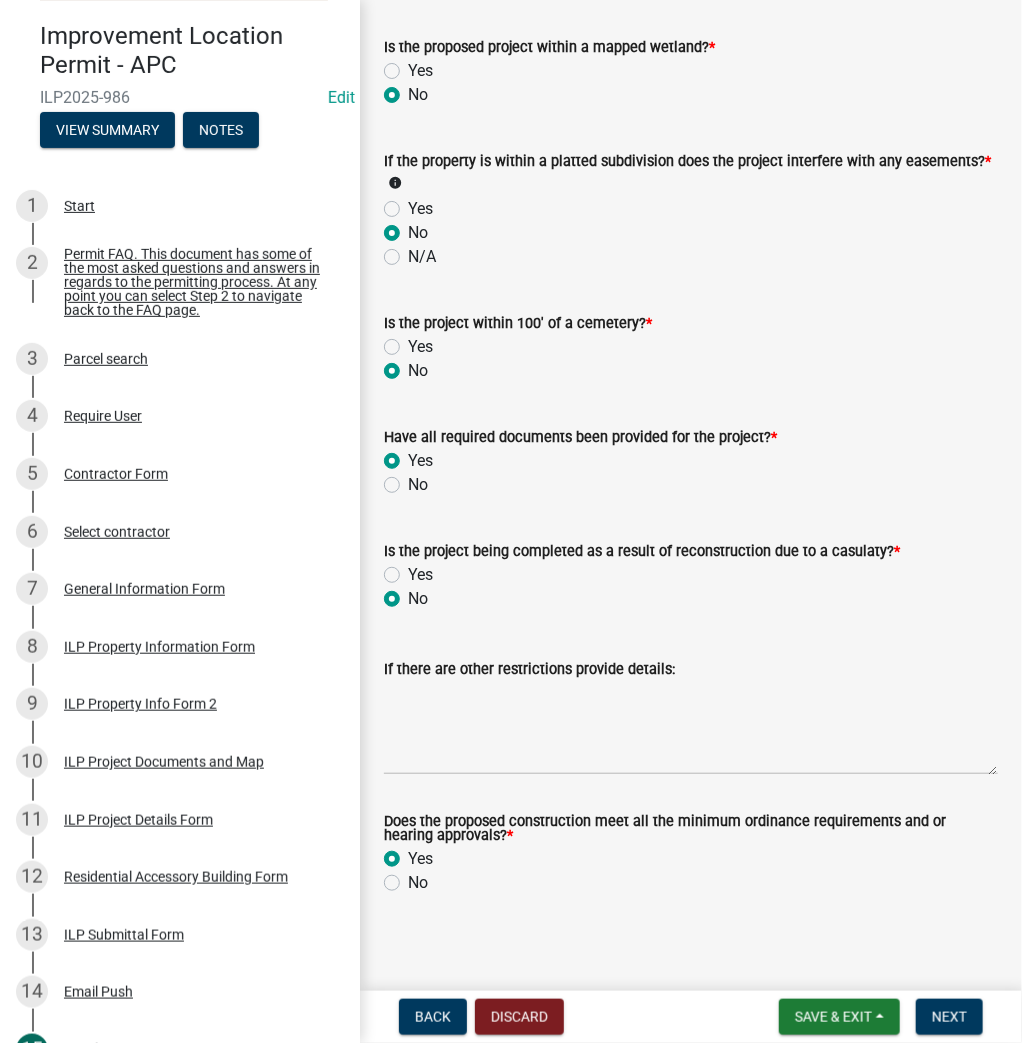 radio on "true" 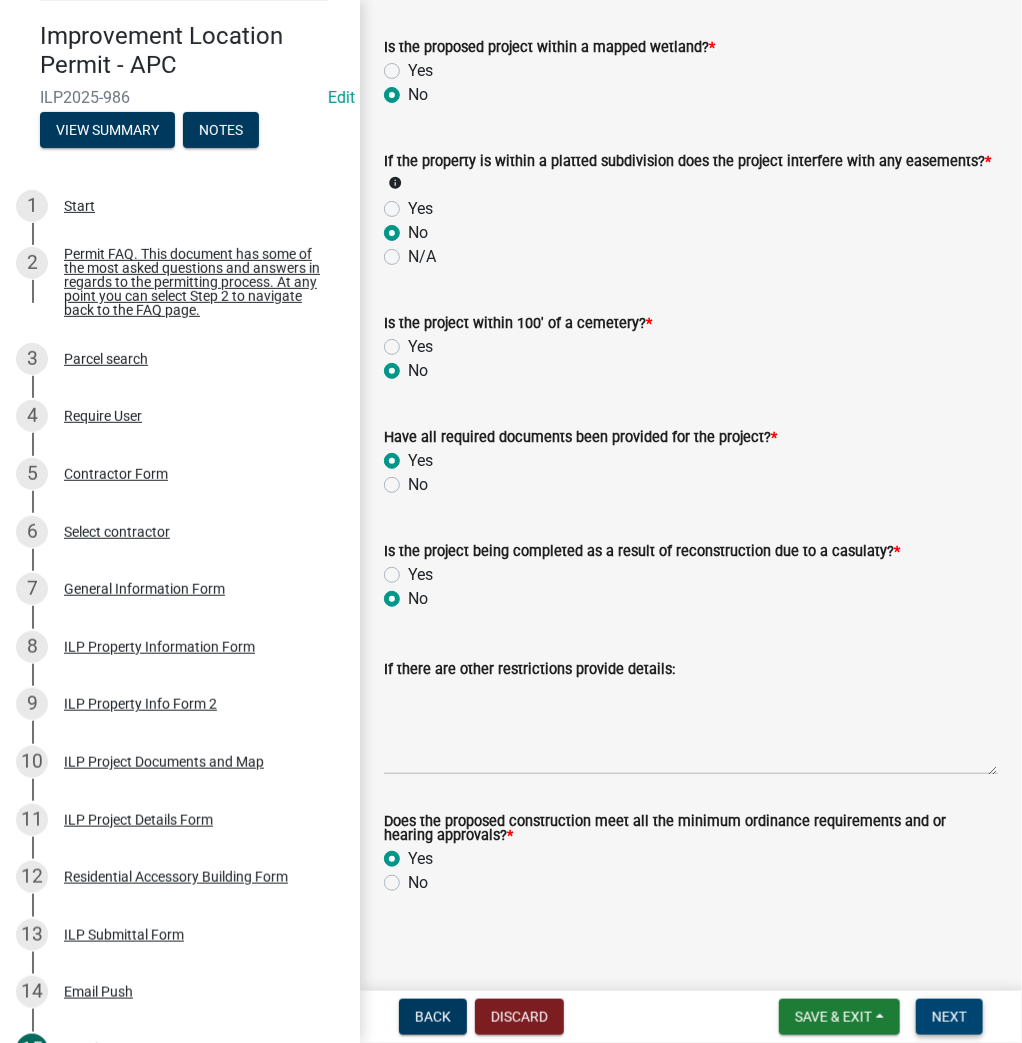 click on "Next" at bounding box center (949, 1017) 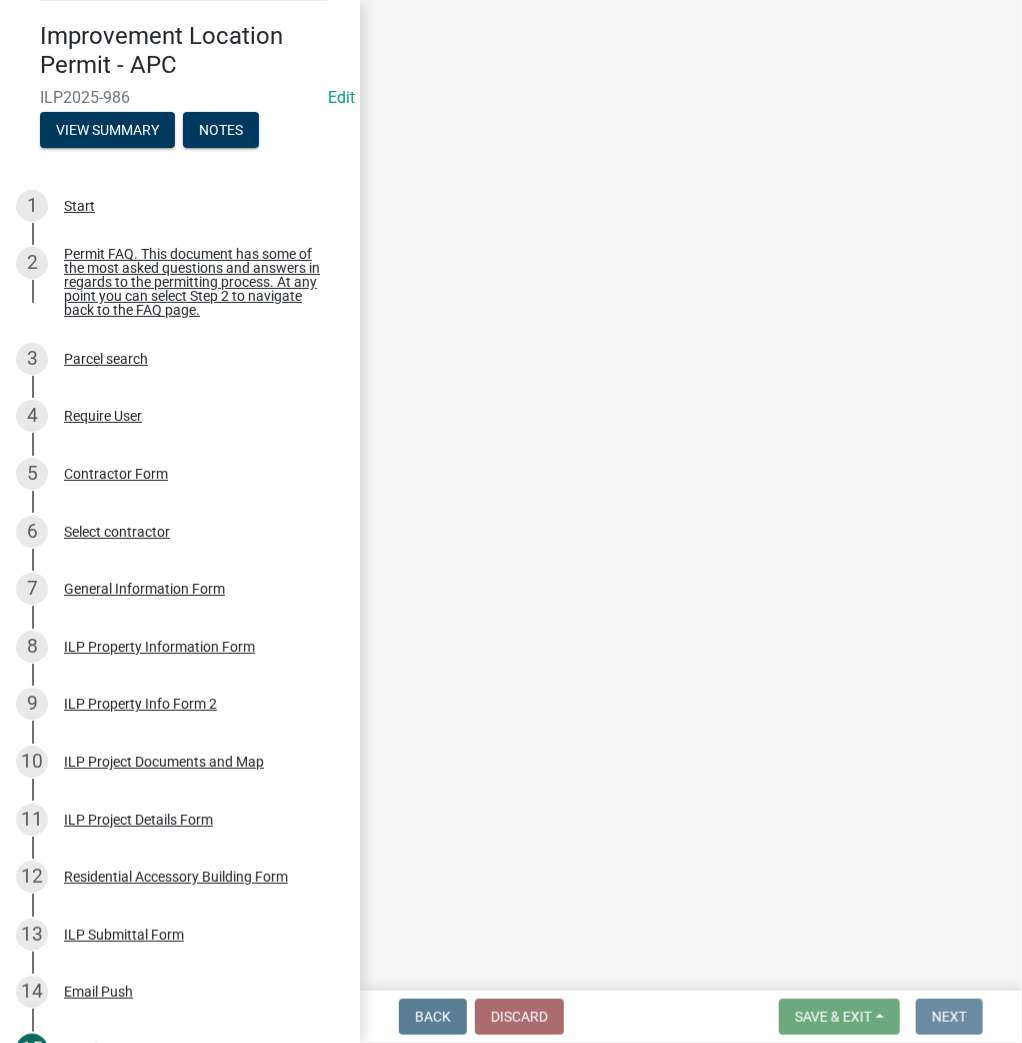 scroll, scrollTop: 0, scrollLeft: 0, axis: both 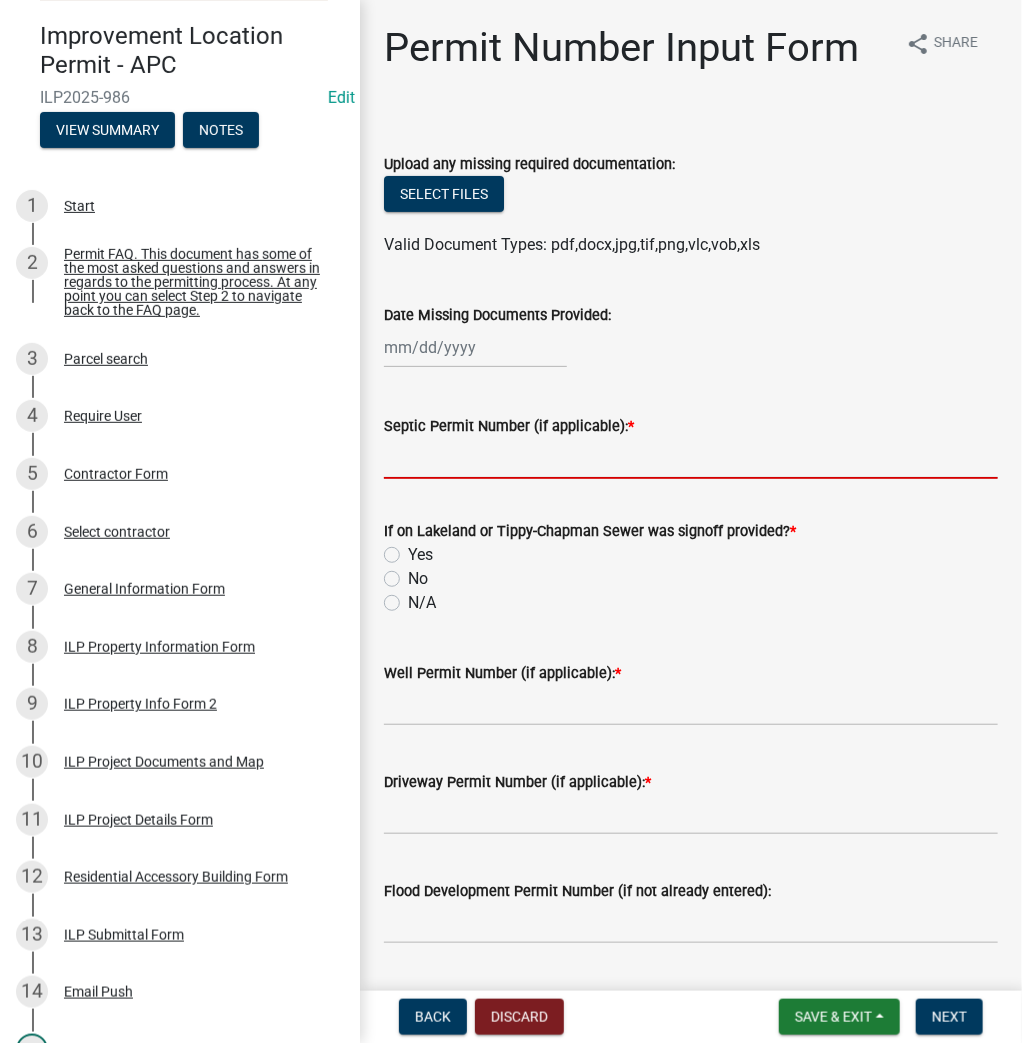 click on "Septic Permit Number (if applicable):  *" at bounding box center (691, 458) 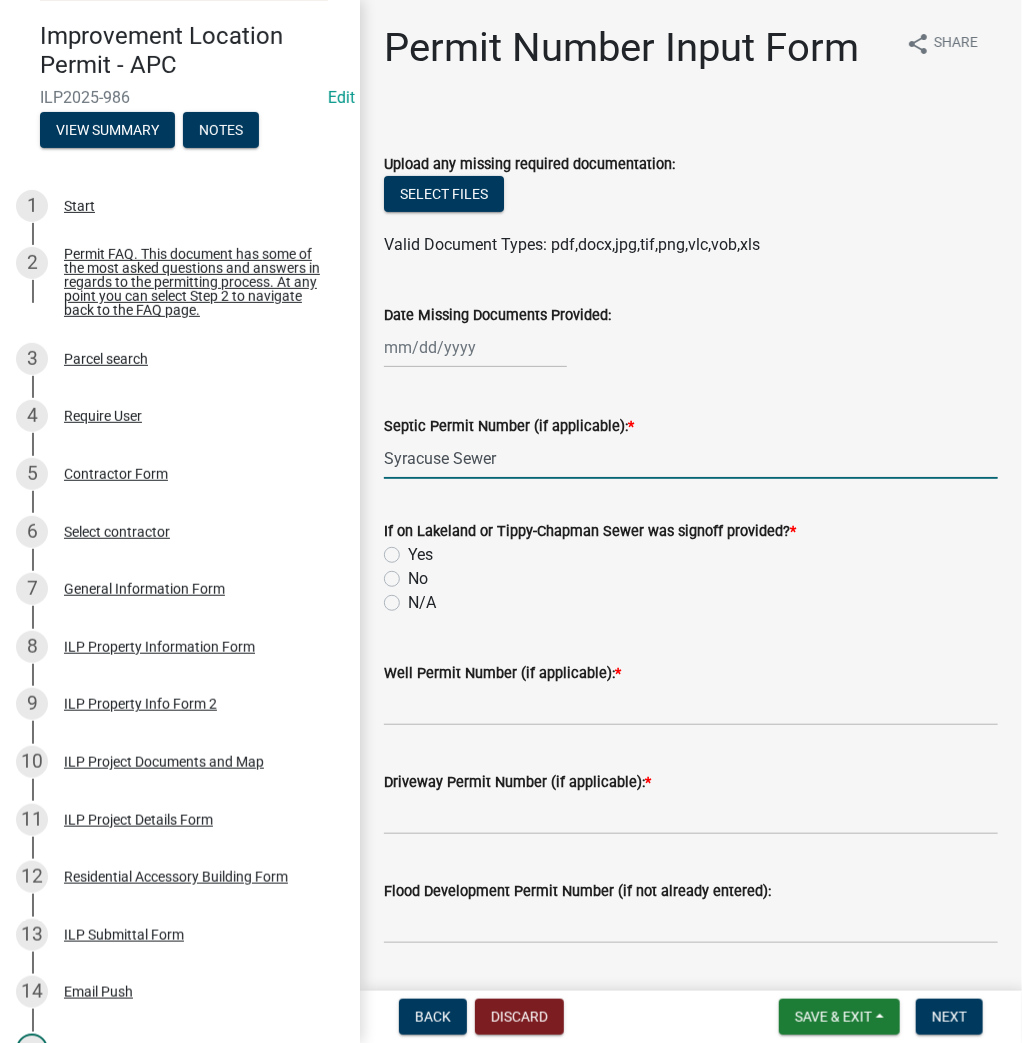 type on "Syracuse Sewer" 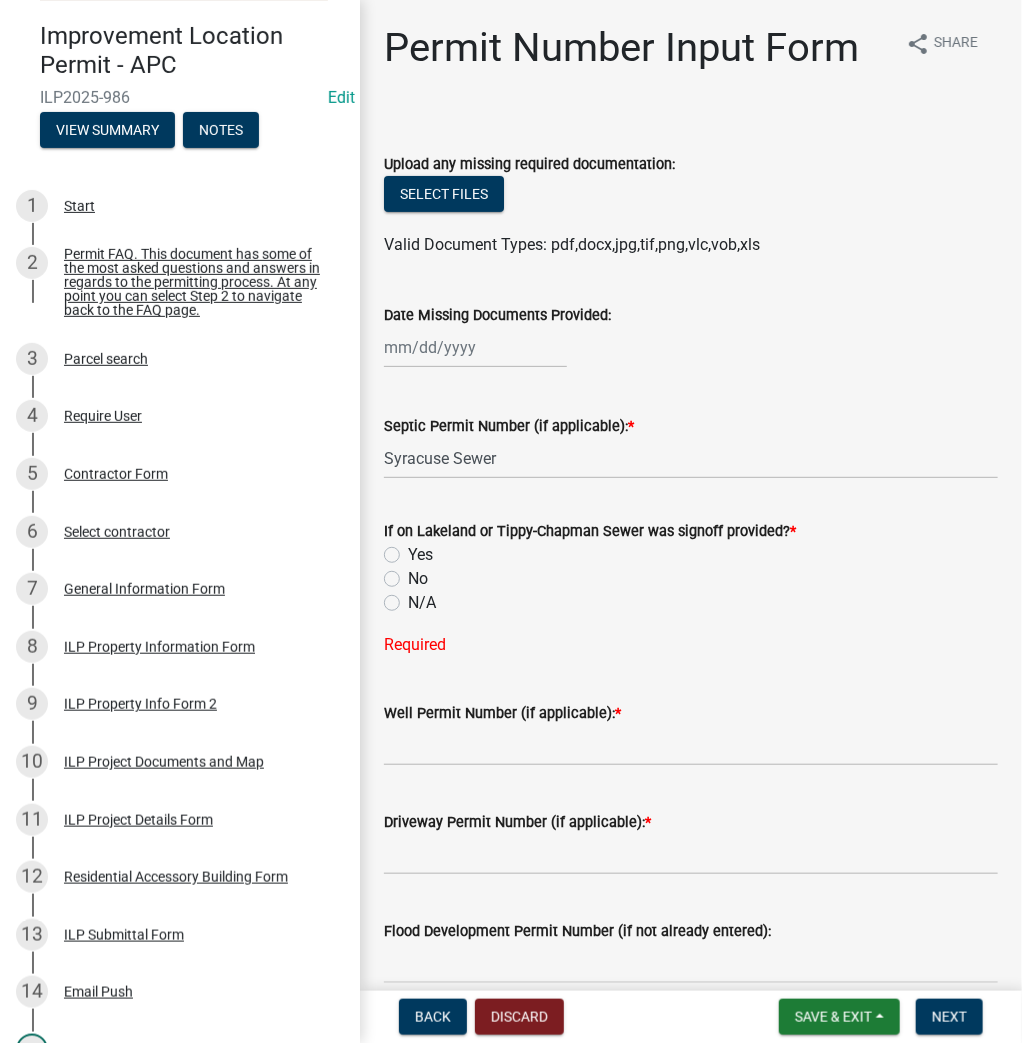 drag, startPoint x: 391, startPoint y: 600, endPoint x: 437, endPoint y: 645, distance: 64.3506 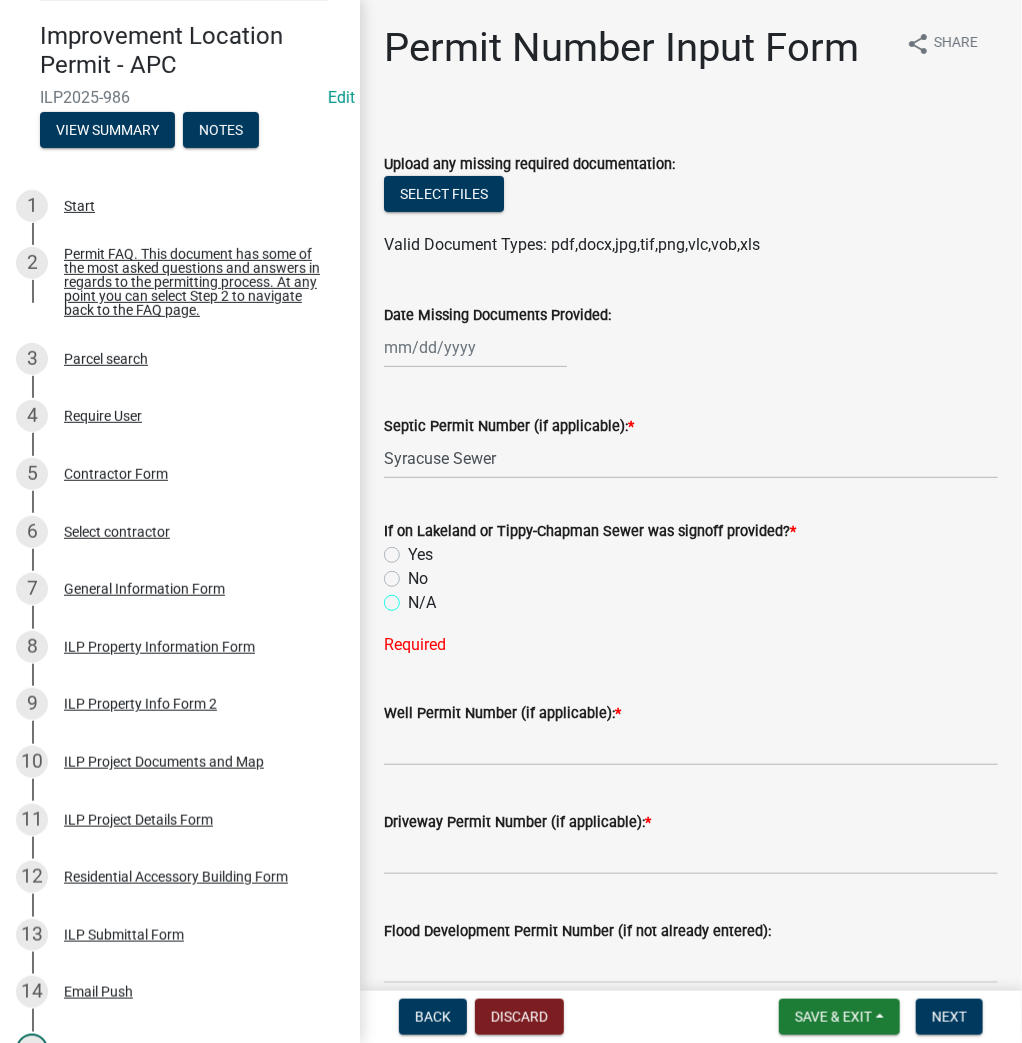 click on "N/A" at bounding box center (414, 597) 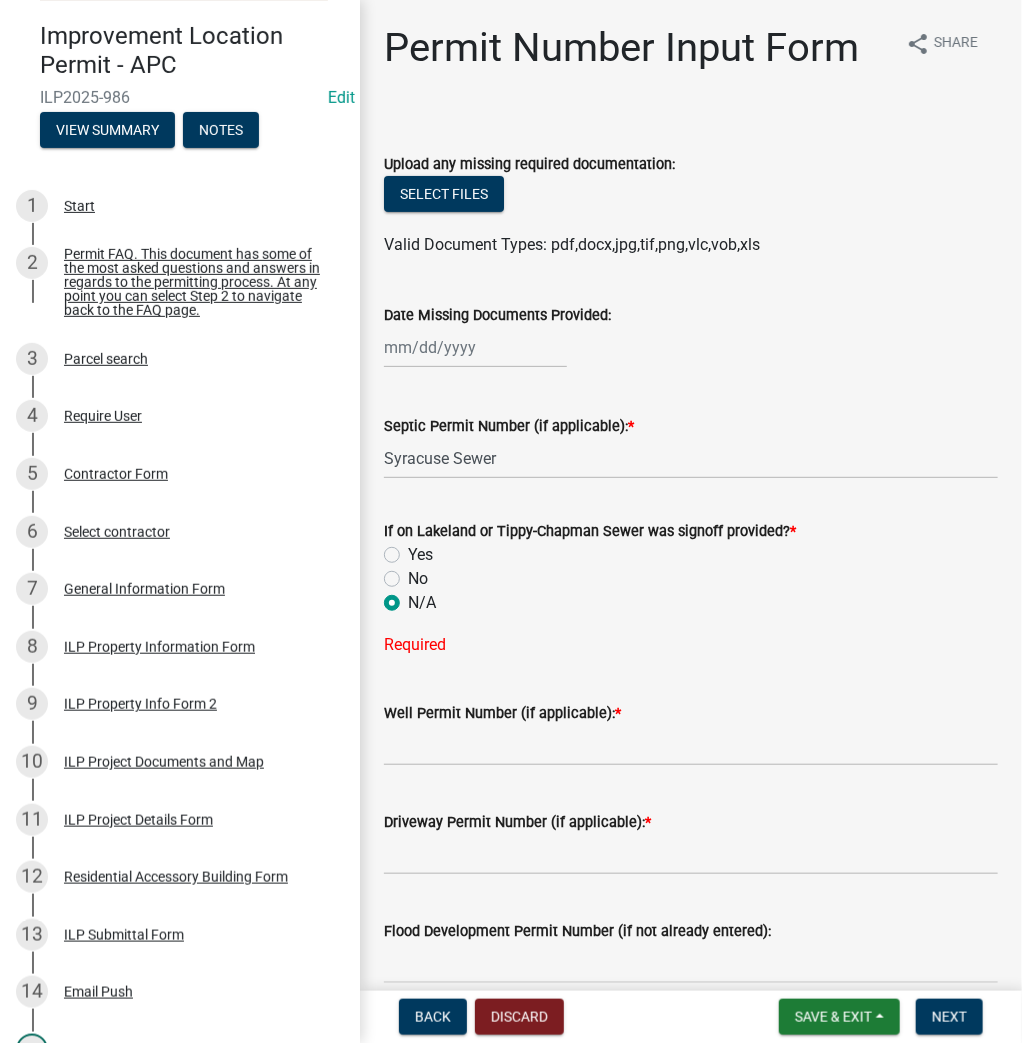 radio on "true" 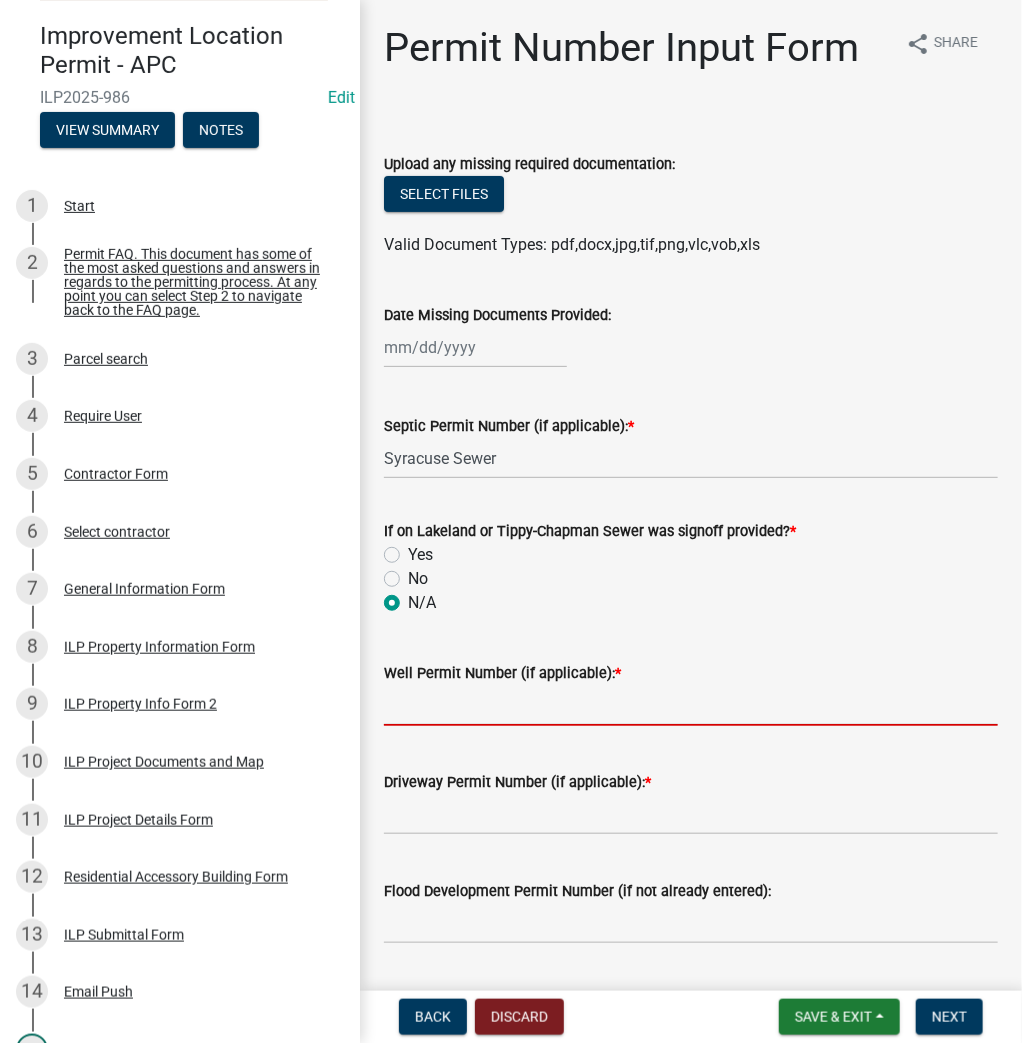 click on "Well Permit Number (if applicable):  *" at bounding box center [691, 705] 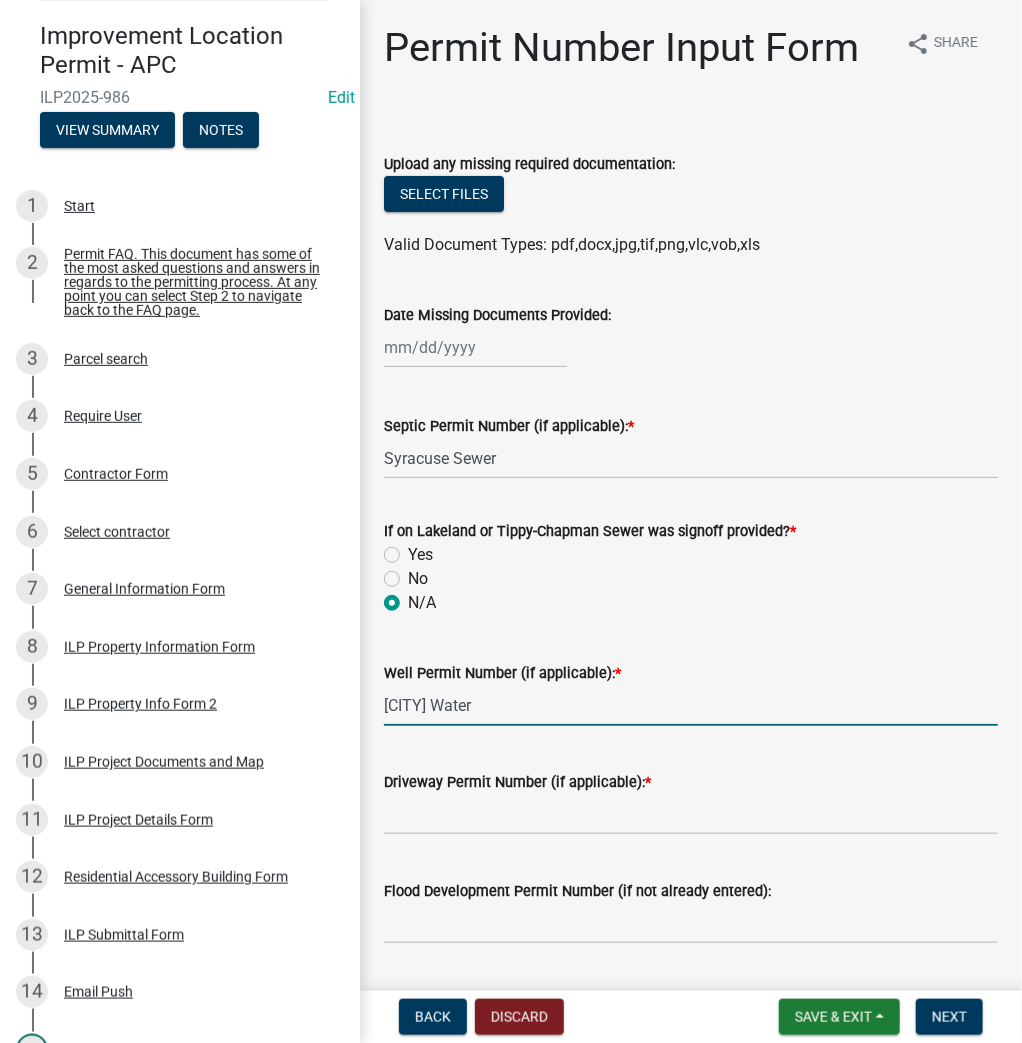 type on "Syraucse Water" 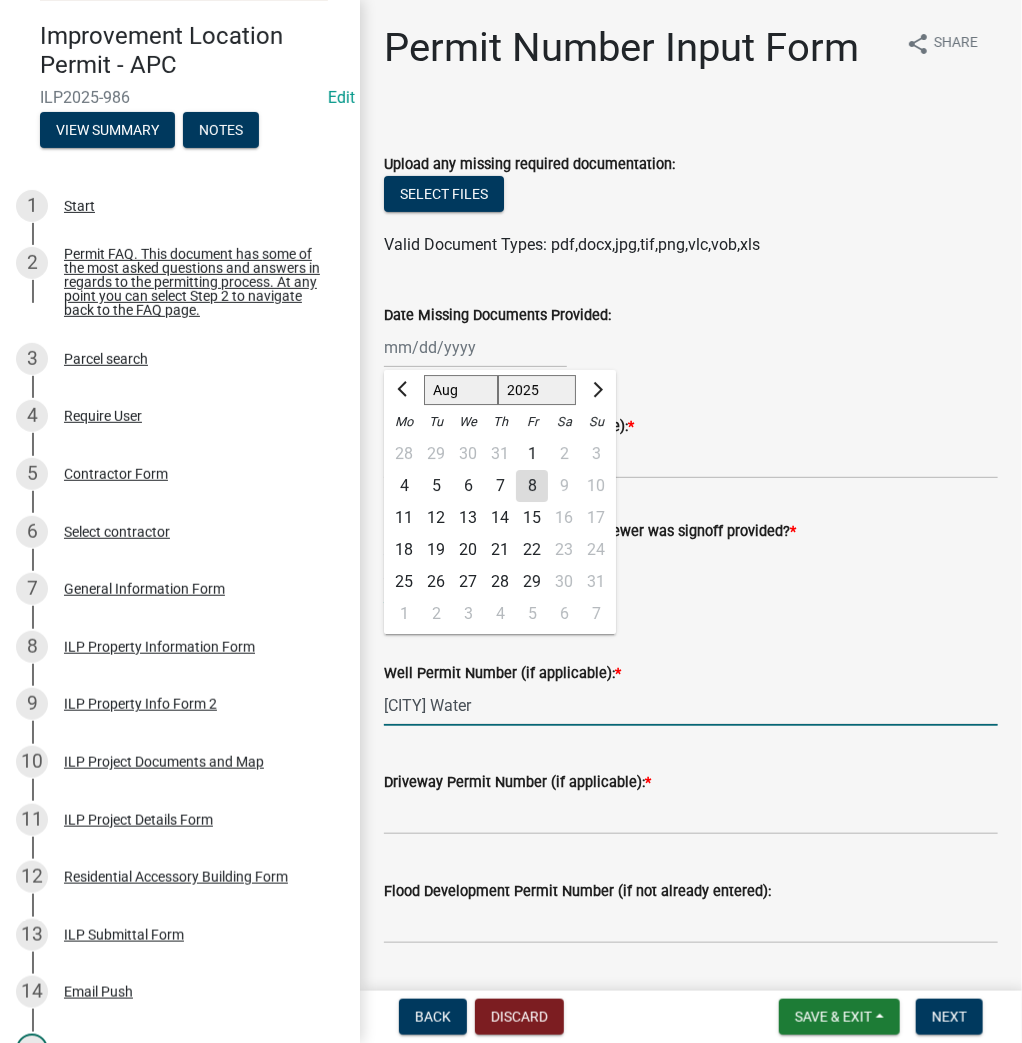 click on "Syraucse Water" at bounding box center (691, 705) 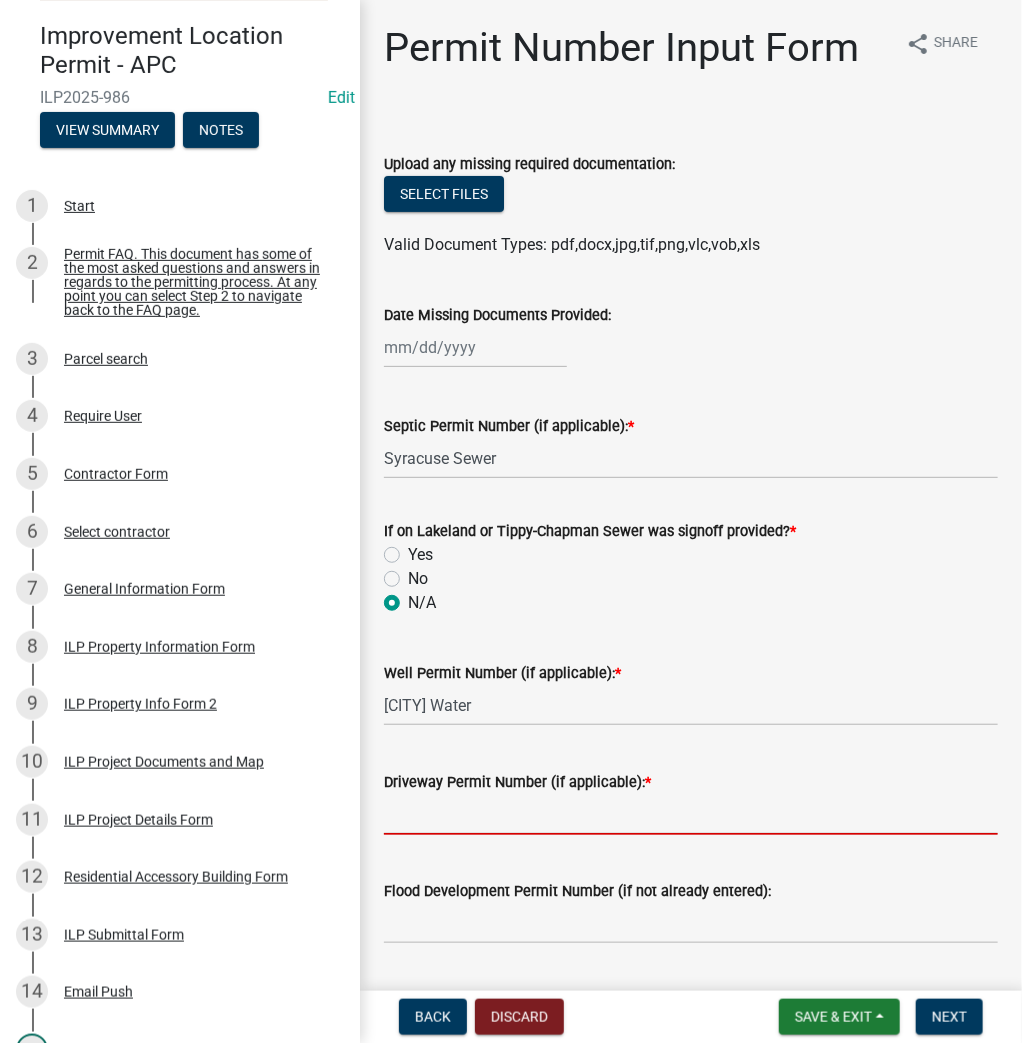 drag, startPoint x: 423, startPoint y: 704, endPoint x: 471, endPoint y: 814, distance: 120.01666 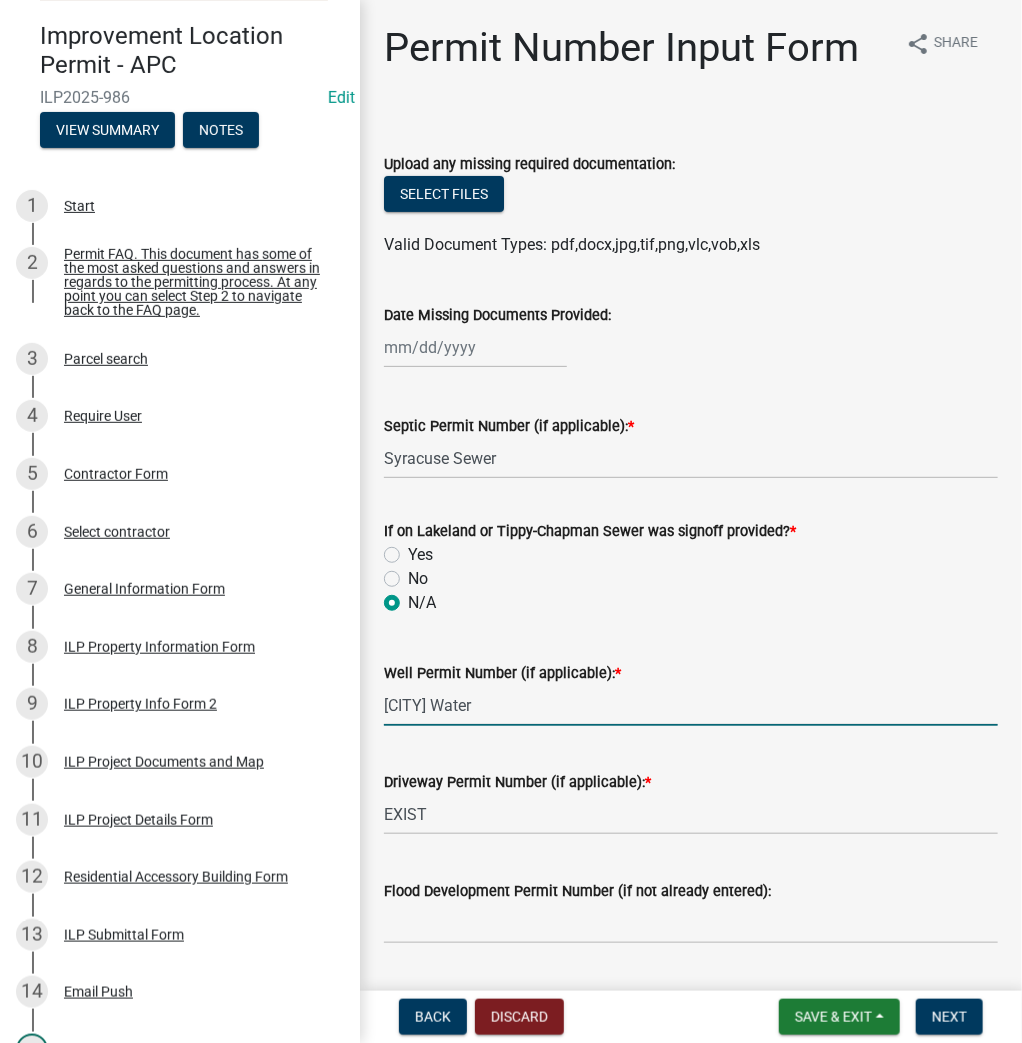 click on "Syraucse Water" at bounding box center (691, 705) 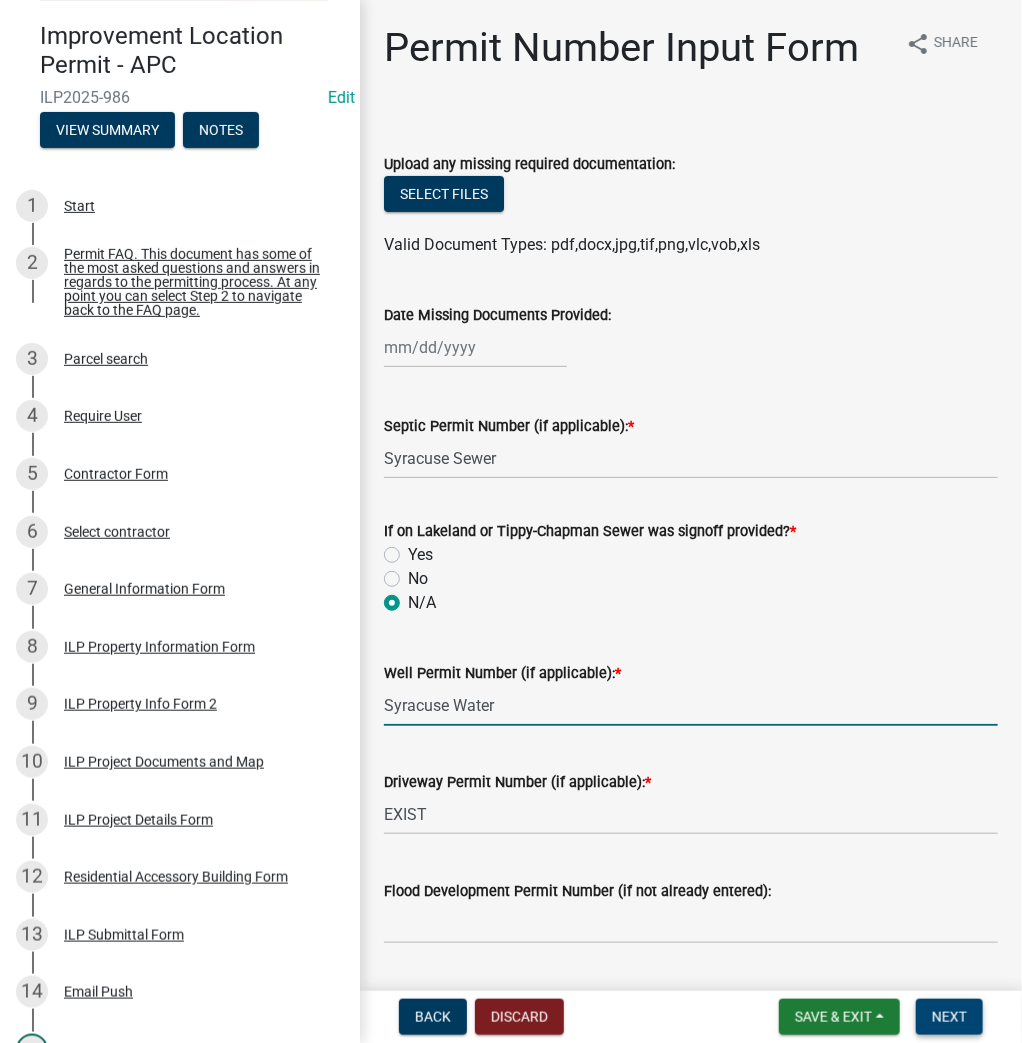 type on "Syracuse Water" 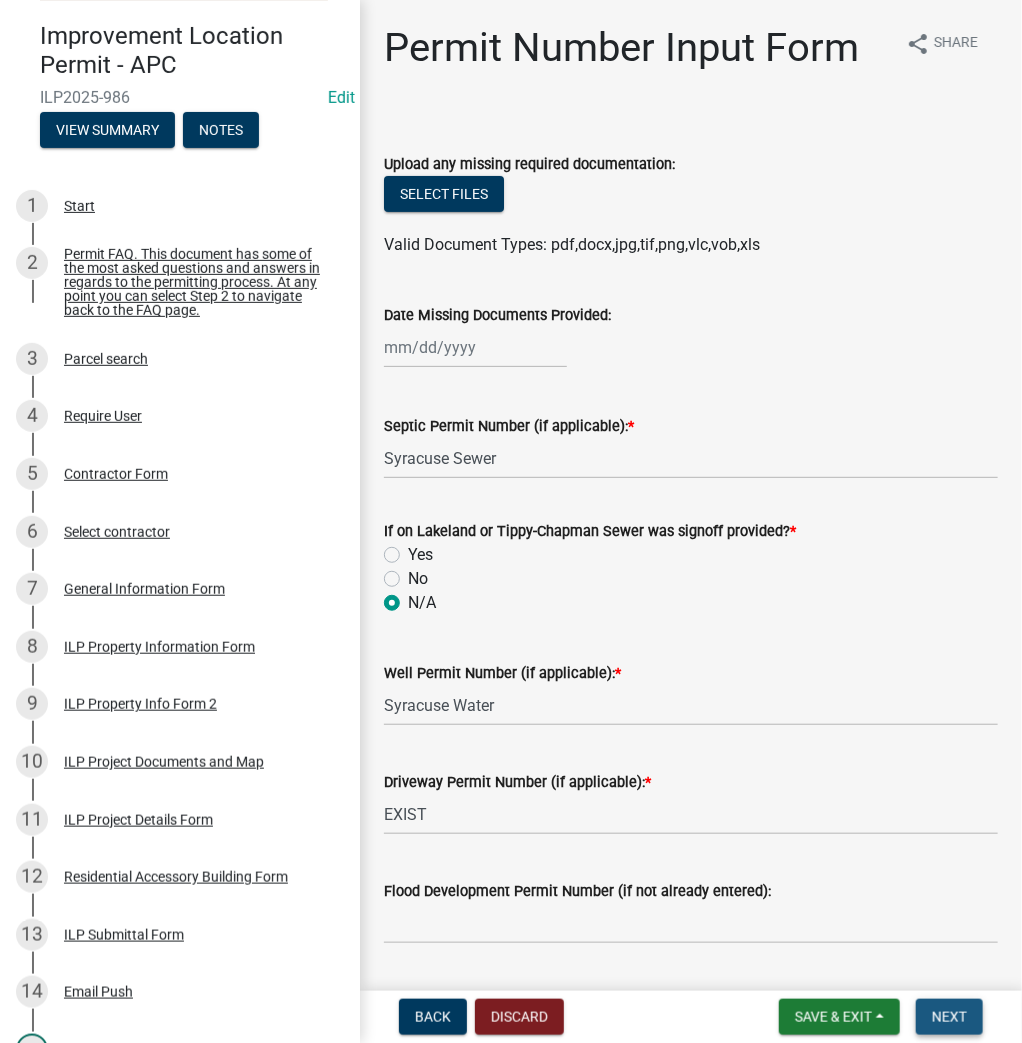click on "Next" at bounding box center [949, 1017] 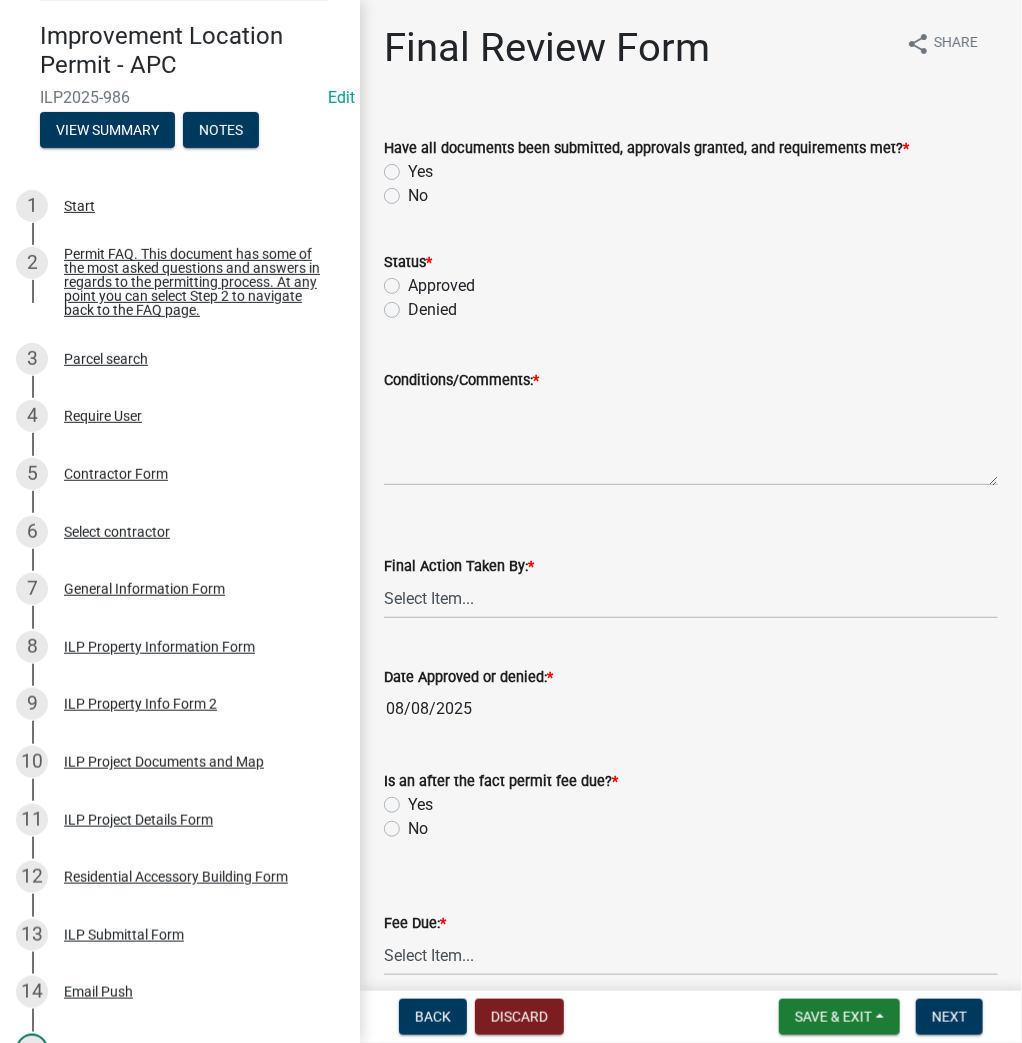 click on "Yes" 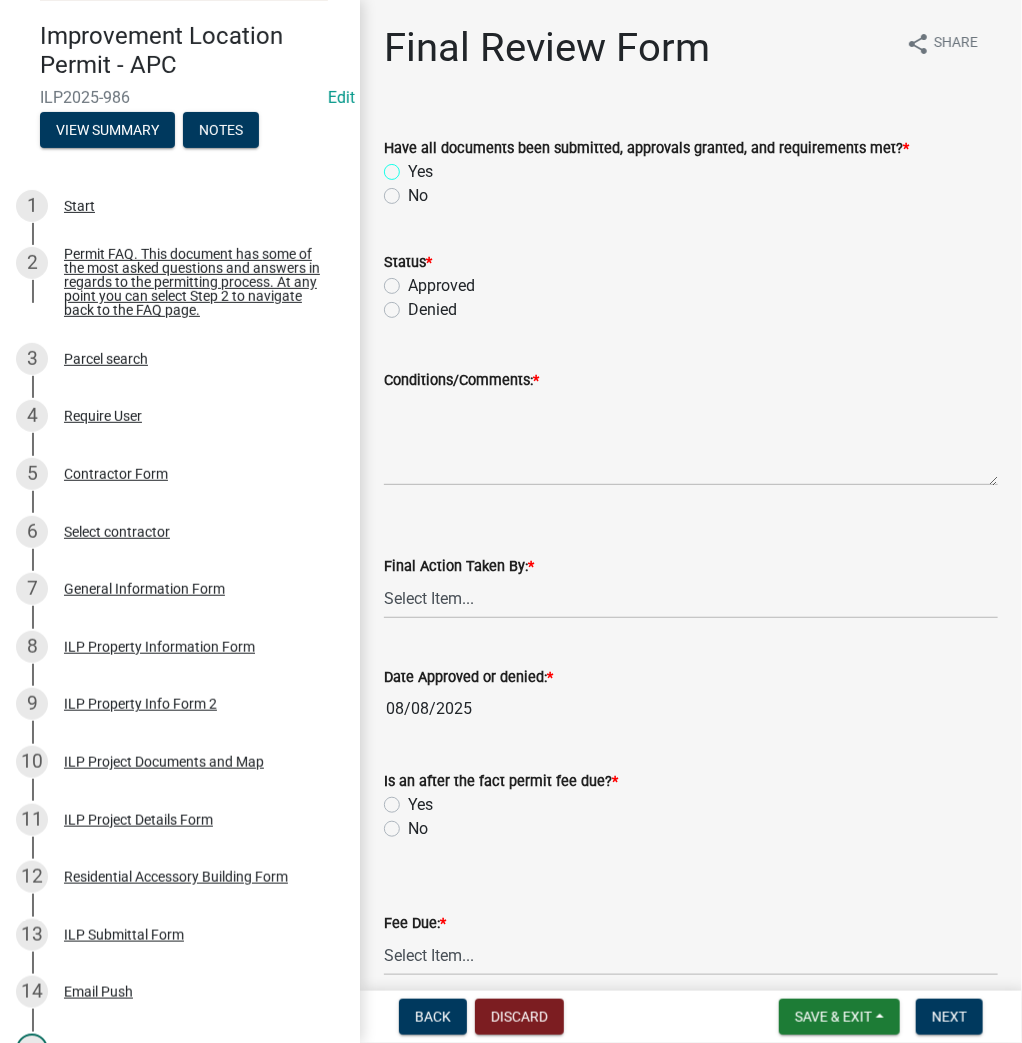 click on "Yes" at bounding box center (414, 166) 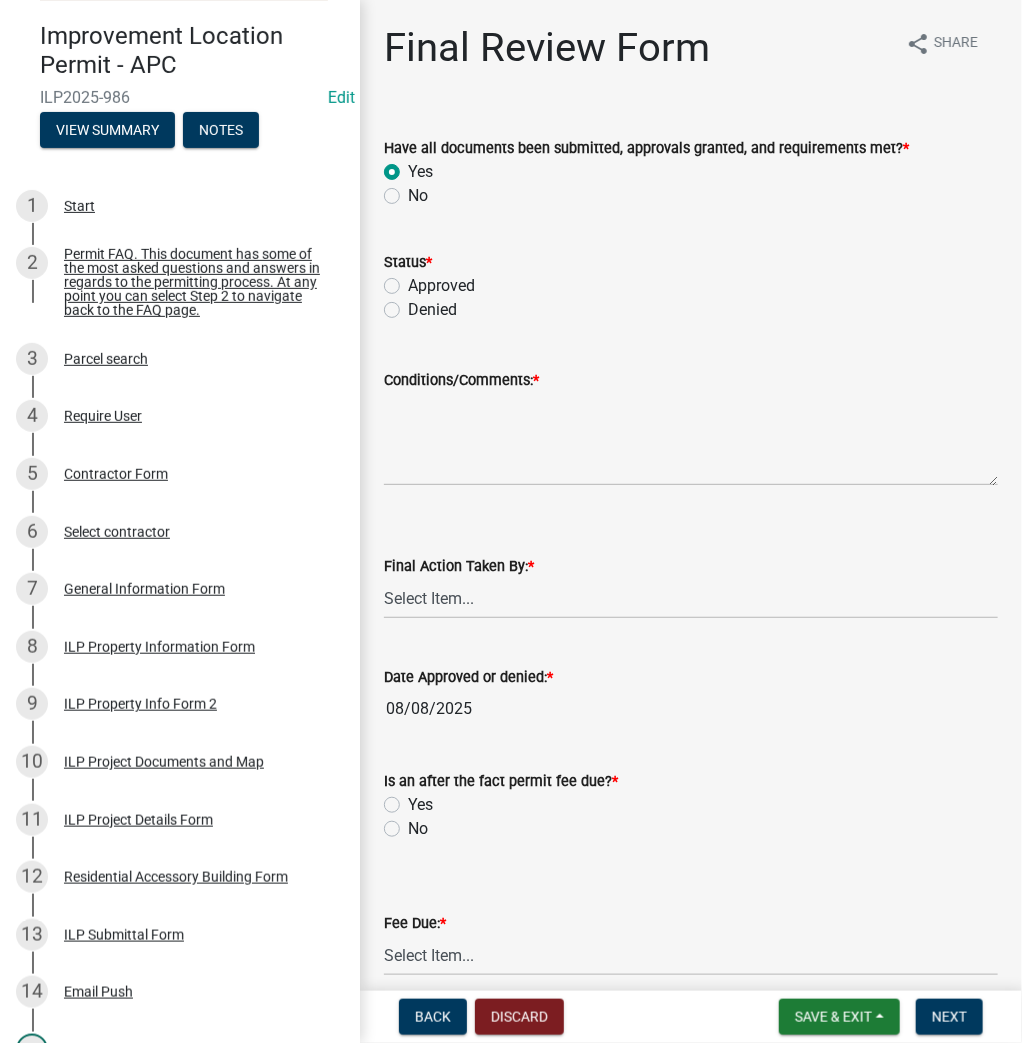 radio on "true" 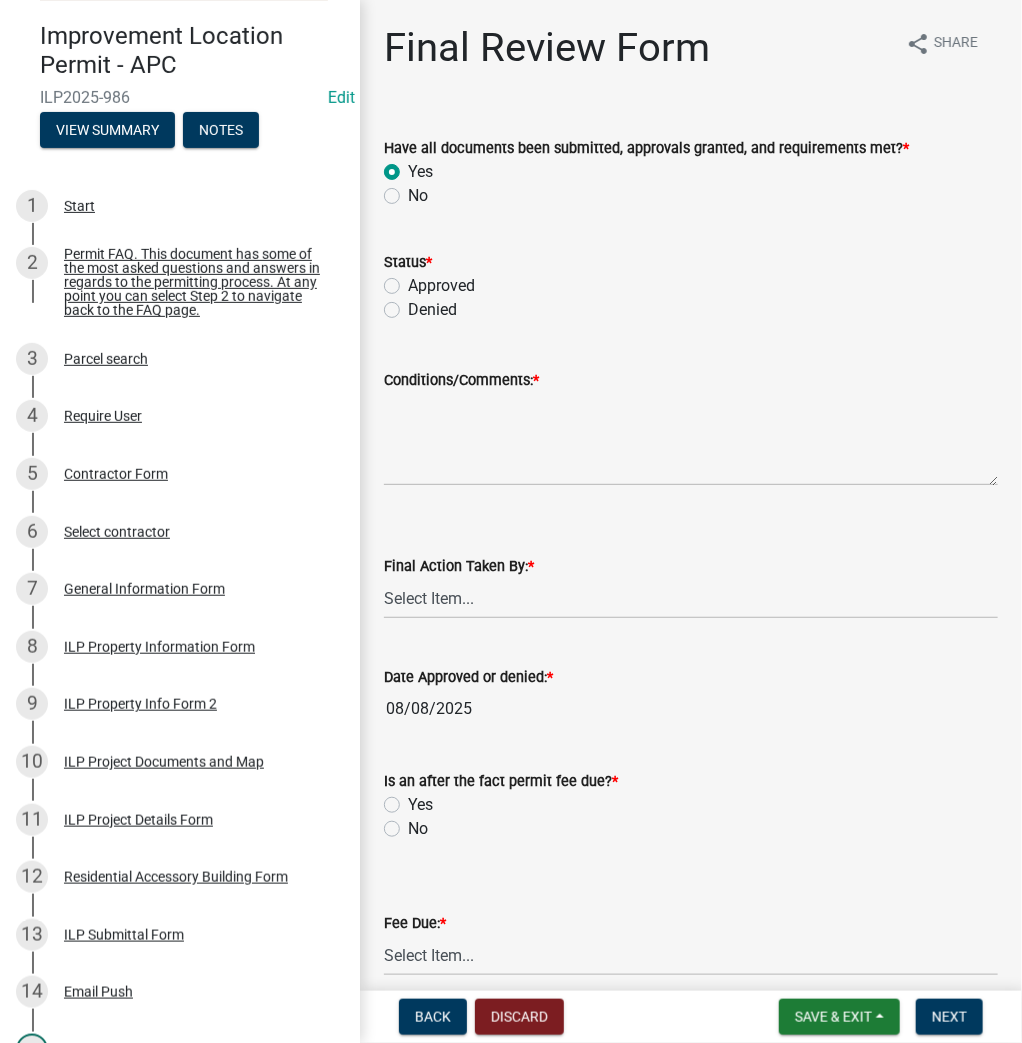 click on "Approved" 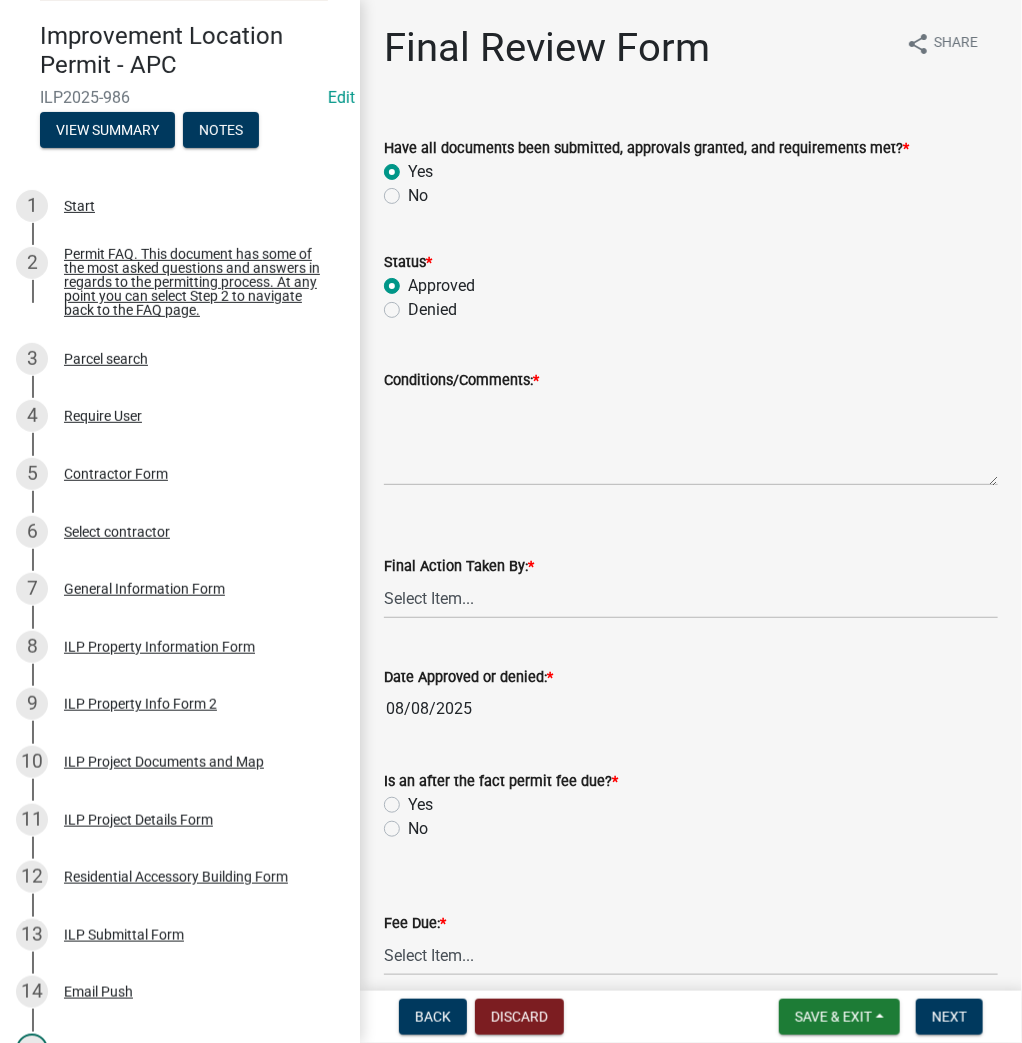 radio on "true" 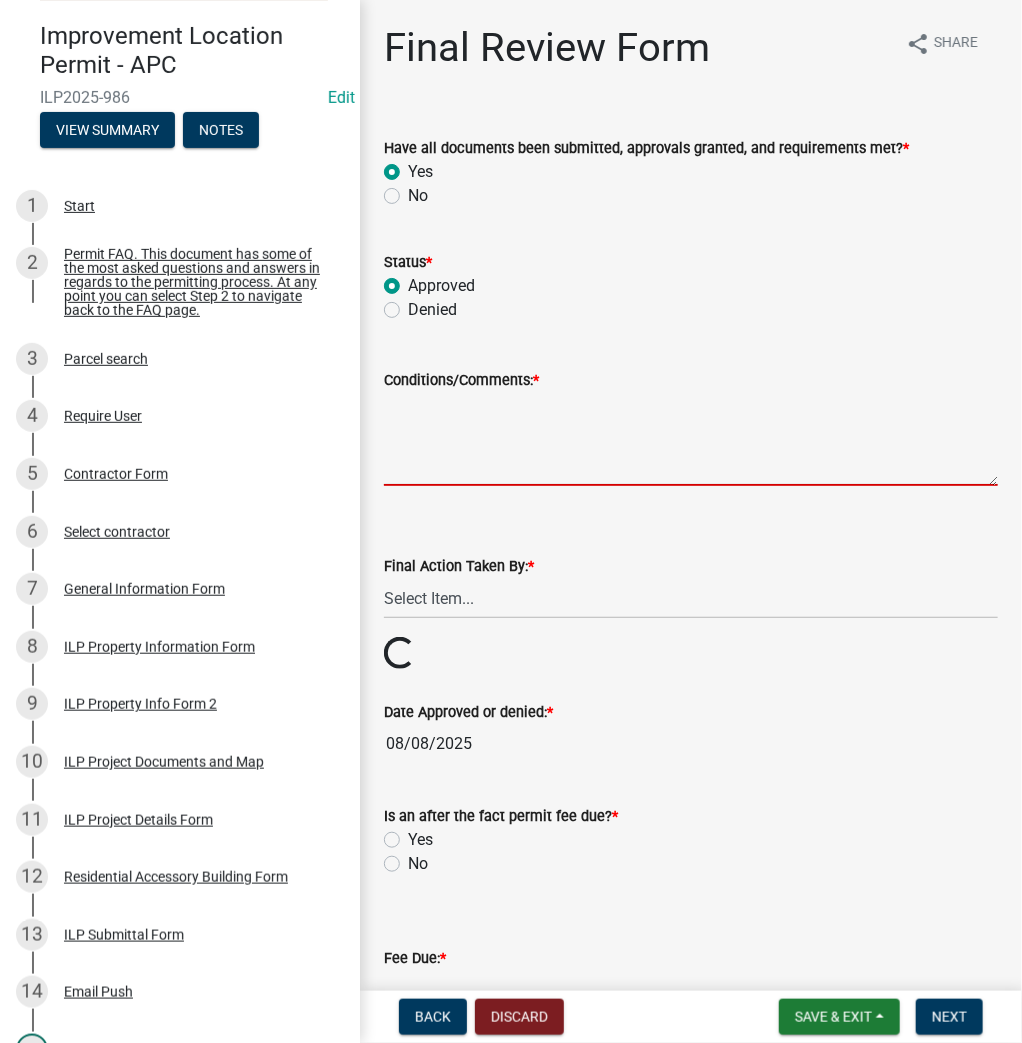 click on "Conditions/Comments:  *" at bounding box center (691, 439) 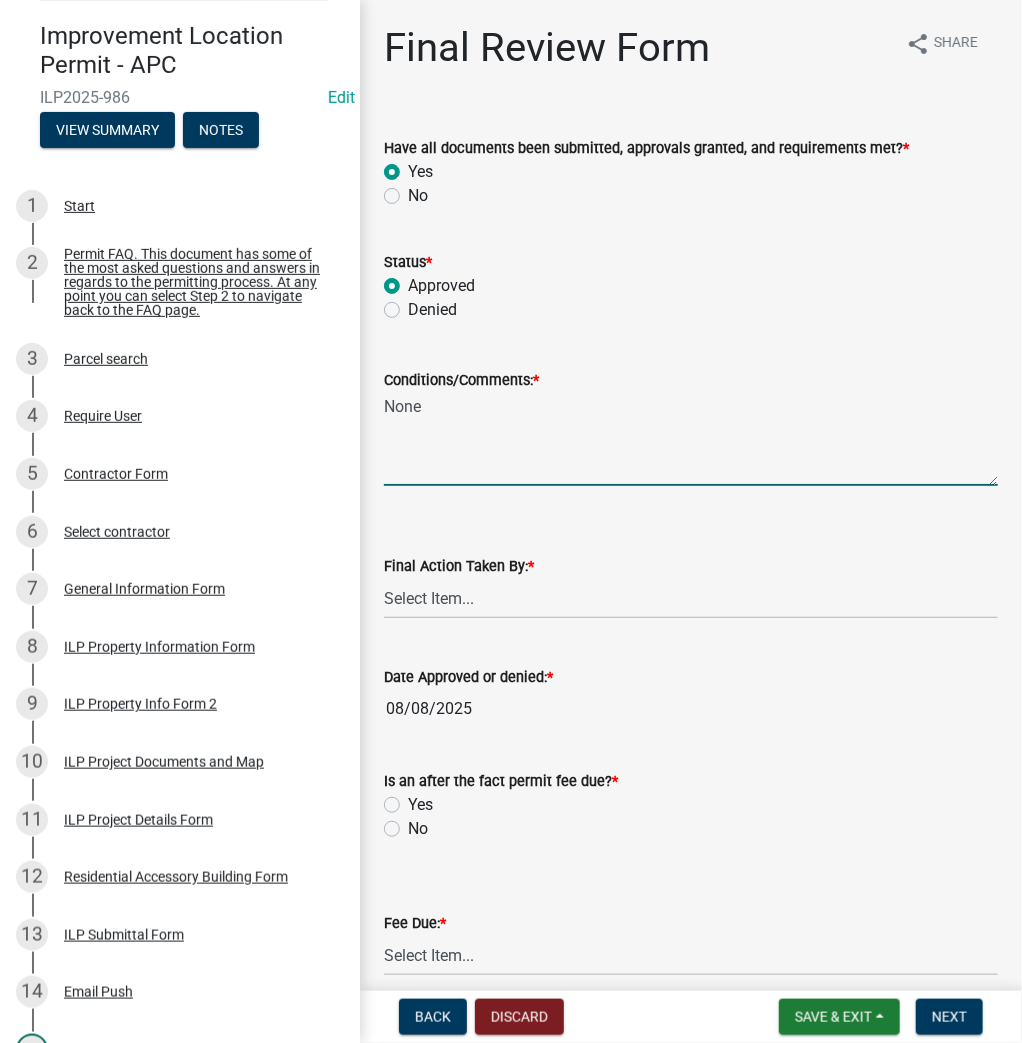 type on "None" 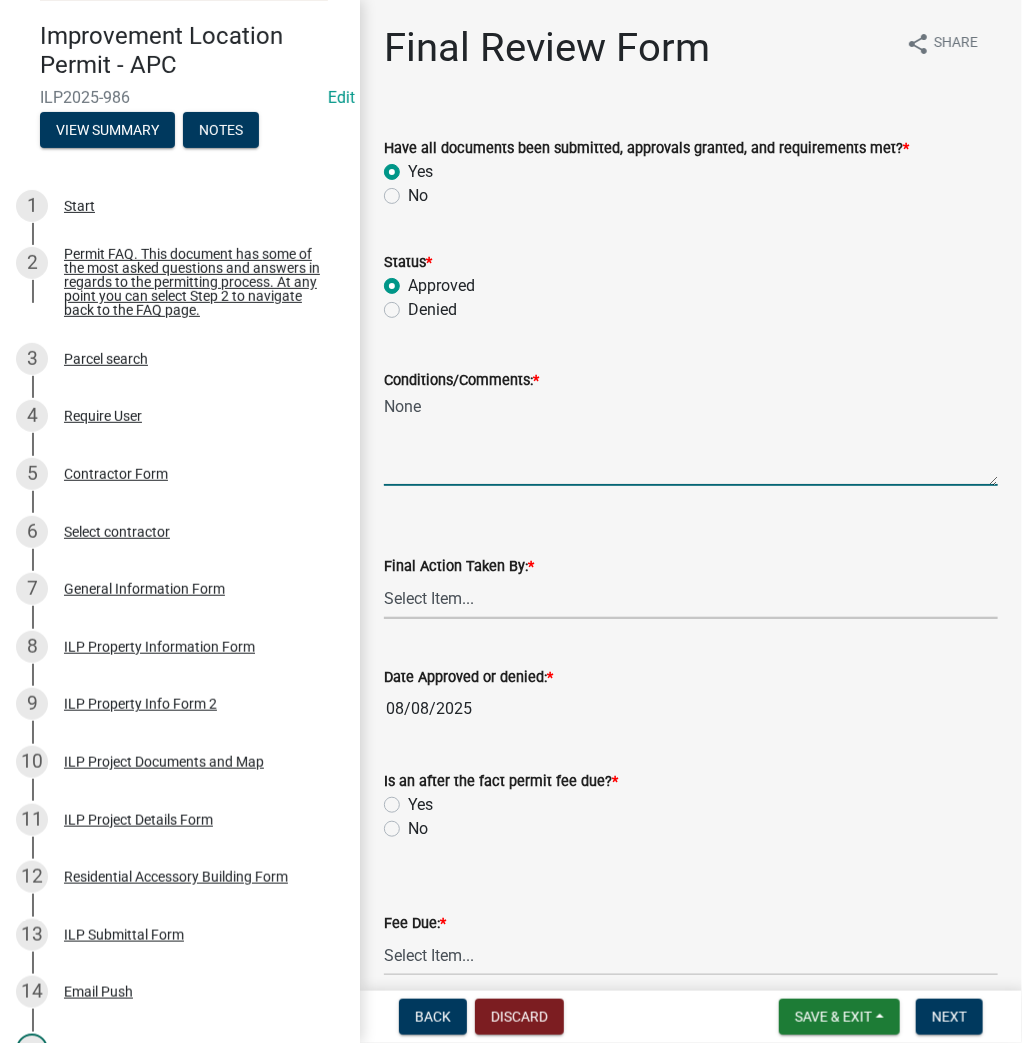 click on "Select Item...   MMS   LT   AT   CS   Vacant   Vacant" at bounding box center (691, 598) 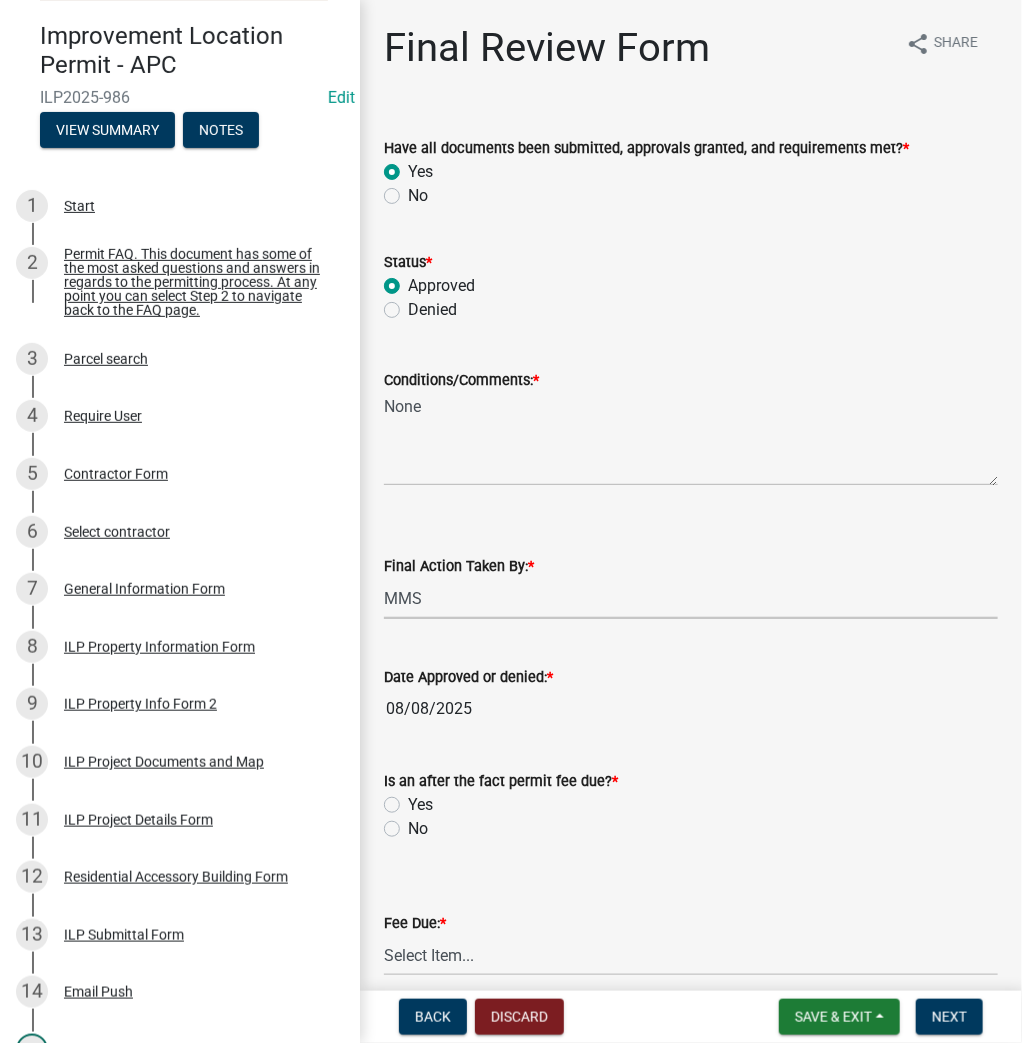 click on "Select Item...   MMS   LT   AT   CS   Vacant   Vacant" at bounding box center [691, 598] 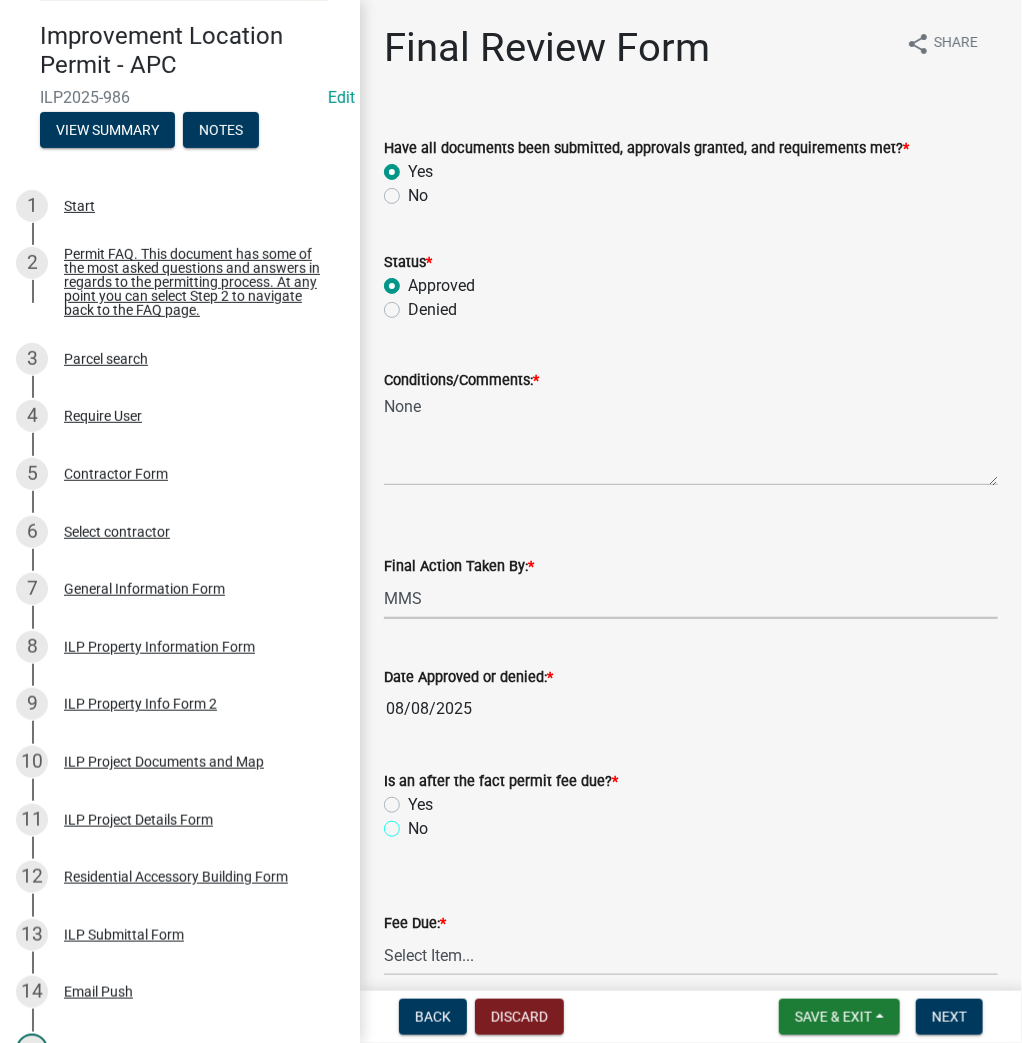 click on "No" at bounding box center (414, 823) 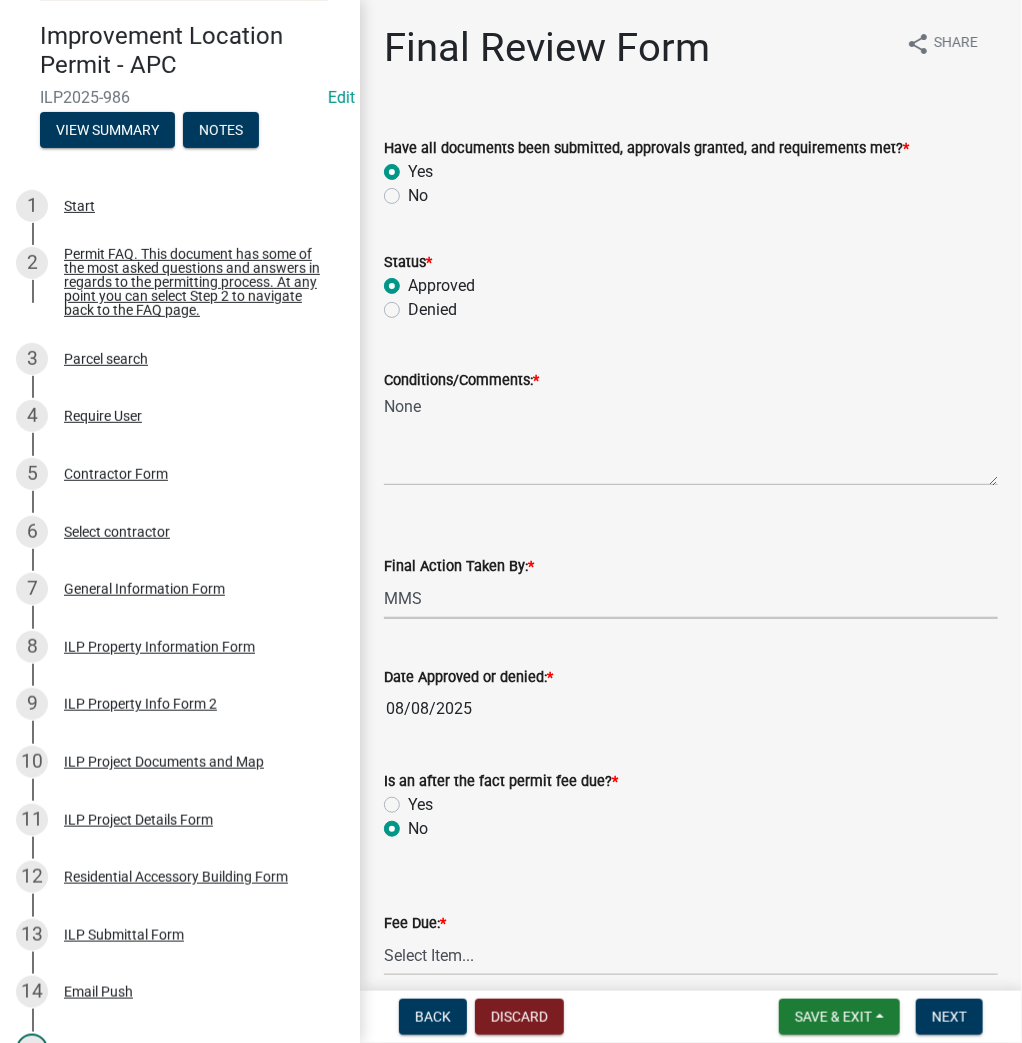 radio on "true" 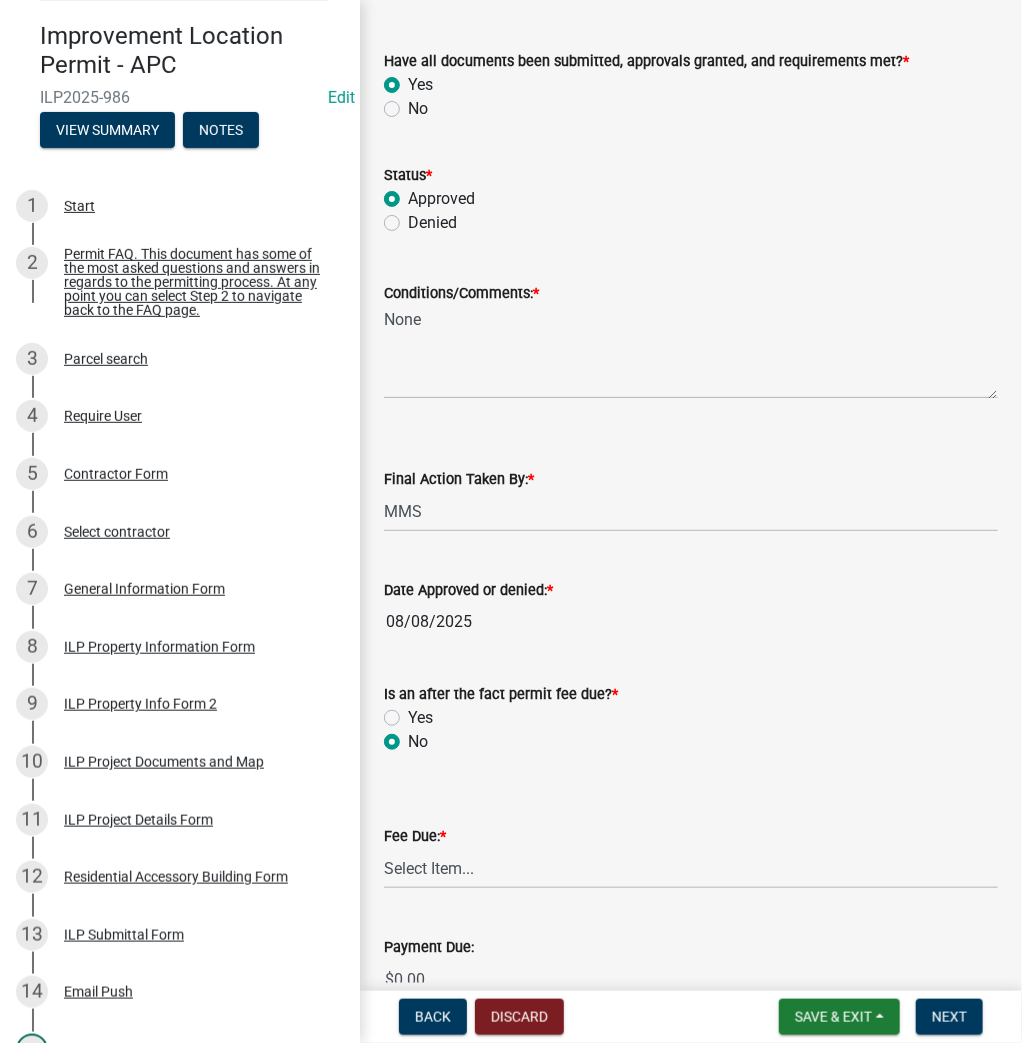 scroll, scrollTop: 240, scrollLeft: 0, axis: vertical 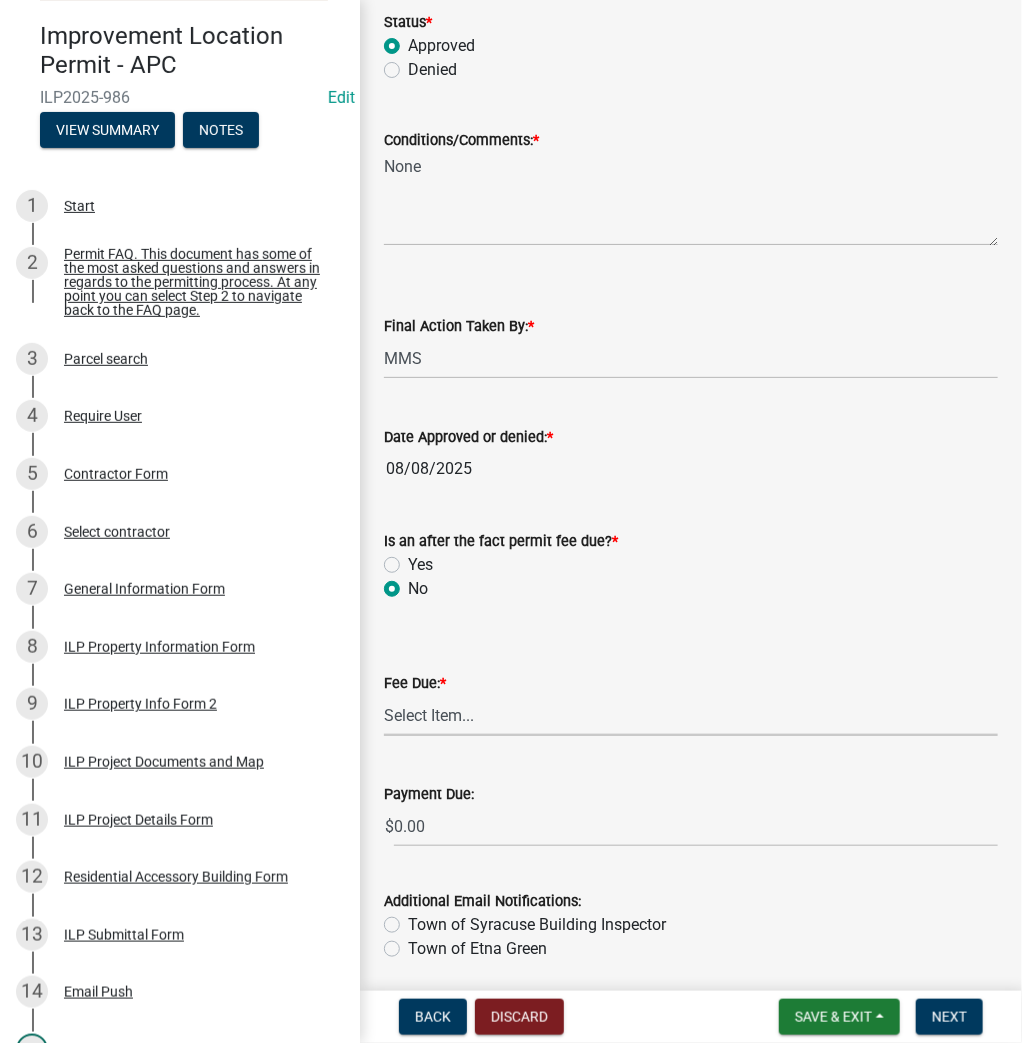 click on "Select Item...   N/A   $10.00   $25.00   $125.00   $250   $500   $500 + $10.00 for every 10 sq. ft. over 5000   $1000" at bounding box center (691, 715) 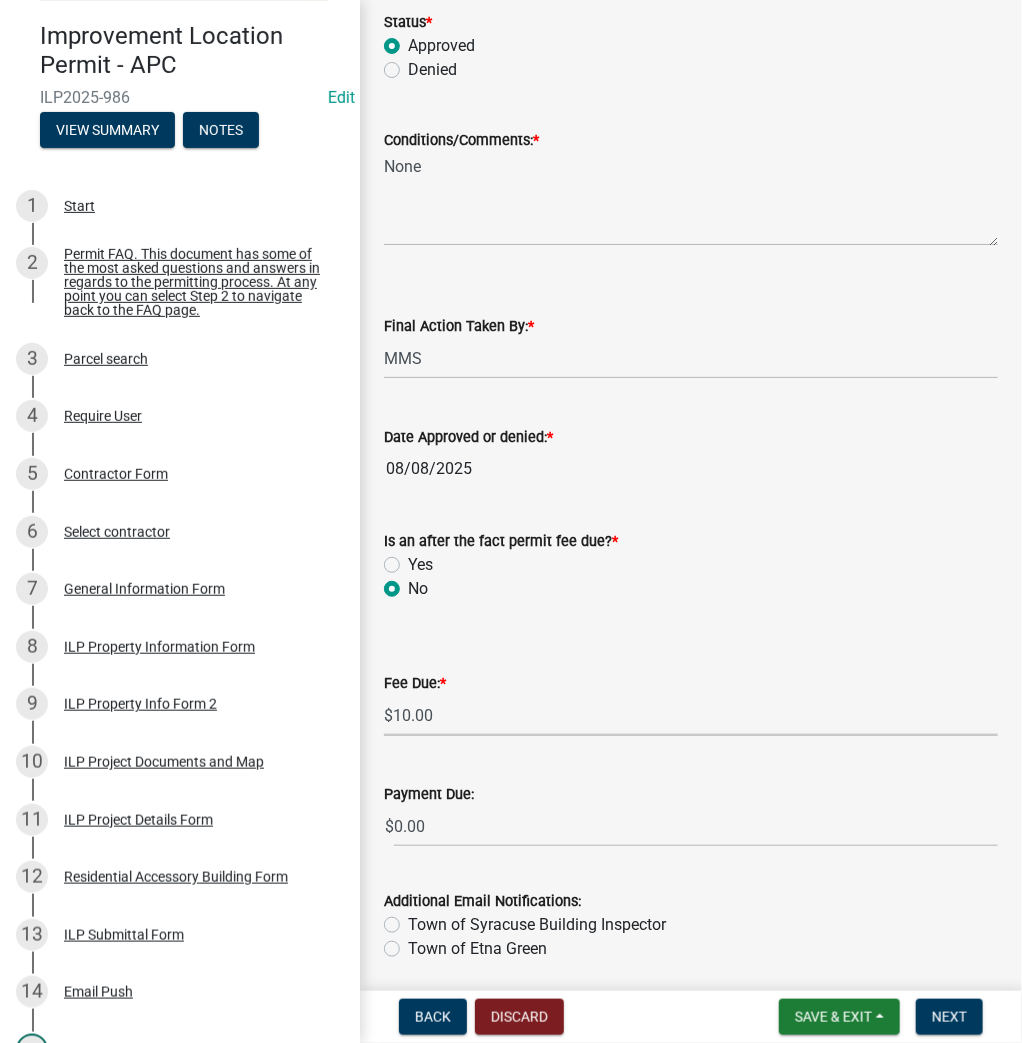 click on "Select Item...   N/A   $10.00   $25.00   $125.00   $250   $500   $500 + $10.00 for every 10 sq. ft. over 5000   $1000" at bounding box center (691, 715) 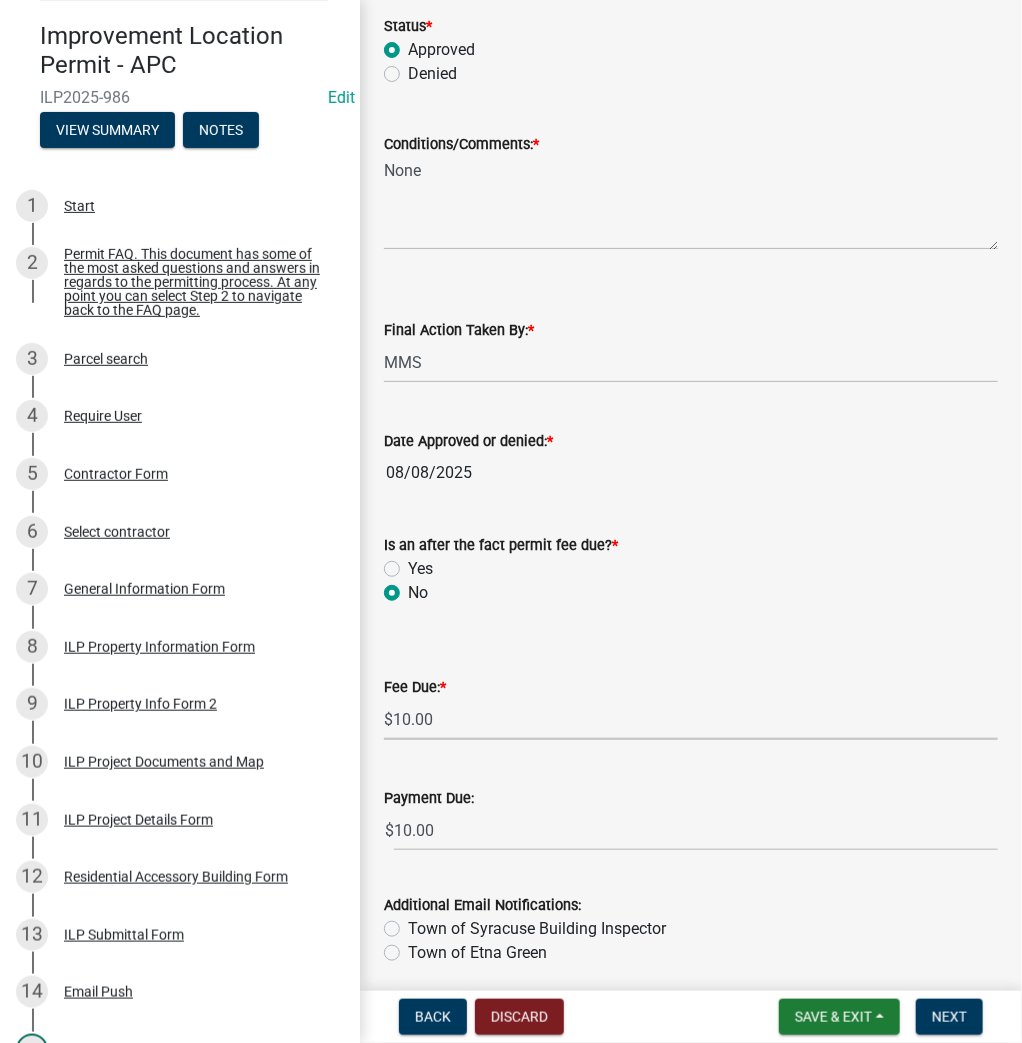 scroll, scrollTop: 240, scrollLeft: 0, axis: vertical 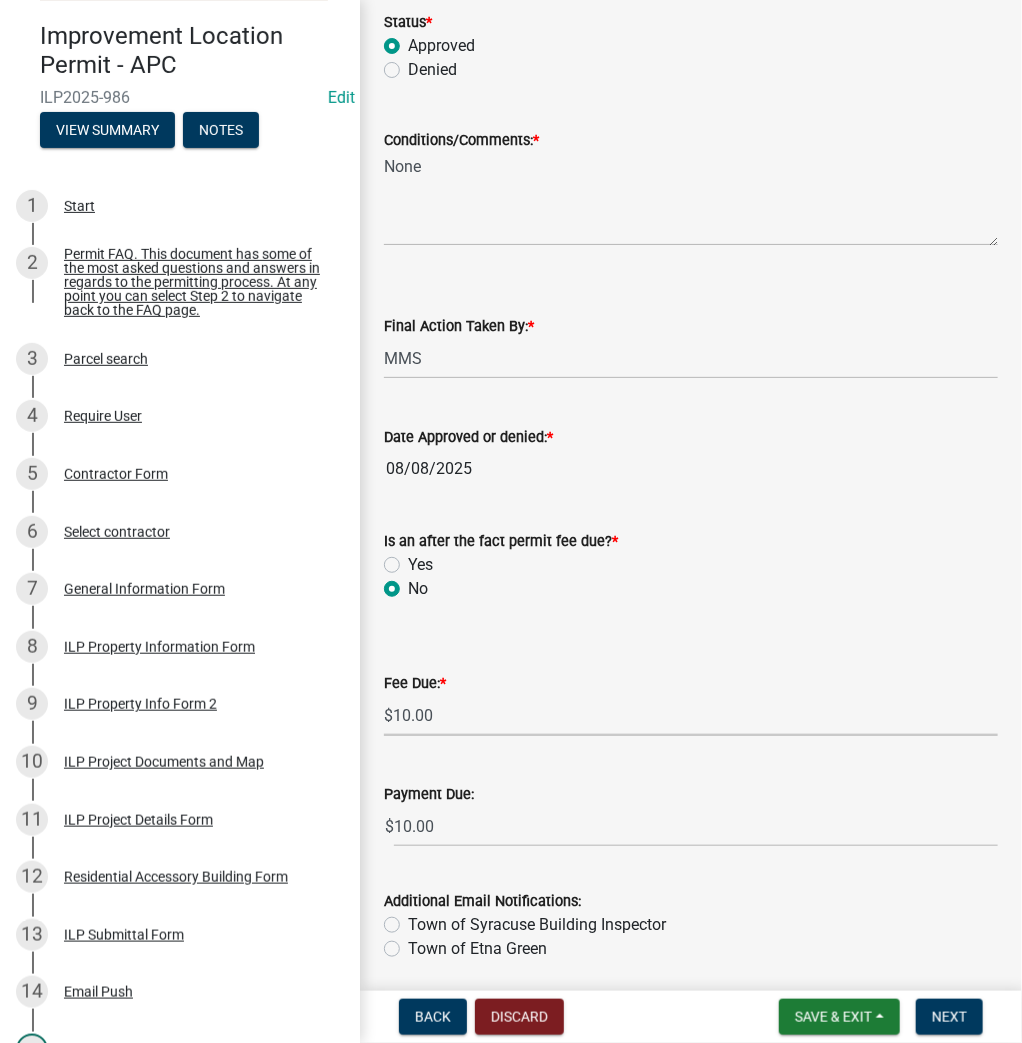 click on "Town of Syracuse Building Inspector" 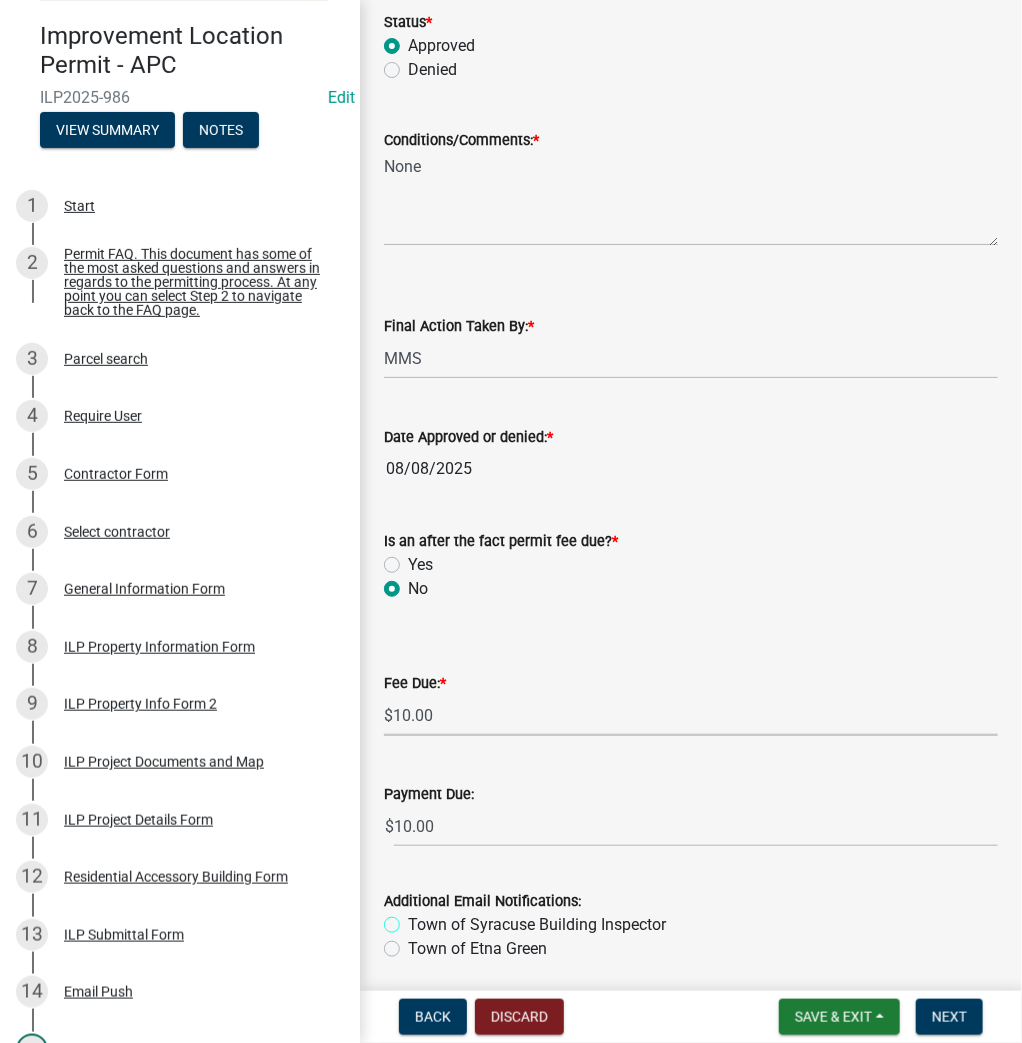 click on "Town of Syracuse Building Inspector" at bounding box center (414, 919) 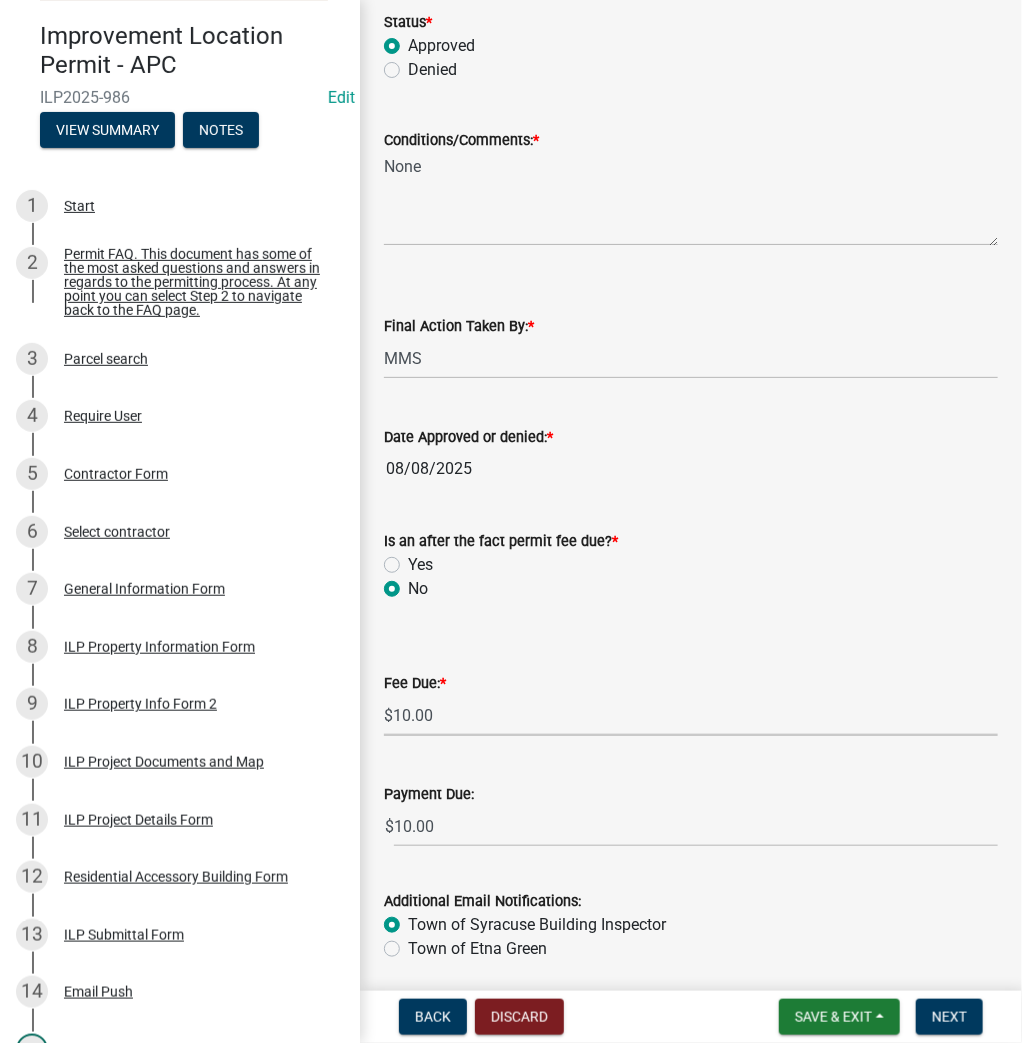 radio on "true" 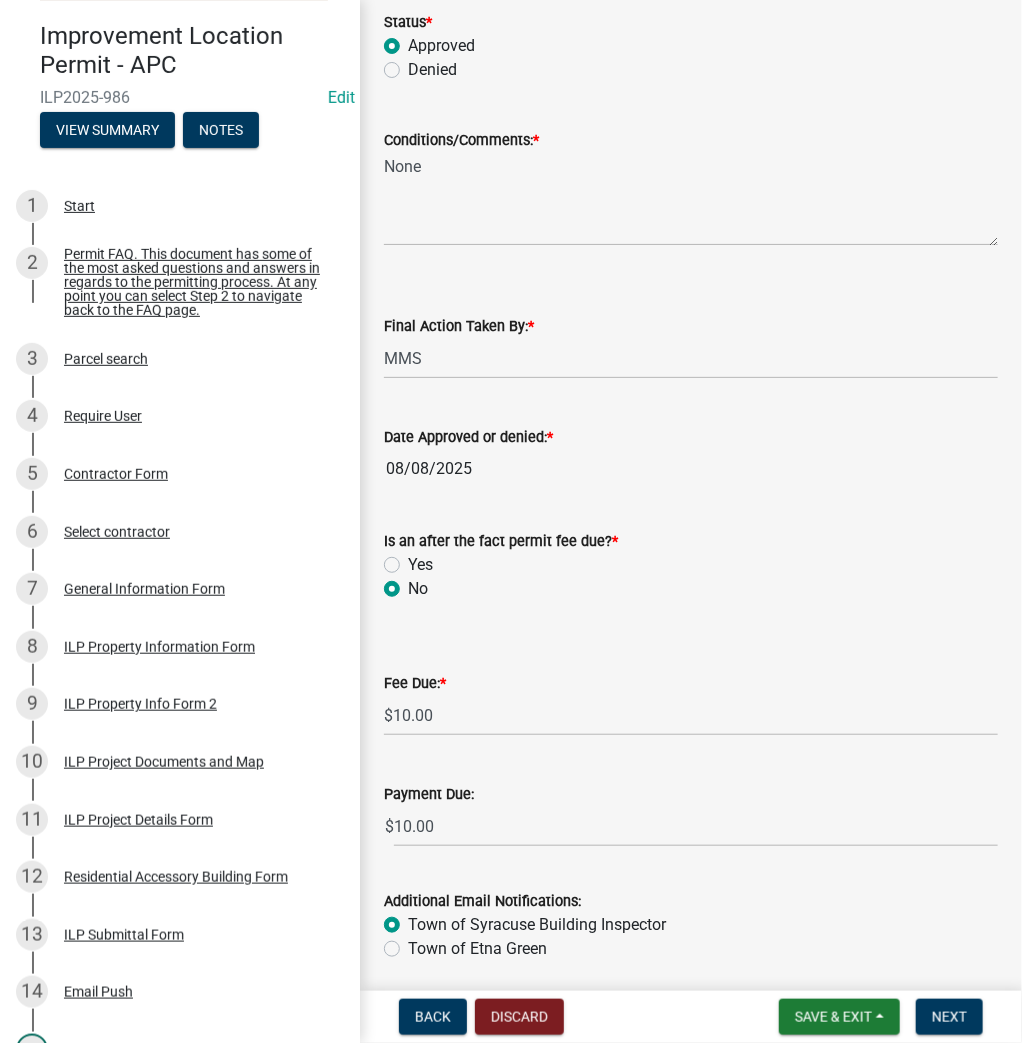 scroll, scrollTop: 313, scrollLeft: 0, axis: vertical 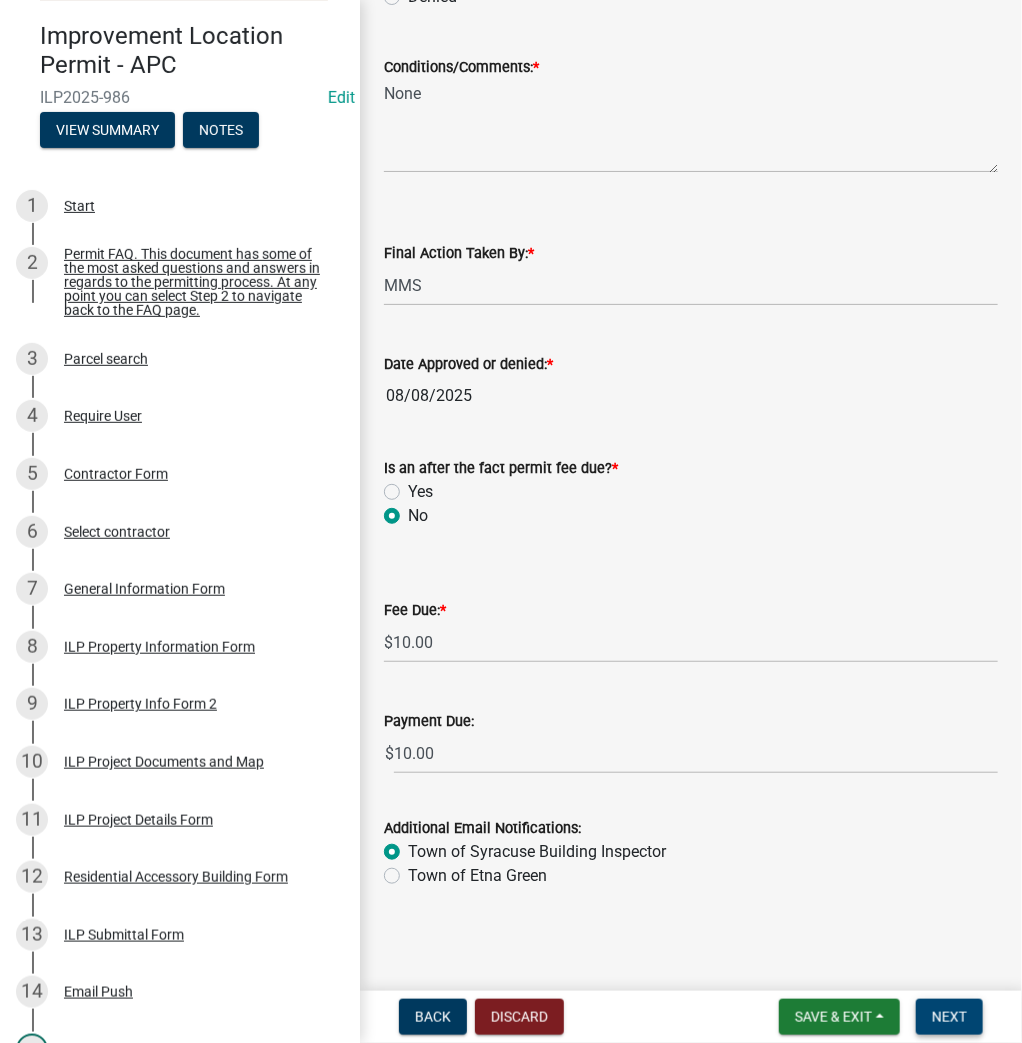 click on "Next" at bounding box center [949, 1017] 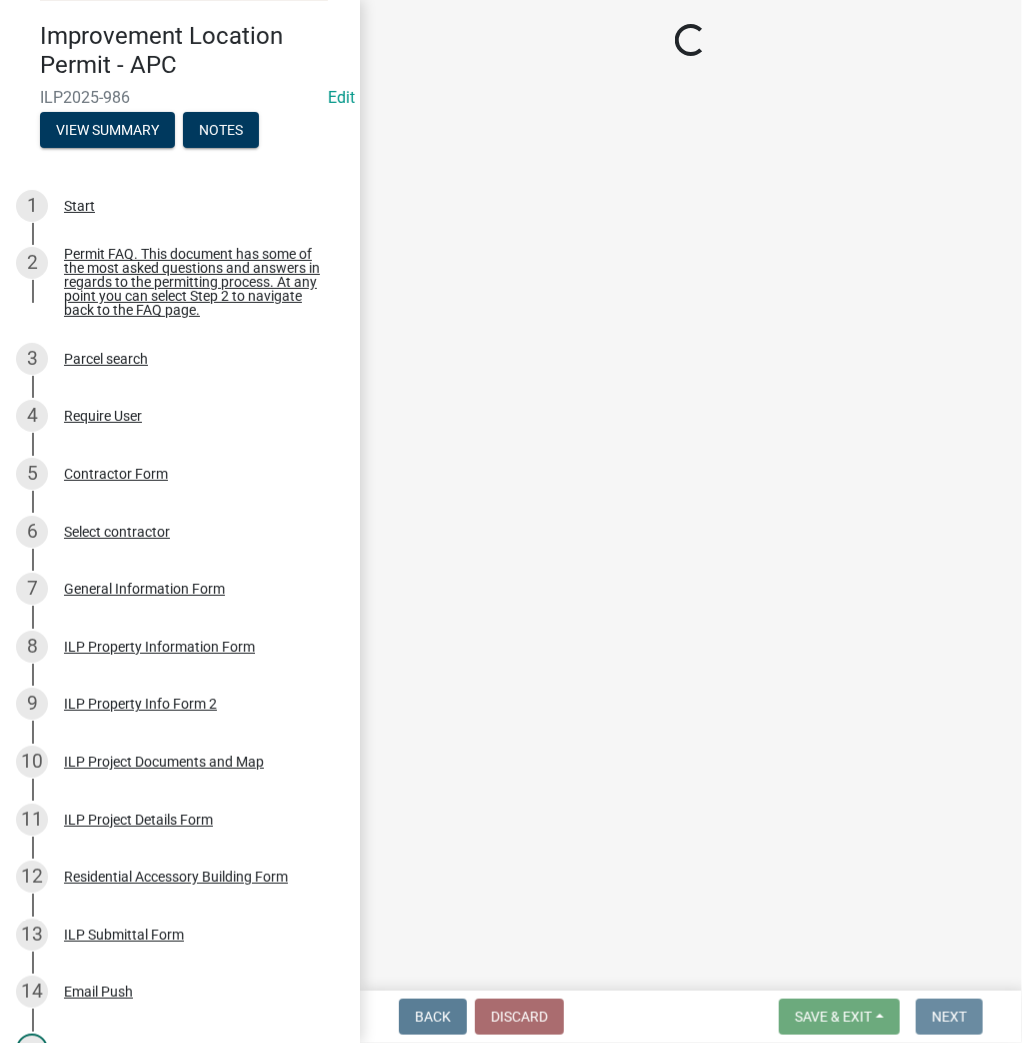 scroll, scrollTop: 0, scrollLeft: 0, axis: both 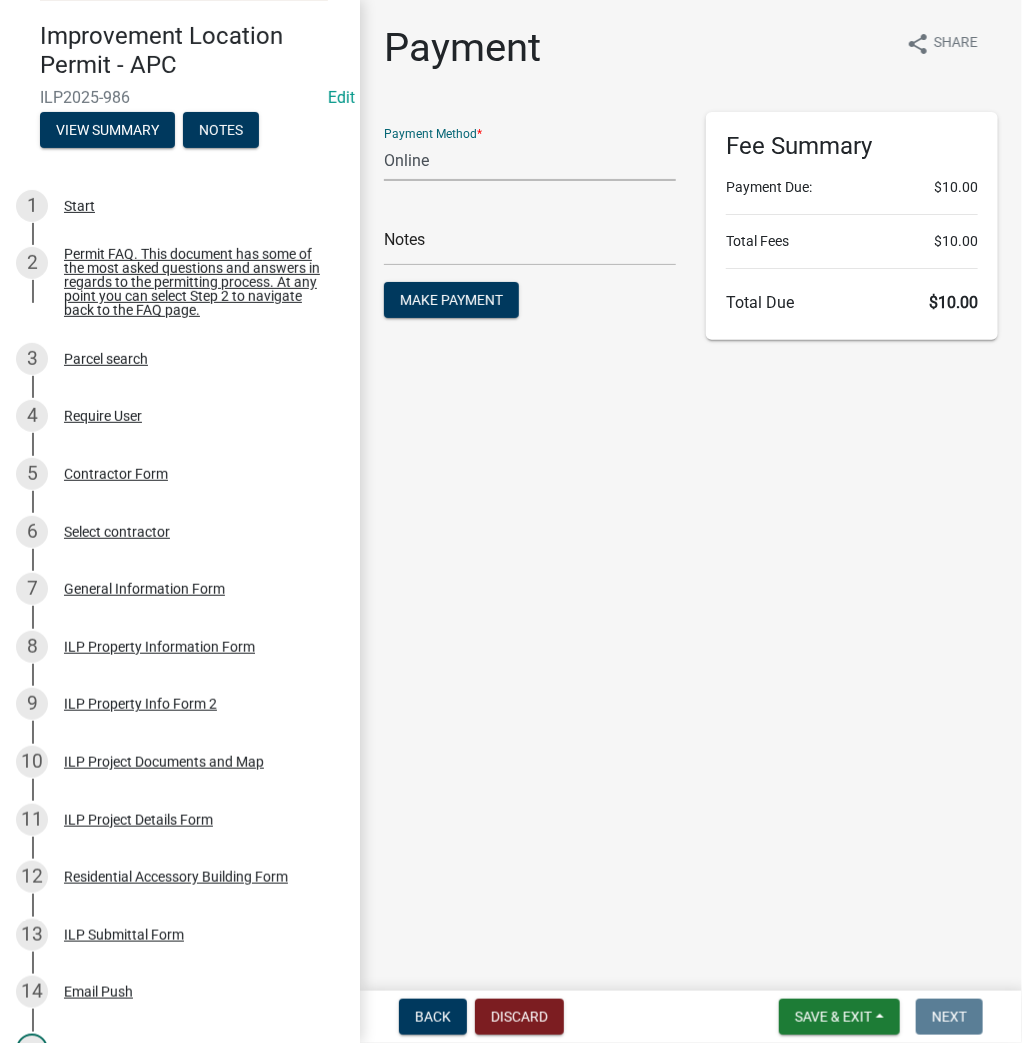 click on "Credit Card POS Check Cash Online" 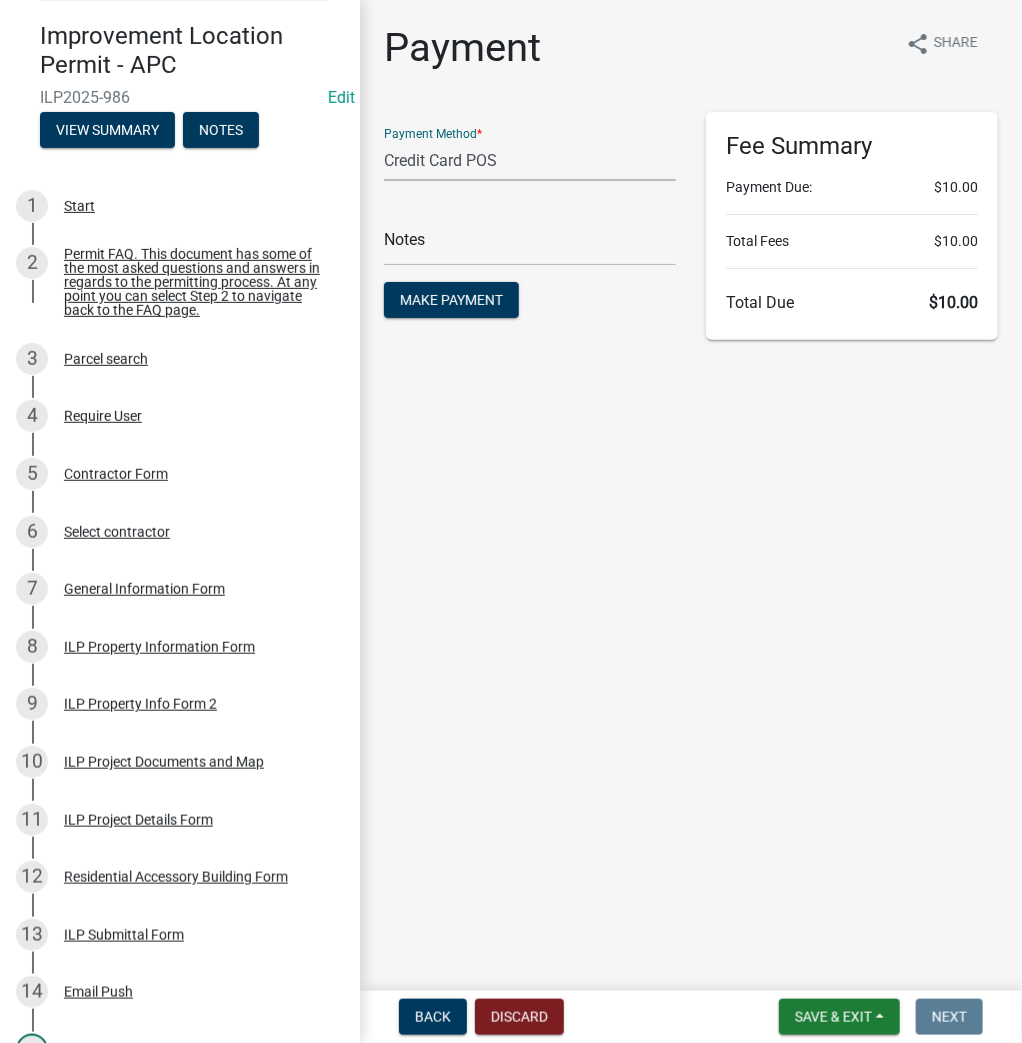 click on "Credit Card POS Check Cash Online" 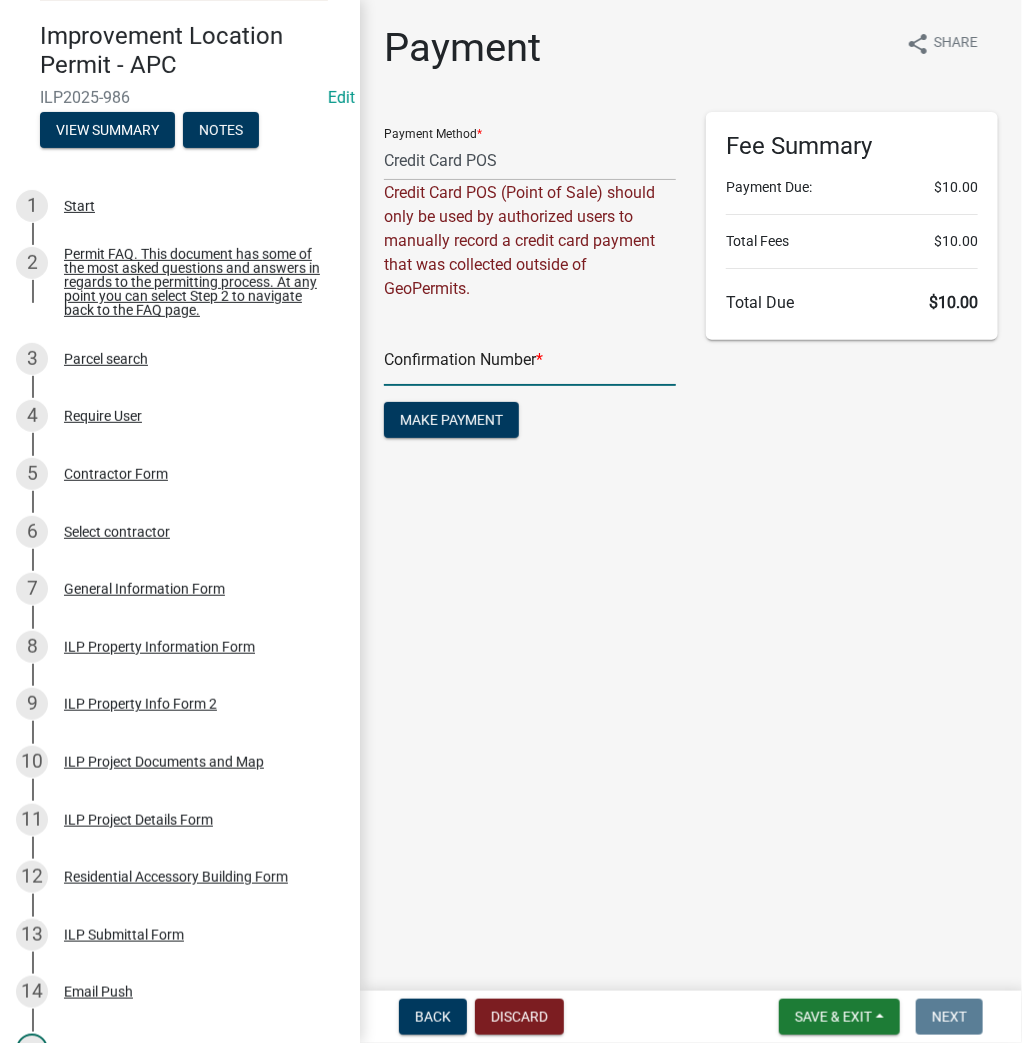 click 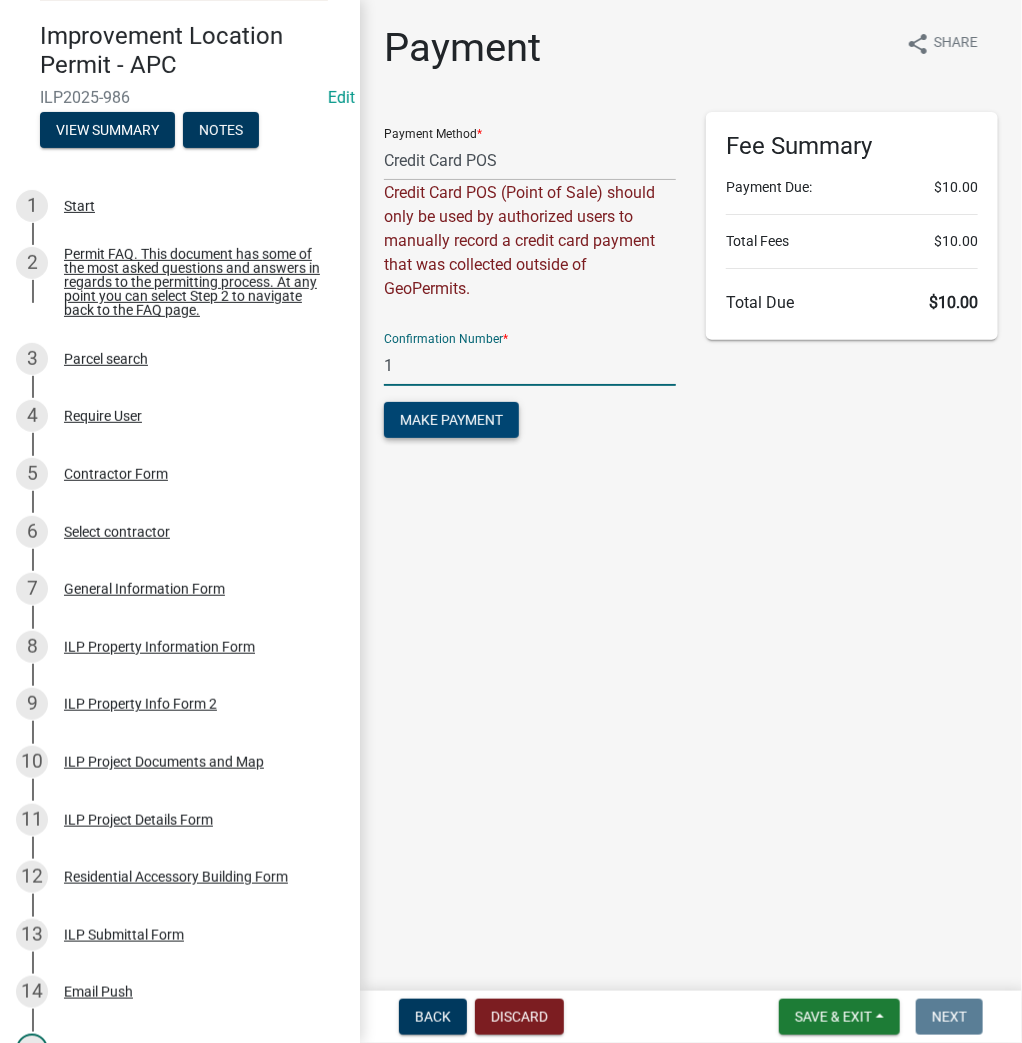 type on "1" 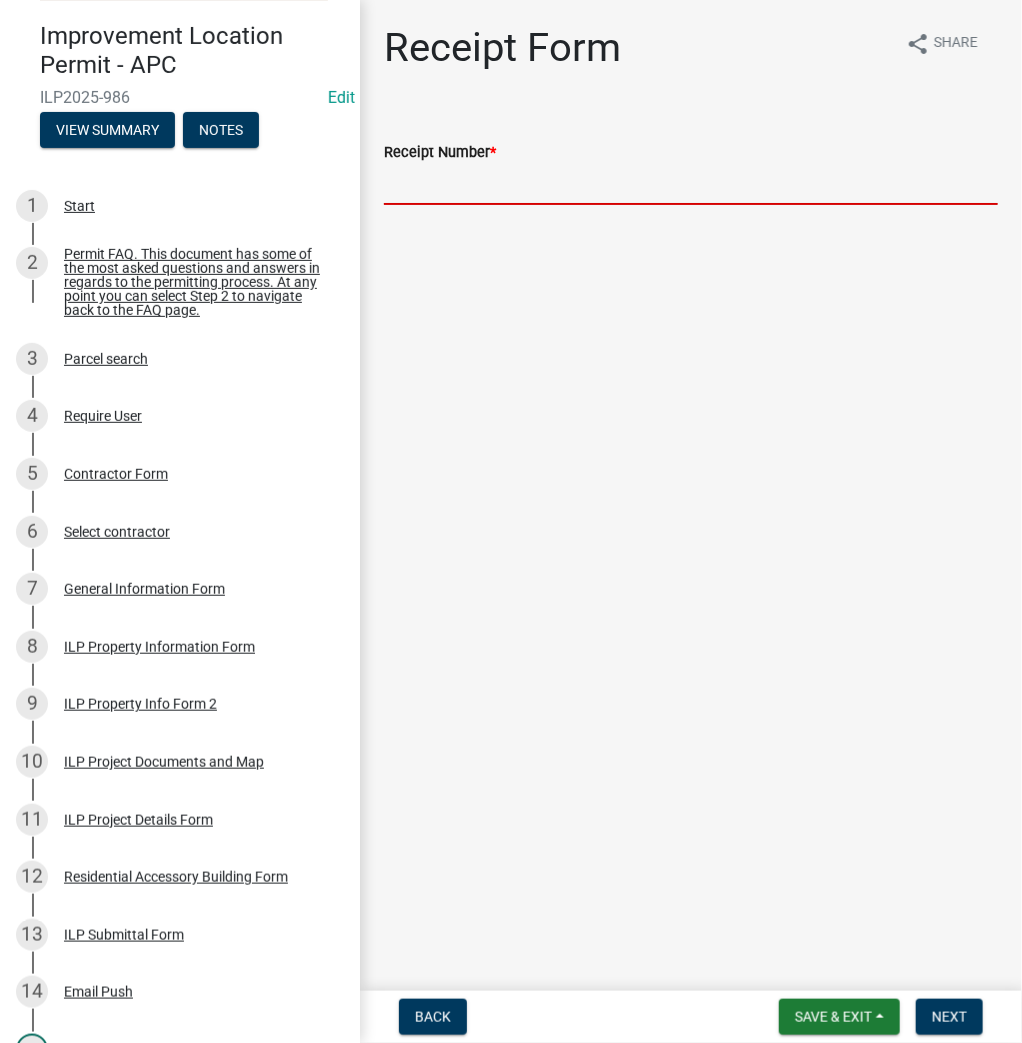 click on "Receipt Number  *" at bounding box center (691, 184) 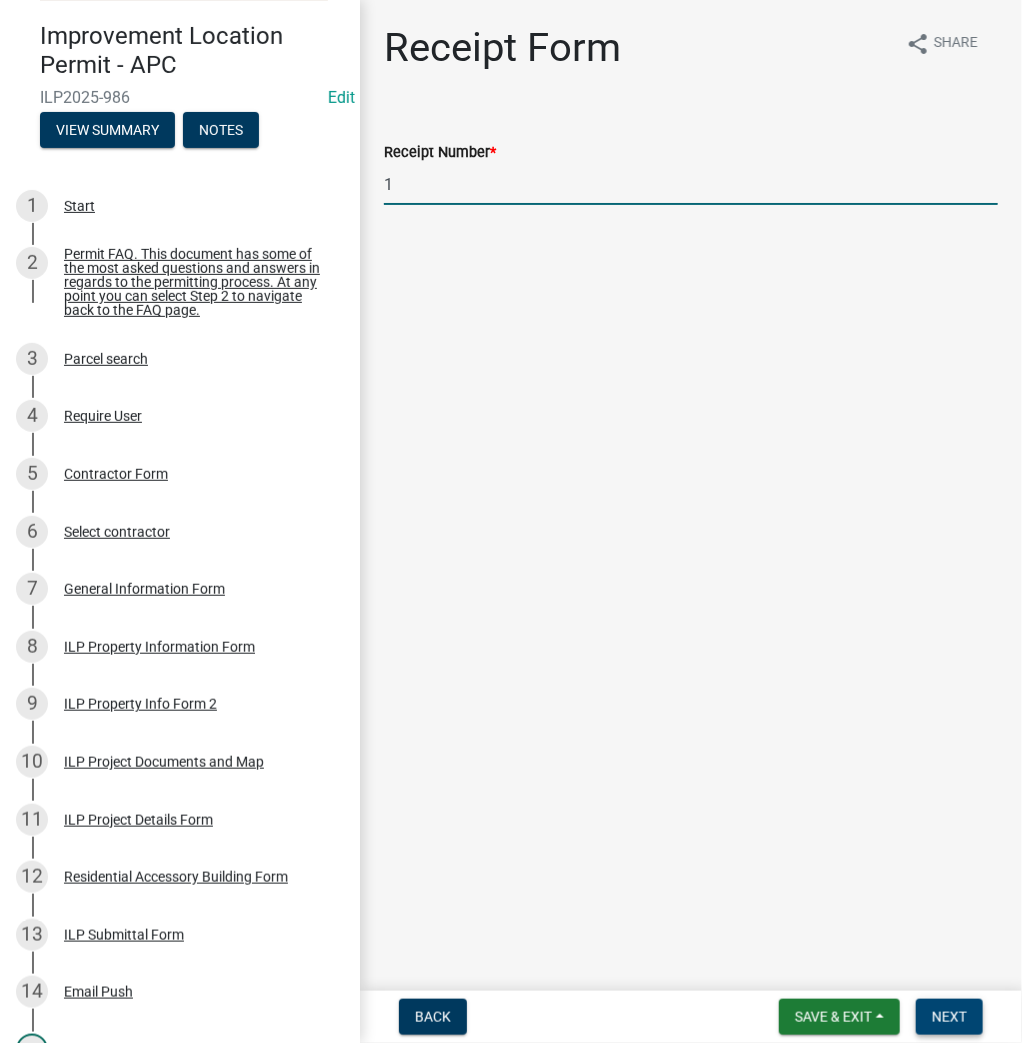 type on "1" 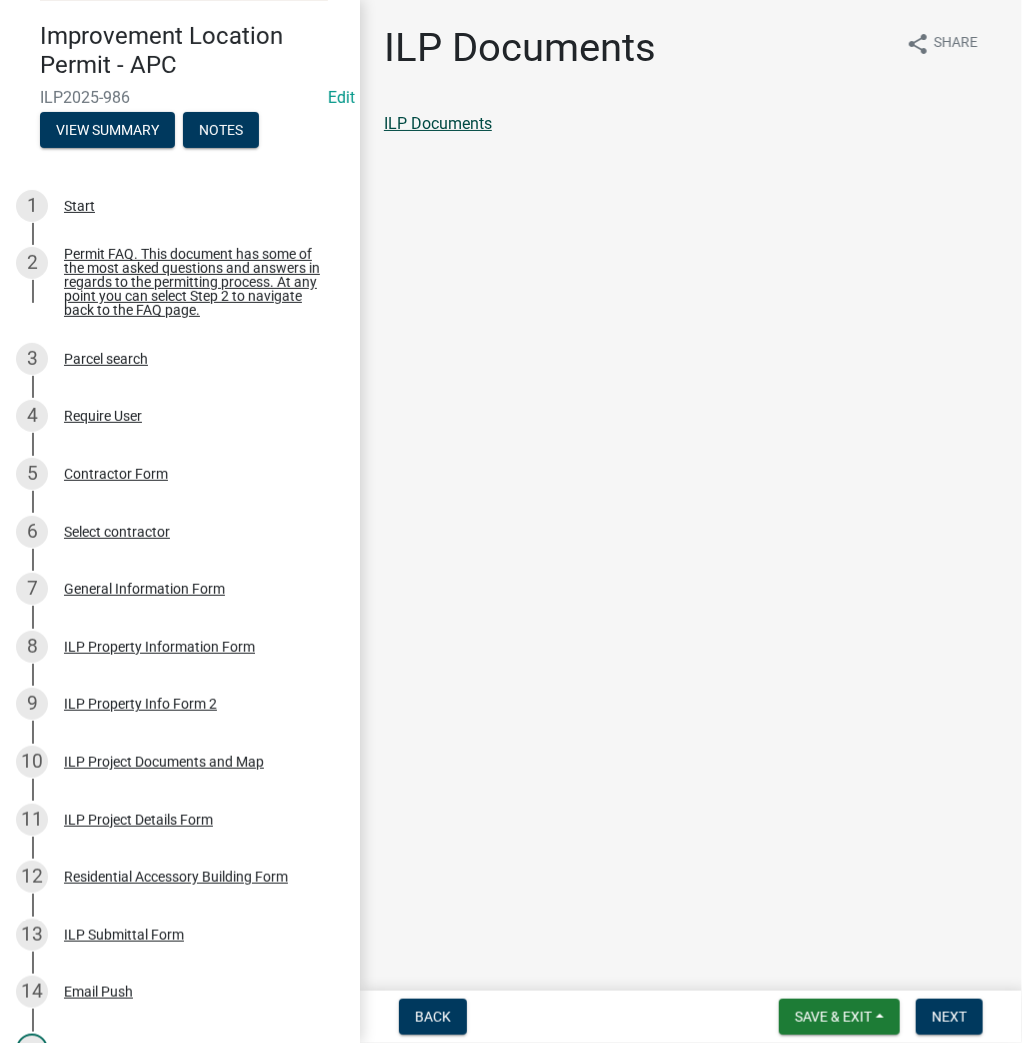 click on "ILP Documents" 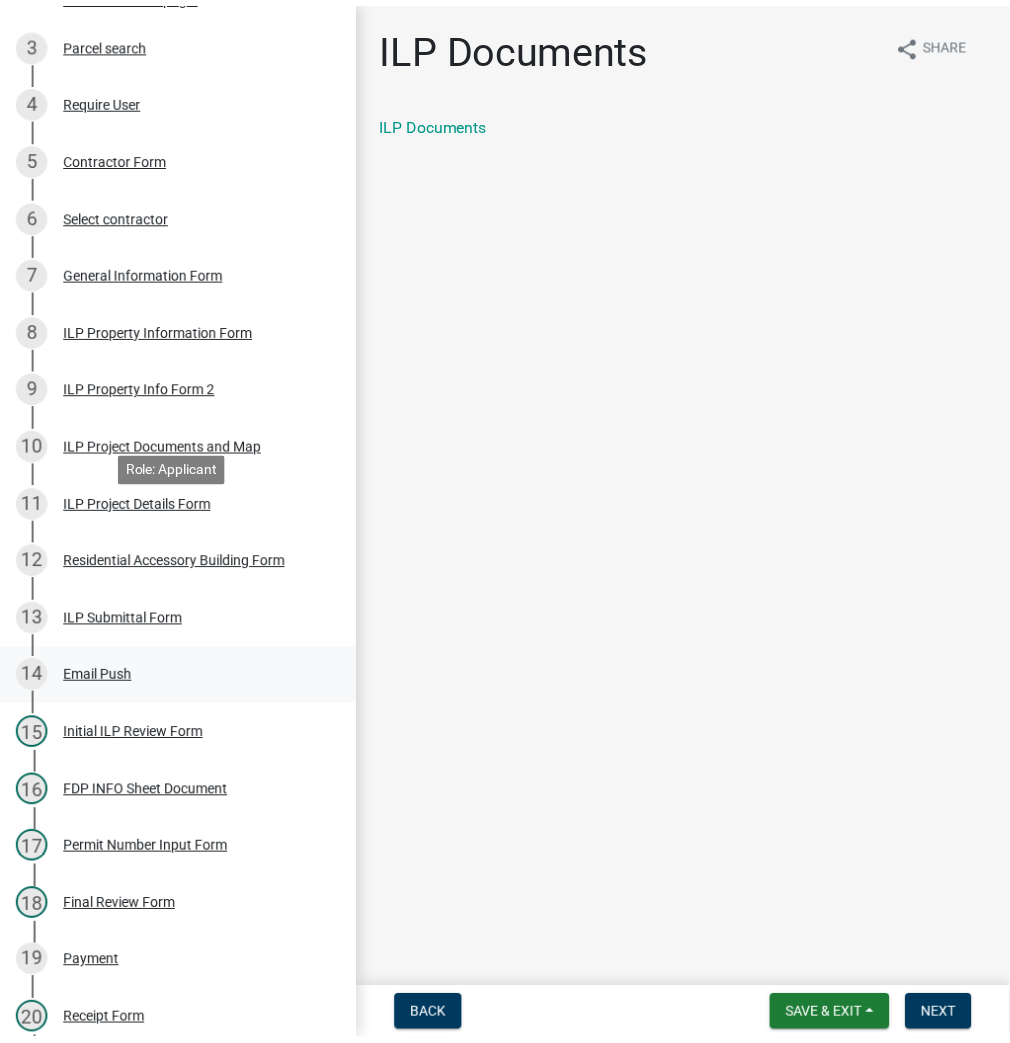 scroll, scrollTop: 560, scrollLeft: 0, axis: vertical 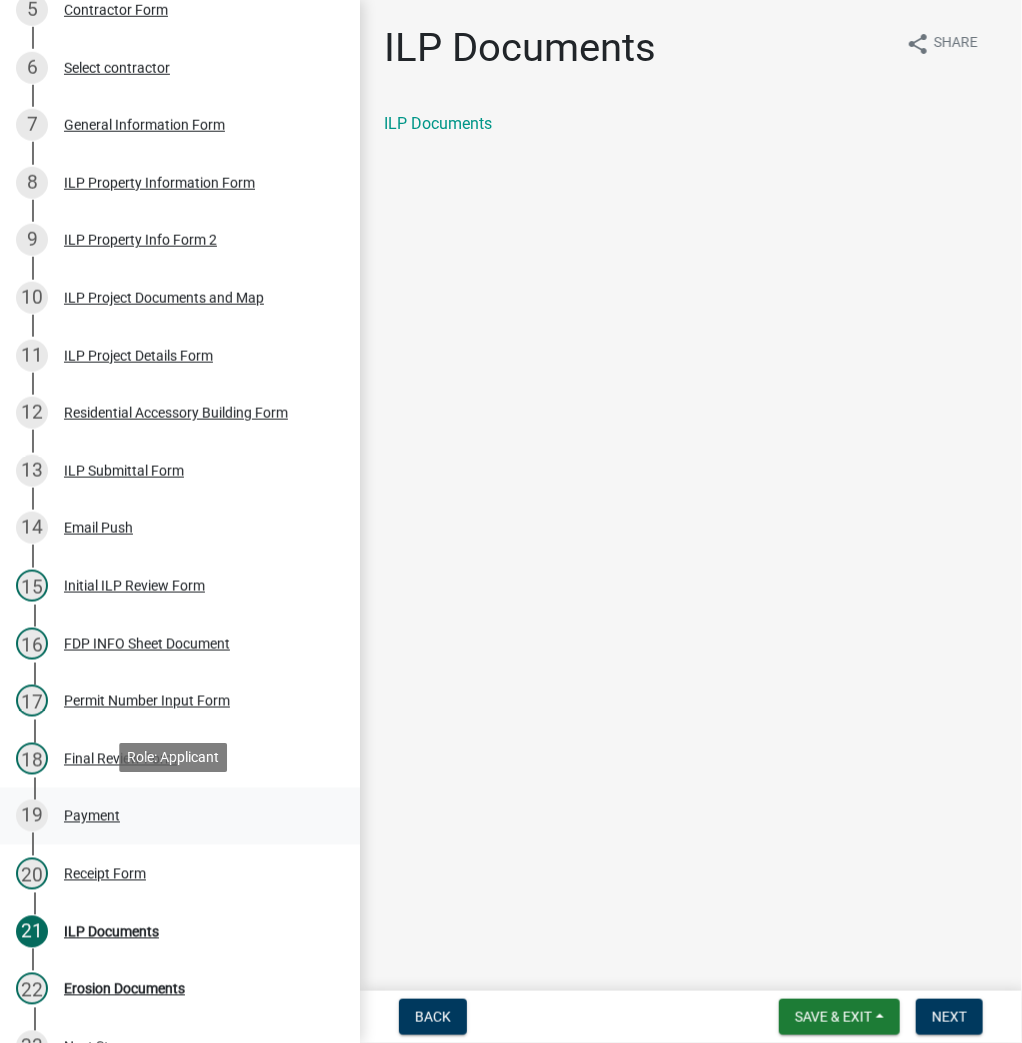 click on "Payment" at bounding box center (92, 816) 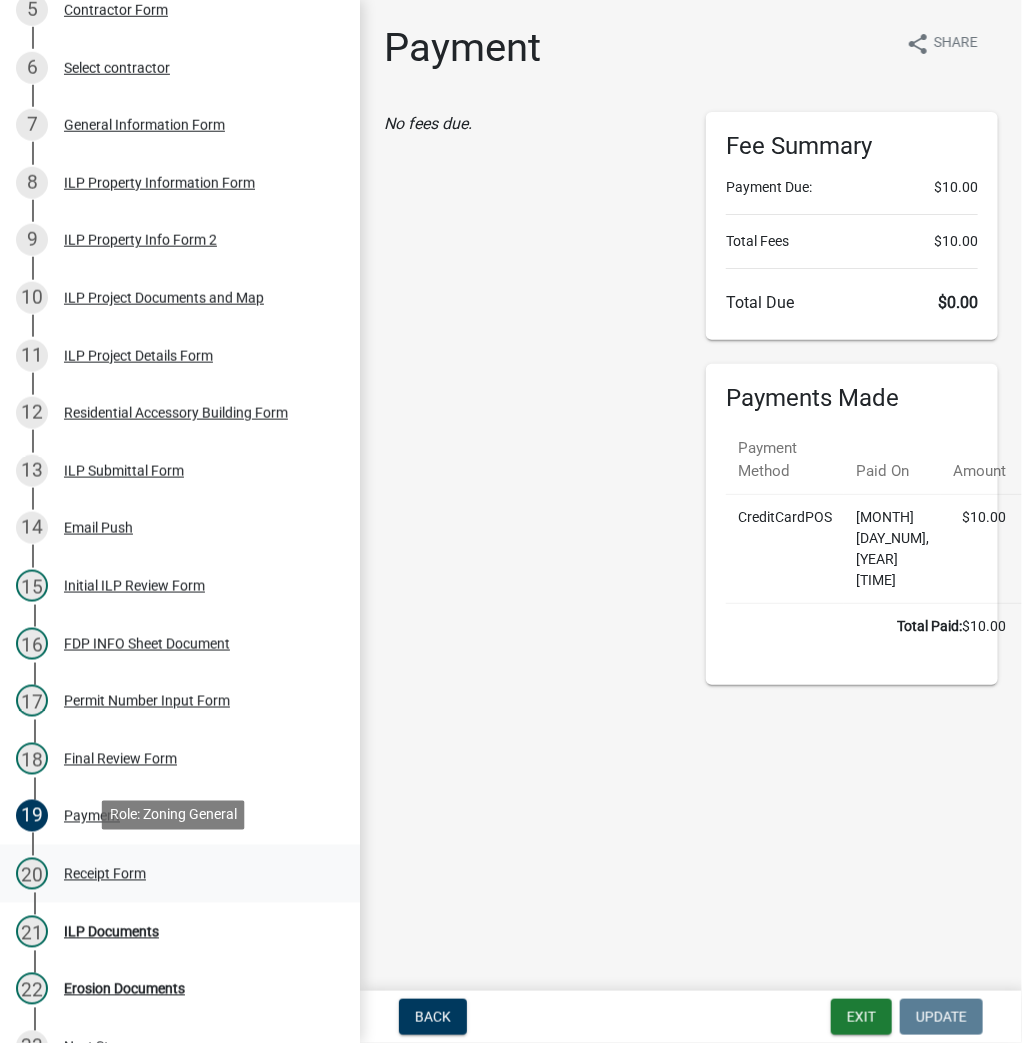 click on "Receipt Form" at bounding box center (105, 874) 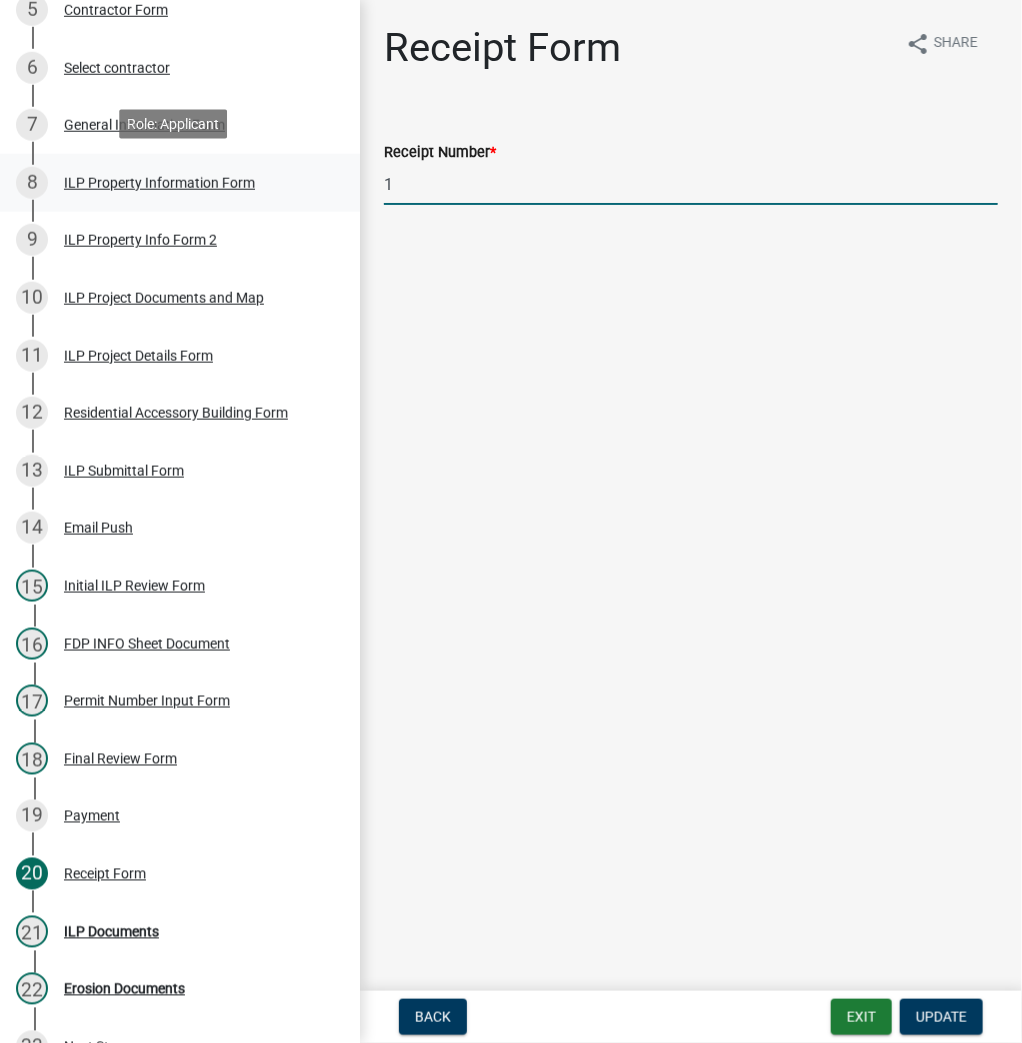 drag, startPoint x: 446, startPoint y: 186, endPoint x: 198, endPoint y: 201, distance: 248.45322 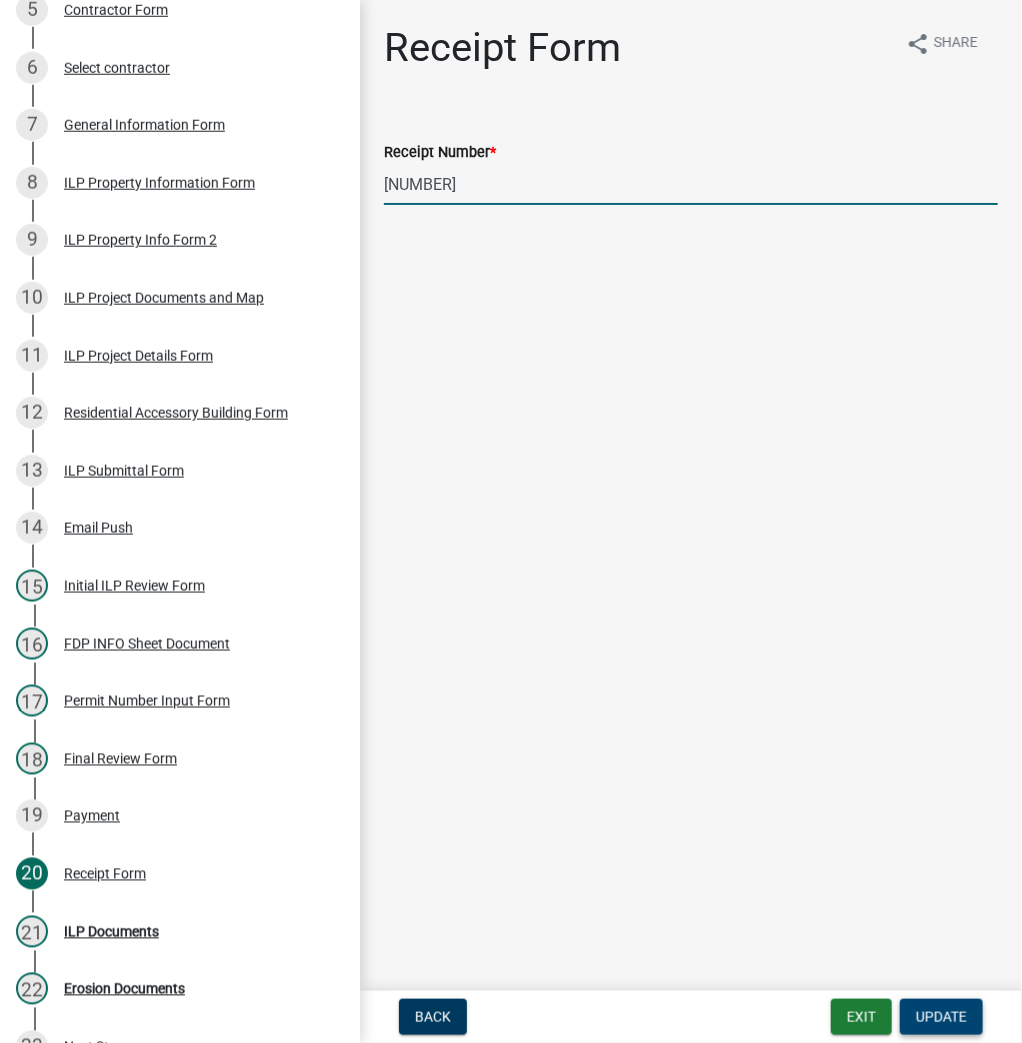 type on "14789358" 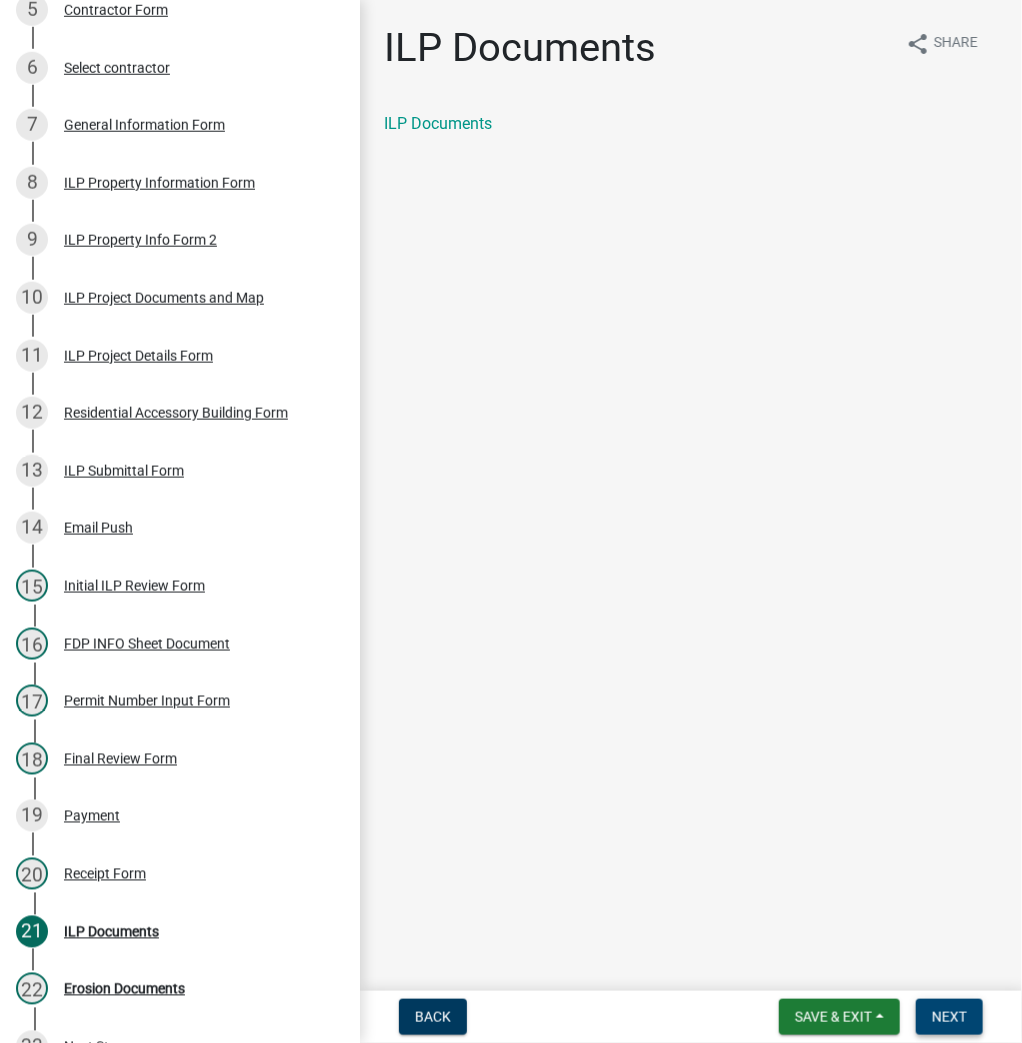 click on "Next" at bounding box center [949, 1017] 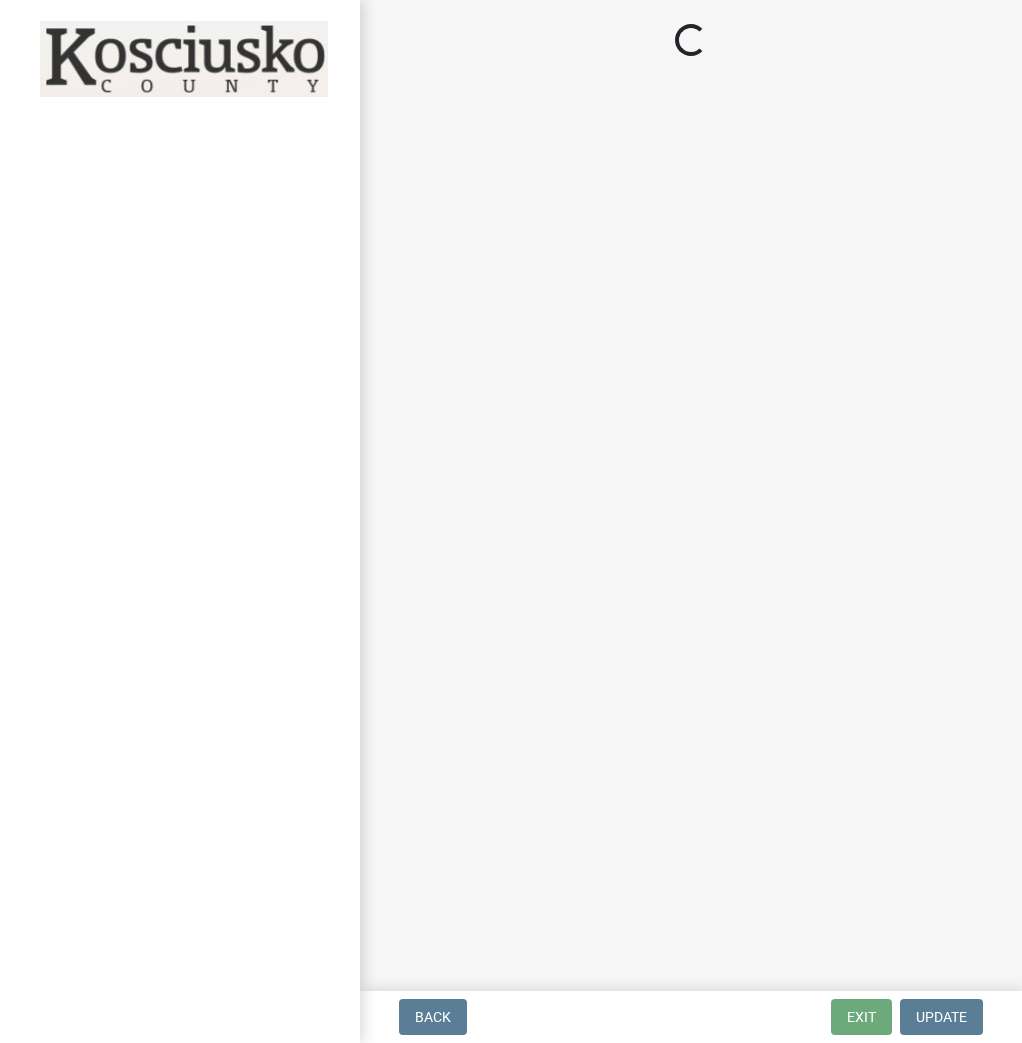 scroll, scrollTop: 0, scrollLeft: 0, axis: both 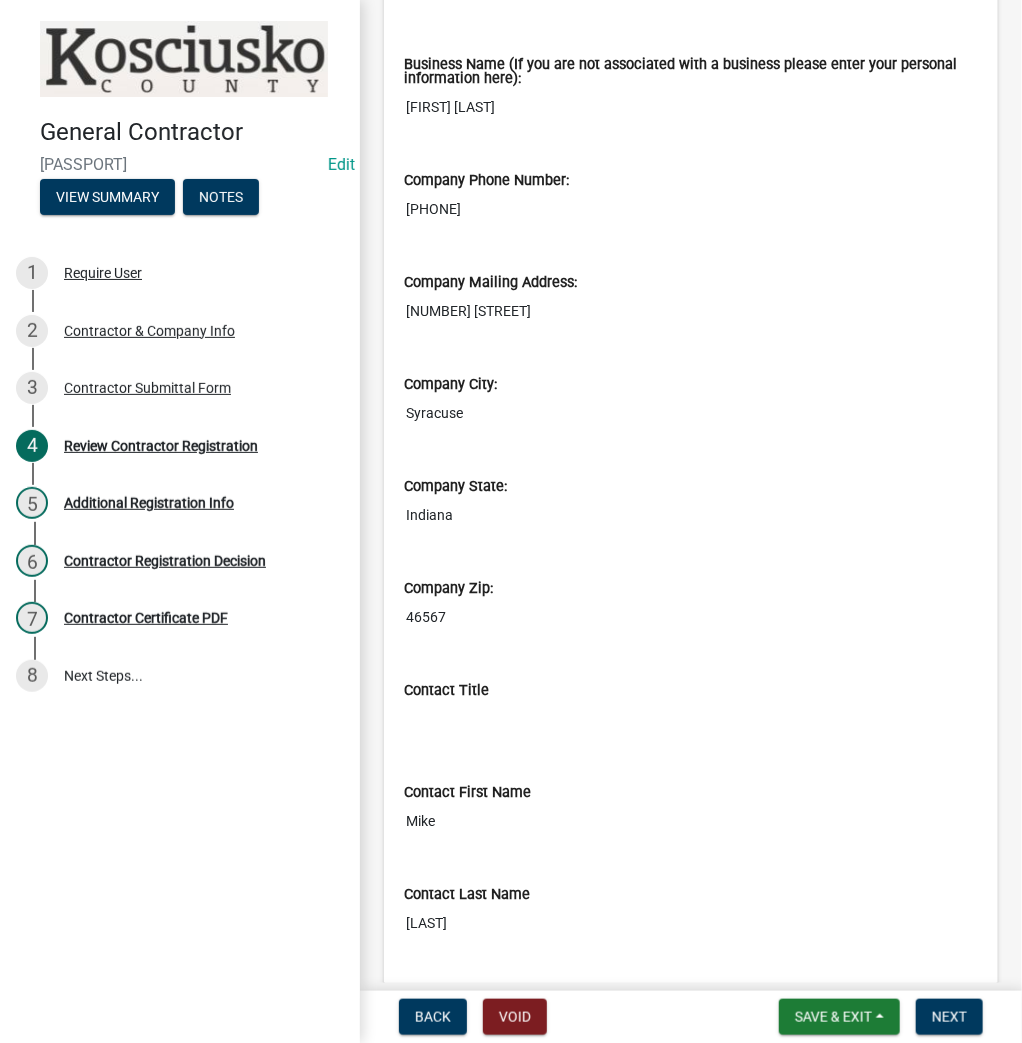 click on "Back  Void   Save & Exit  Save  Save & Exit   Next" at bounding box center [691, 1017] 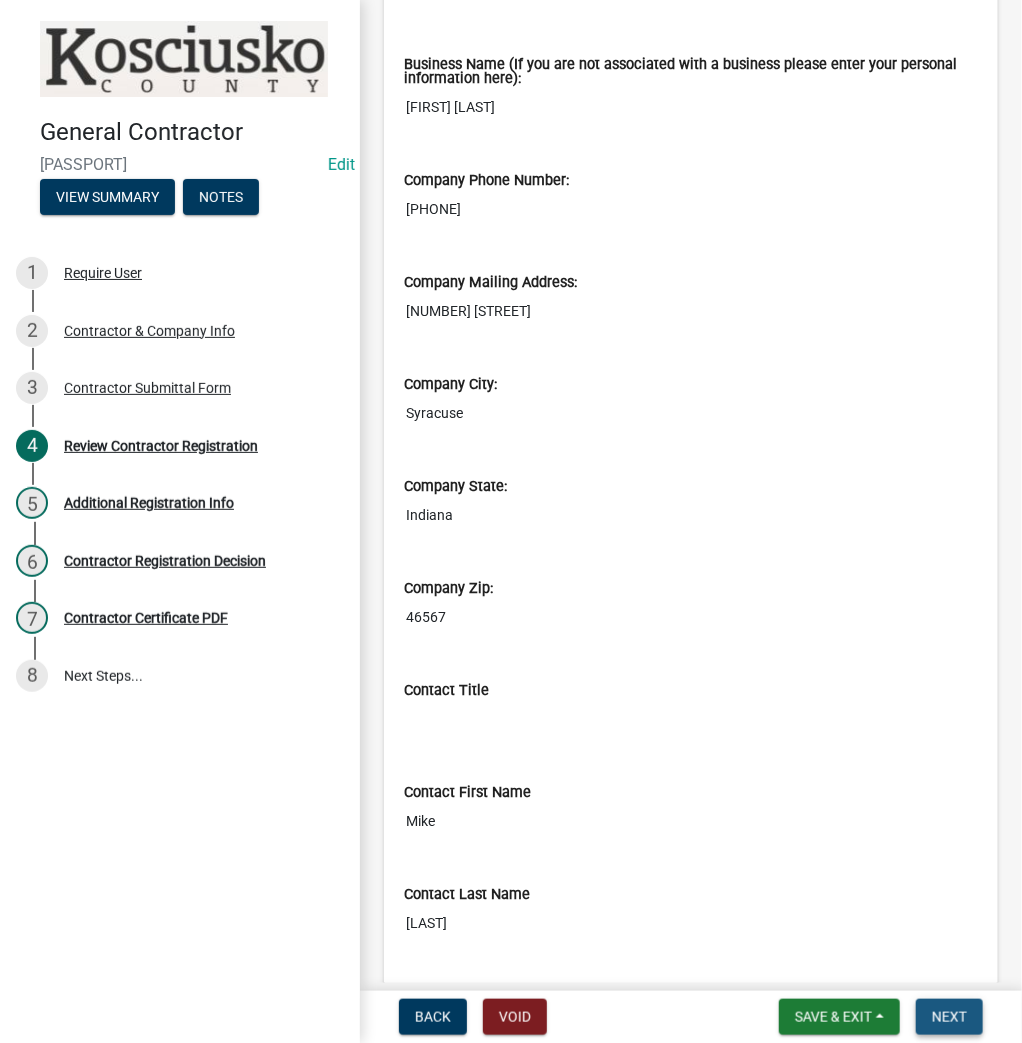 click on "Next" at bounding box center (949, 1017) 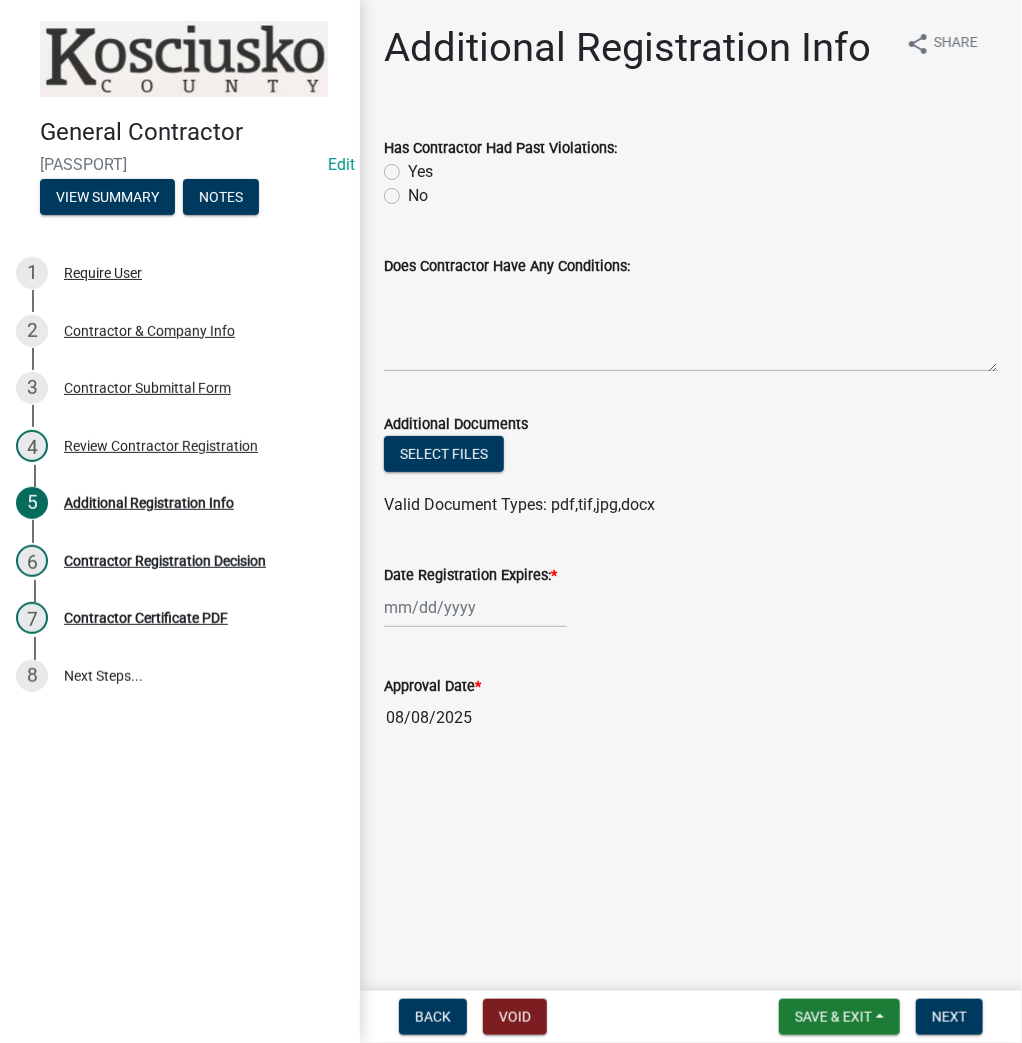 click on "No" 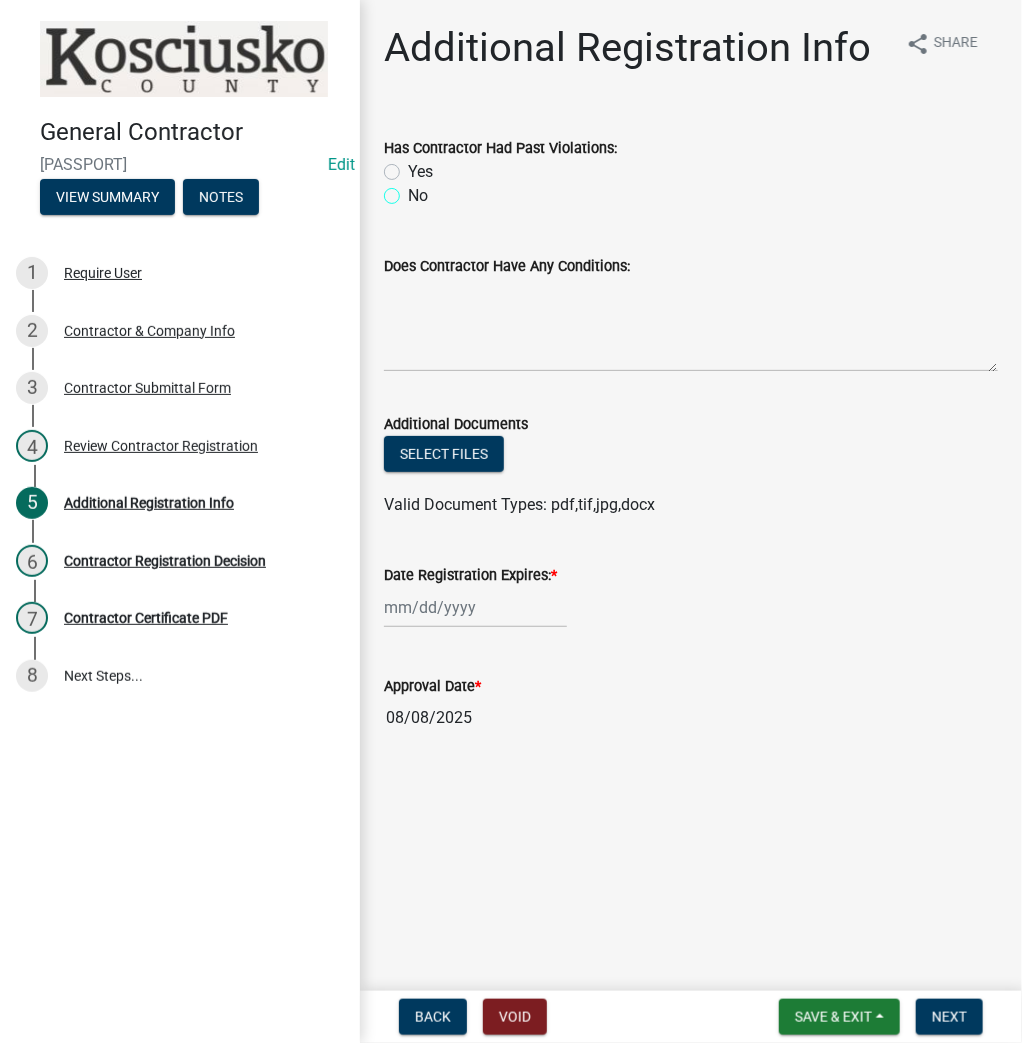 click on "No" at bounding box center (414, 190) 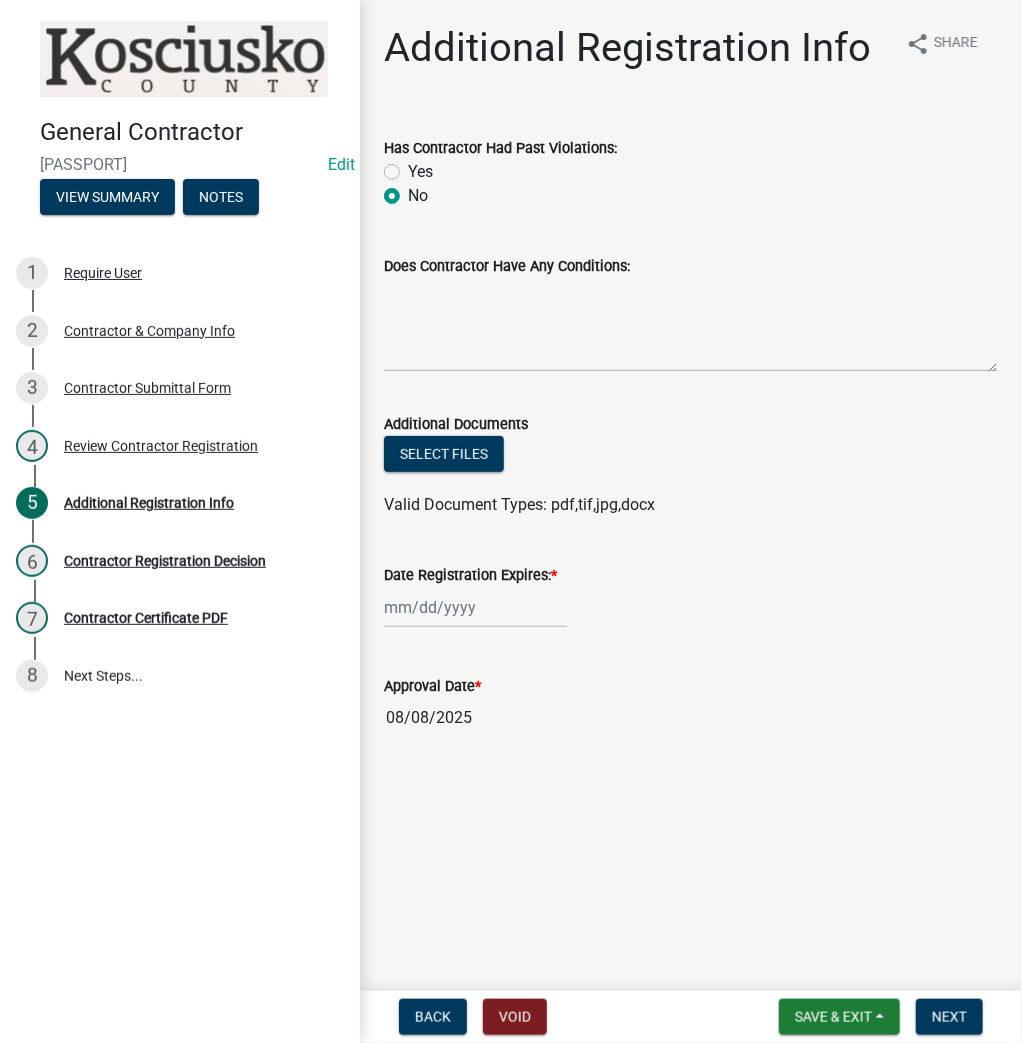 radio on "true" 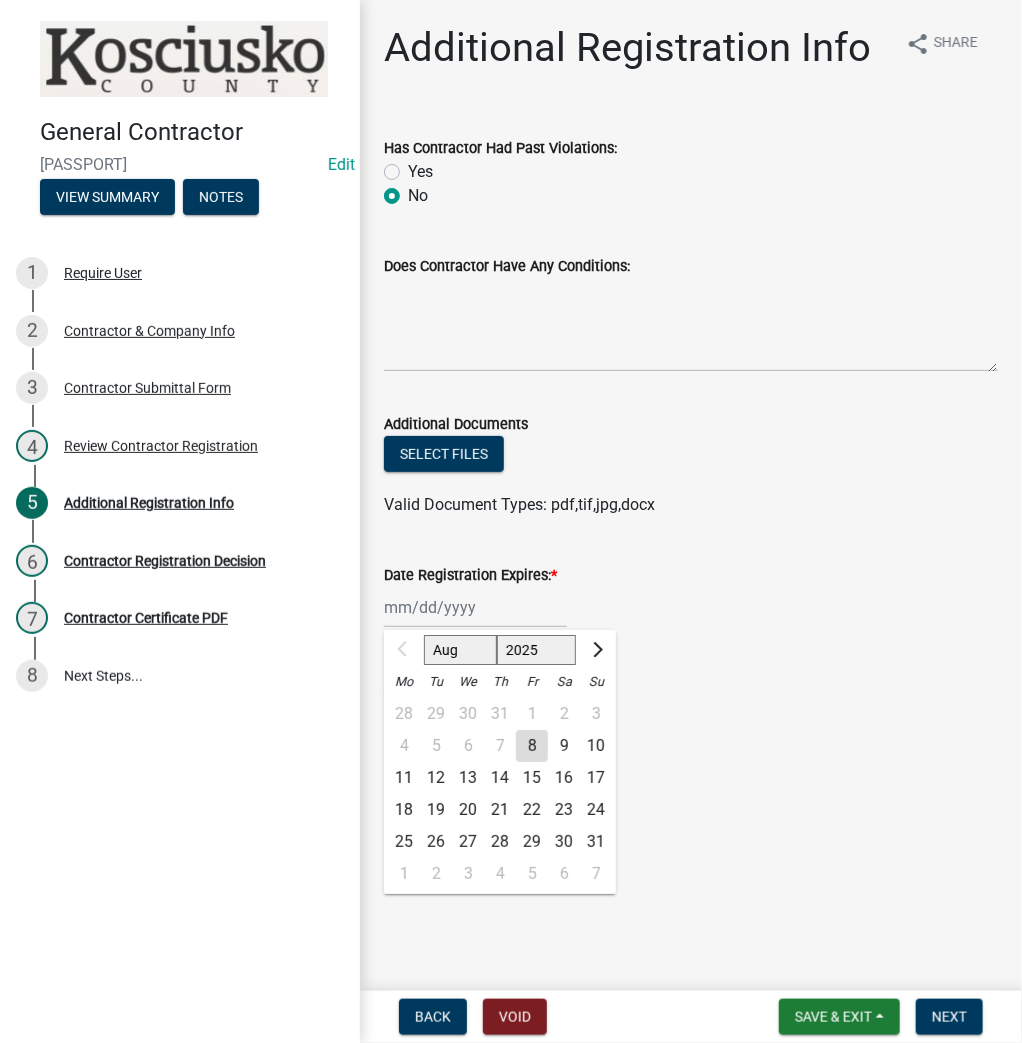 drag, startPoint x: 466, startPoint y: 606, endPoint x: 509, endPoint y: 684, distance: 89.06739 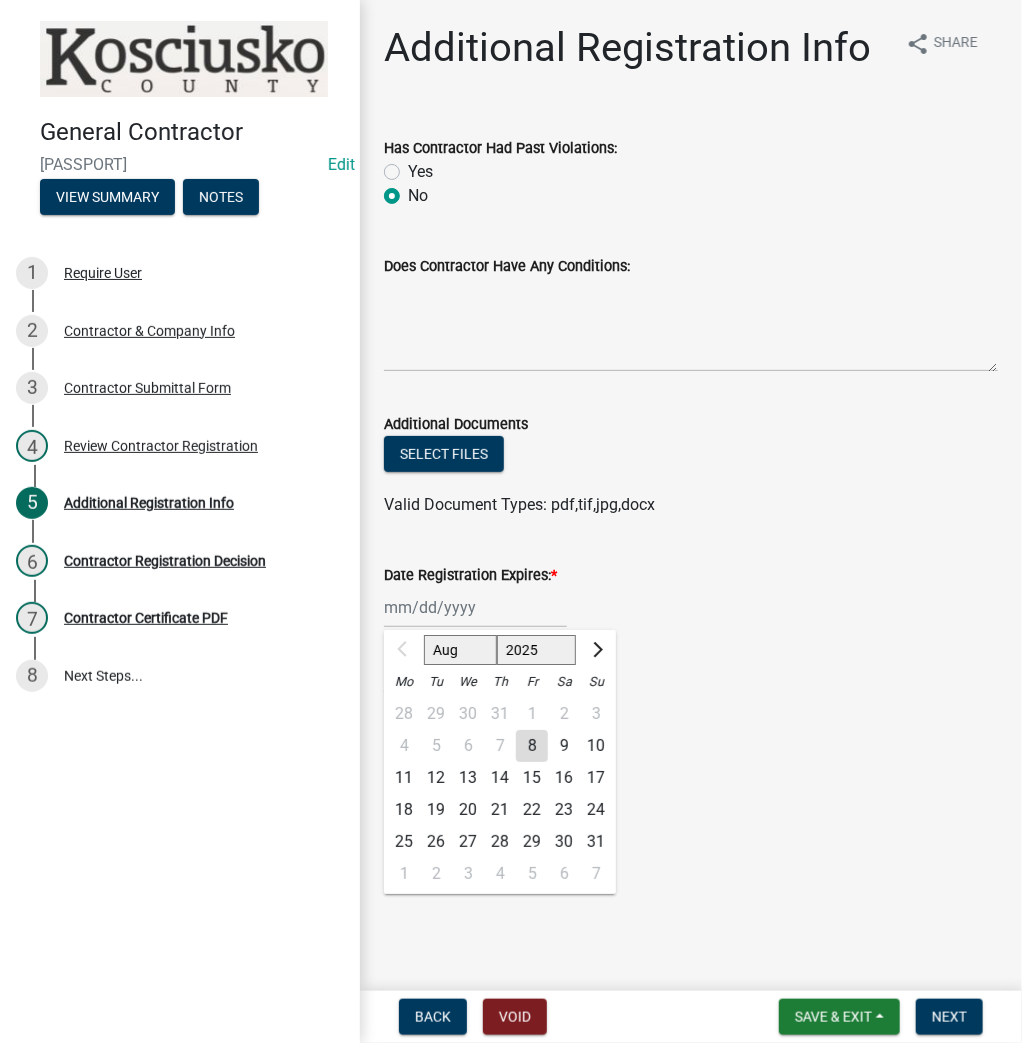 click on "2025 2026 2027 2028 2029 2030 2031 2032 2033 2034 2035 2036 2037 2038 2039 2040 2041 2042 2043 2044 2045 2046 2047 2048 2049 2050 2051 2052 2053 2054 2055 2056 2057 2058 2059 2060 2061 2062 2063 2064 2065 2066 2067 2068 2069 2070 2071 2072 2073 2074 2075 2076 2077 2078 2079 2080 2081 2082 2083 2084 2085 2086 2087 2088 2089 2090 2091 2092 2093 2094 2095 2096 2097 2098 2099 2100 2101 2102 2103 2104 2105 2106 2107 2108 2109 2110 2111 2112 2113 2114 2115 2116 2117 2118 2119 2120 2121 2122 2123 2124 2125 2126 2127 2128 2129 2130 2131 2132 2133 2134 2135 2136 2137 2138 2139 2140 2141 2142 2143 2144 2145 2146 2147 2148 2149 2150 2151 2152 2153 2154 2155 2156 2157 2158 2159 2160 2161 2162 2163 2164 2165 2166 2167 2168 2169 2170 2171 2172 2173 2174 2175 2176 2177 2178 2179 2180 2181 2182 2183 2184 2185 2186 2187 2188 2189 2190 2191 2192 2193 2194 2195 2196 2197 2198 2199 2200 2201 2202 2203 2204 2205 2206 2207 2208 2209 2210 2211 2212 2213 2214 2215 2216 2217 2218 2219 2220 2221 2222 2223 2224 2225 2226 2227 2228 2229" 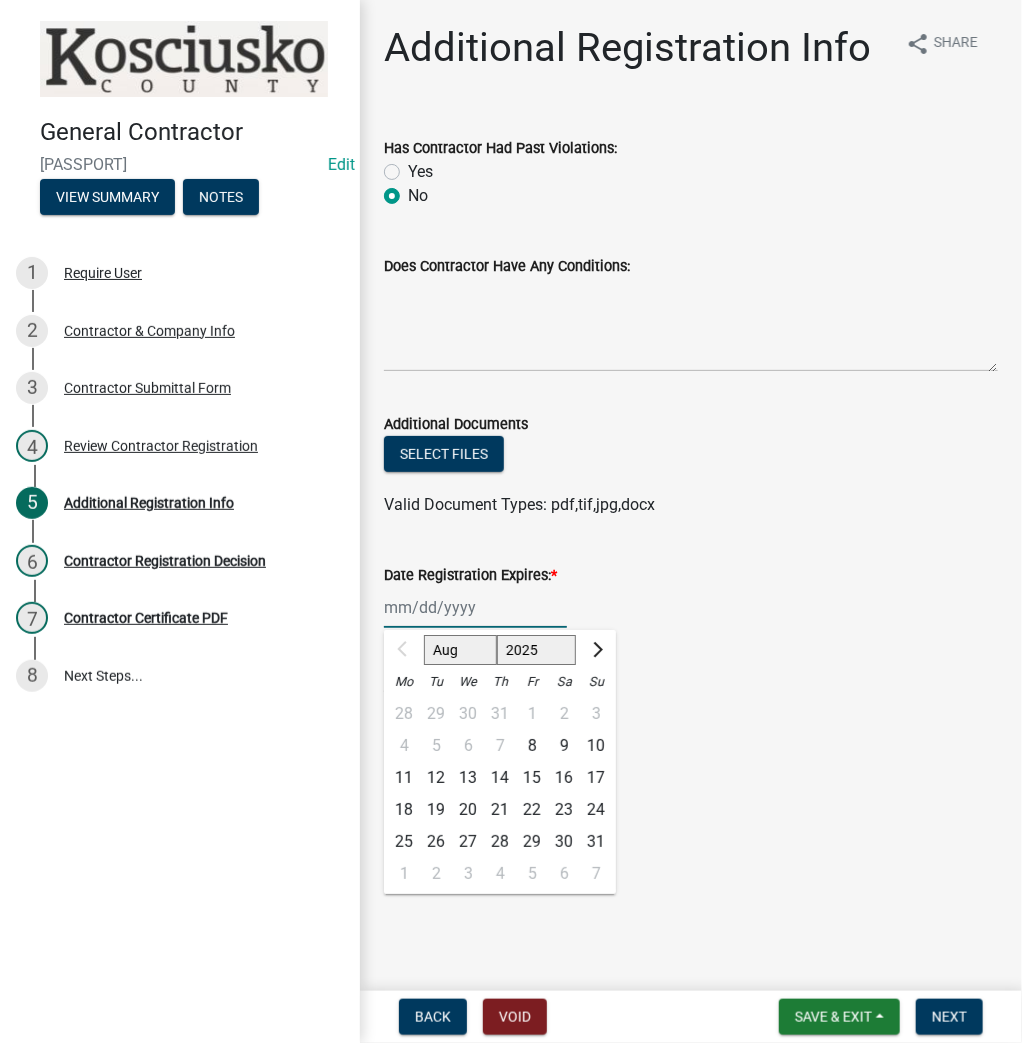 select on "2026" 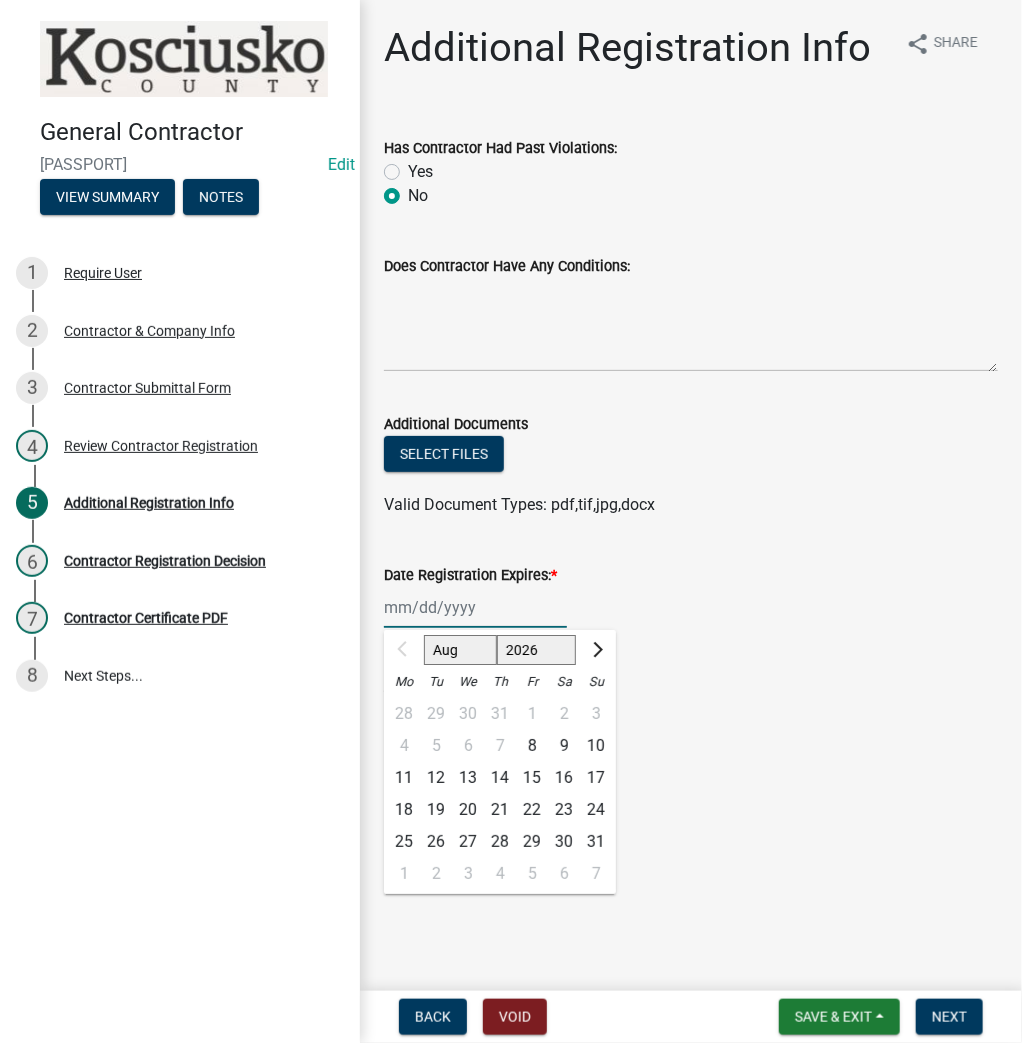 click on "2025 2026 2027 2028 2029 2030 2031 2032 2033 2034 2035 2036 2037 2038 2039 2040 2041 2042 2043 2044 2045 2046 2047 2048 2049 2050 2051 2052 2053 2054 2055 2056 2057 2058 2059 2060 2061 2062 2063 2064 2065 2066 2067 2068 2069 2070 2071 2072 2073 2074 2075 2076 2077 2078 2079 2080 2081 2082 2083 2084 2085 2086 2087 2088 2089 2090 2091 2092 2093 2094 2095 2096 2097 2098 2099 2100 2101 2102 2103 2104 2105 2106 2107 2108 2109 2110 2111 2112 2113 2114 2115 2116 2117 2118 2119 2120 2121 2122 2123 2124 2125 2126 2127 2128 2129 2130 2131 2132 2133 2134 2135 2136 2137 2138 2139 2140 2141 2142 2143 2144 2145 2146 2147 2148 2149 2150 2151 2152 2153 2154 2155 2156 2157 2158 2159 2160 2161 2162 2163 2164 2165 2166 2167 2168 2169 2170 2171 2172 2173 2174 2175 2176 2177 2178 2179 2180 2181 2182 2183 2184 2185 2186 2187 2188 2189 2190 2191 2192 2193 2194 2195 2196 2197 2198 2199 2200 2201 2202 2203 2204 2205 2206 2207 2208 2209 2210 2211 2212 2213 2214 2215 2216 2217 2218 2219 2220 2221 2222 2223 2224 2225 2226 2227 2228 2229" 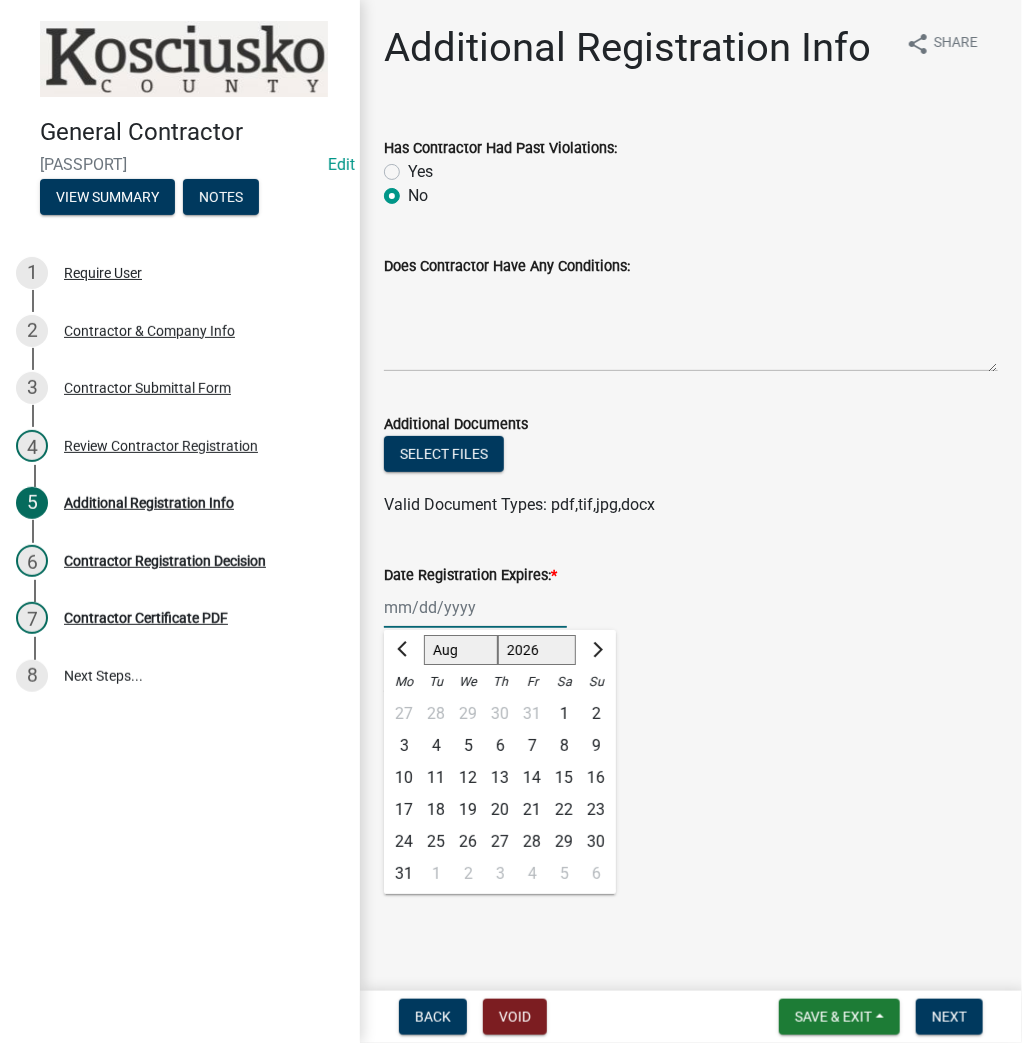 click on "8" 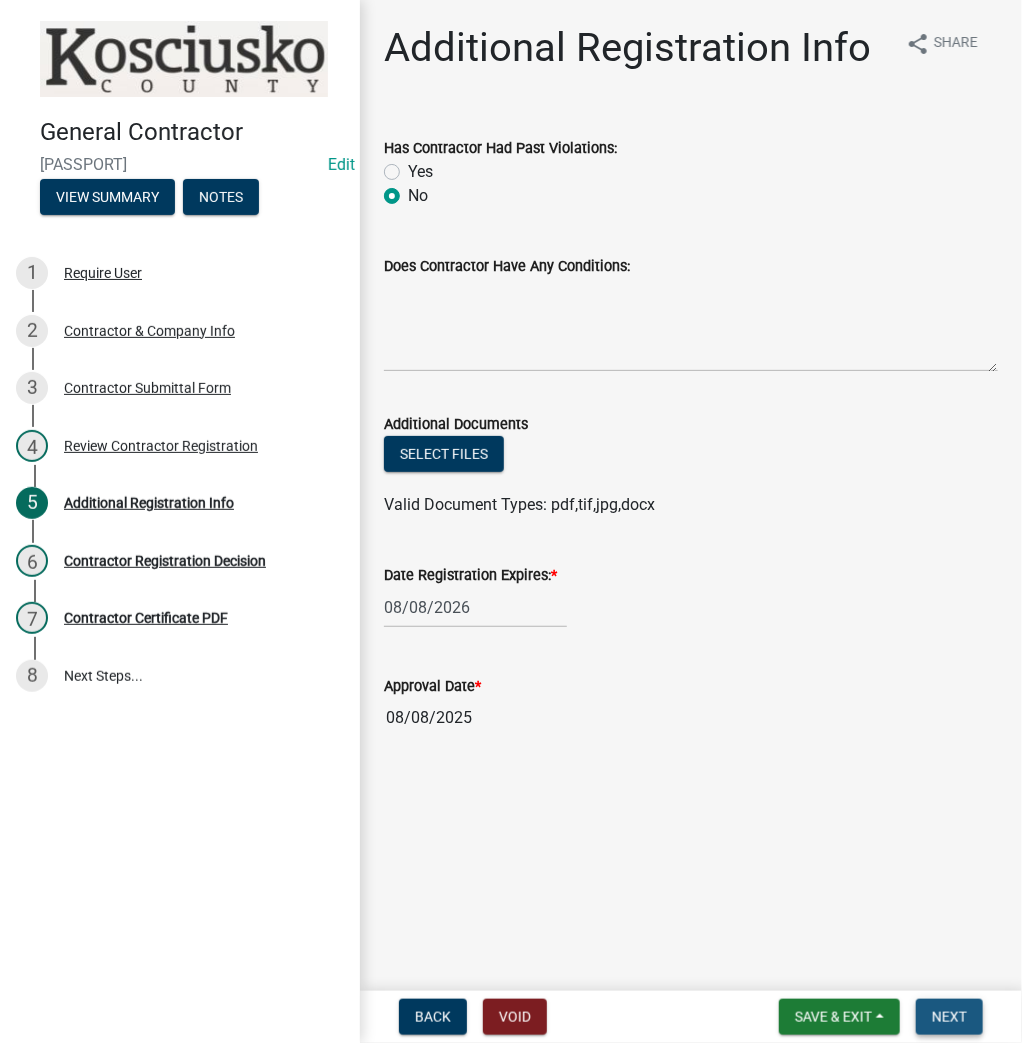 click on "Next" at bounding box center (949, 1017) 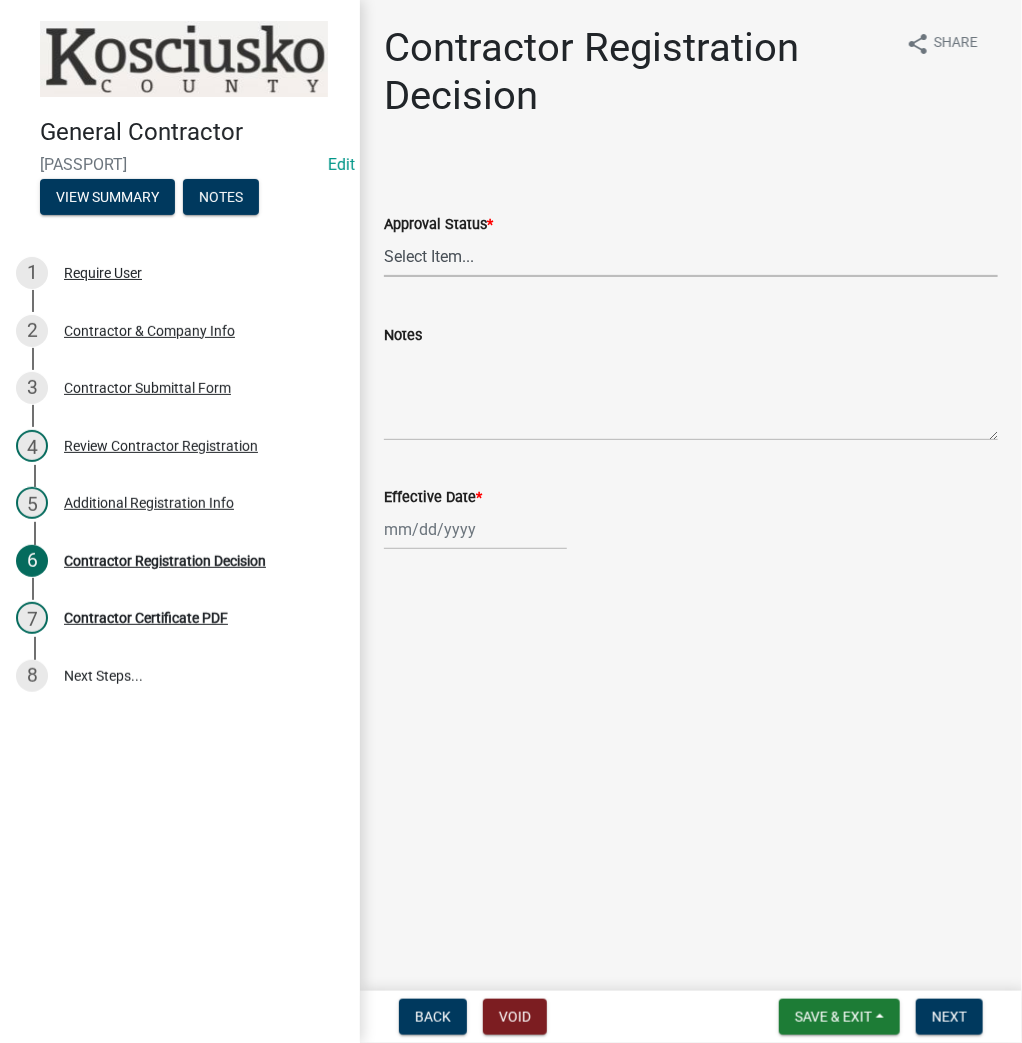 click on "Select Item...   Approved   Denied" at bounding box center [691, 256] 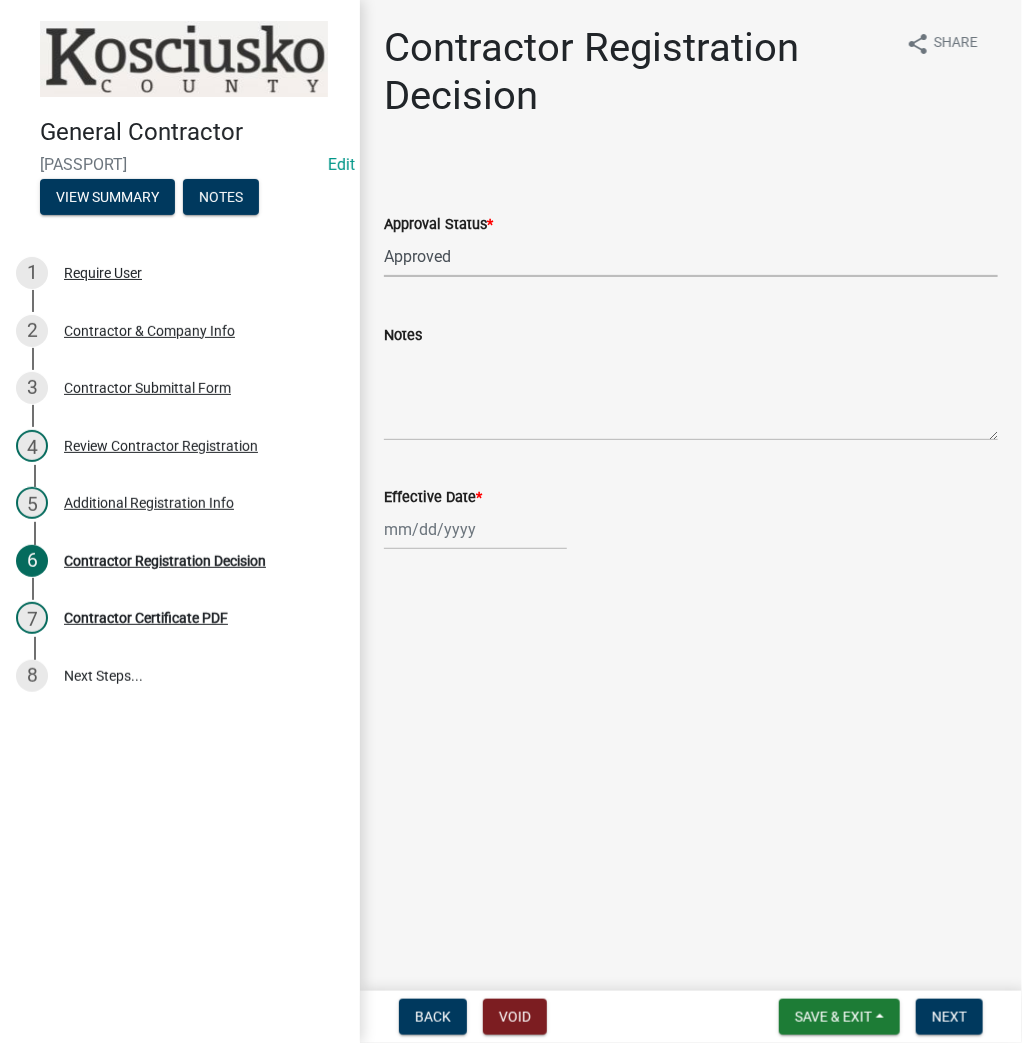 click on "Select Item...   Approved   Denied" at bounding box center (691, 256) 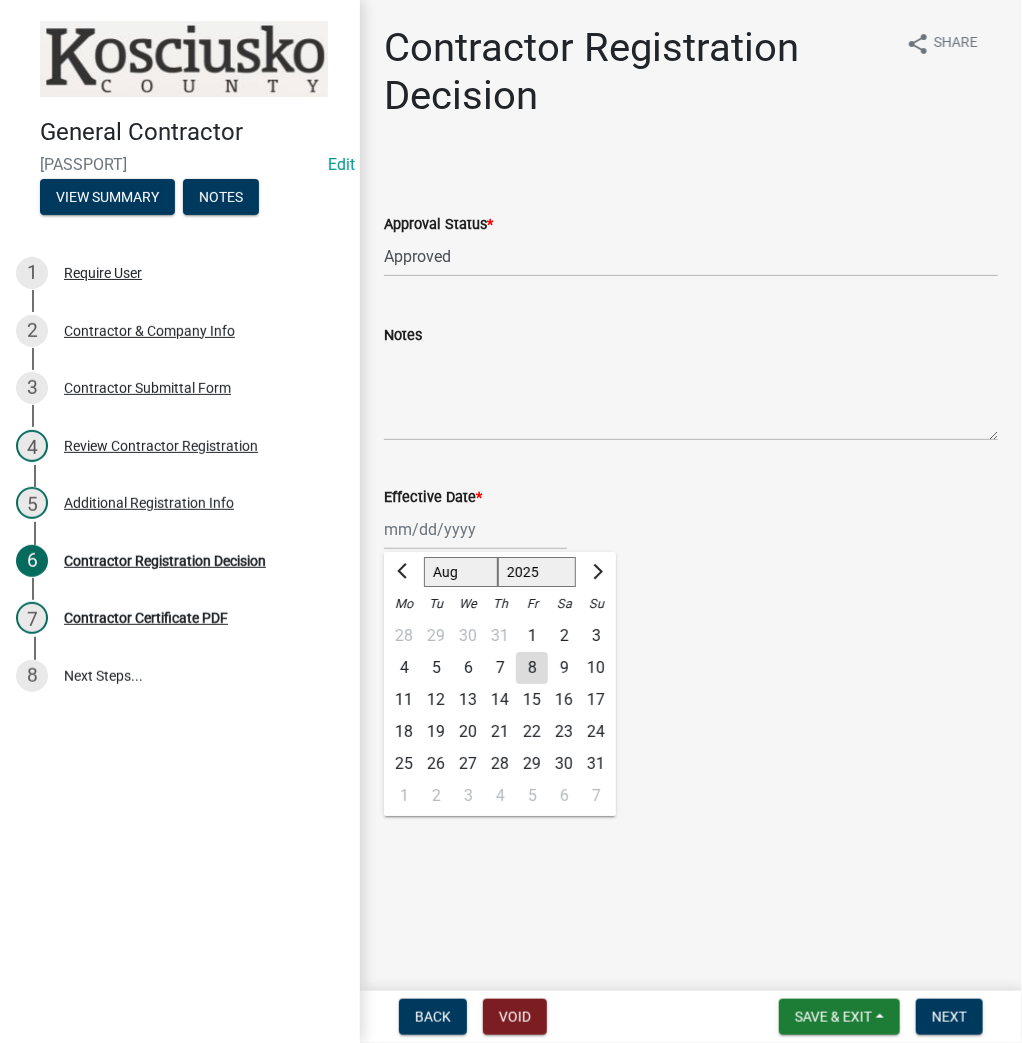 click on "8" 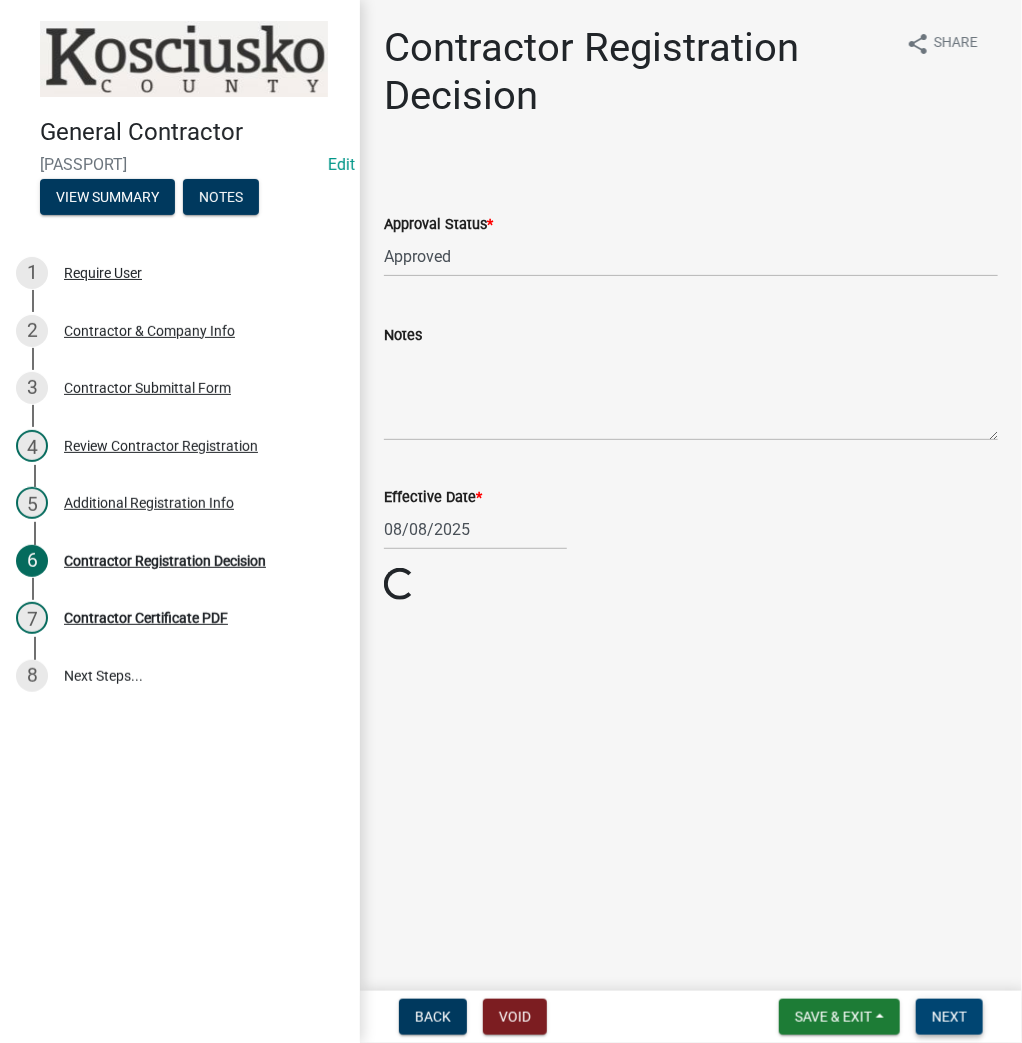click on "Next" at bounding box center (949, 1017) 